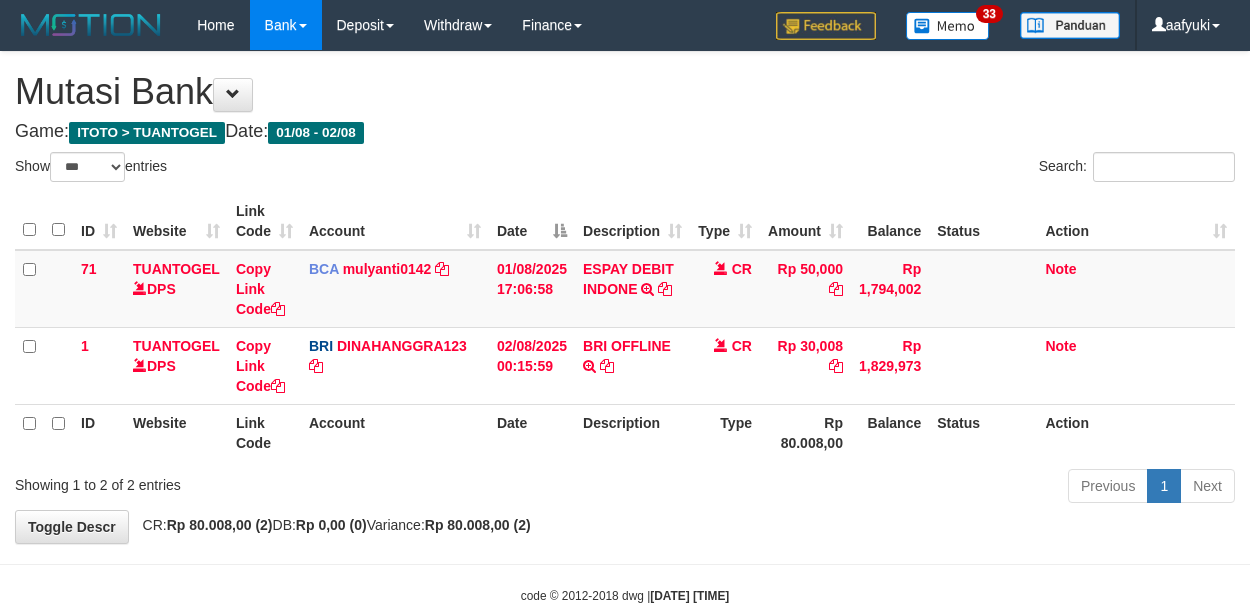 select on "***" 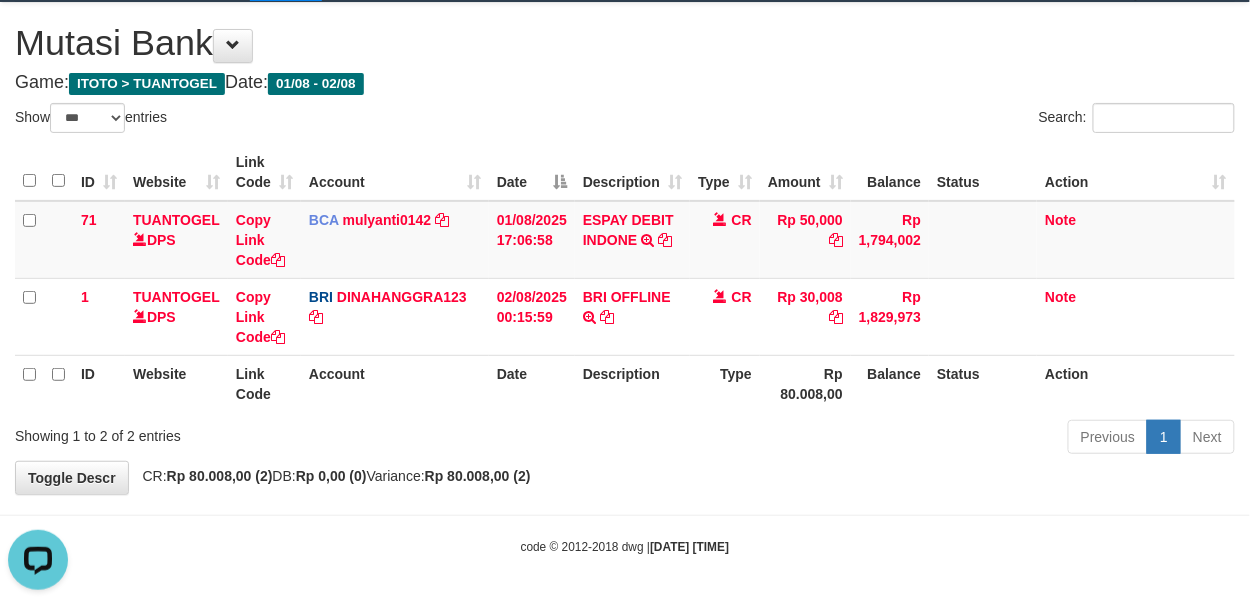 scroll, scrollTop: 0, scrollLeft: 0, axis: both 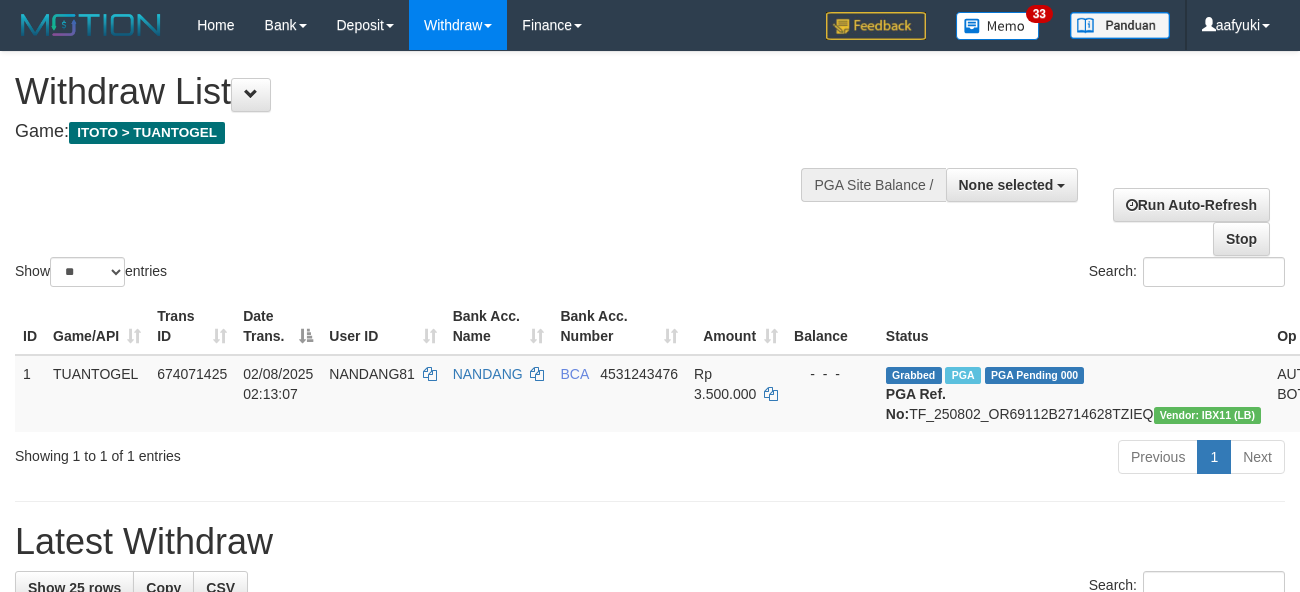 select 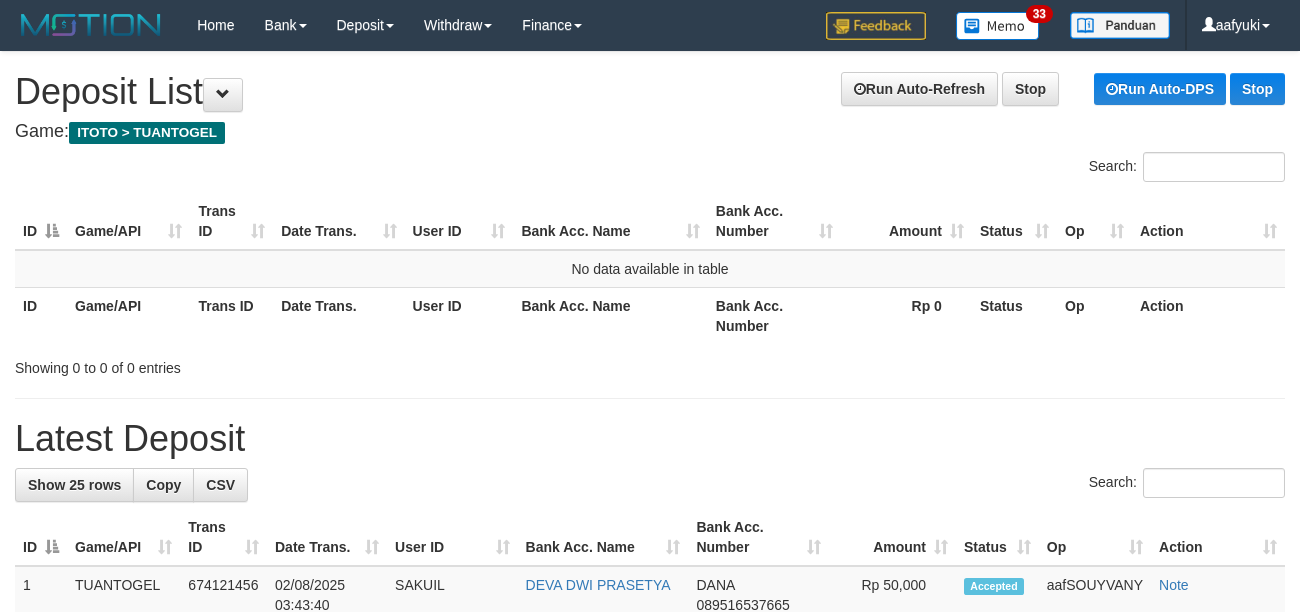 scroll, scrollTop: 0, scrollLeft: 0, axis: both 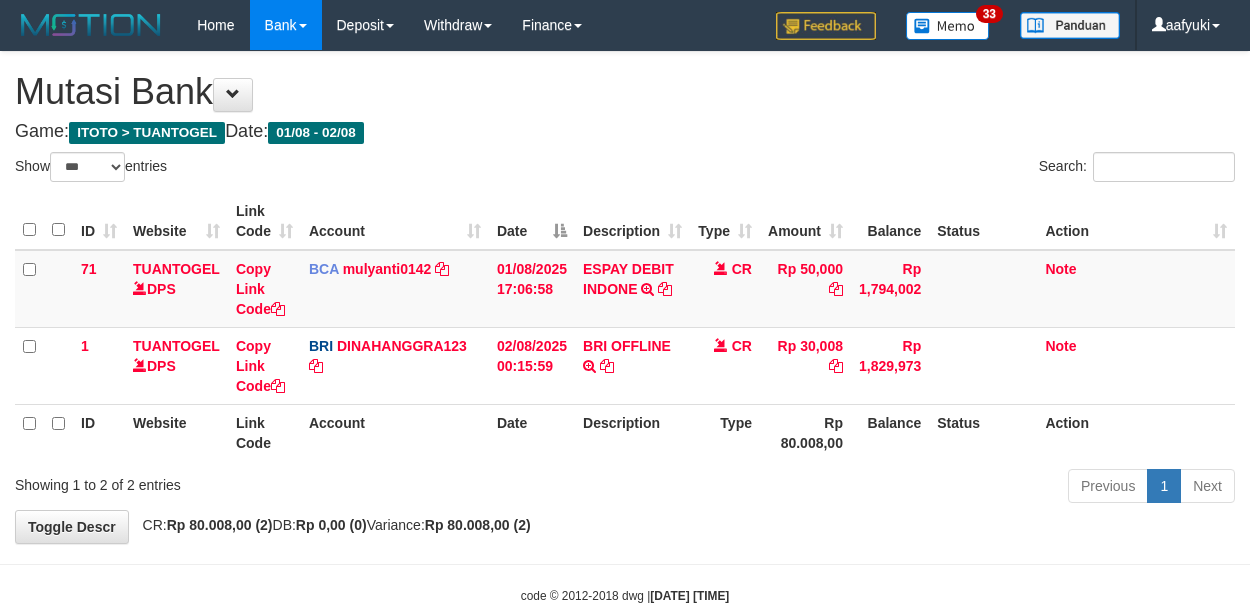 select on "***" 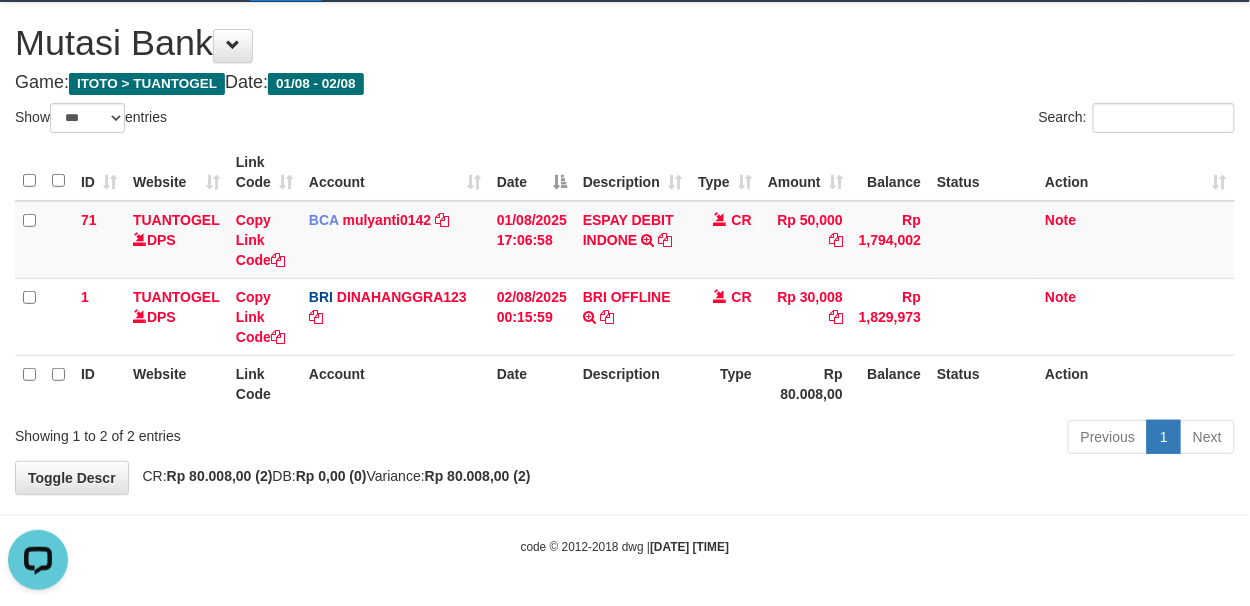 scroll, scrollTop: 0, scrollLeft: 0, axis: both 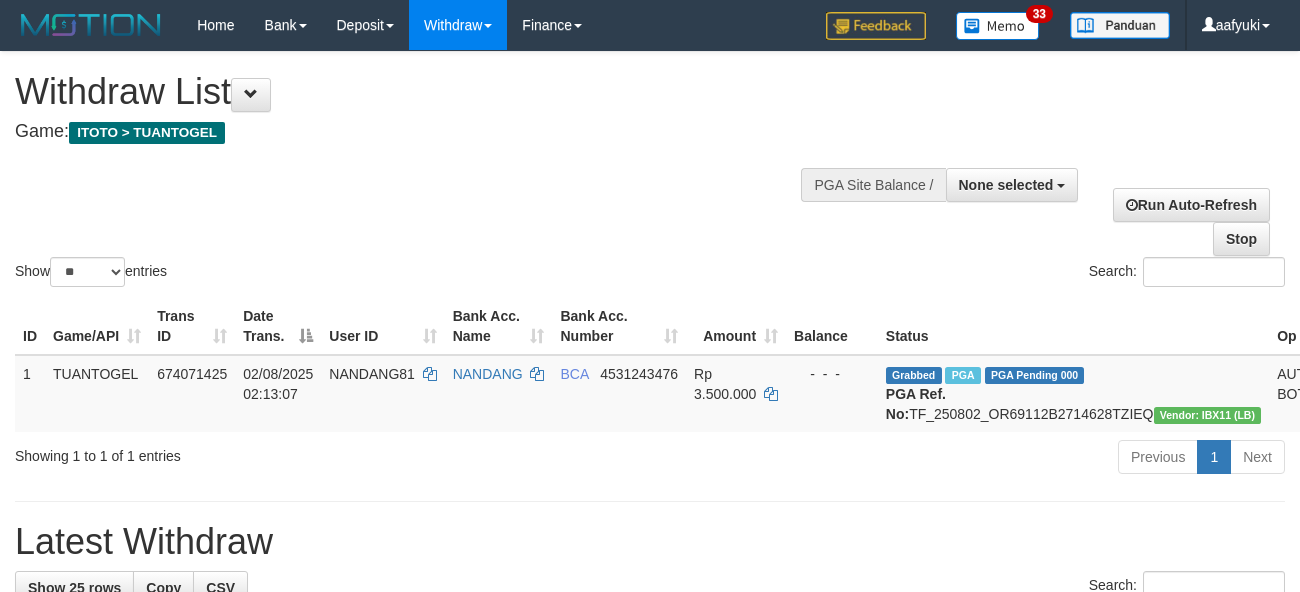 select 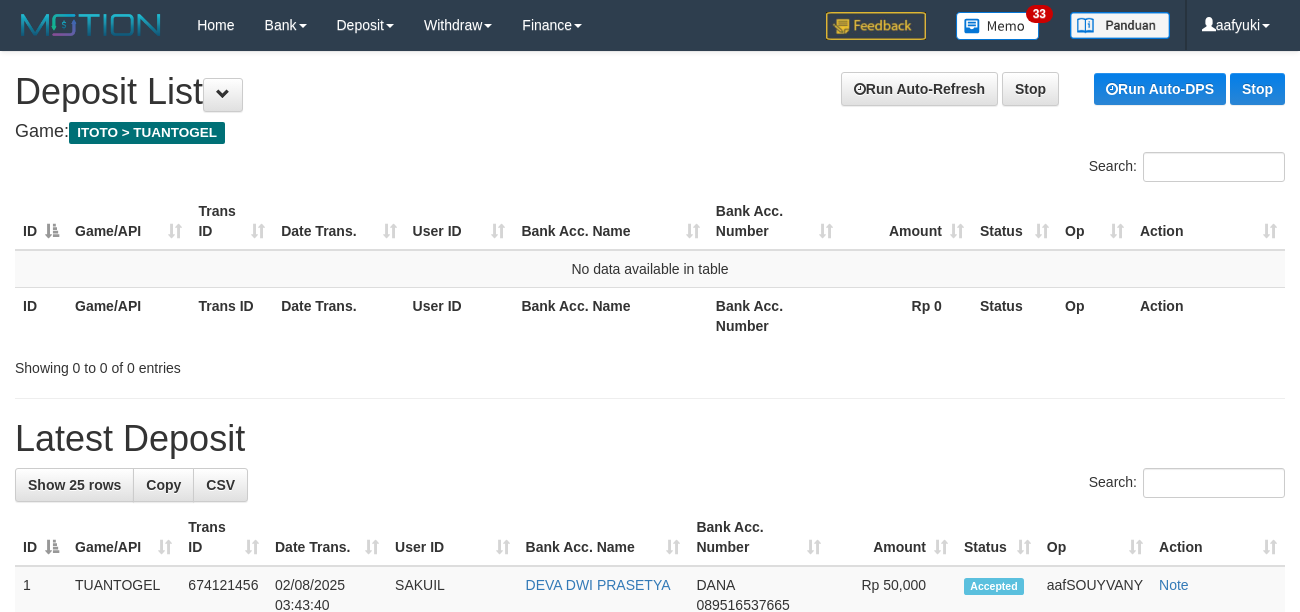 scroll, scrollTop: 0, scrollLeft: 0, axis: both 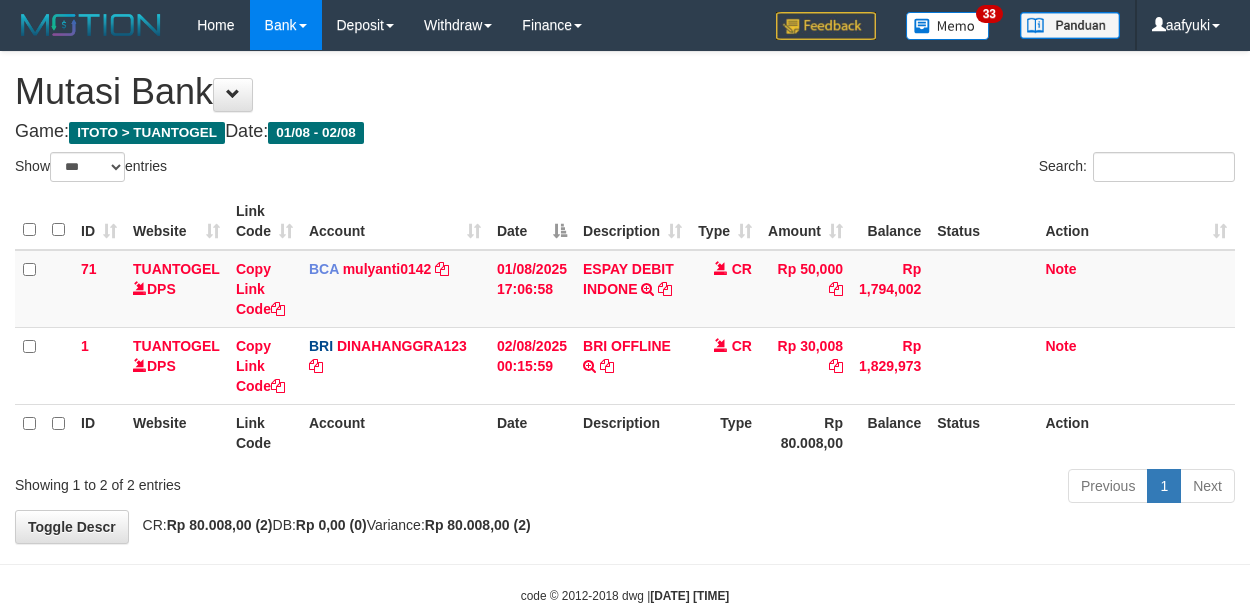 select on "***" 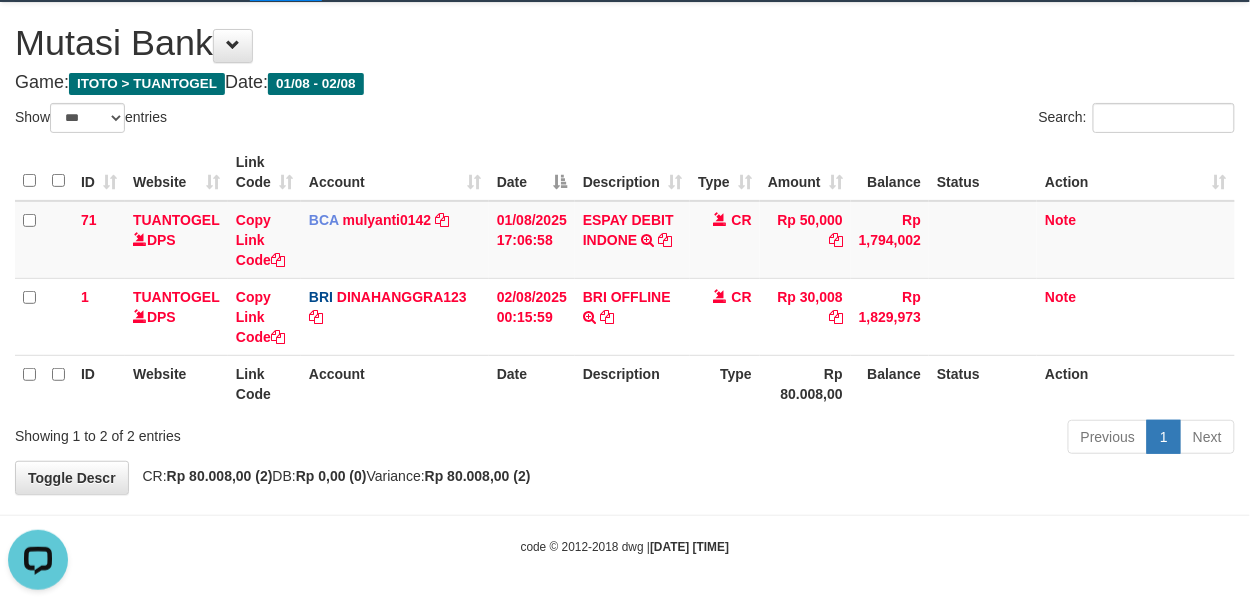 scroll, scrollTop: 0, scrollLeft: 0, axis: both 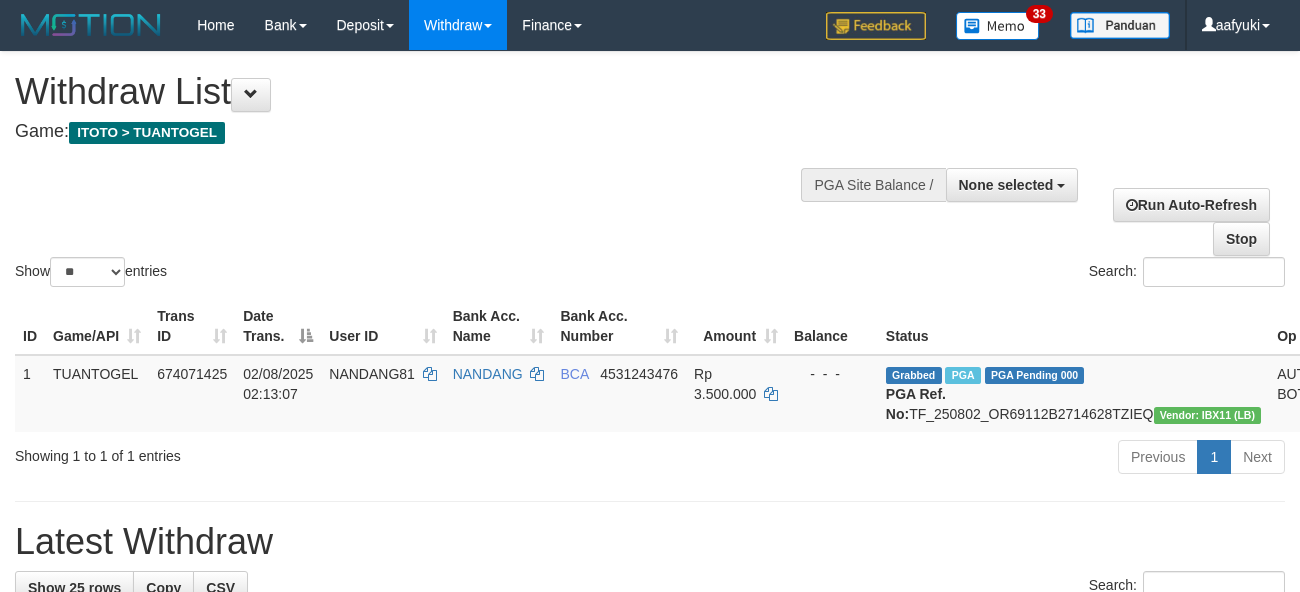 select 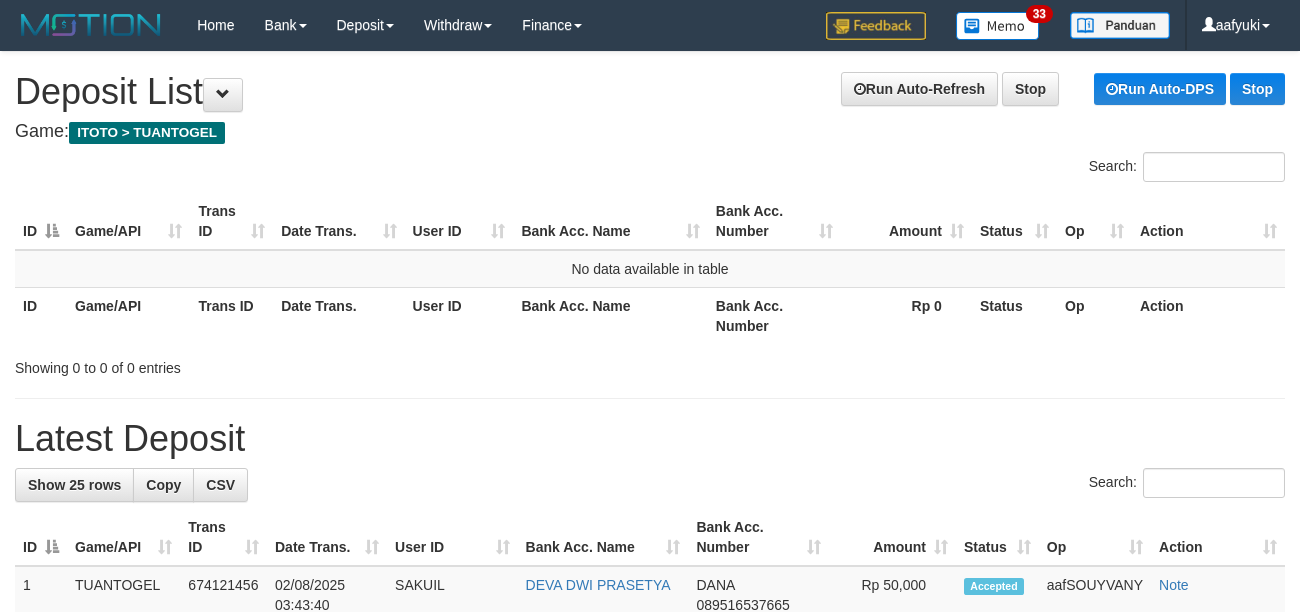 scroll, scrollTop: 0, scrollLeft: 0, axis: both 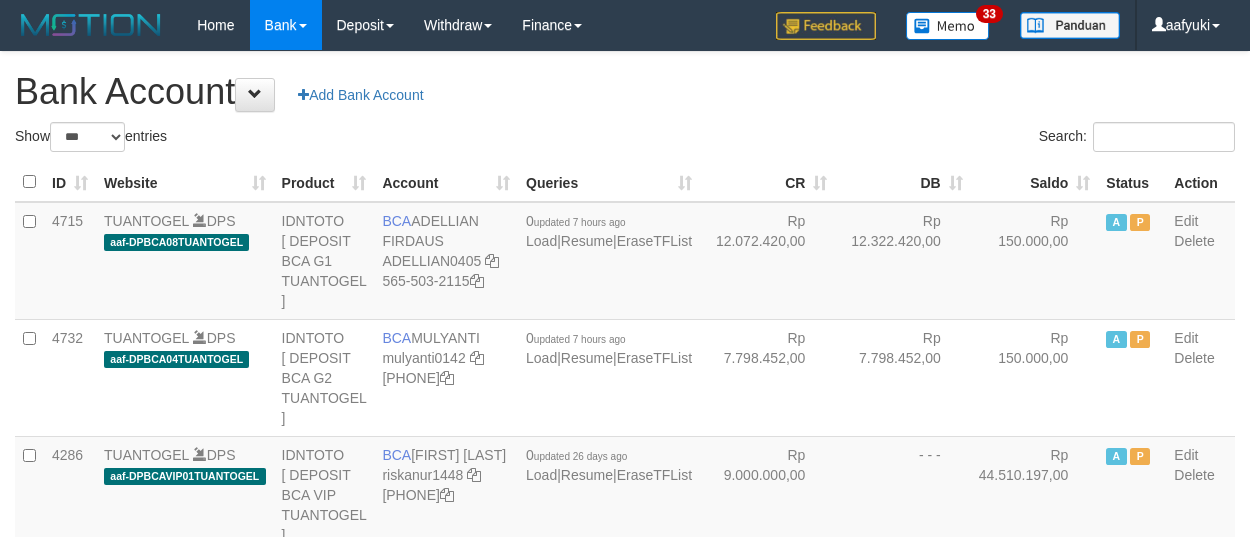 select on "***" 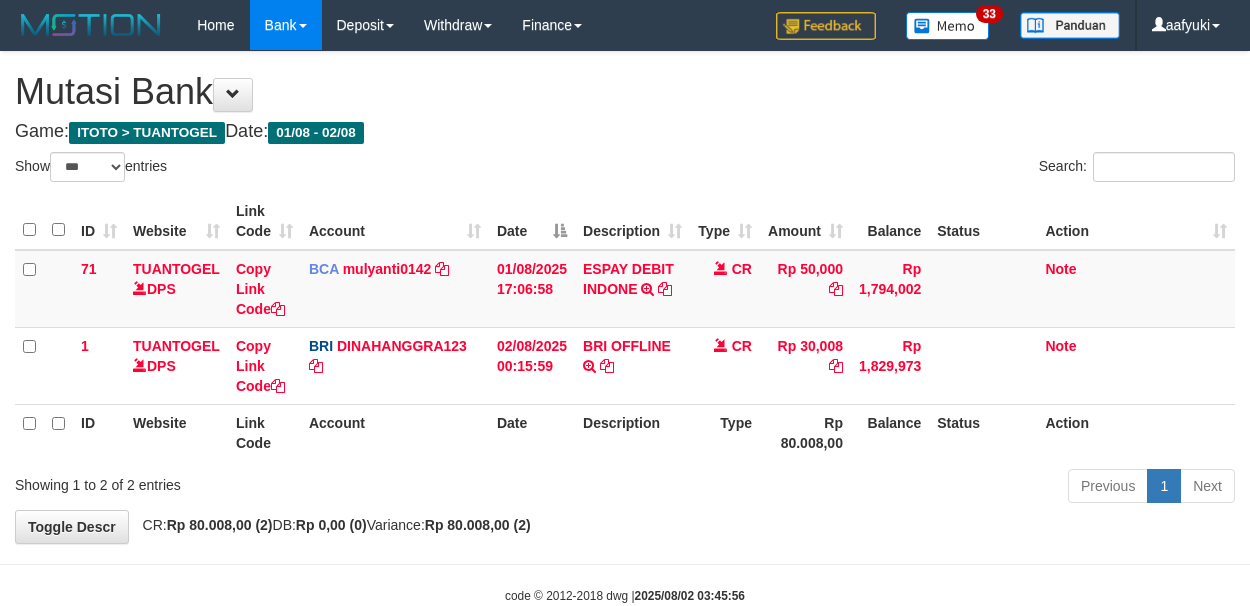 select on "***" 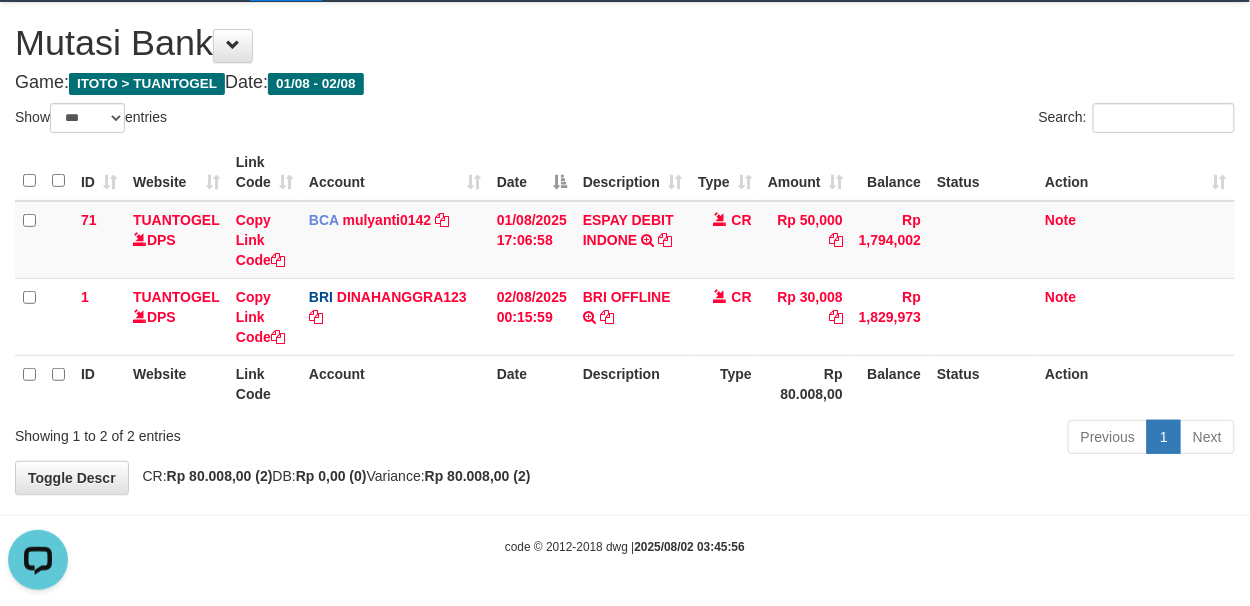 scroll, scrollTop: 0, scrollLeft: 0, axis: both 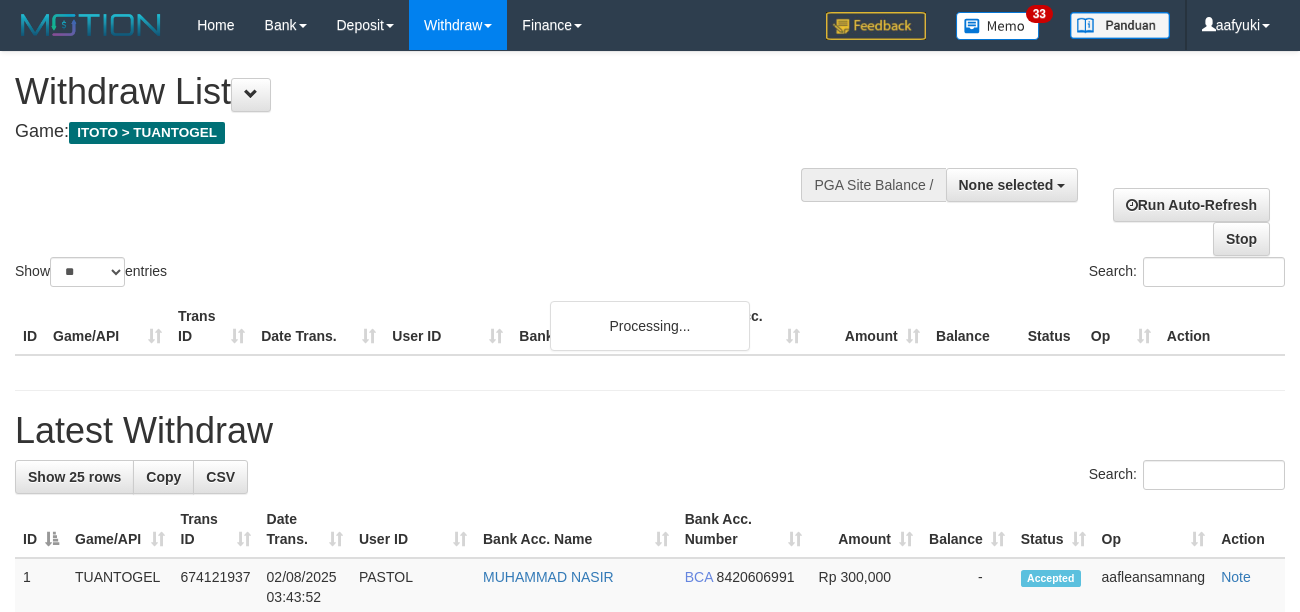 select 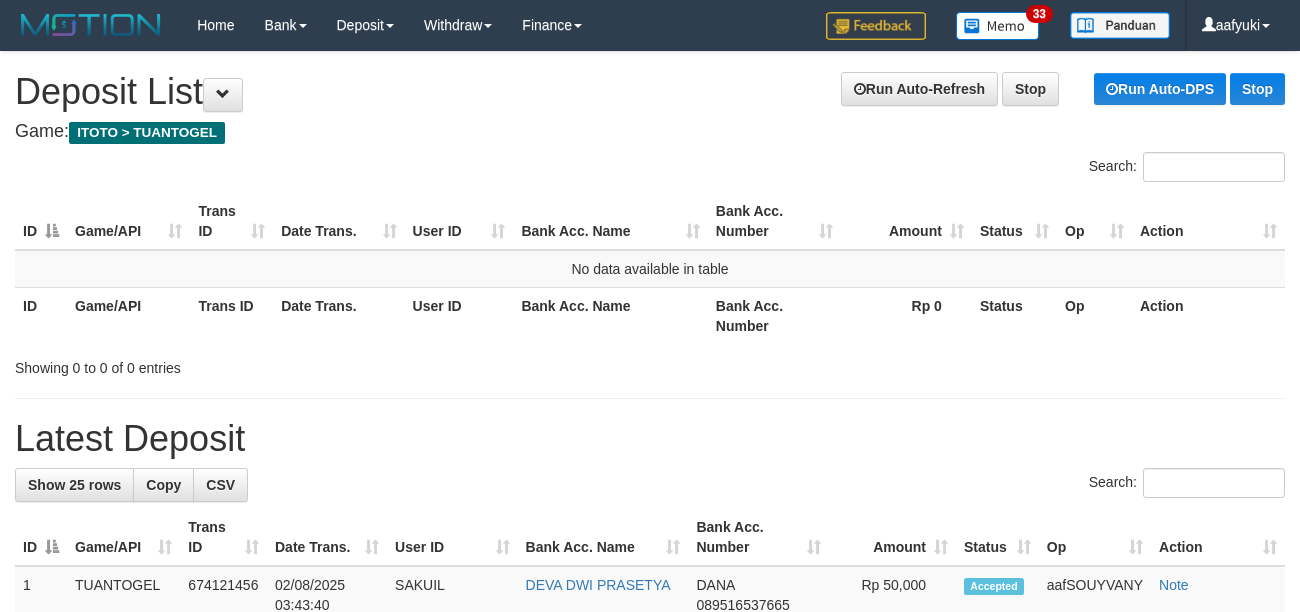 scroll, scrollTop: 0, scrollLeft: 0, axis: both 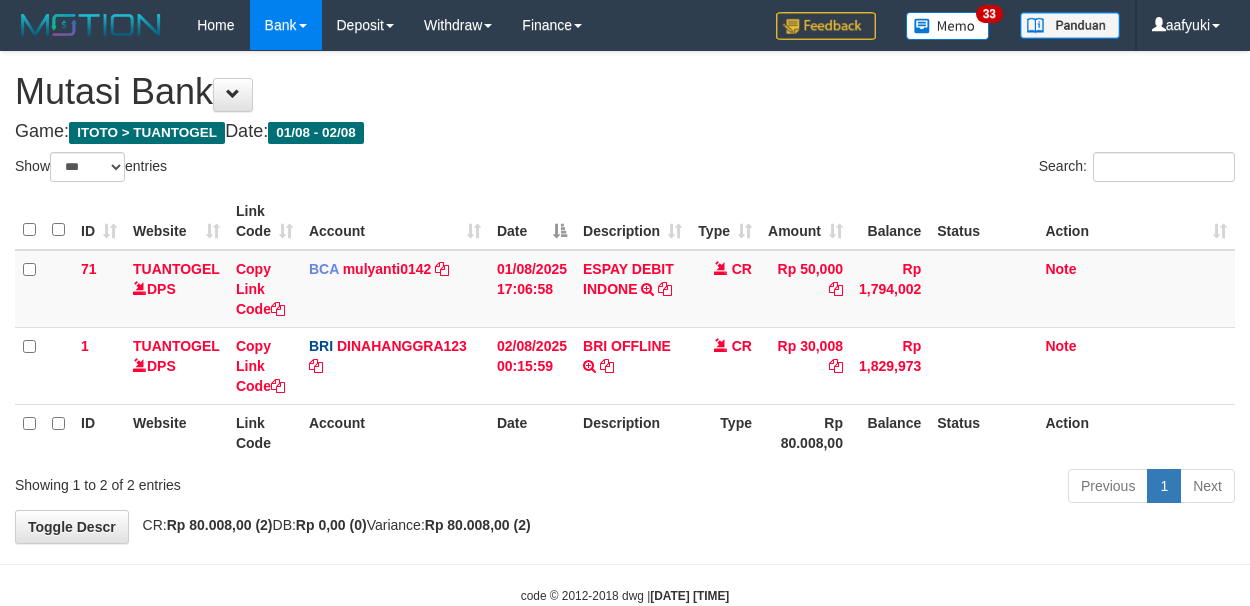 select on "***" 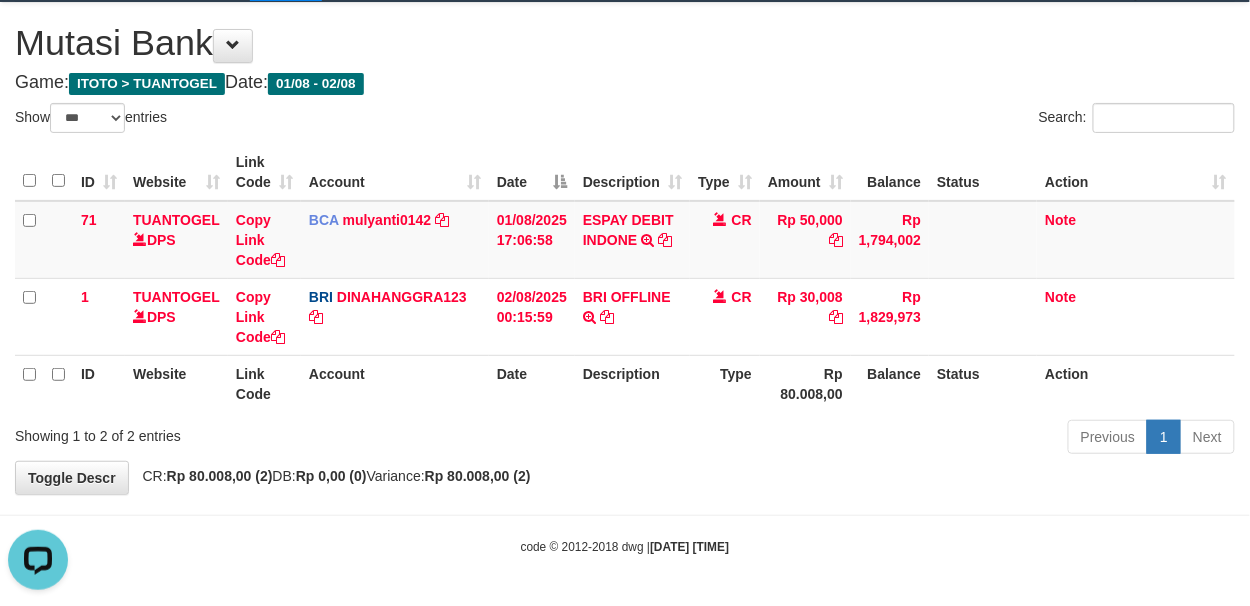 scroll, scrollTop: 0, scrollLeft: 0, axis: both 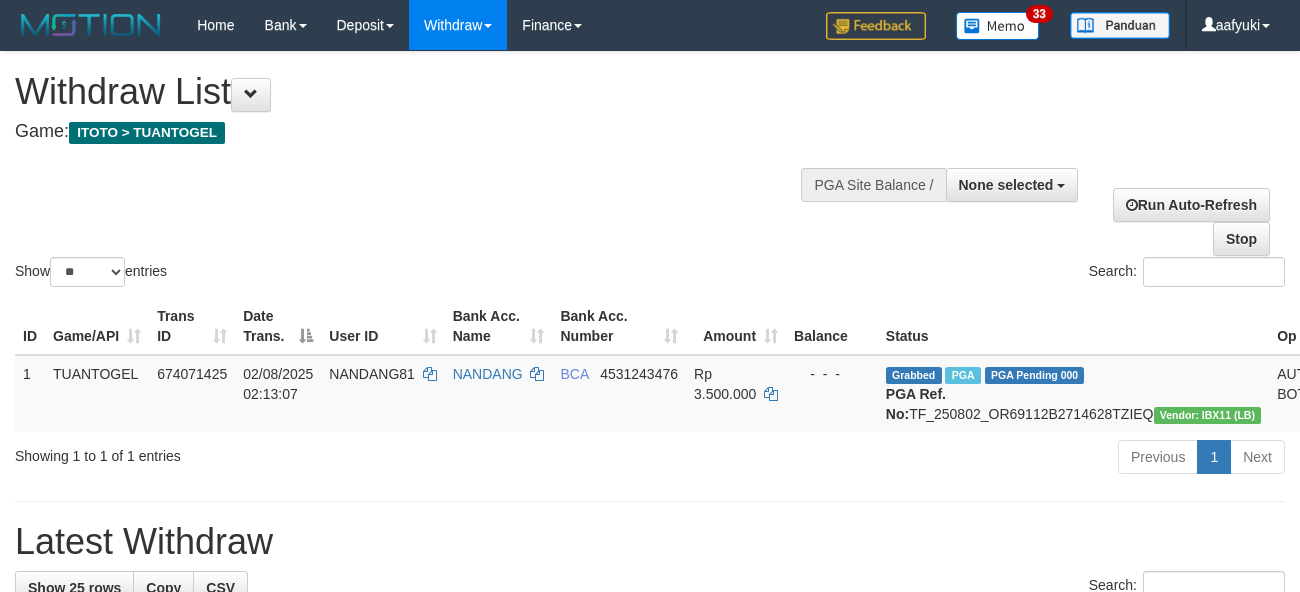 select 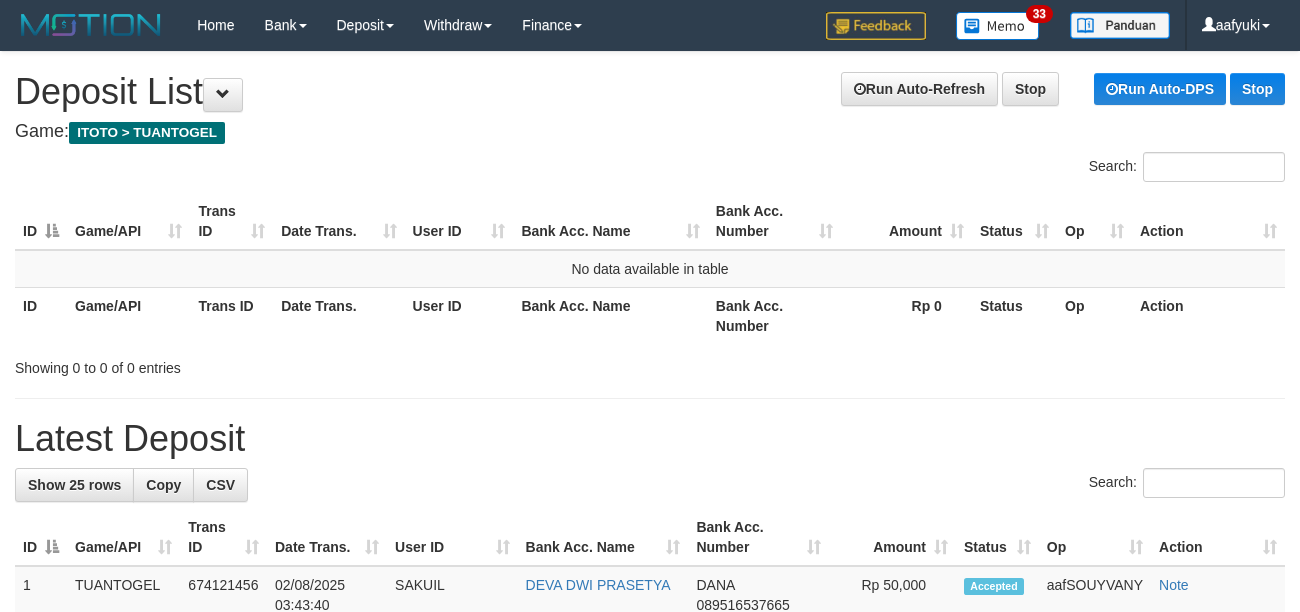 scroll, scrollTop: 0, scrollLeft: 0, axis: both 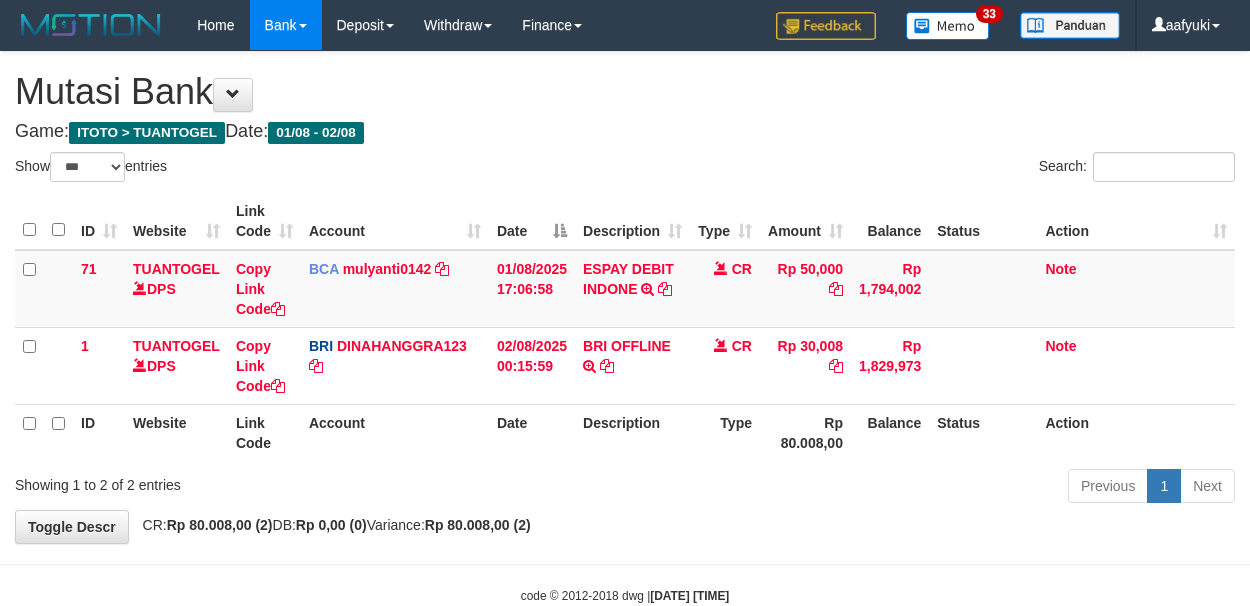 select on "***" 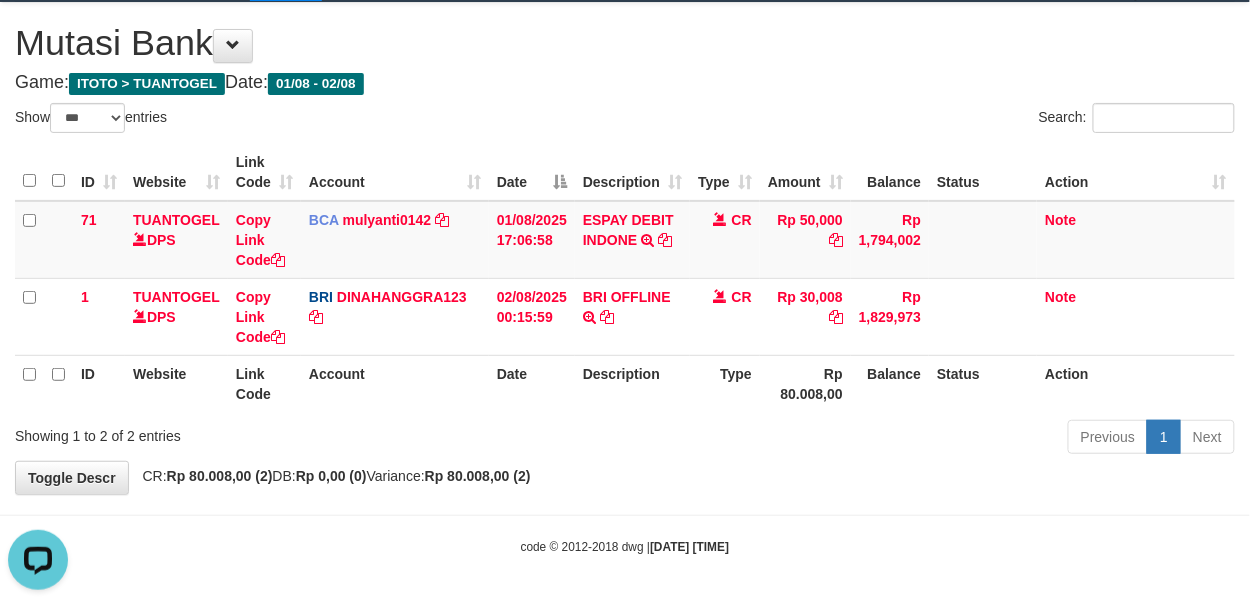 scroll, scrollTop: 0, scrollLeft: 0, axis: both 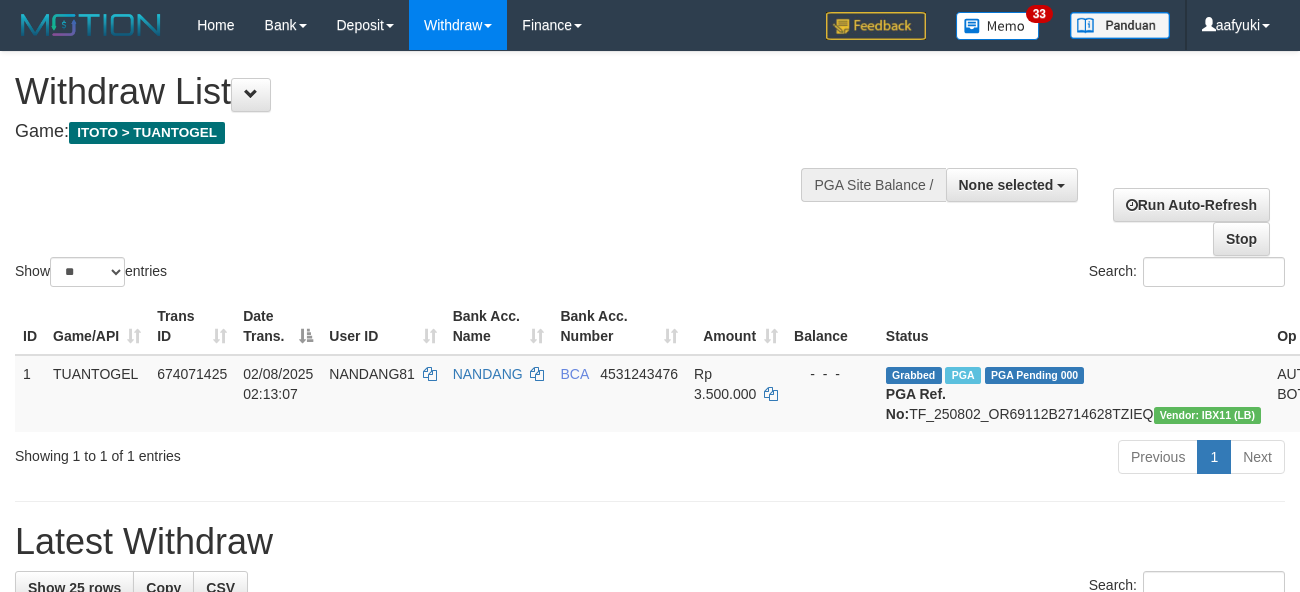 select 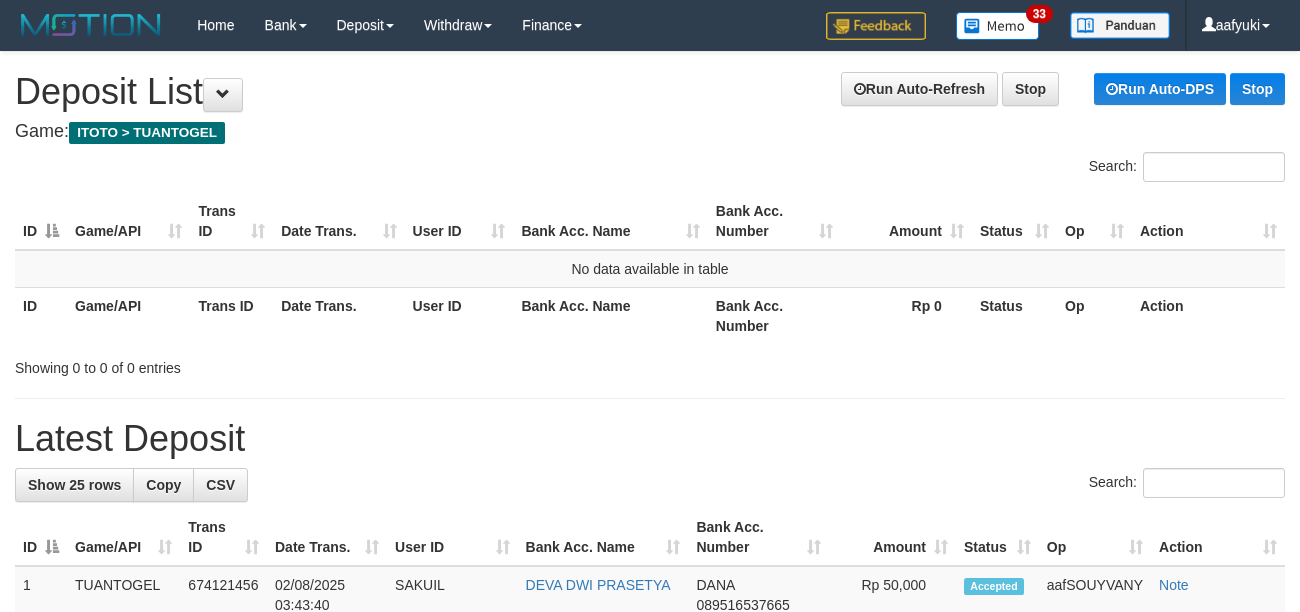scroll, scrollTop: 0, scrollLeft: 0, axis: both 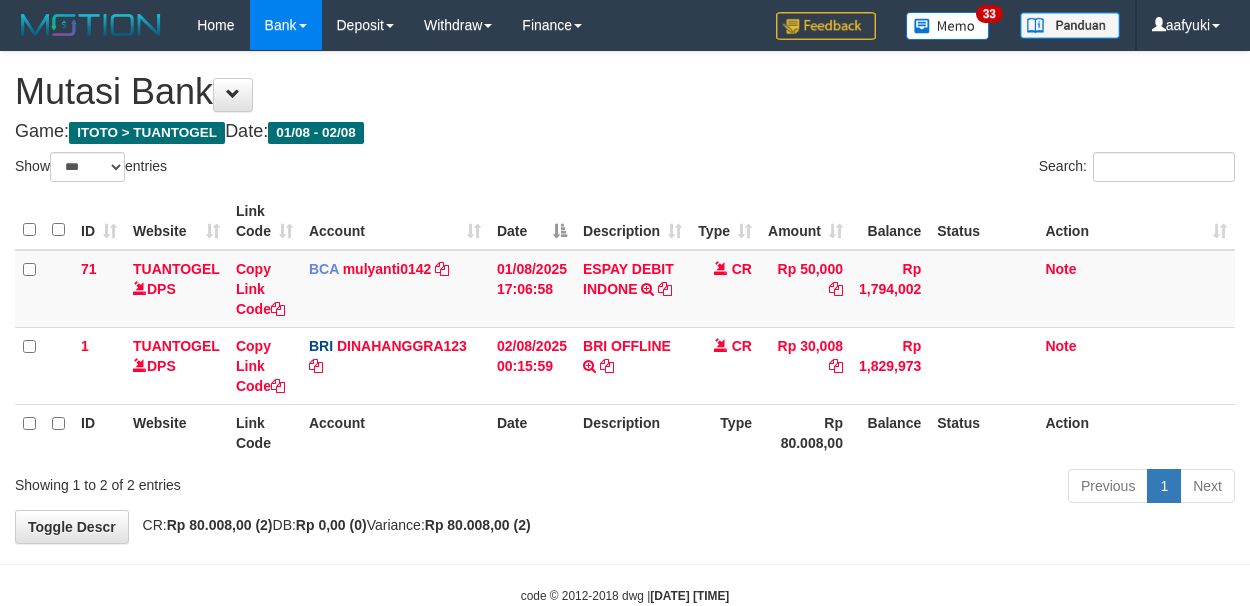 select on "***" 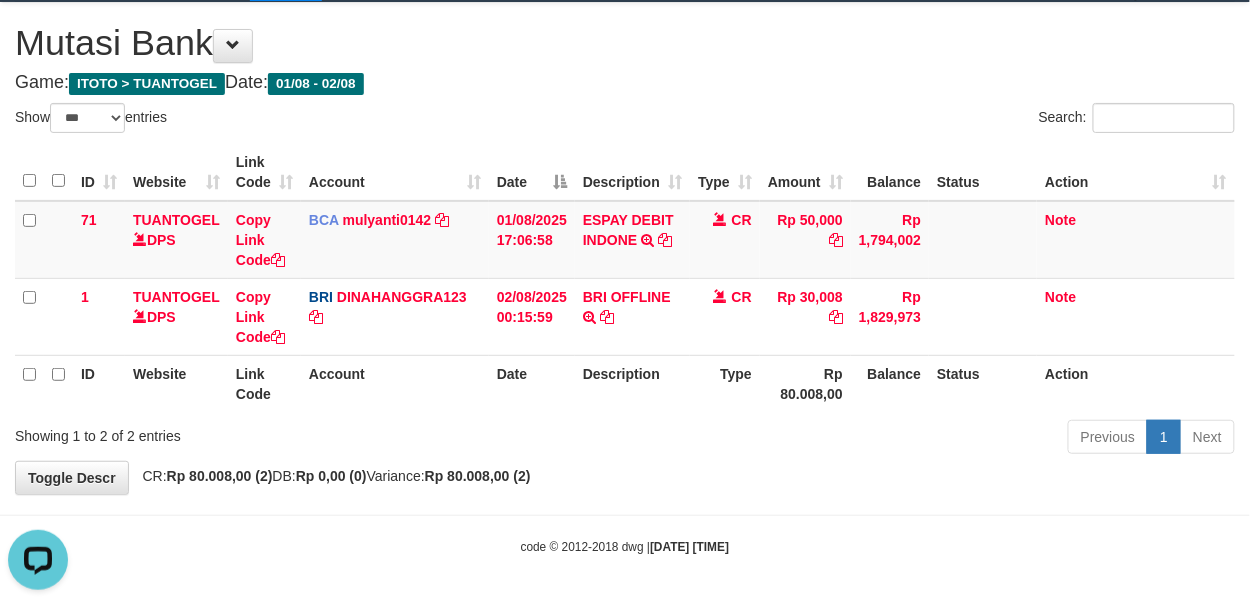 scroll, scrollTop: 0, scrollLeft: 0, axis: both 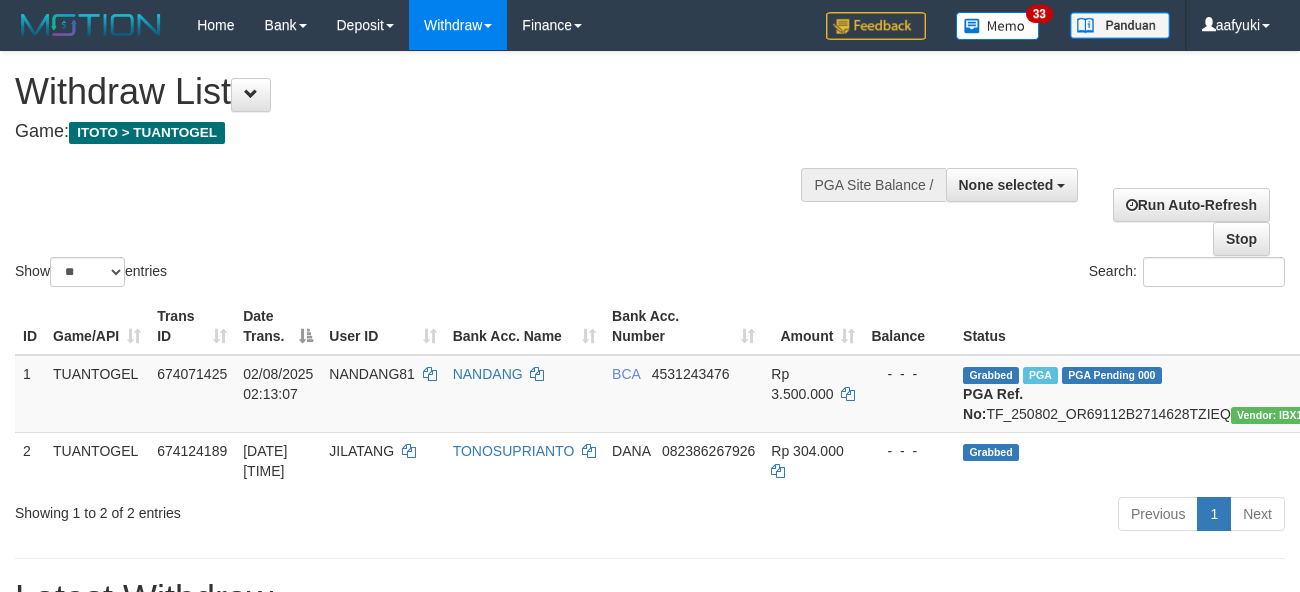 select 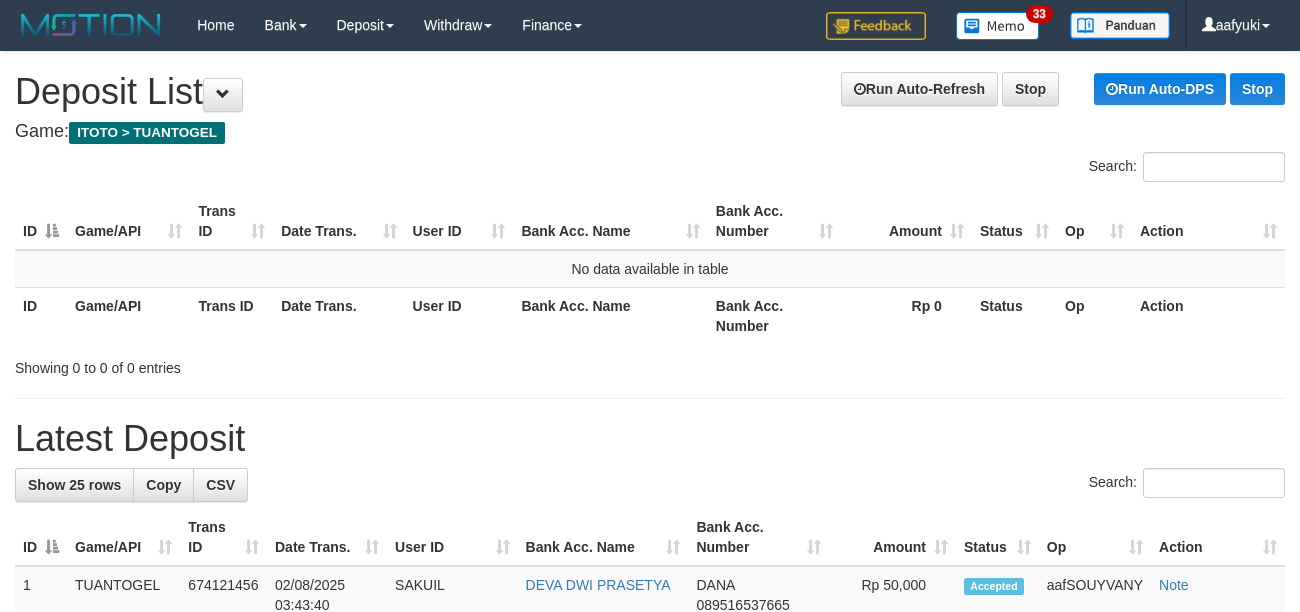 scroll, scrollTop: 0, scrollLeft: 0, axis: both 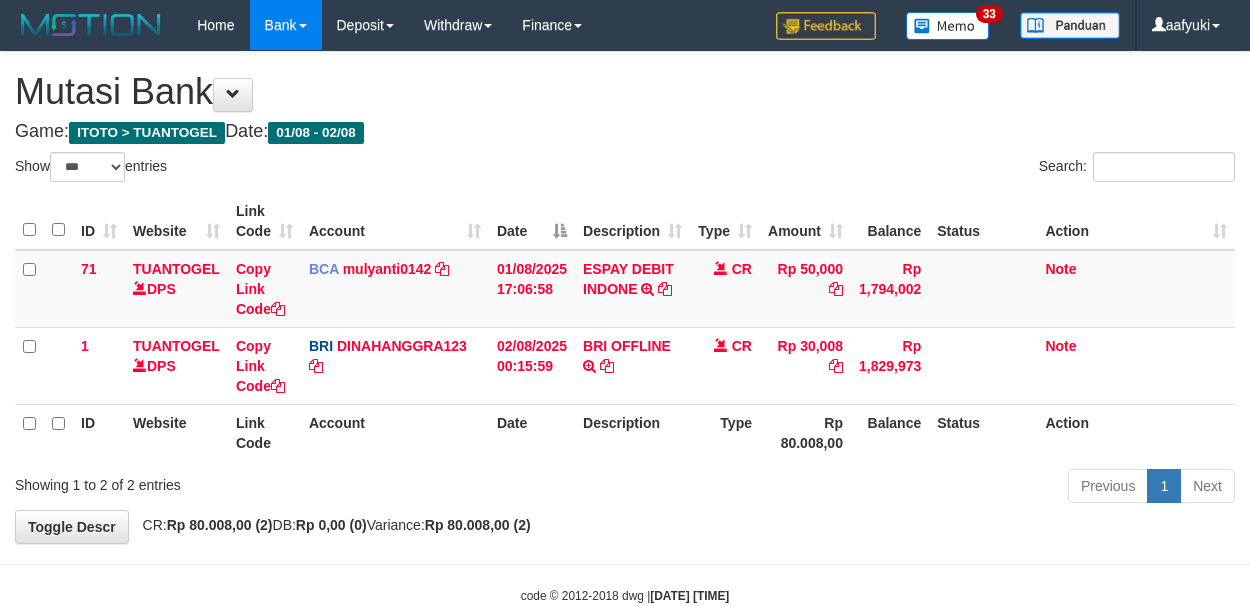 select on "***" 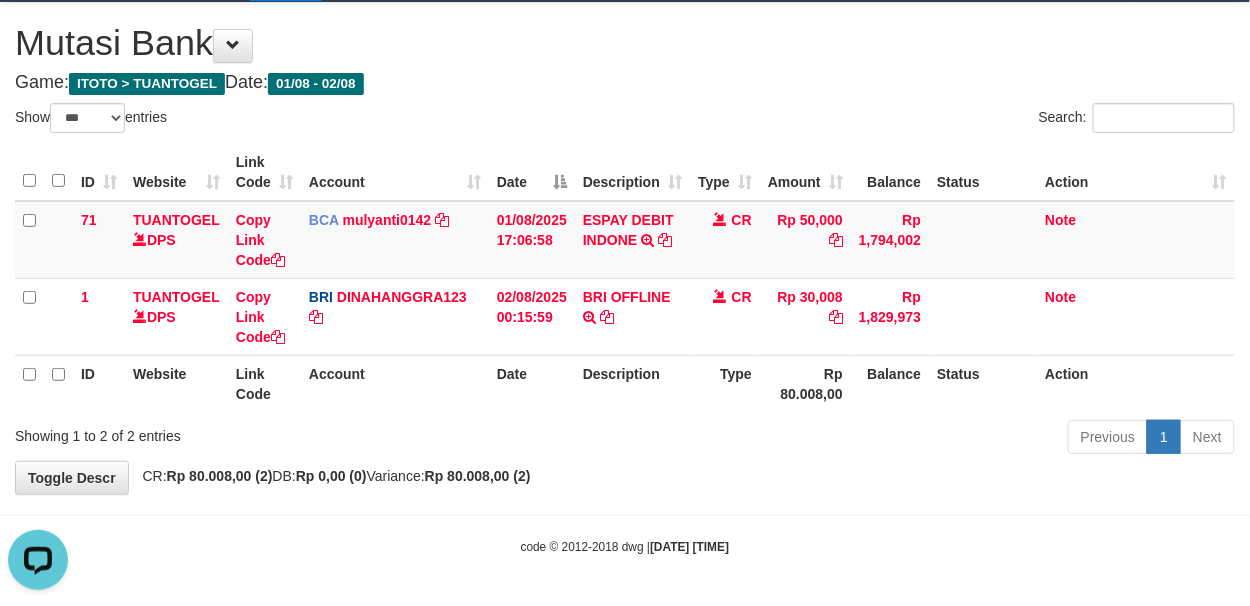scroll, scrollTop: 0, scrollLeft: 0, axis: both 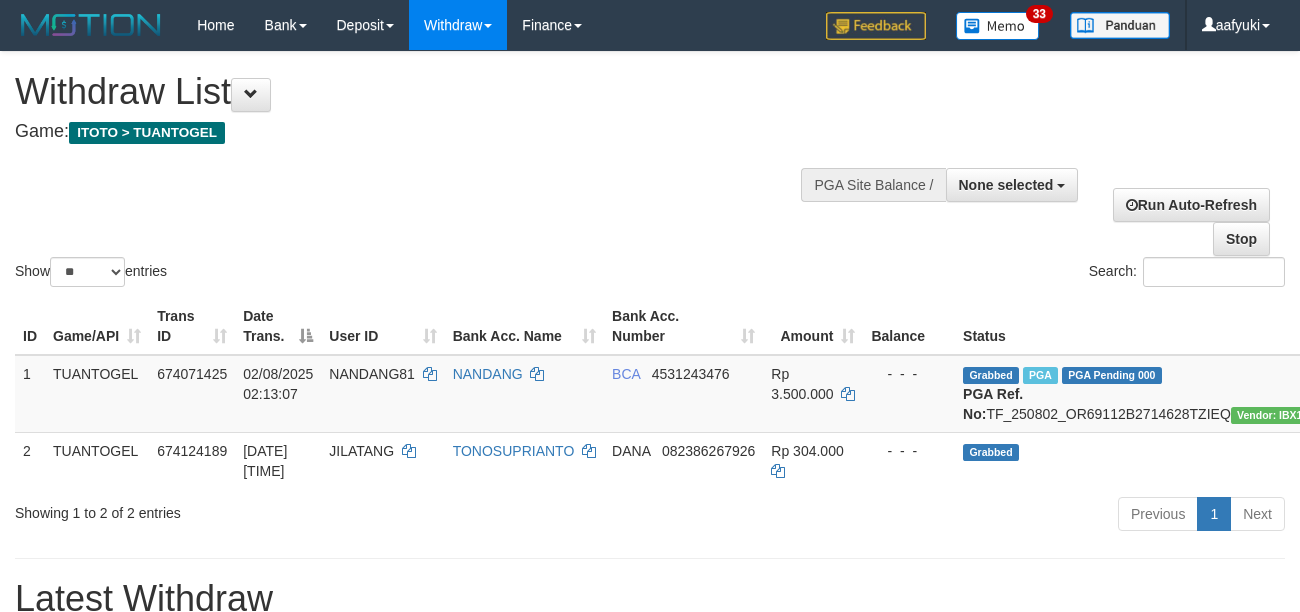 select 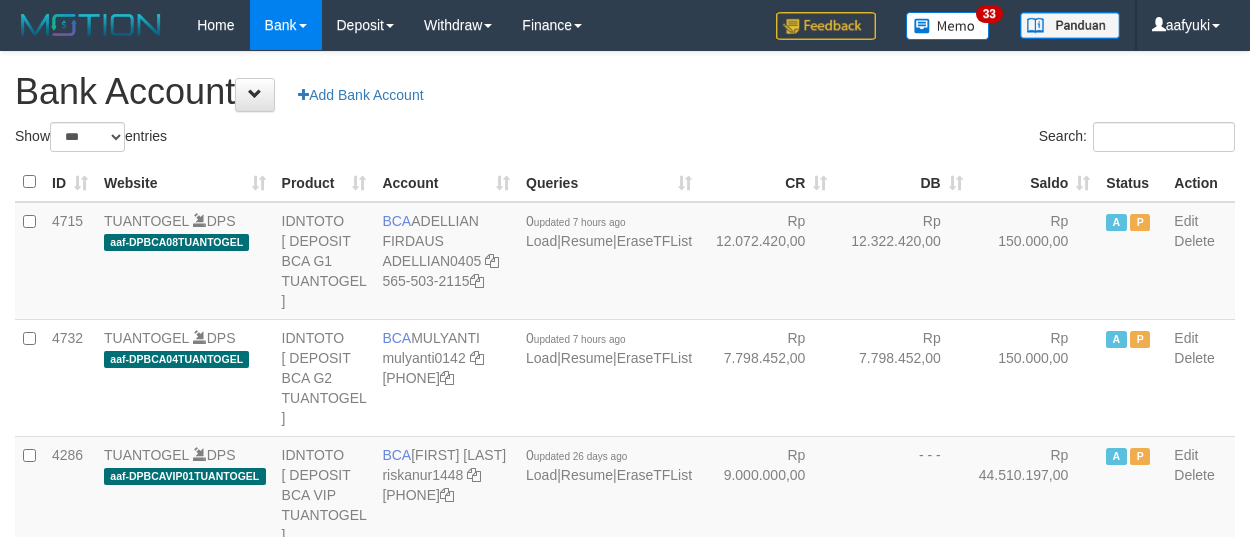 select on "***" 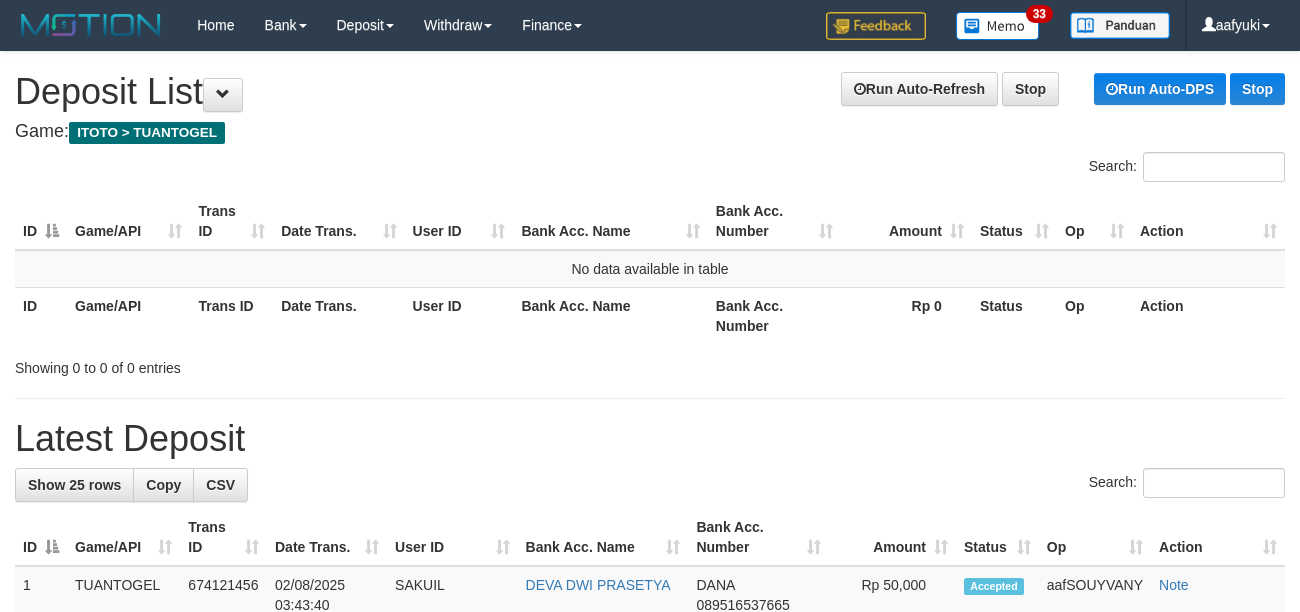 scroll, scrollTop: 0, scrollLeft: 0, axis: both 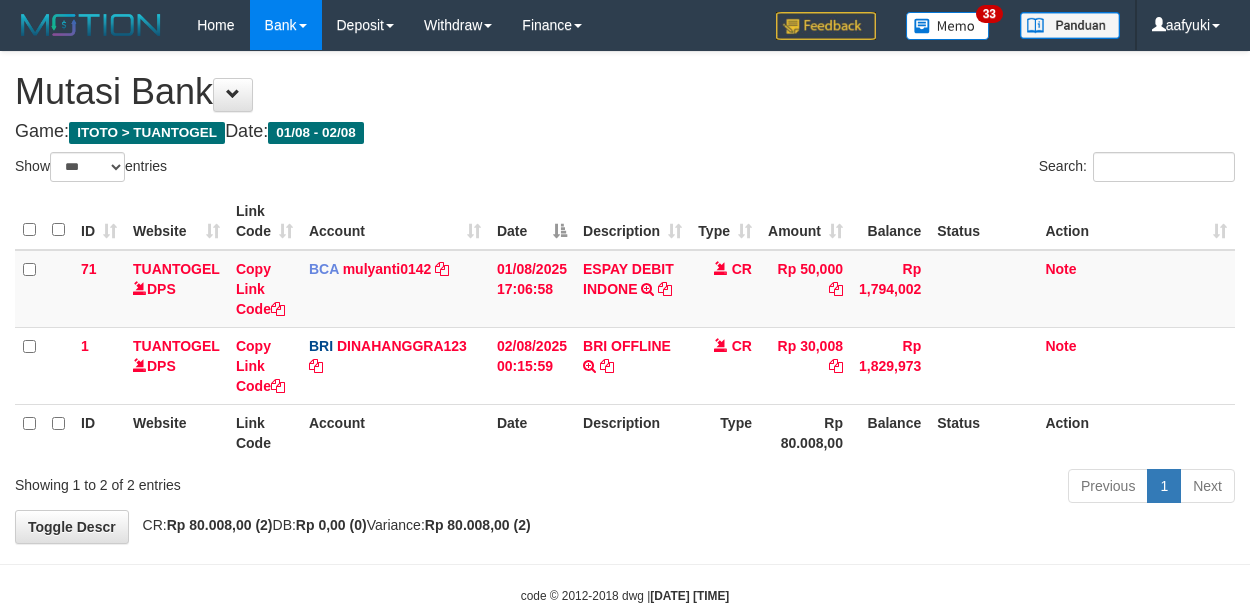 select on "***" 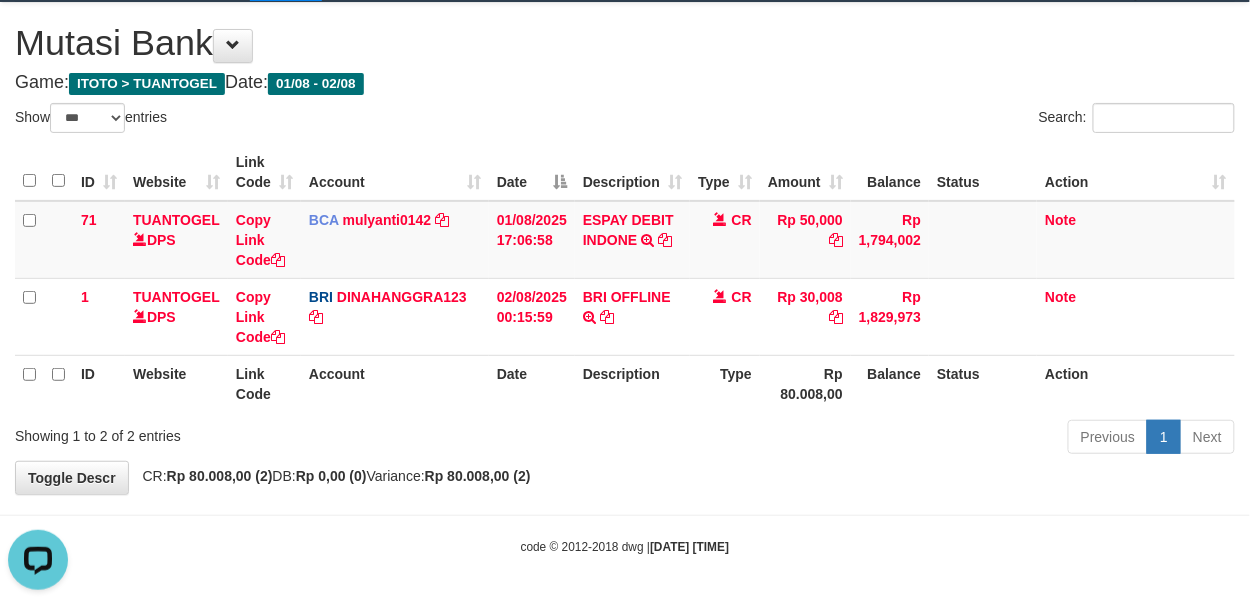 scroll, scrollTop: 0, scrollLeft: 0, axis: both 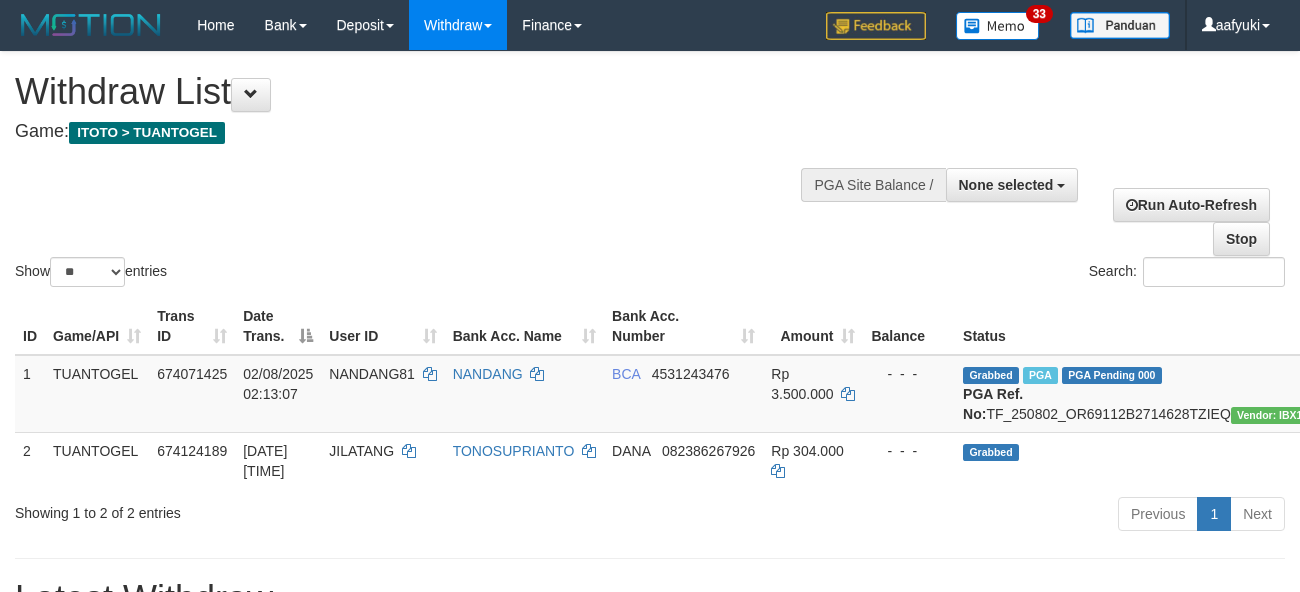 select 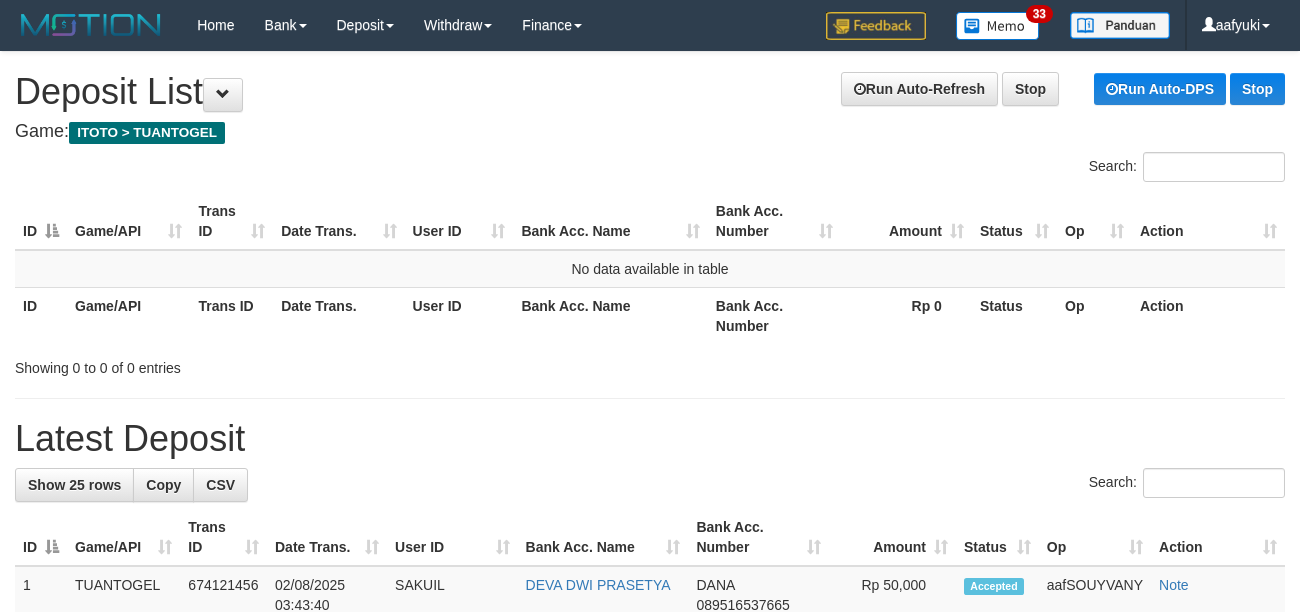 scroll, scrollTop: 0, scrollLeft: 0, axis: both 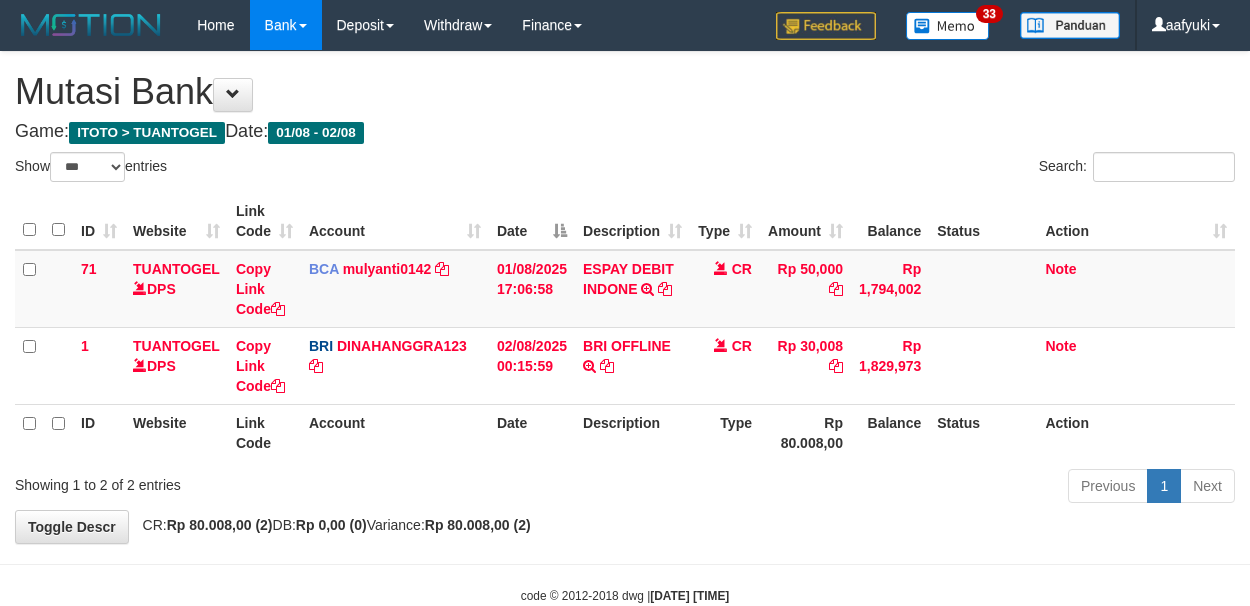 select on "***" 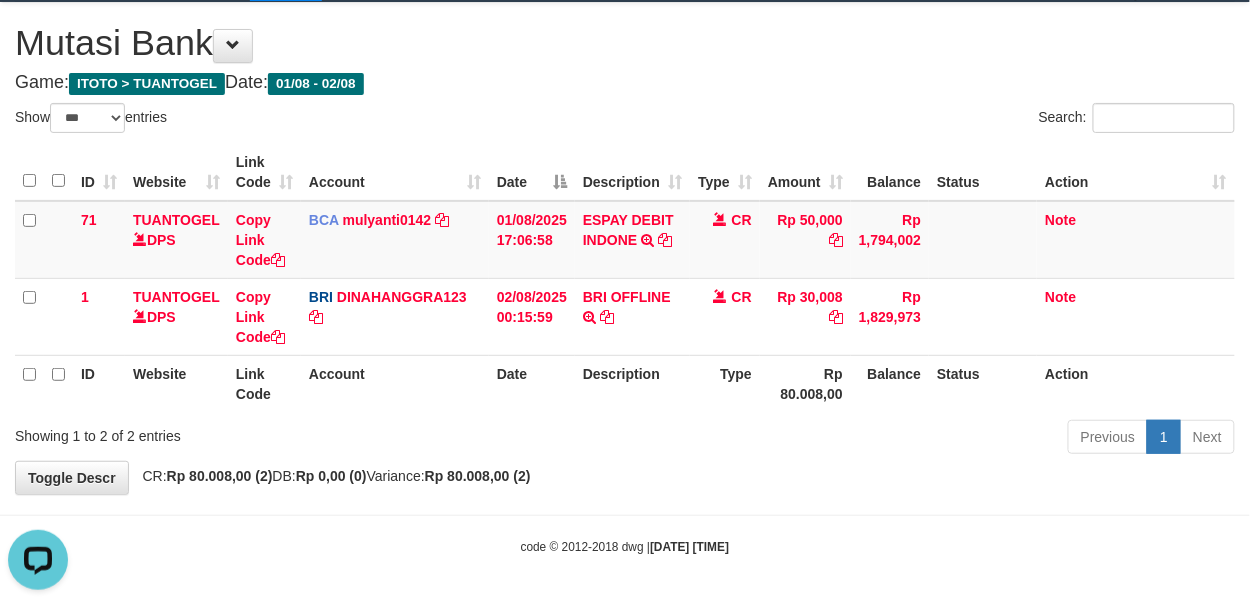 scroll, scrollTop: 0, scrollLeft: 0, axis: both 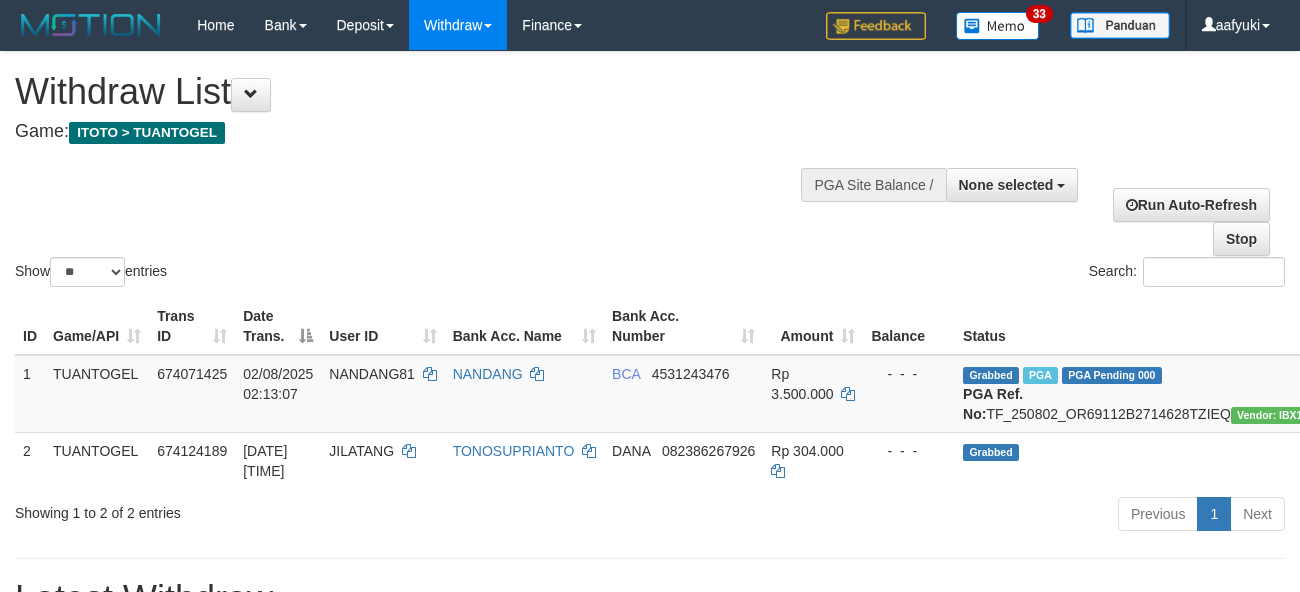 select 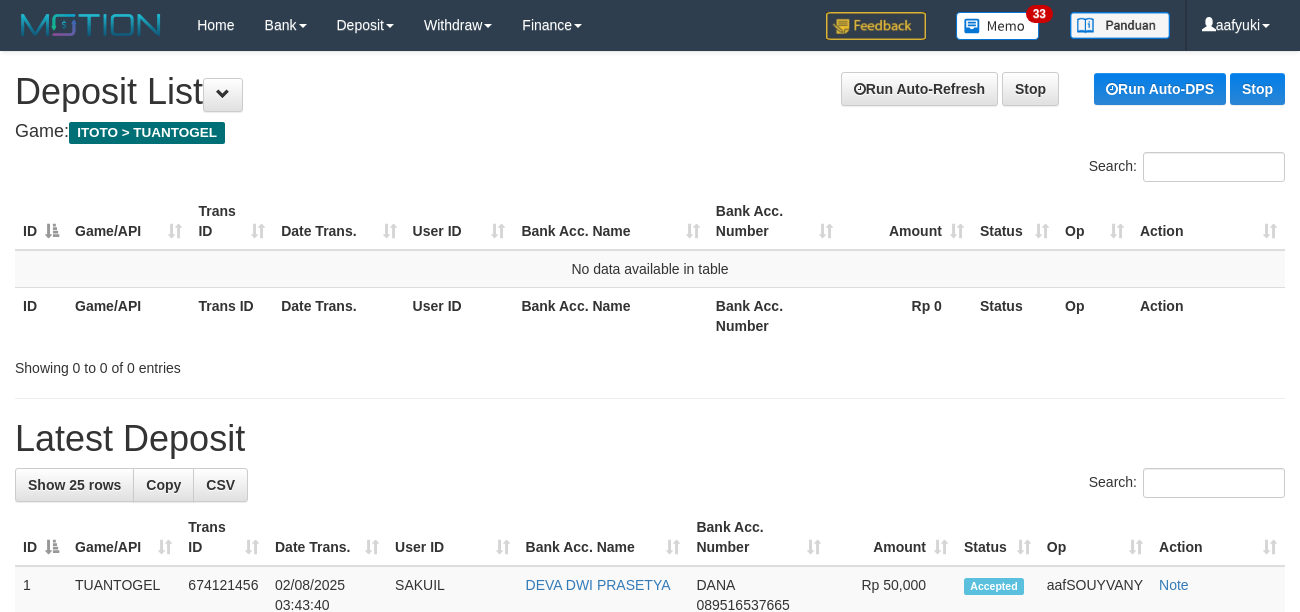scroll, scrollTop: 0, scrollLeft: 0, axis: both 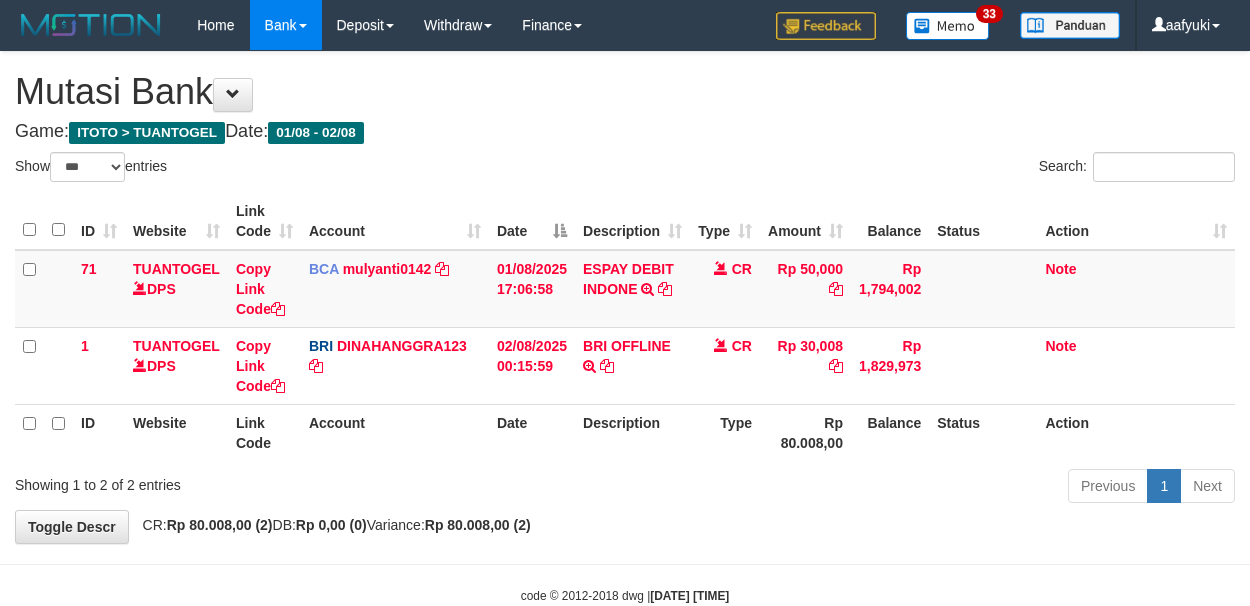 select on "***" 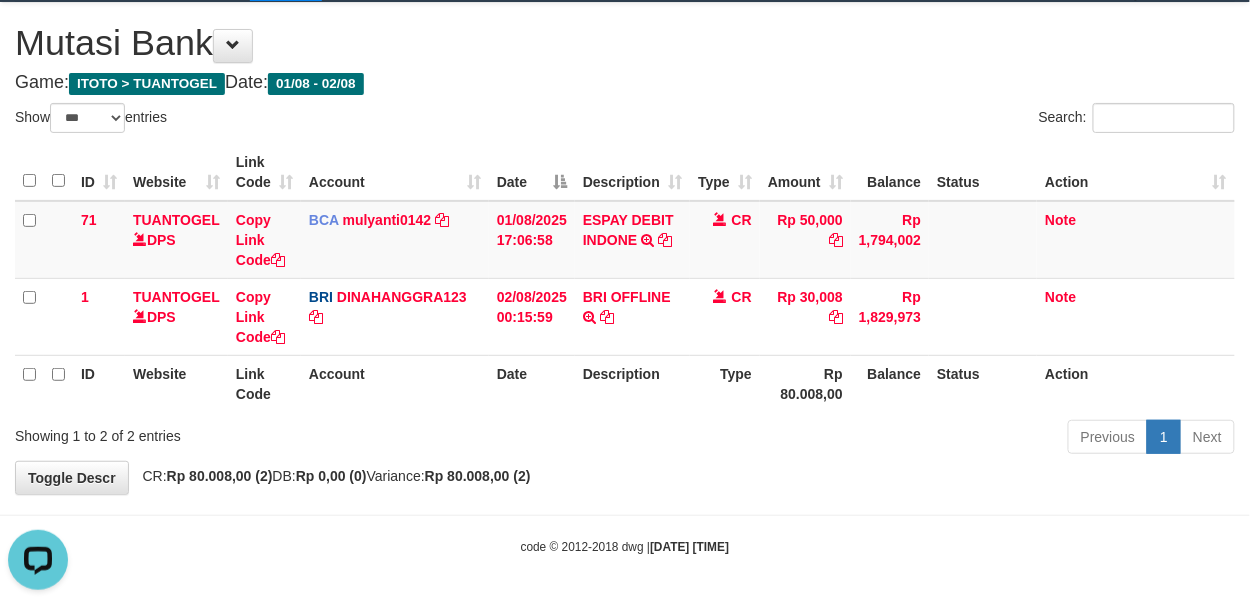 scroll, scrollTop: 0, scrollLeft: 0, axis: both 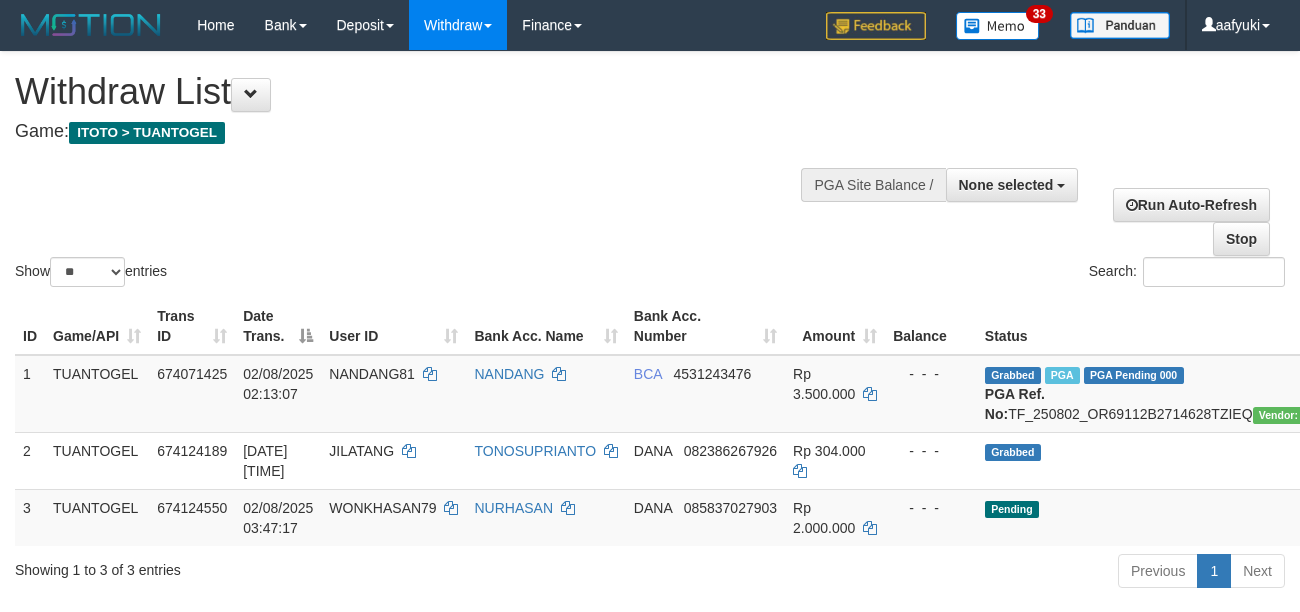 select 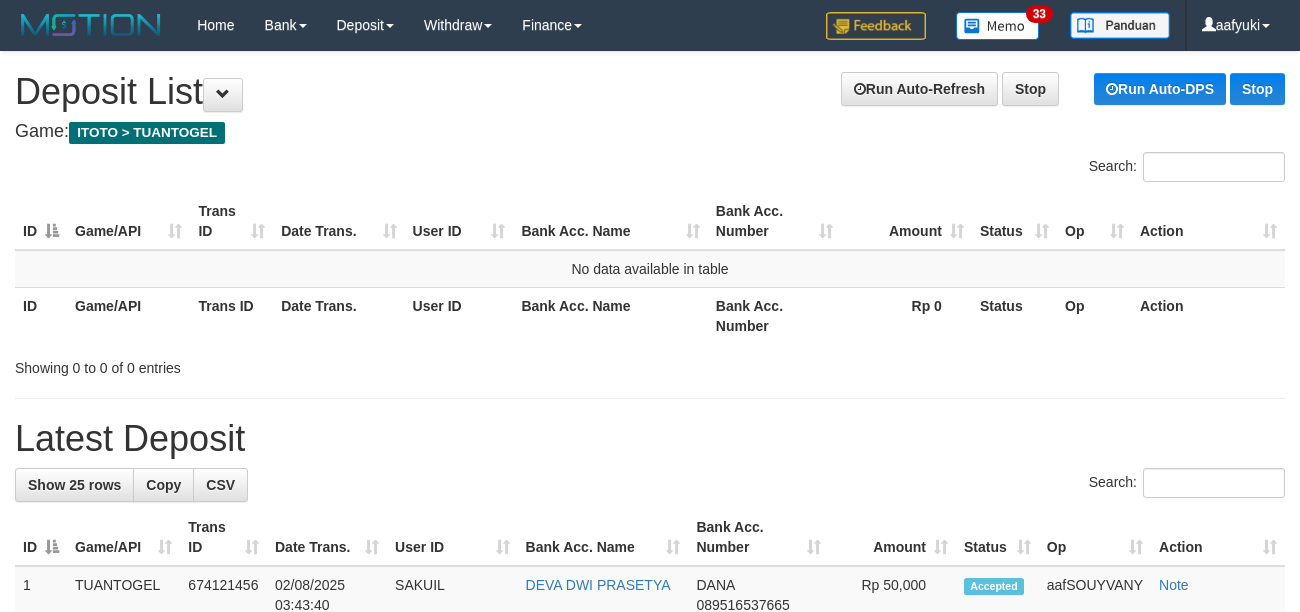 scroll, scrollTop: 0, scrollLeft: 0, axis: both 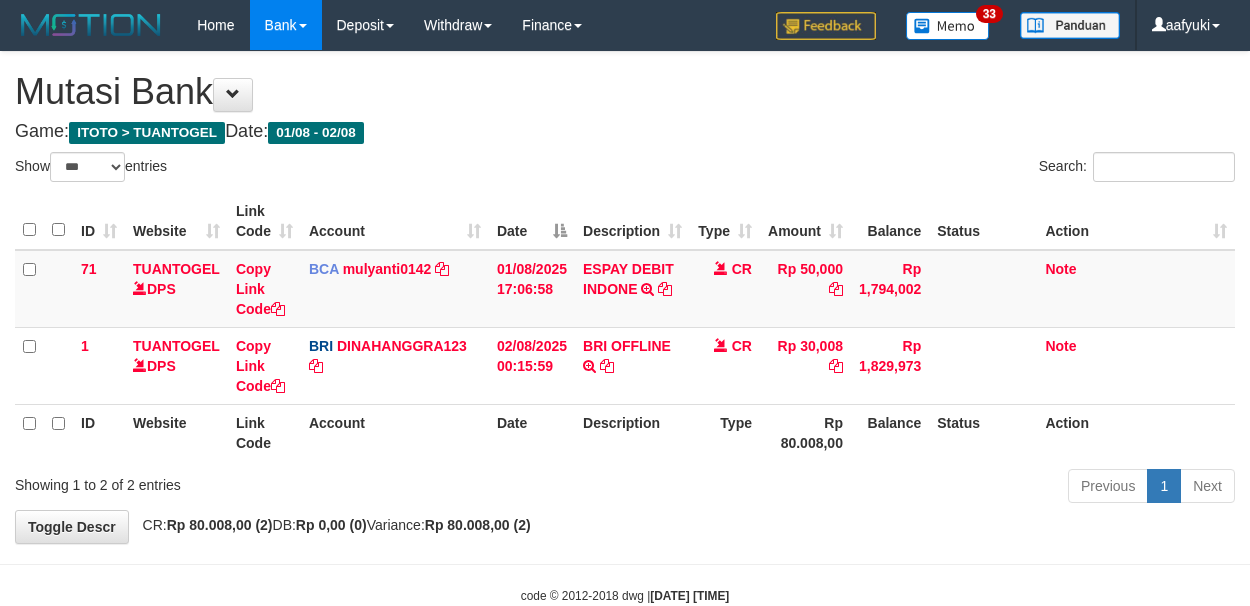 select on "***" 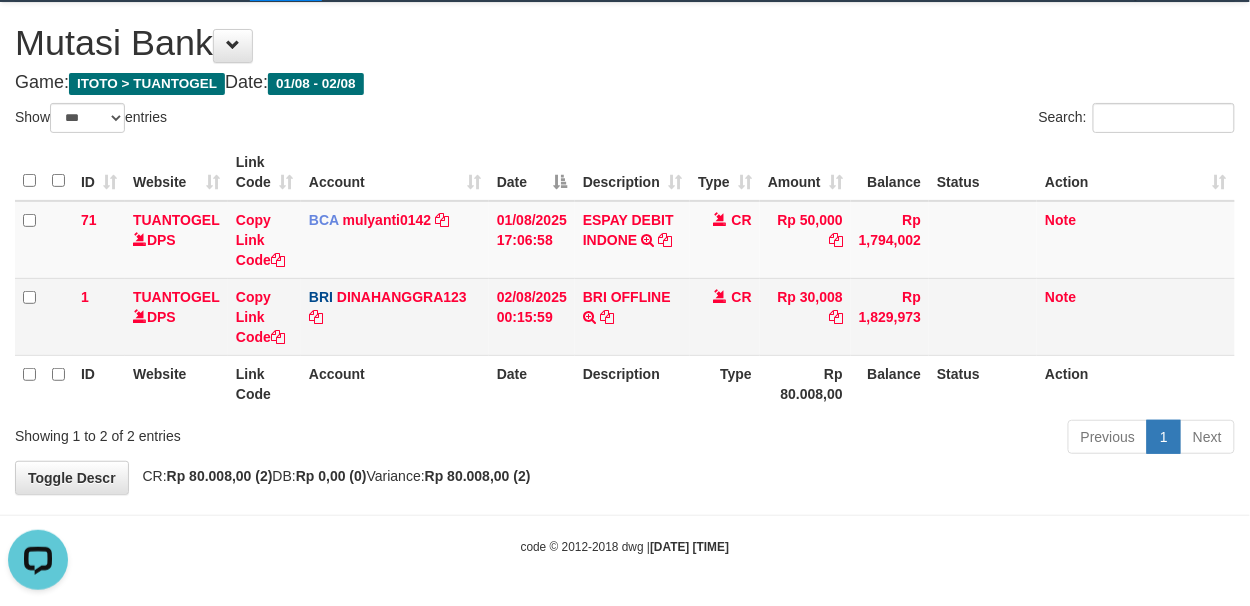 scroll, scrollTop: 0, scrollLeft: 0, axis: both 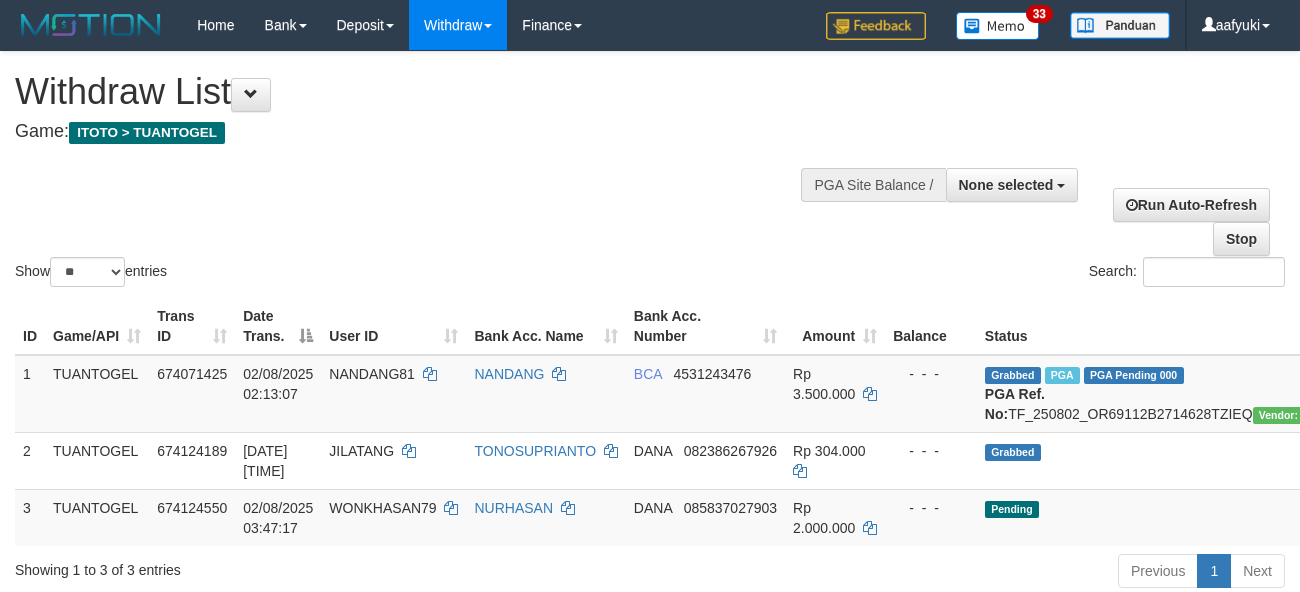 select 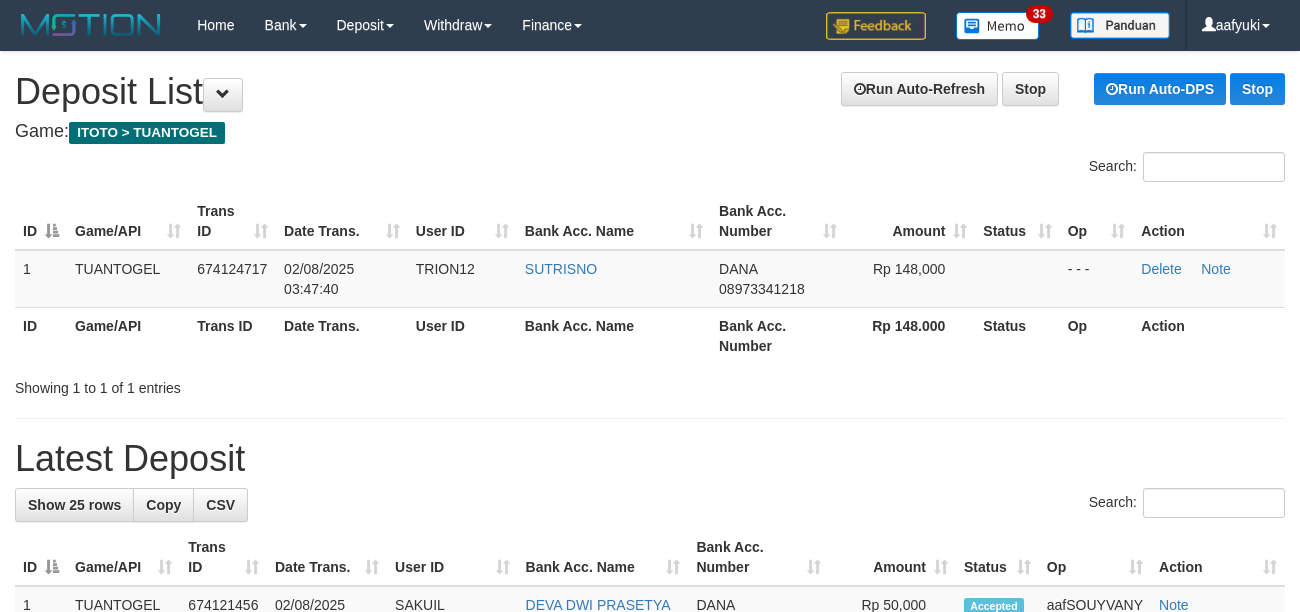 scroll, scrollTop: 0, scrollLeft: 0, axis: both 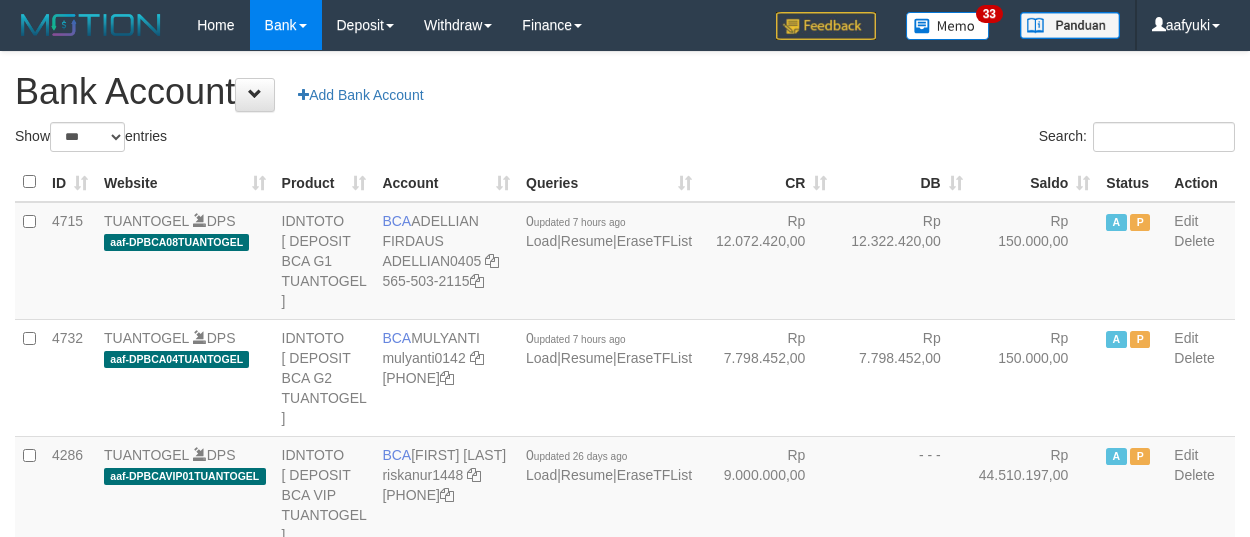 select on "***" 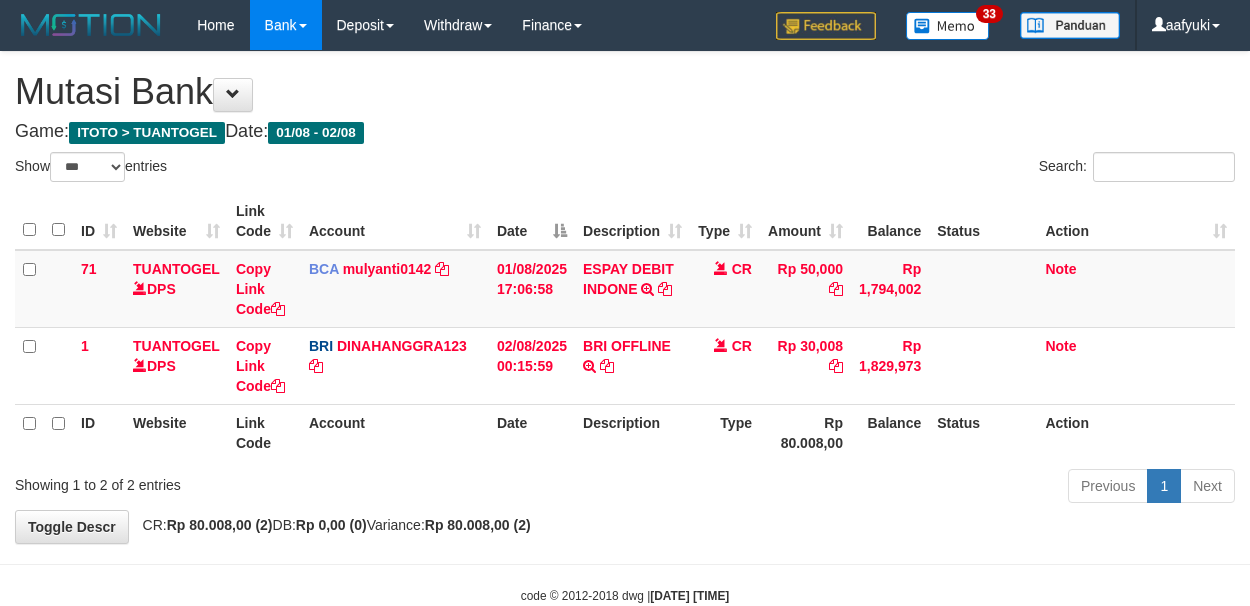 select on "***" 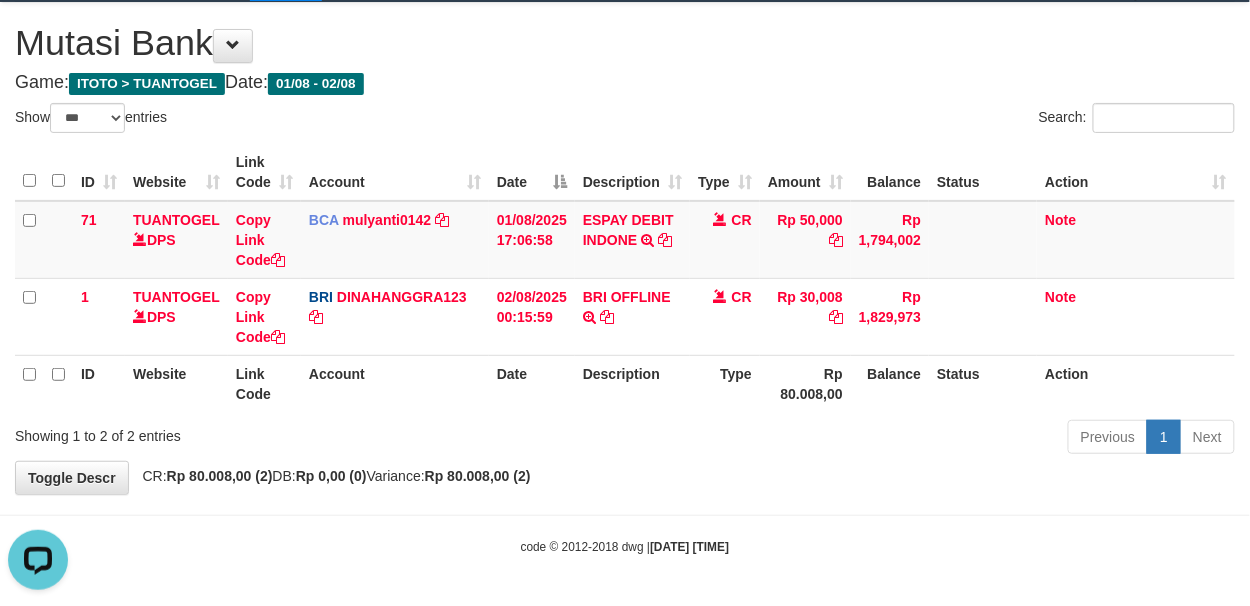 scroll, scrollTop: 0, scrollLeft: 0, axis: both 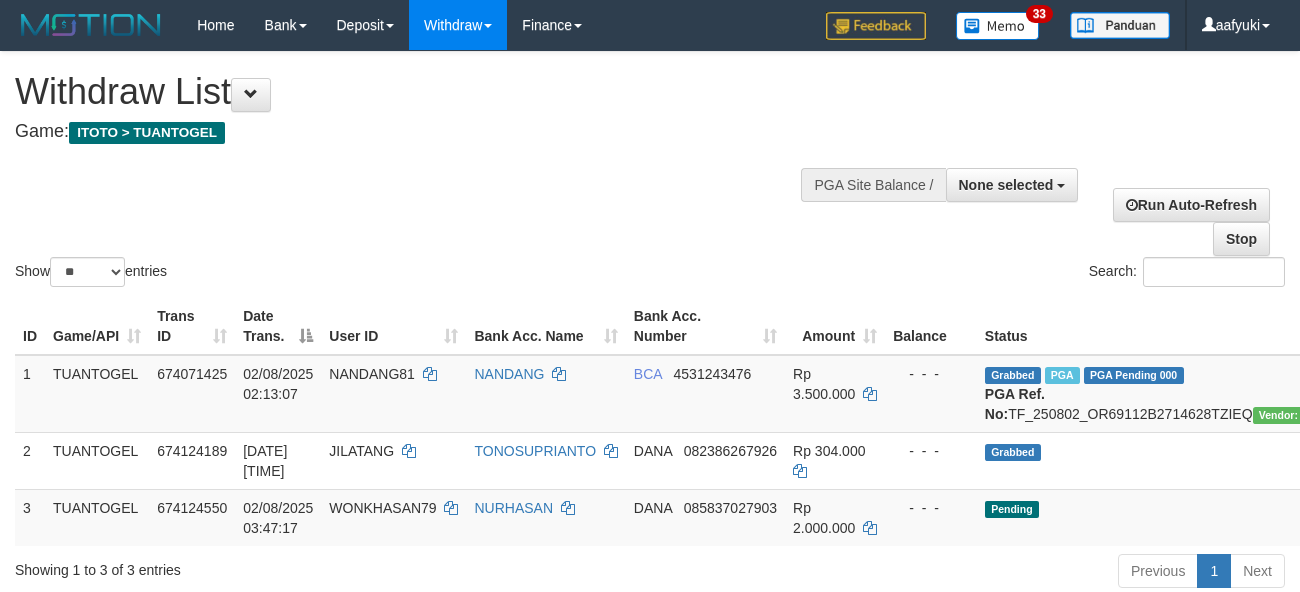 select 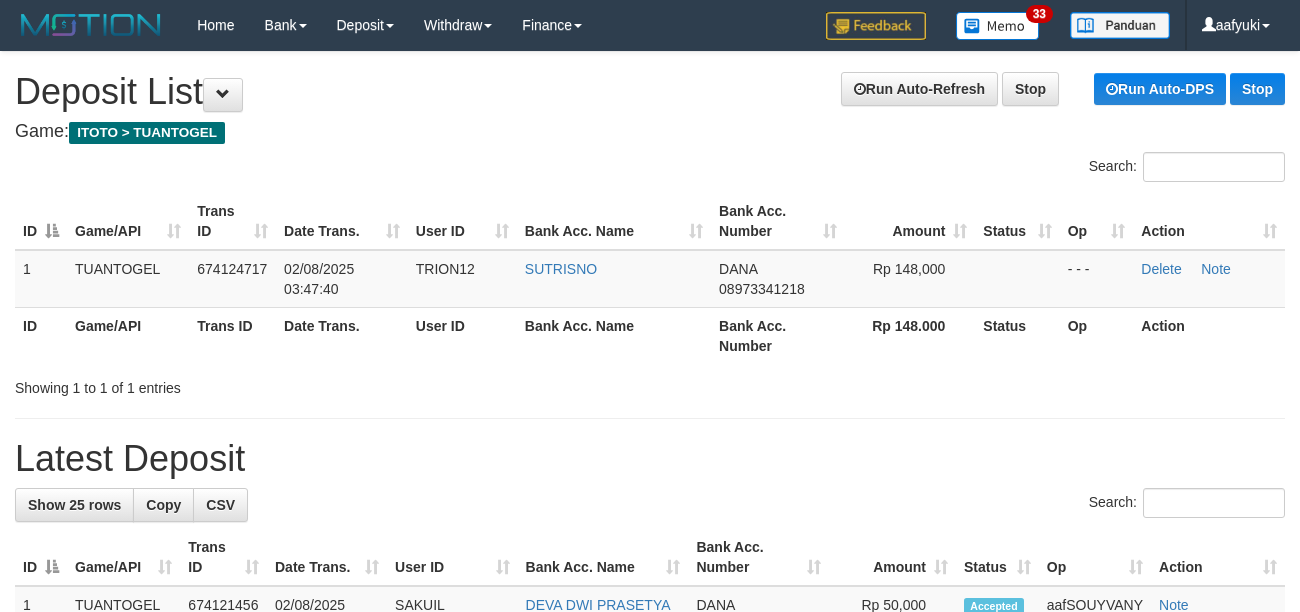 scroll, scrollTop: 0, scrollLeft: 0, axis: both 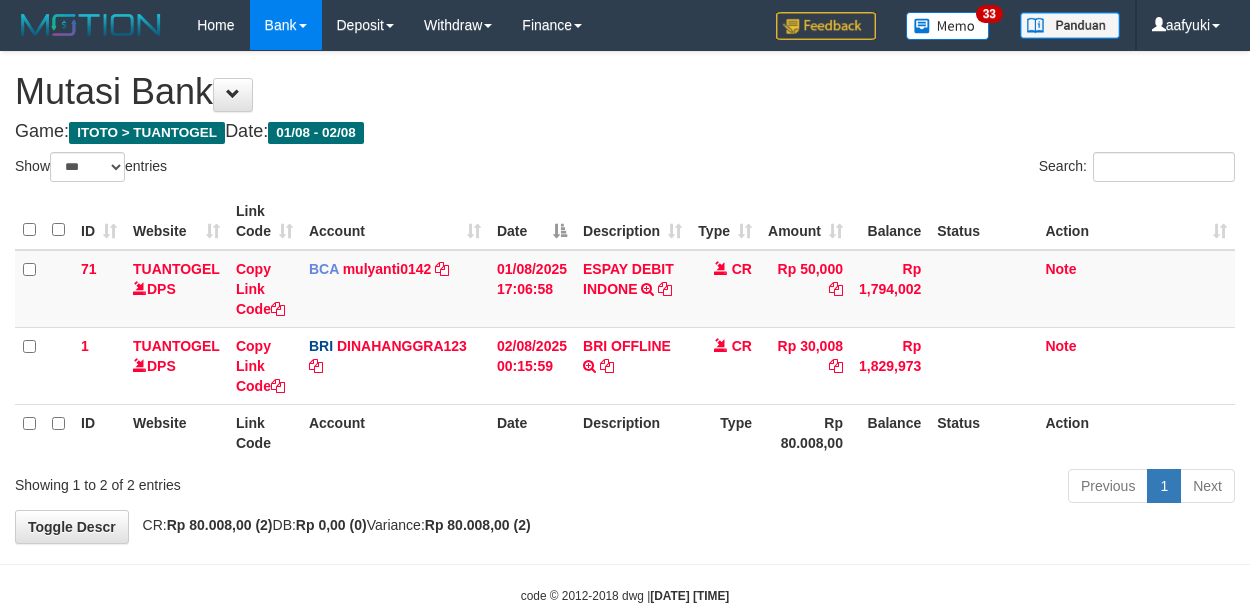 select on "***" 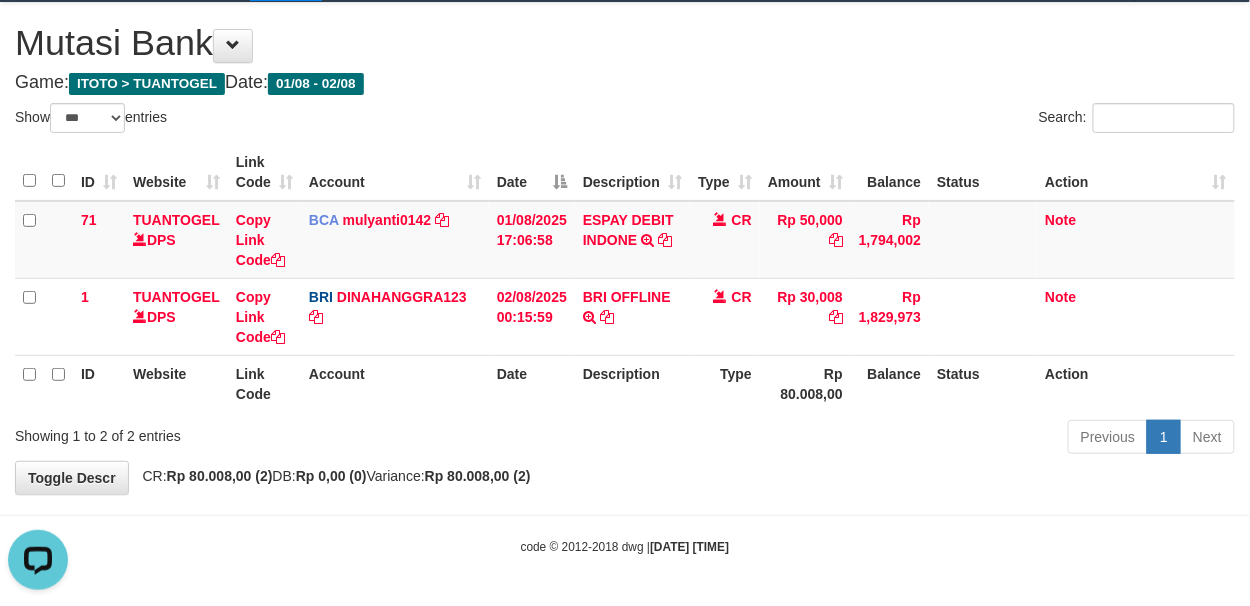 scroll, scrollTop: 0, scrollLeft: 0, axis: both 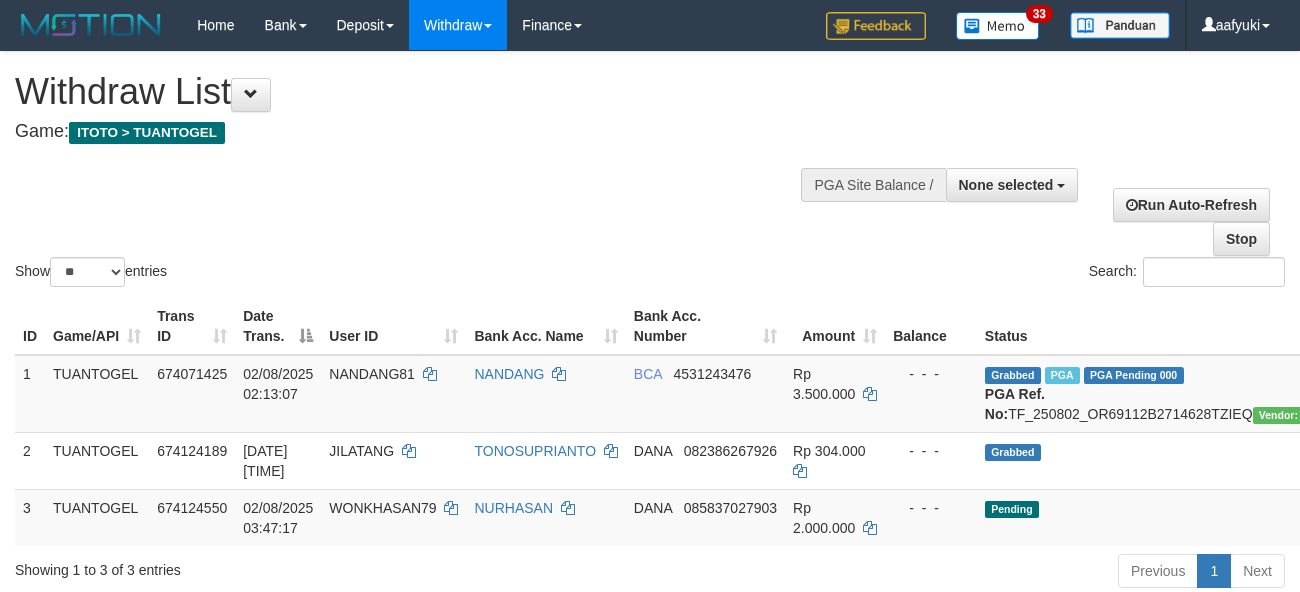 select 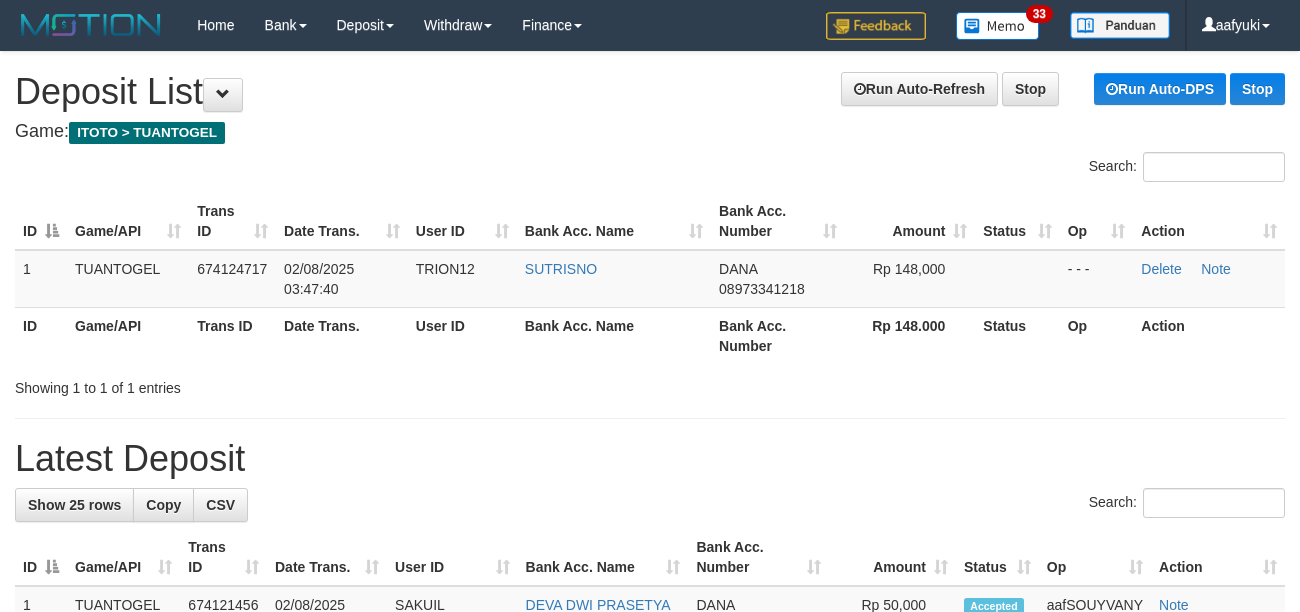 scroll, scrollTop: 0, scrollLeft: 0, axis: both 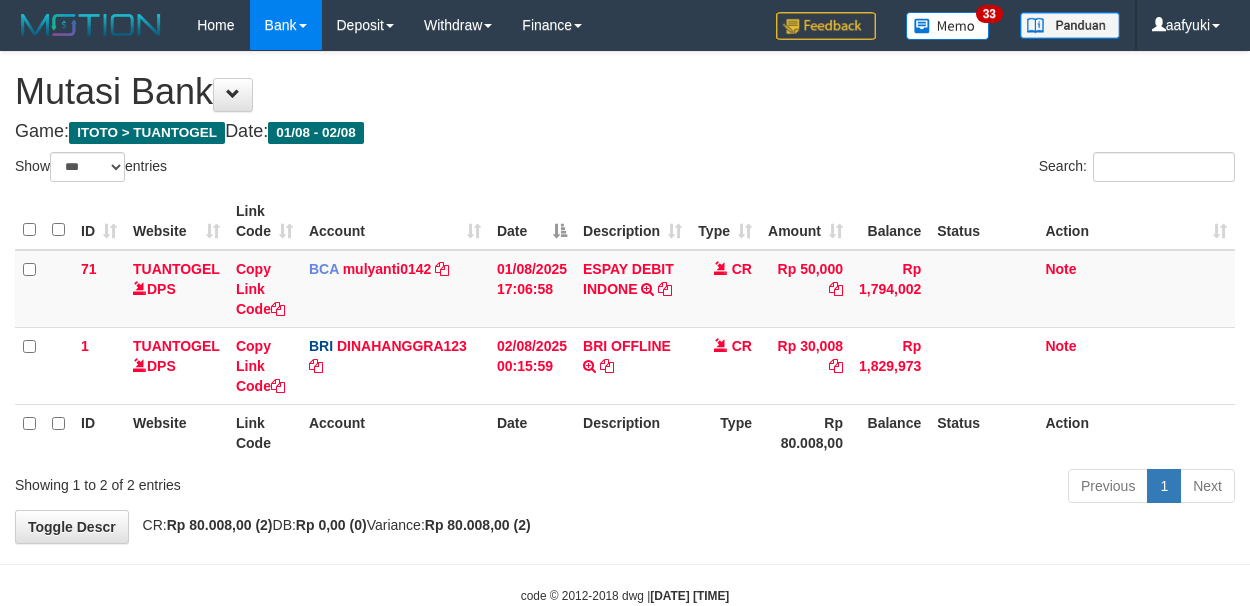 select on "***" 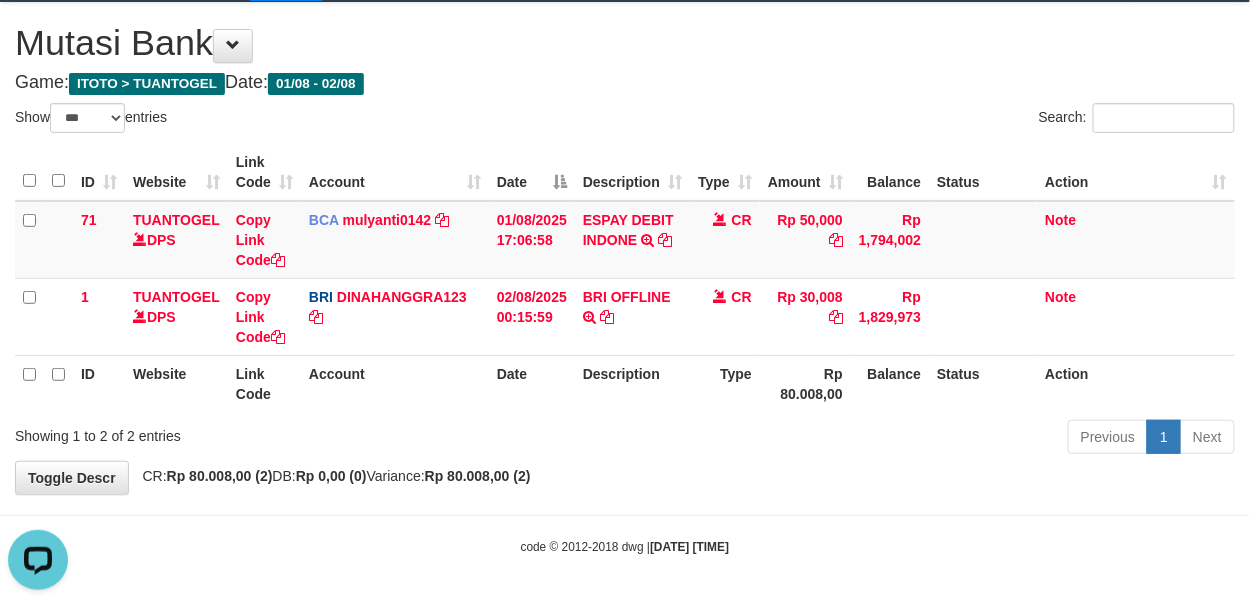 scroll, scrollTop: 0, scrollLeft: 0, axis: both 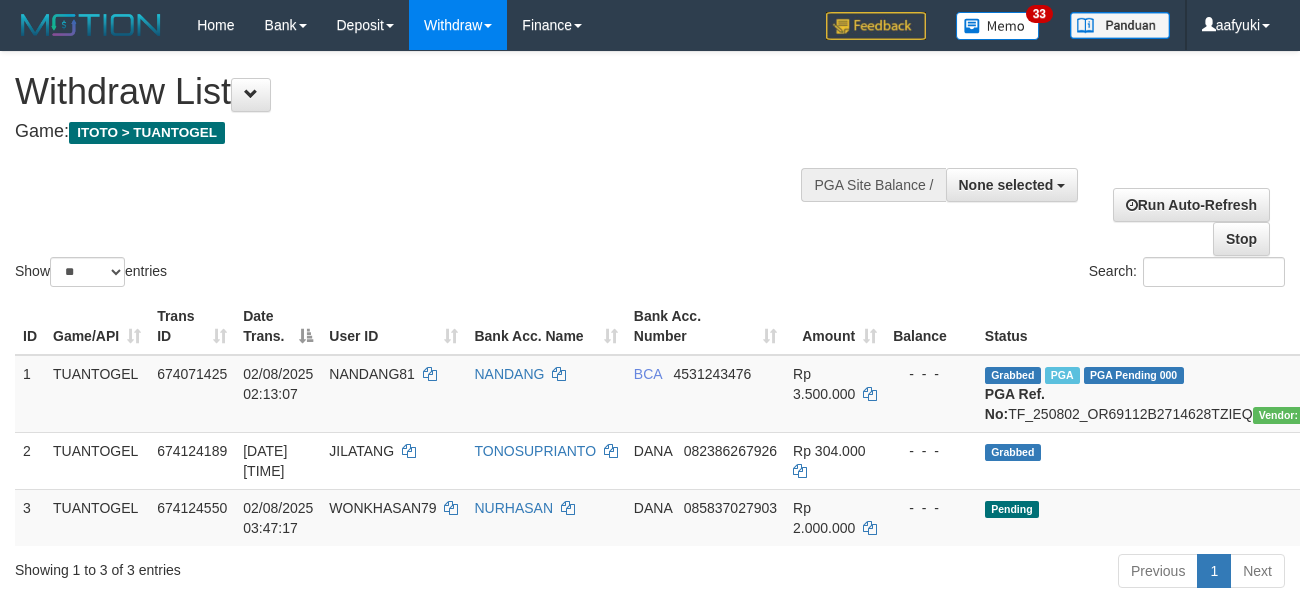 select 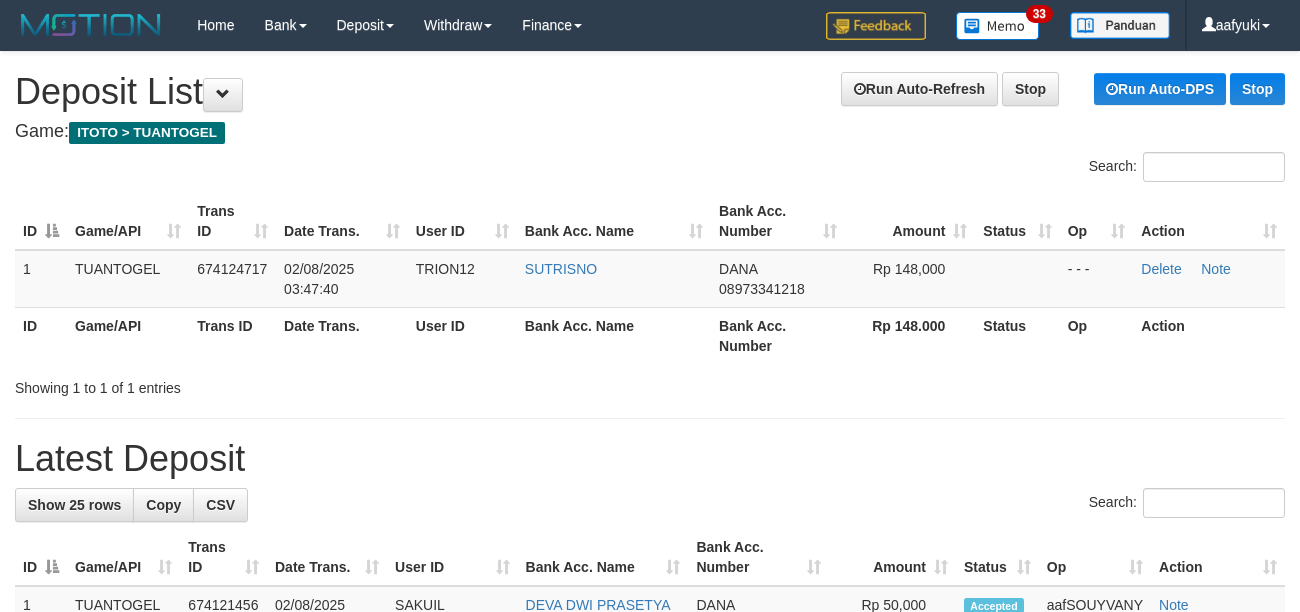 scroll, scrollTop: 0, scrollLeft: 0, axis: both 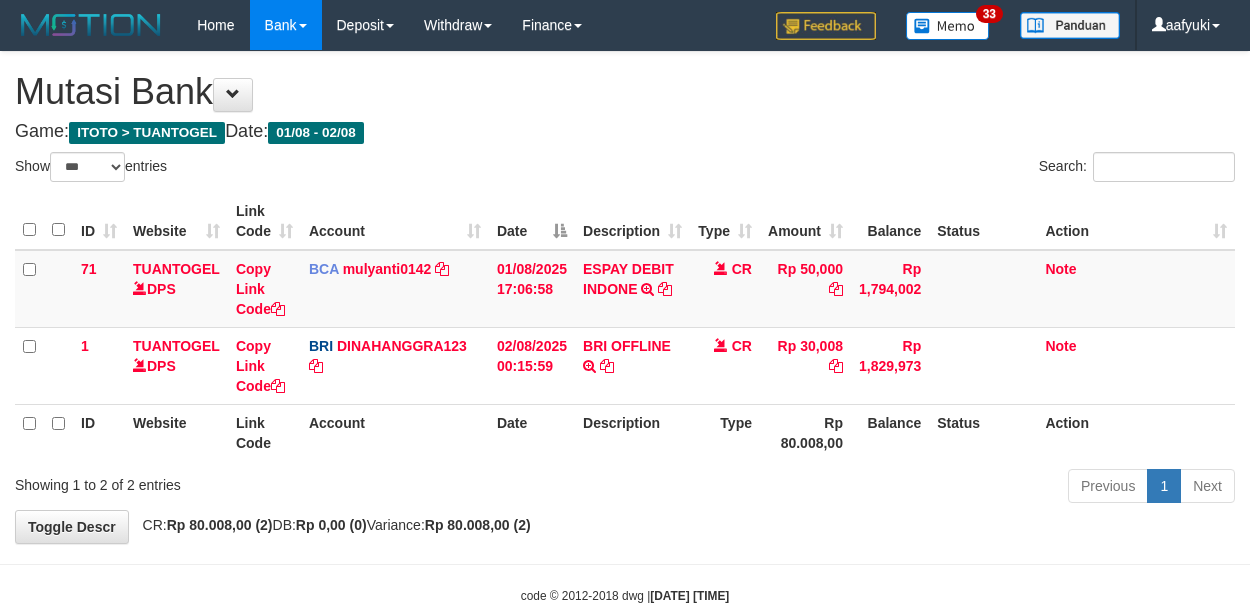 select on "***" 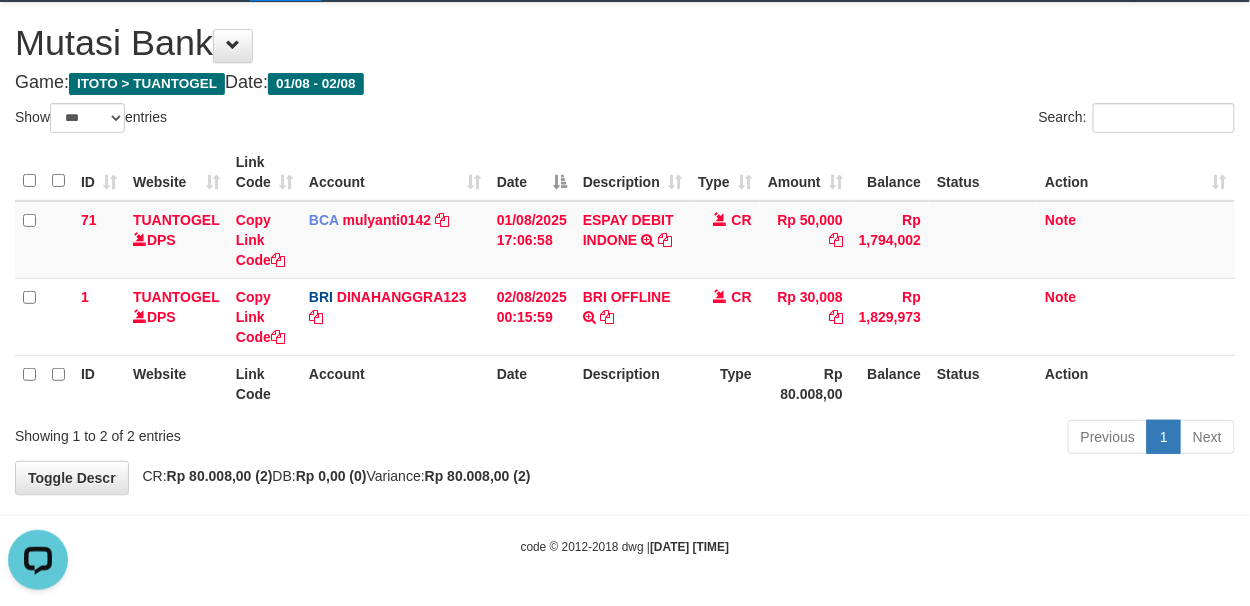scroll, scrollTop: 0, scrollLeft: 0, axis: both 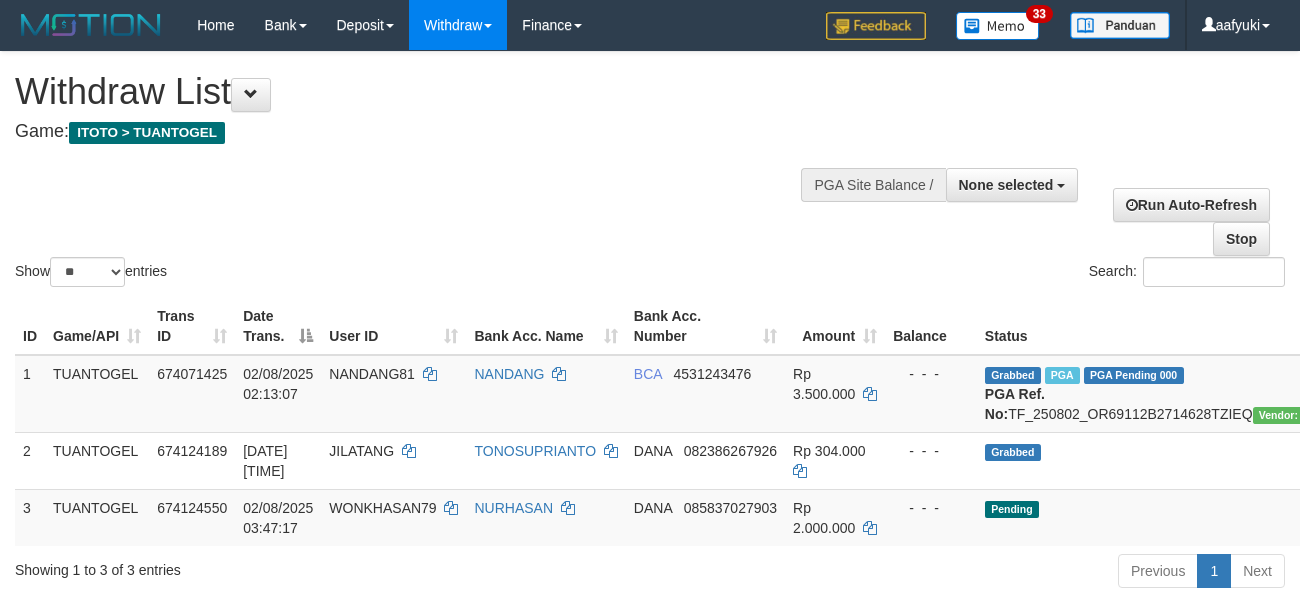 select 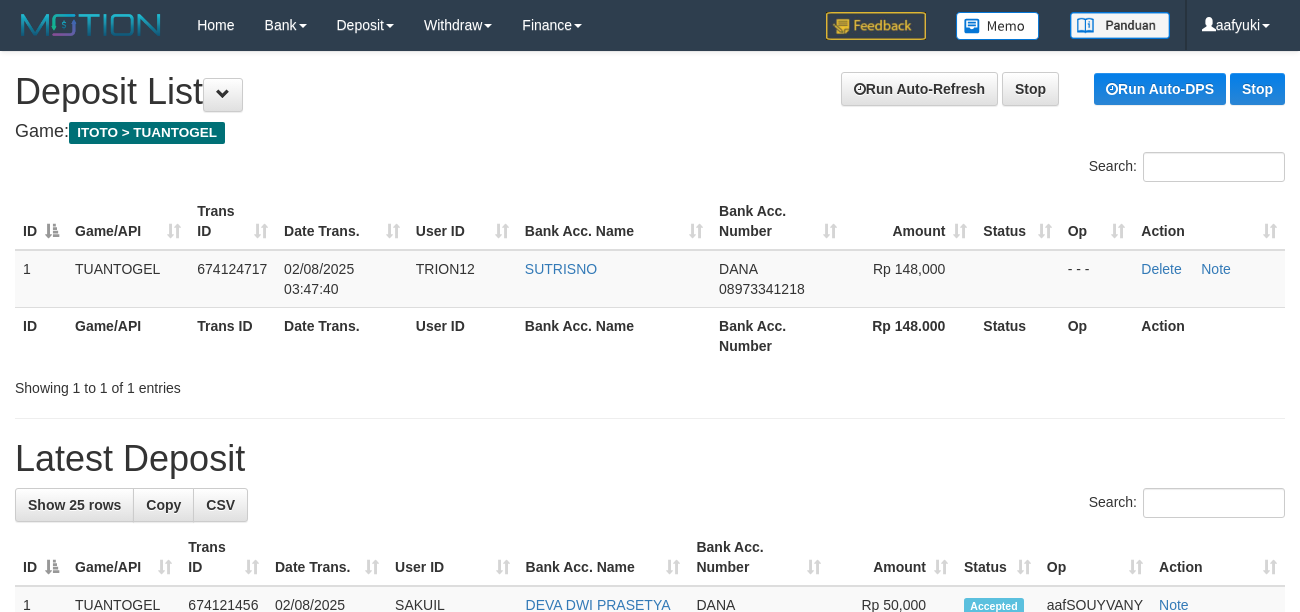 scroll, scrollTop: 0, scrollLeft: 0, axis: both 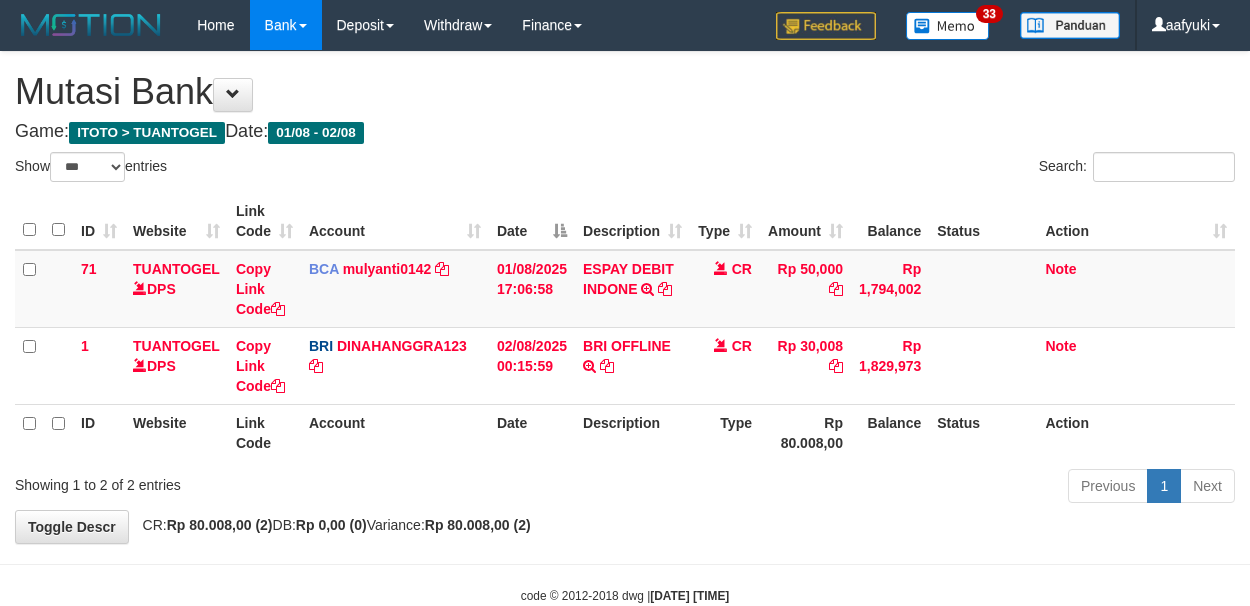 select on "***" 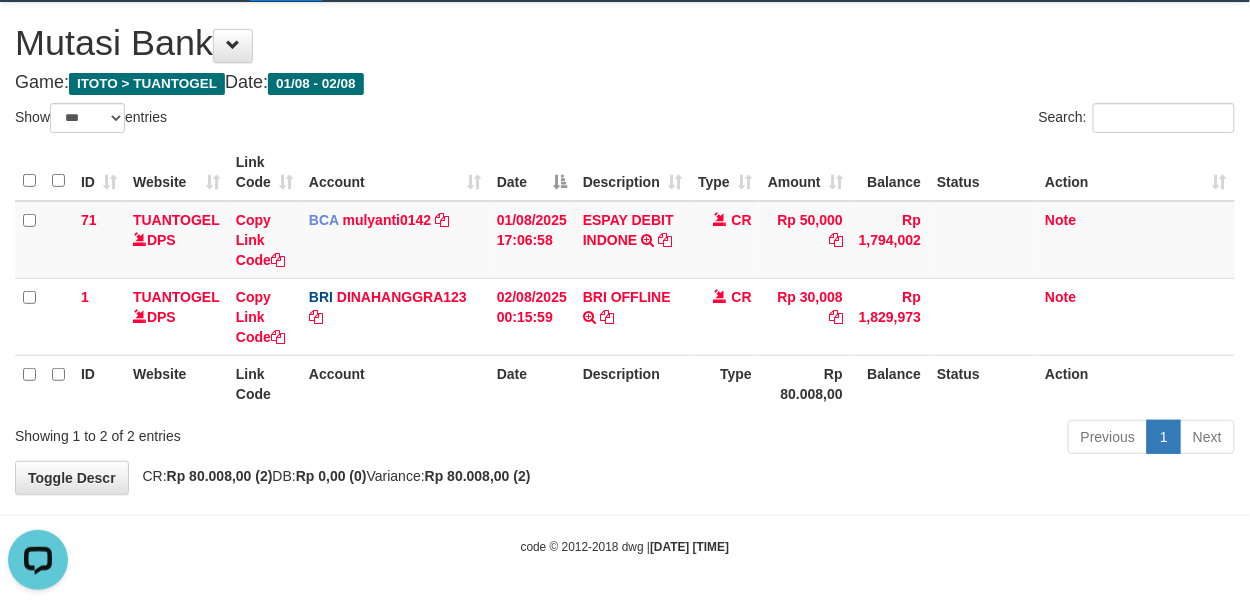 scroll, scrollTop: 0, scrollLeft: 0, axis: both 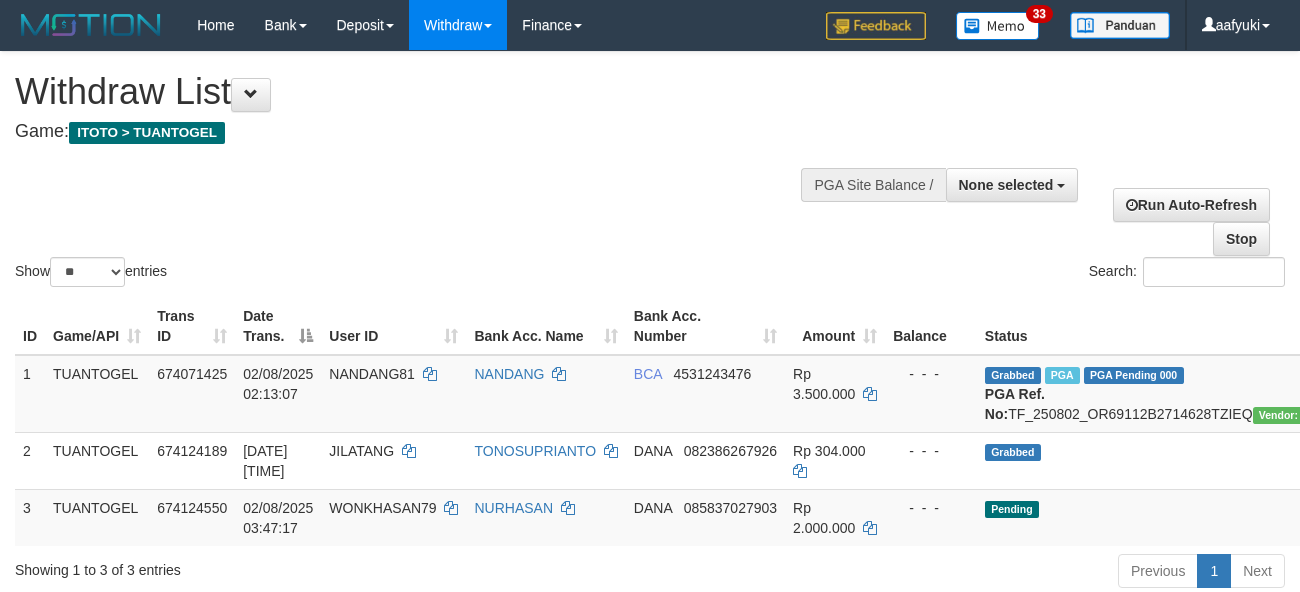 select 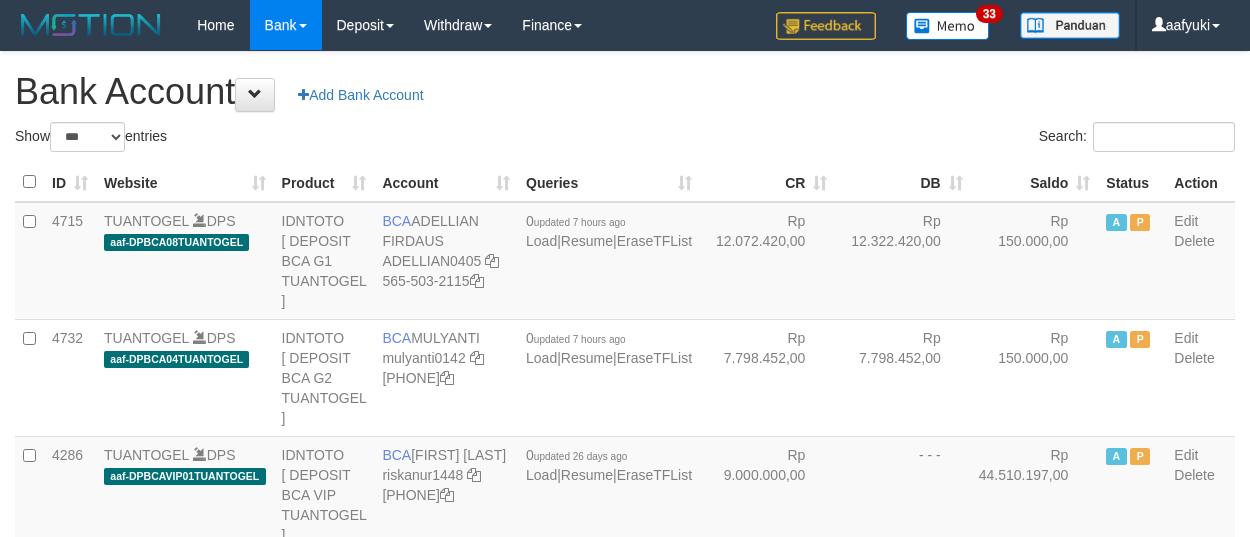 select on "***" 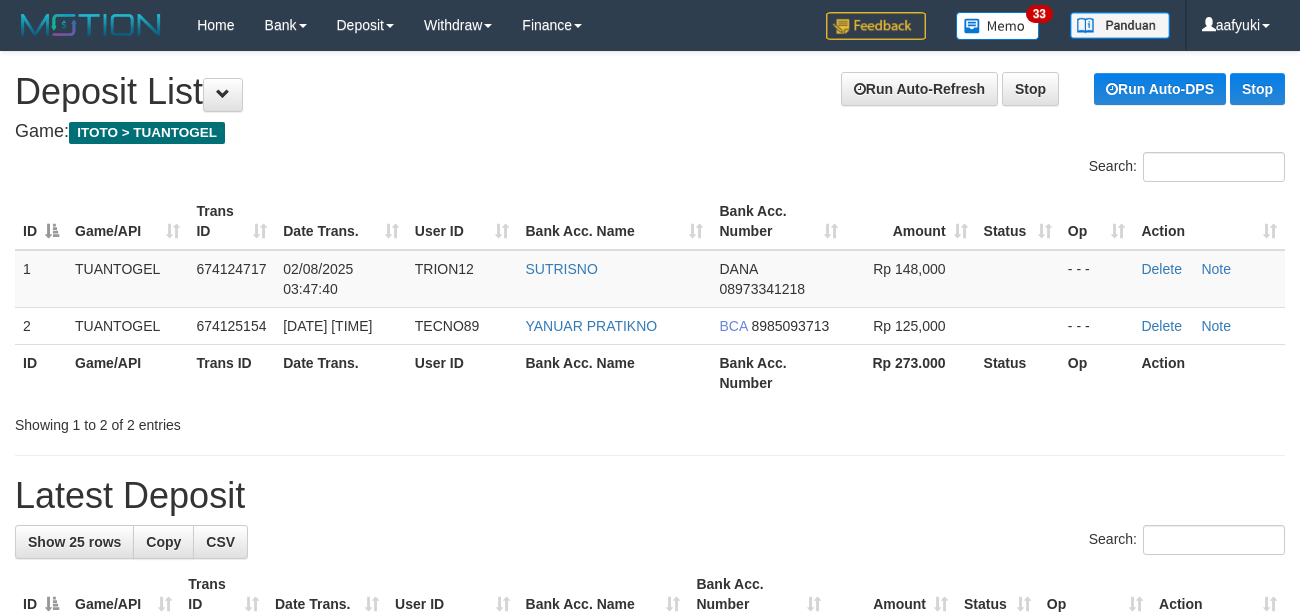 scroll, scrollTop: 0, scrollLeft: 0, axis: both 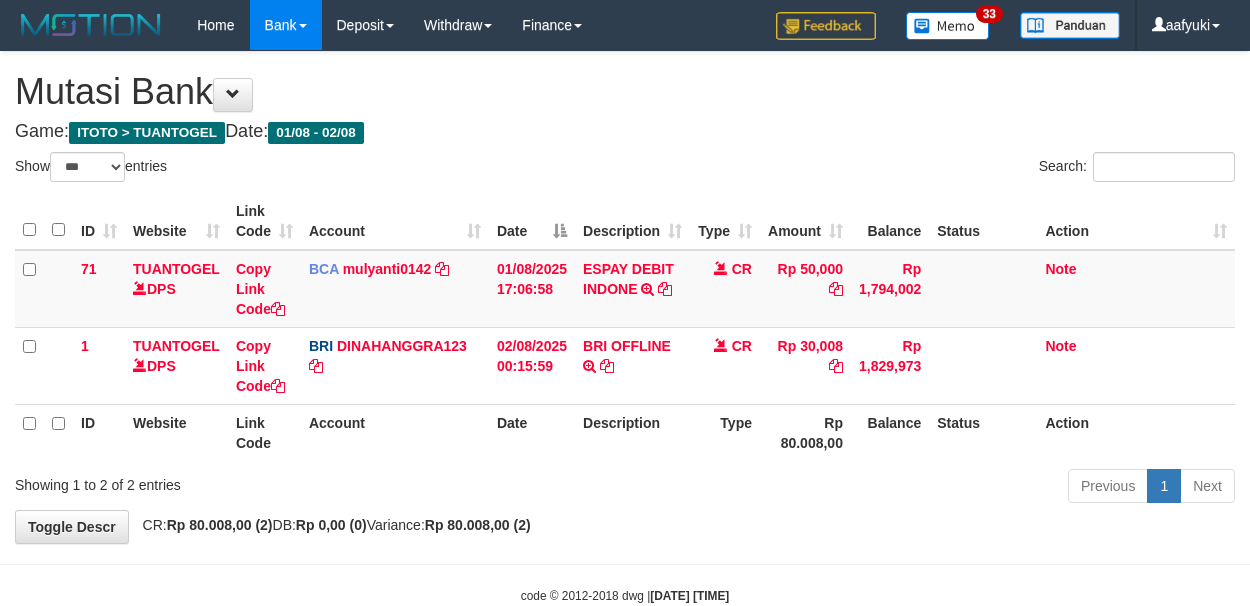select on "***" 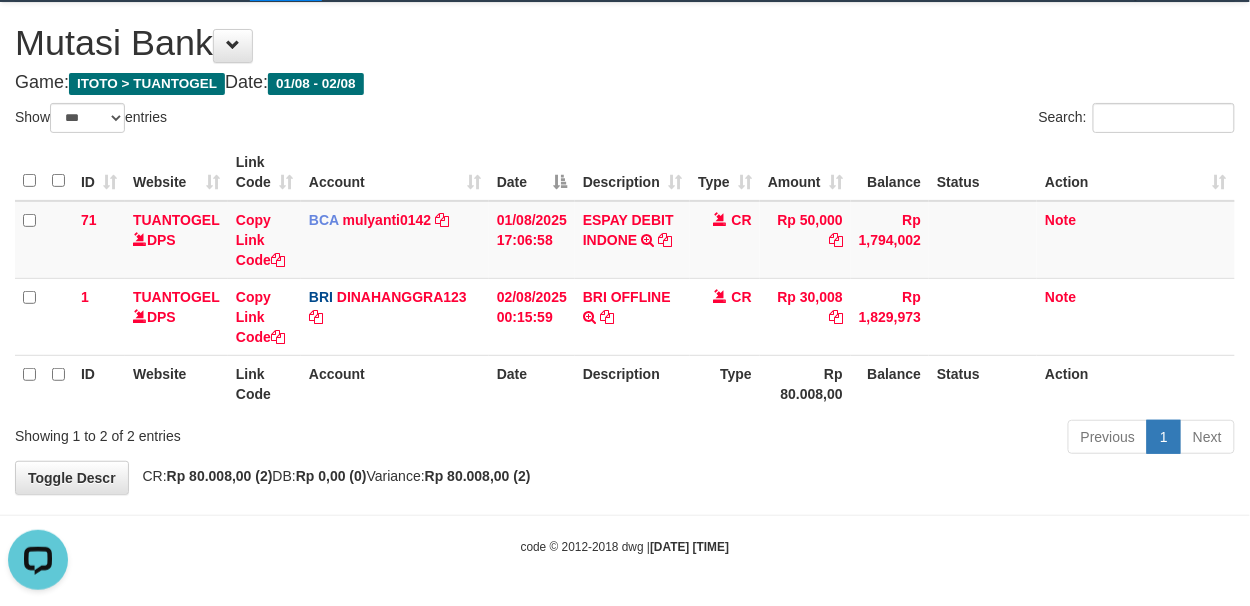 scroll, scrollTop: 0, scrollLeft: 0, axis: both 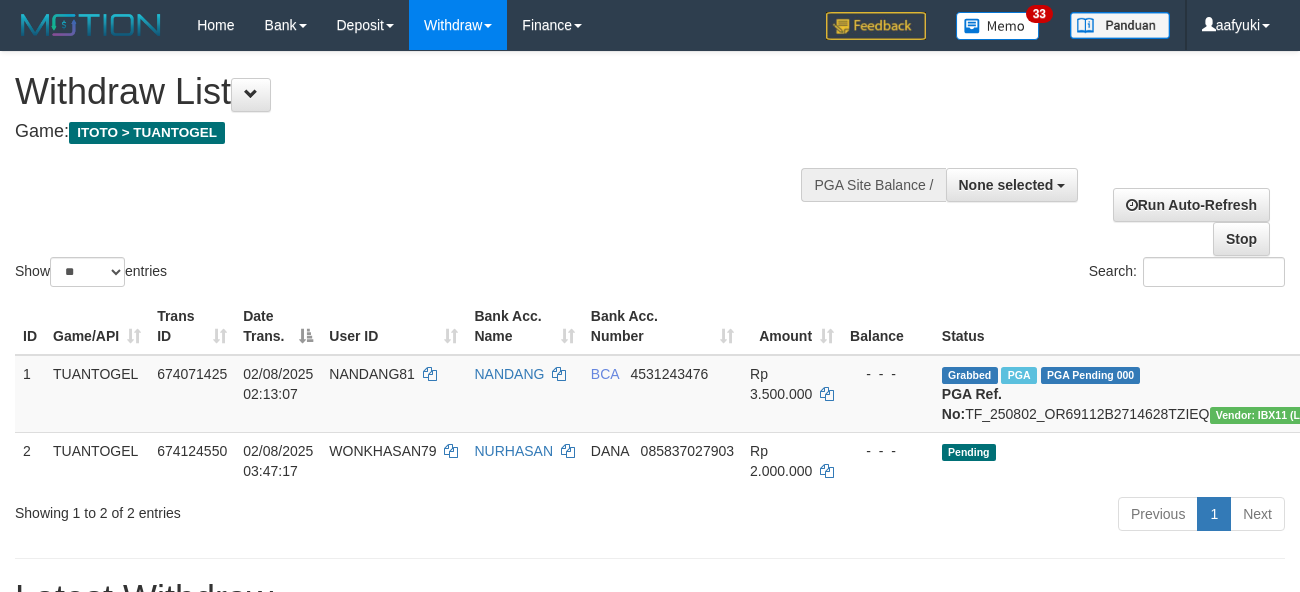 select 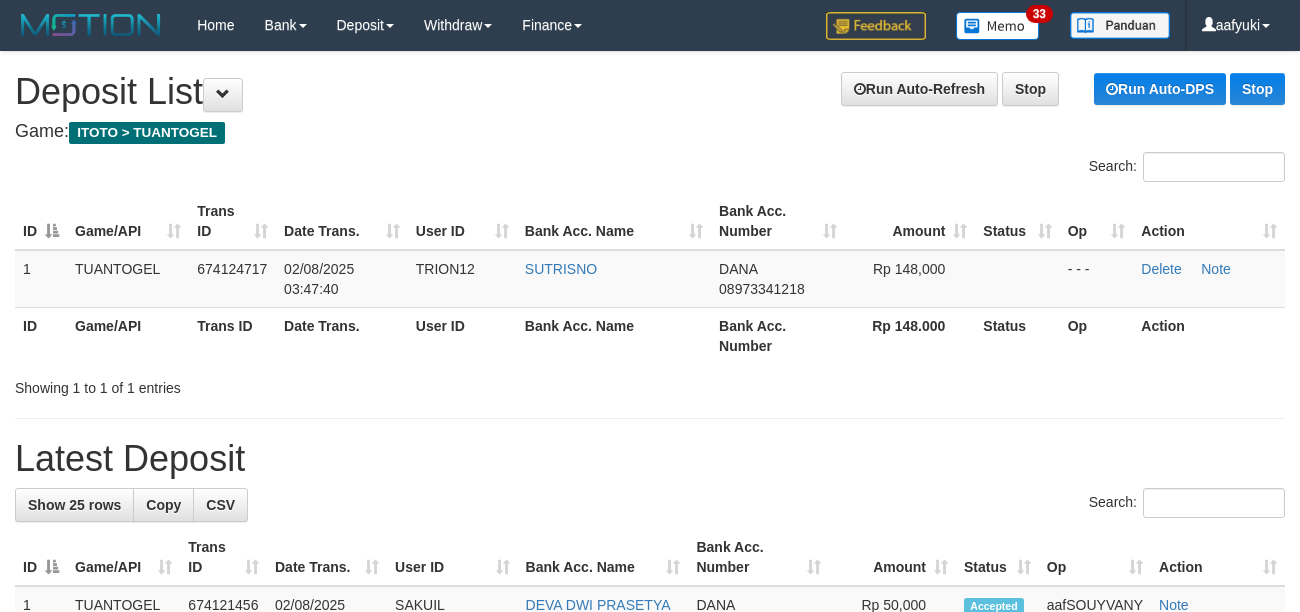 scroll, scrollTop: 0, scrollLeft: 0, axis: both 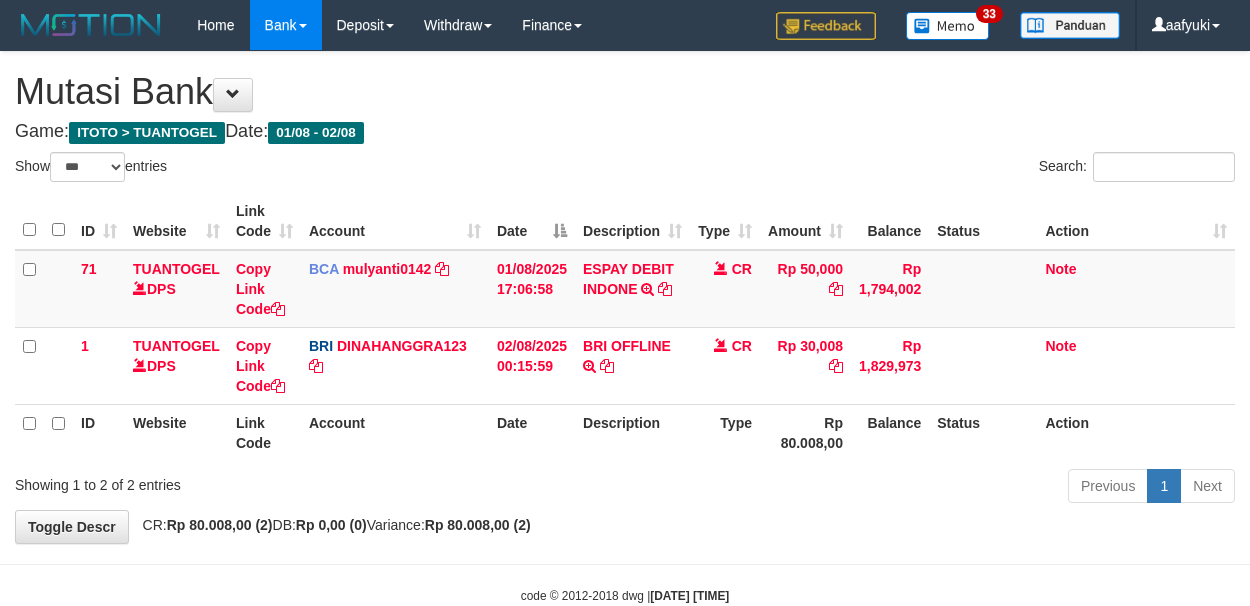 select on "***" 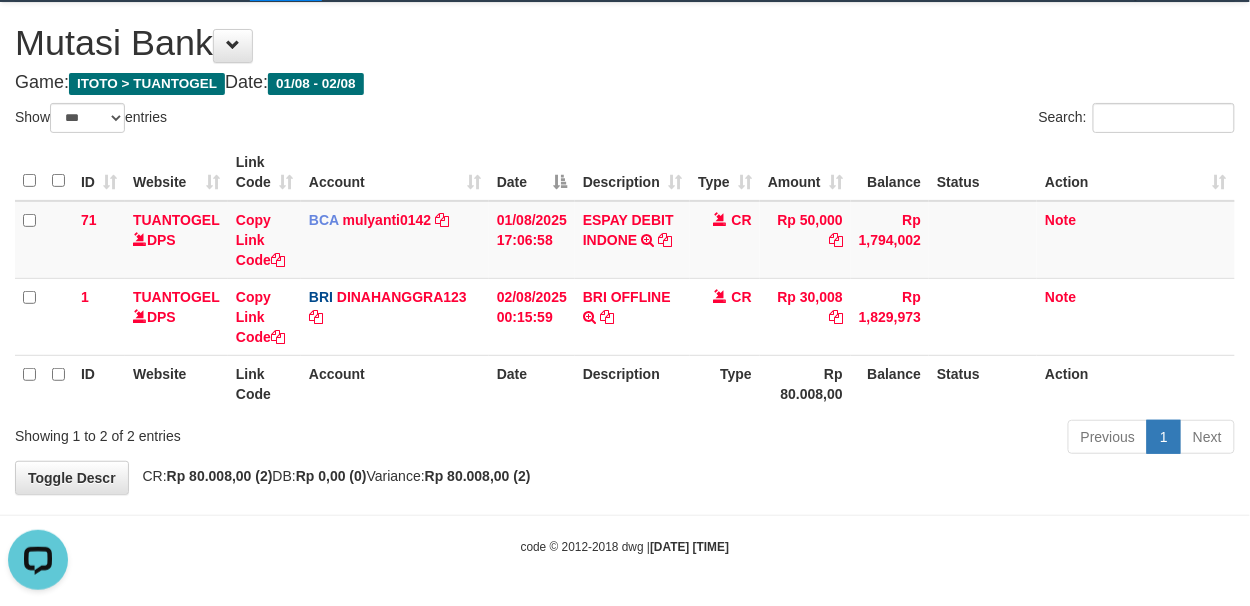 scroll, scrollTop: 0, scrollLeft: 0, axis: both 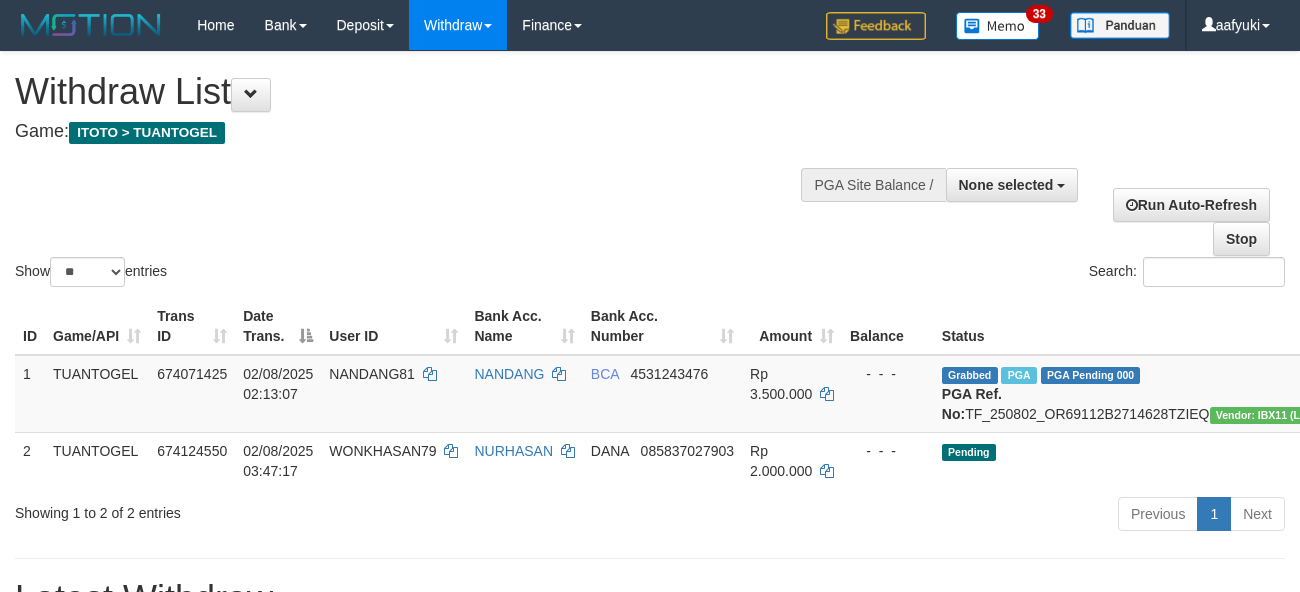 select 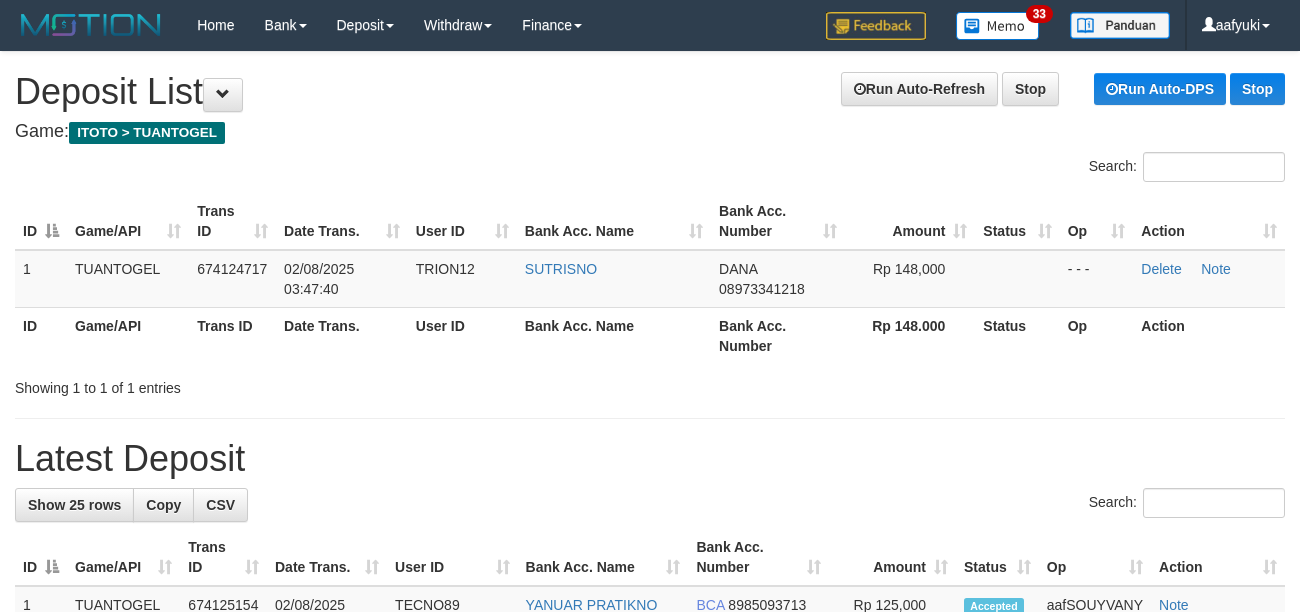 scroll, scrollTop: 0, scrollLeft: 0, axis: both 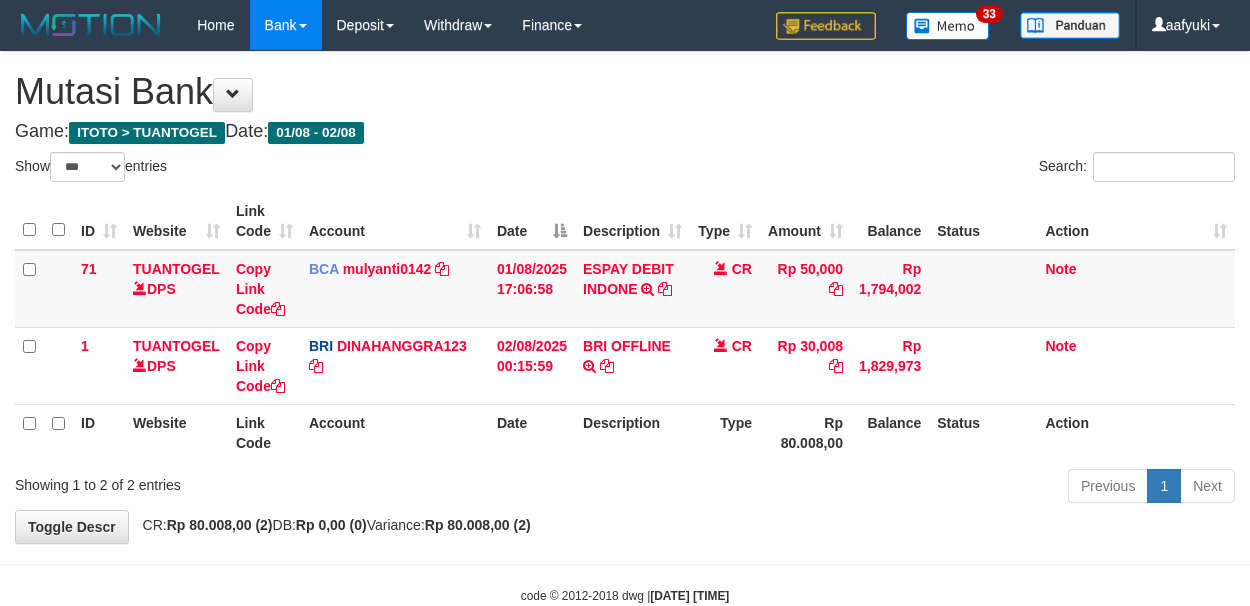 select on "***" 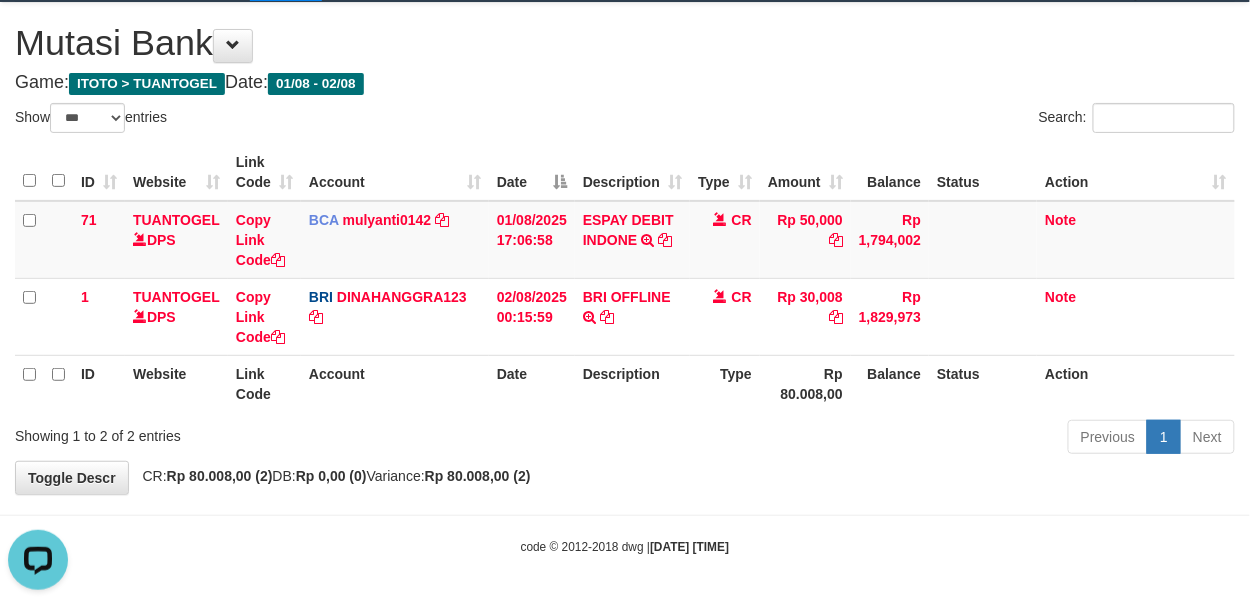 scroll, scrollTop: 0, scrollLeft: 0, axis: both 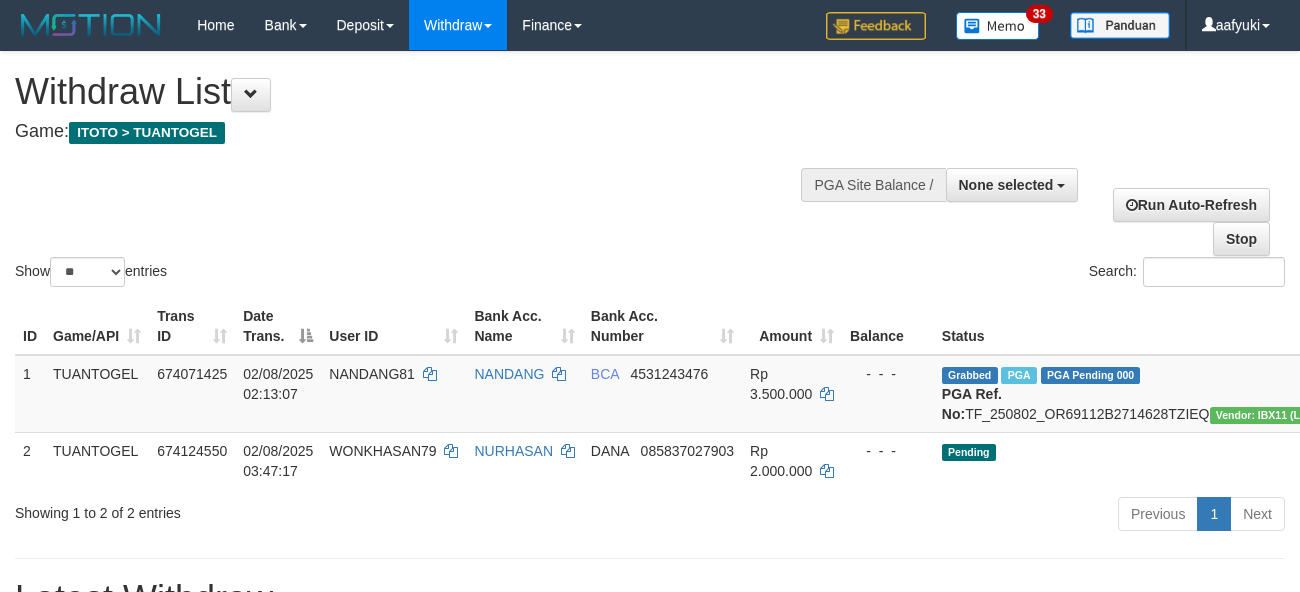 select 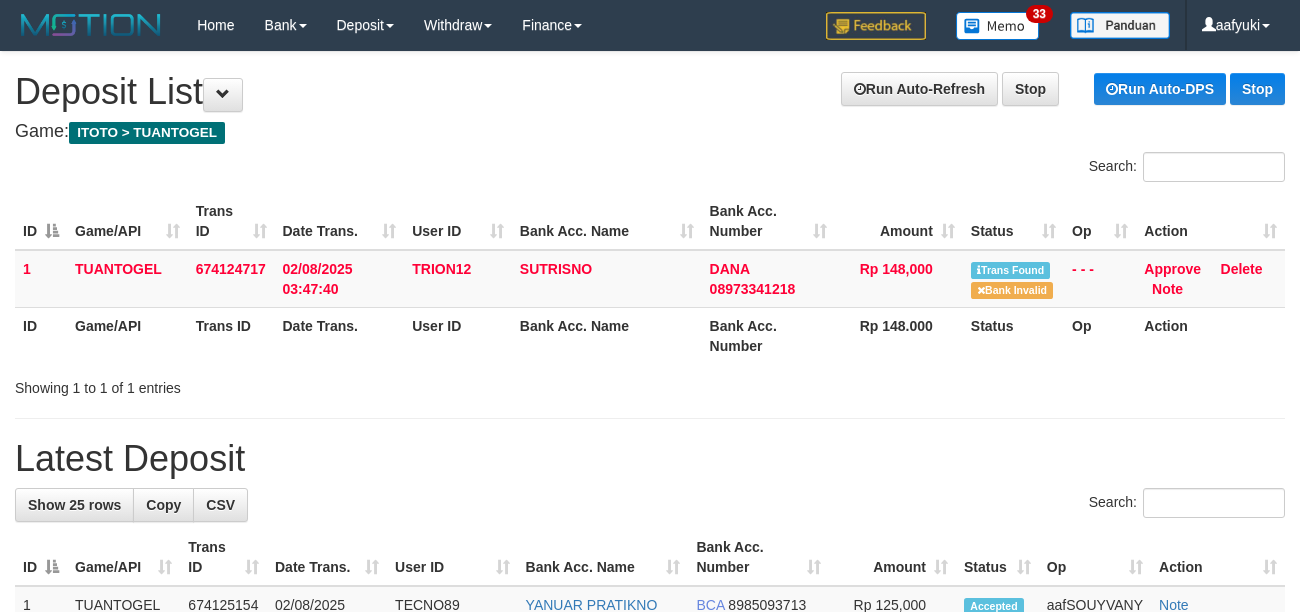 scroll, scrollTop: 0, scrollLeft: 0, axis: both 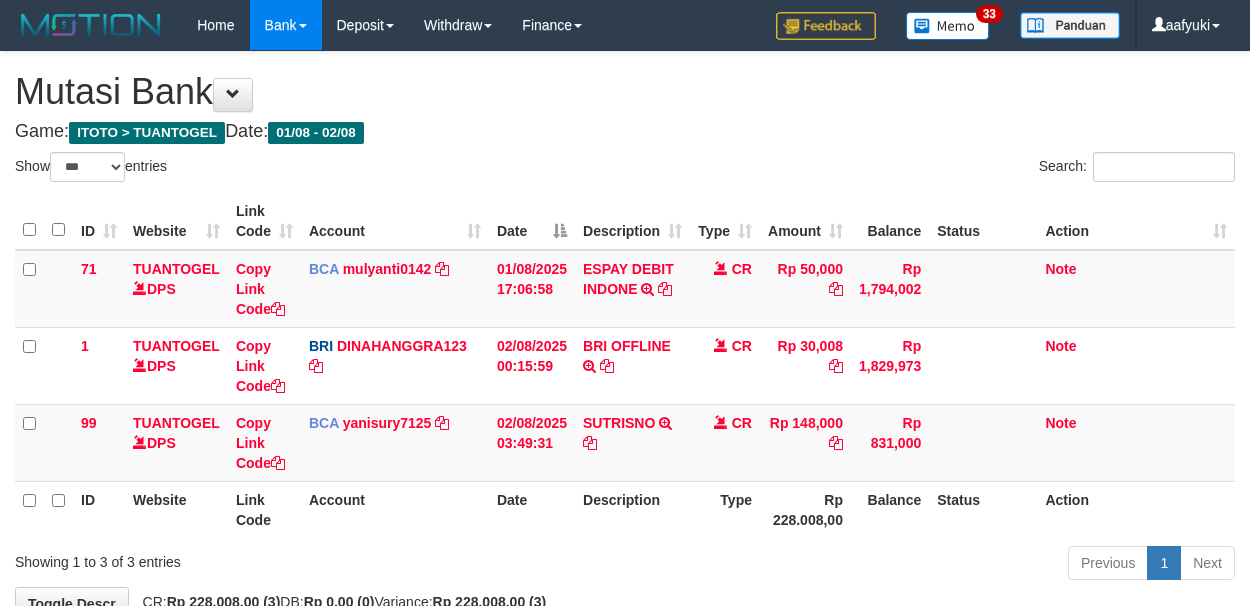 select on "***" 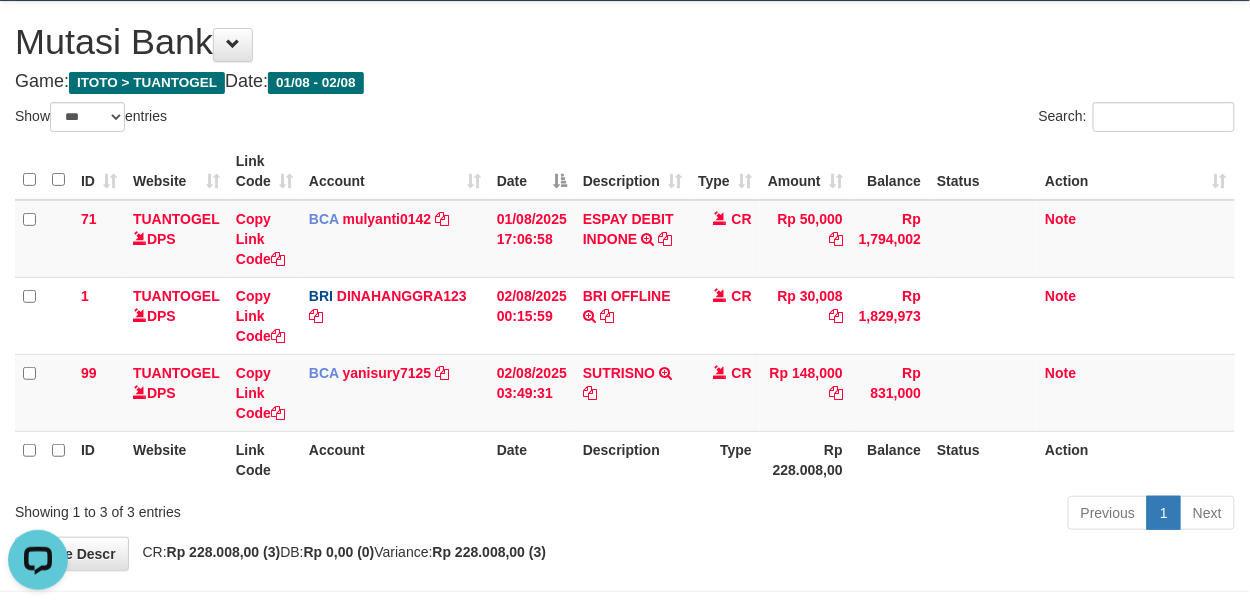 scroll, scrollTop: 0, scrollLeft: 0, axis: both 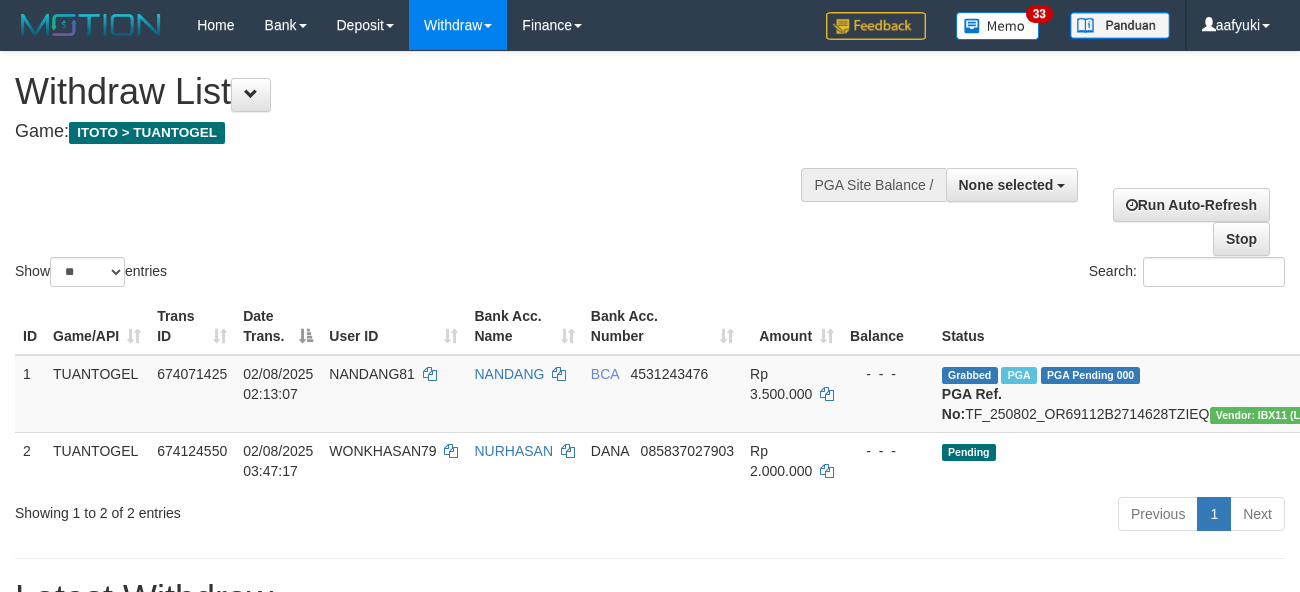 select 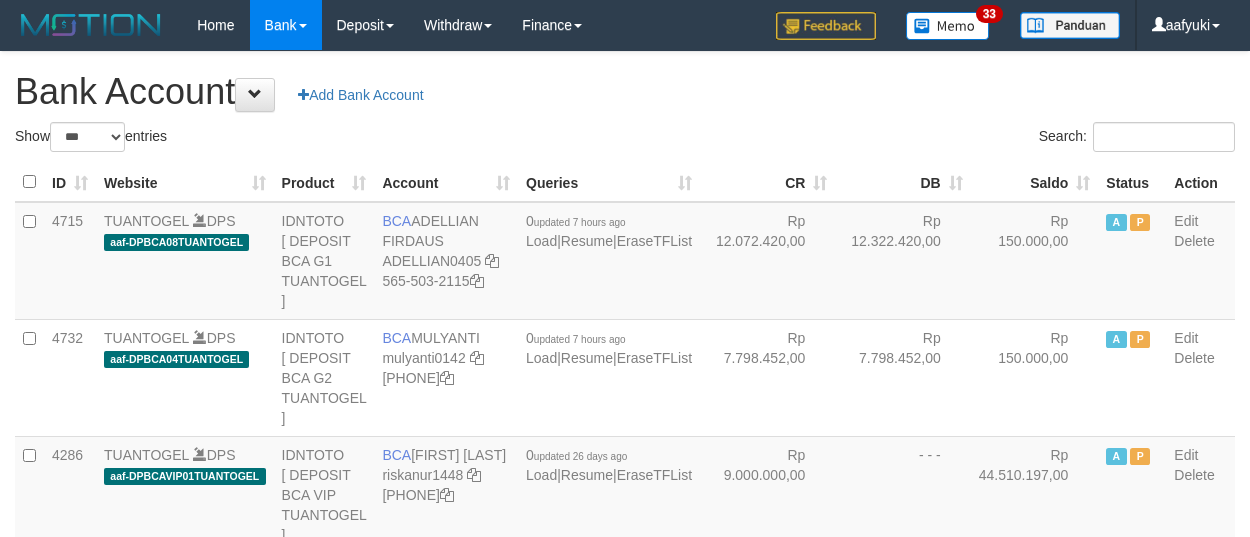 select on "***" 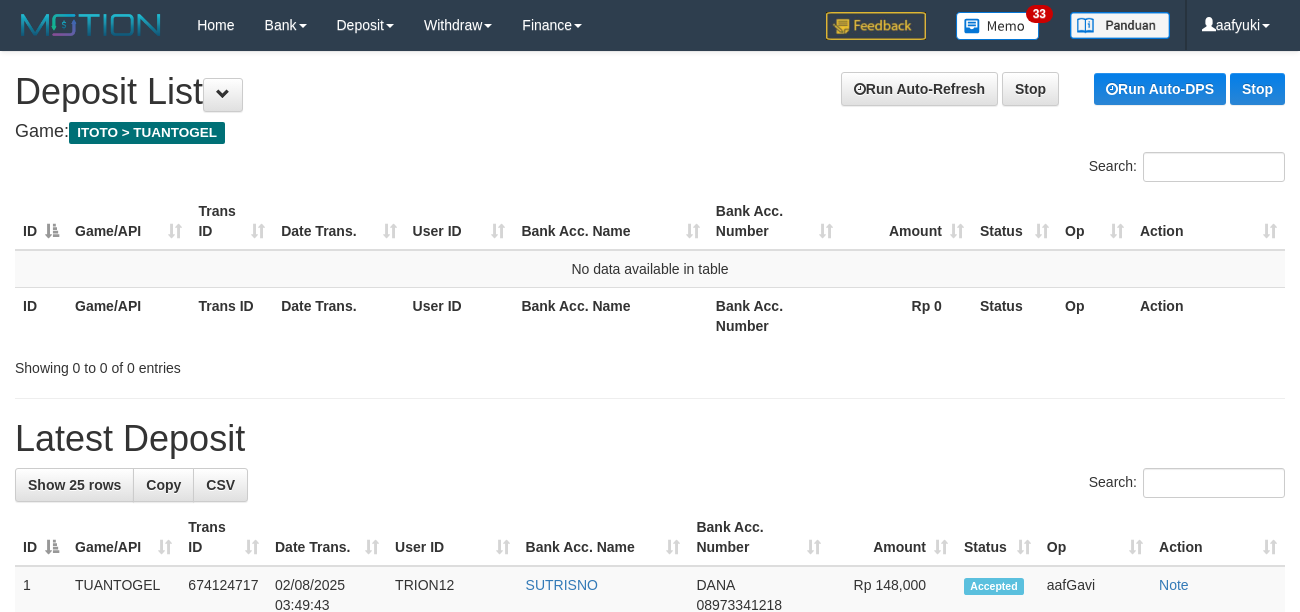 scroll, scrollTop: 0, scrollLeft: 0, axis: both 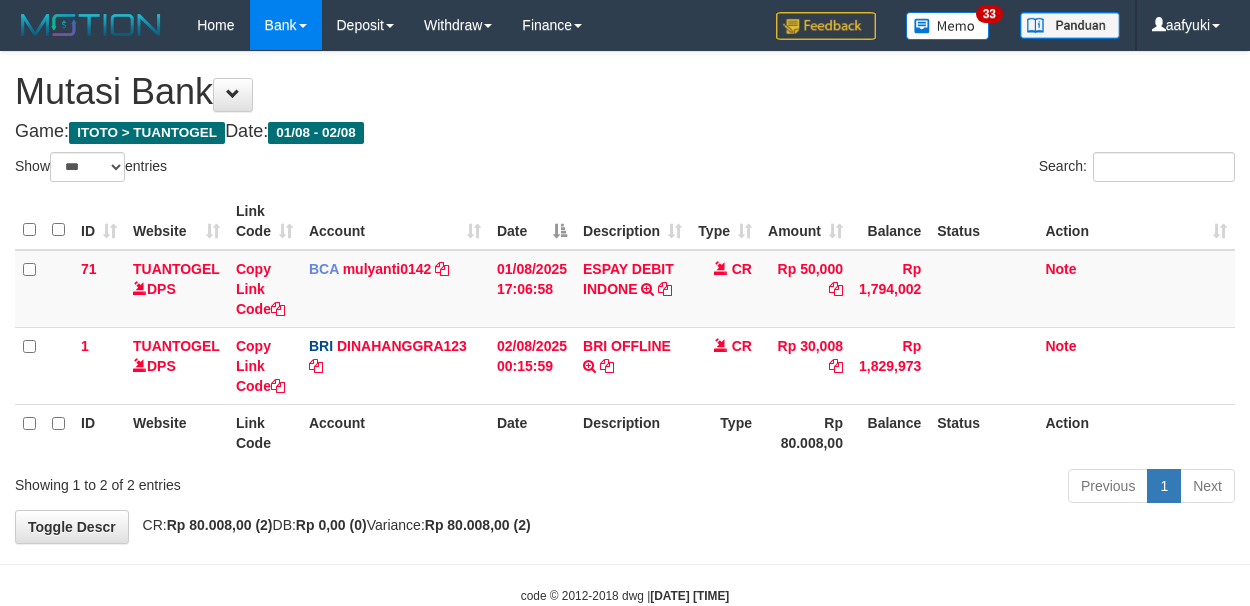 select on "***" 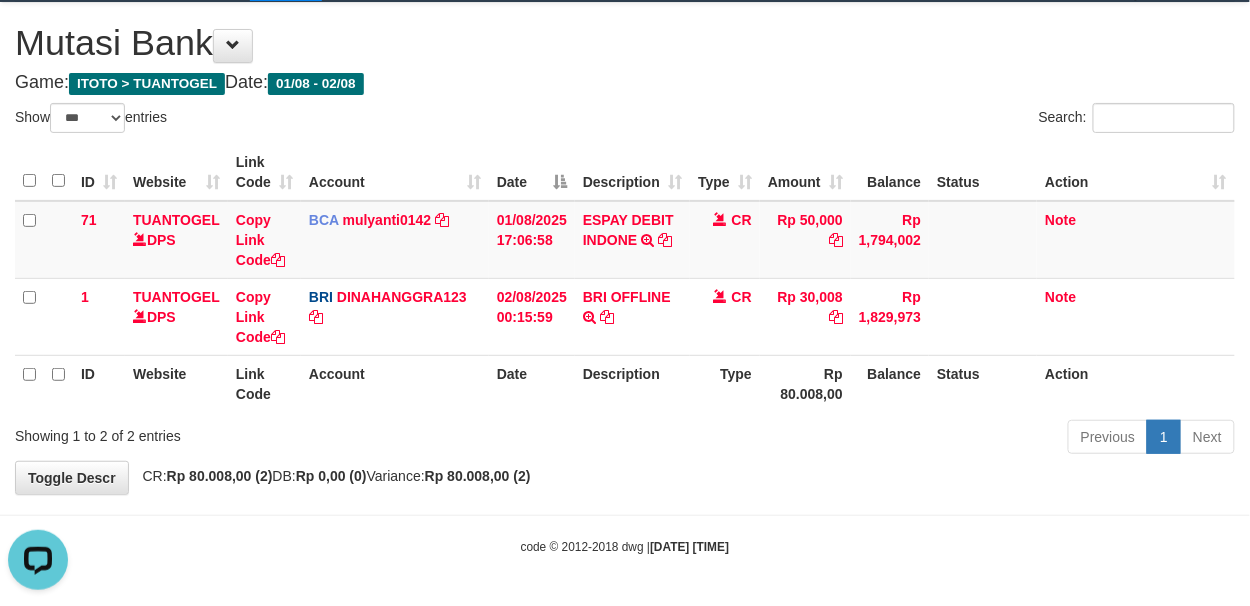 scroll, scrollTop: 0, scrollLeft: 0, axis: both 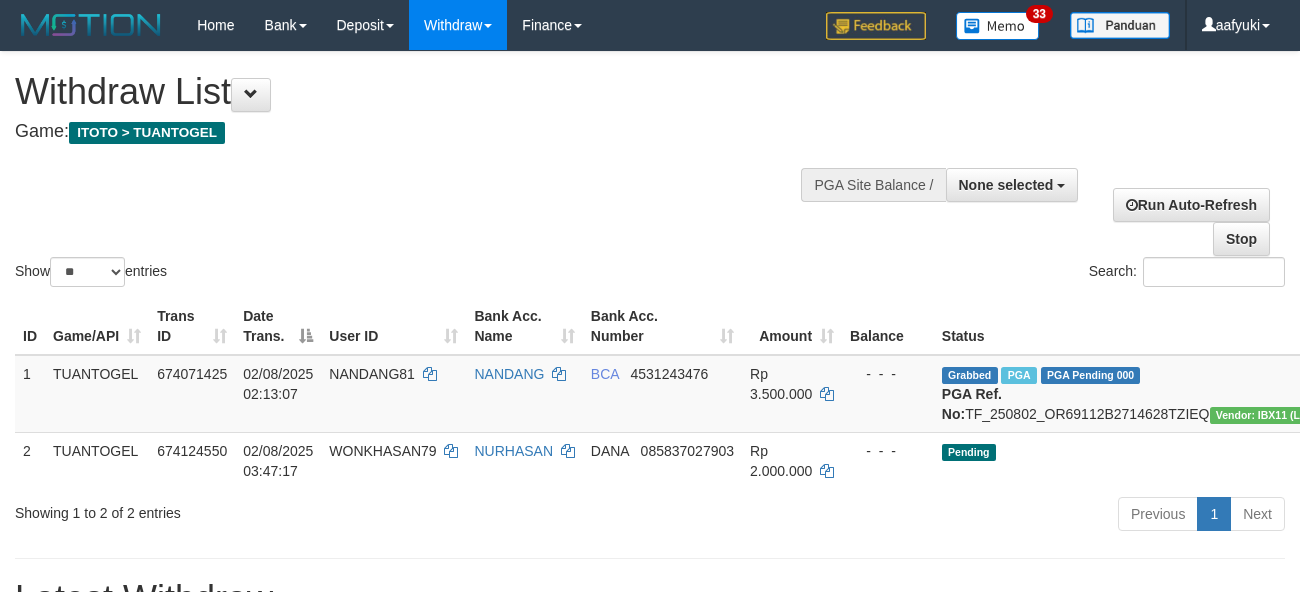 select 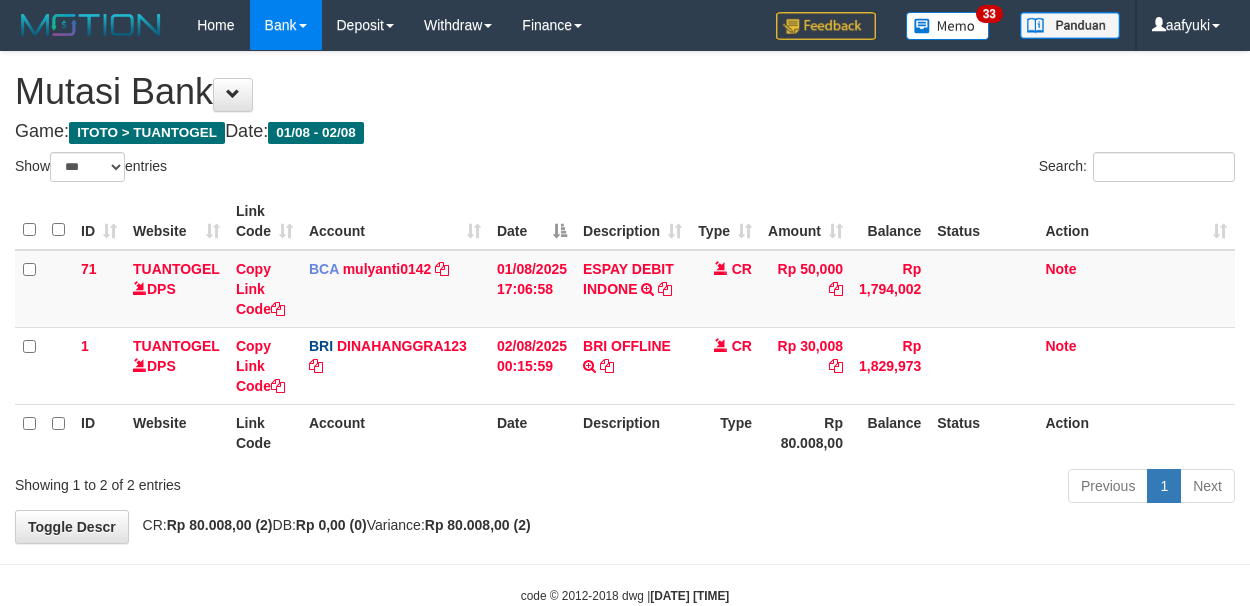 select on "***" 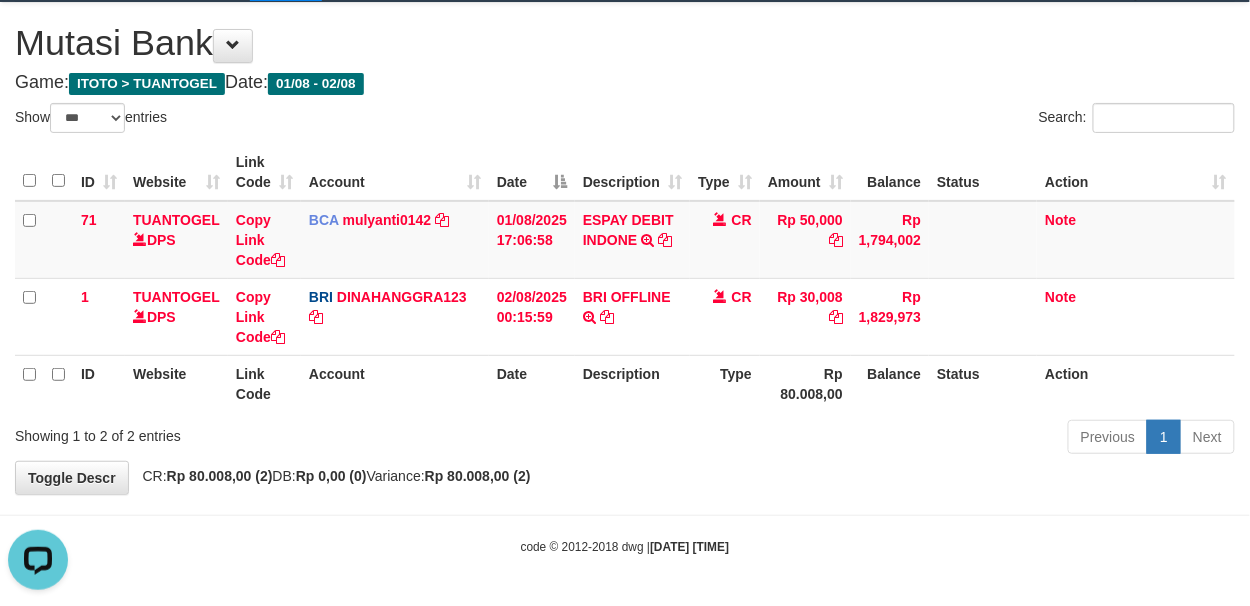 scroll, scrollTop: 0, scrollLeft: 0, axis: both 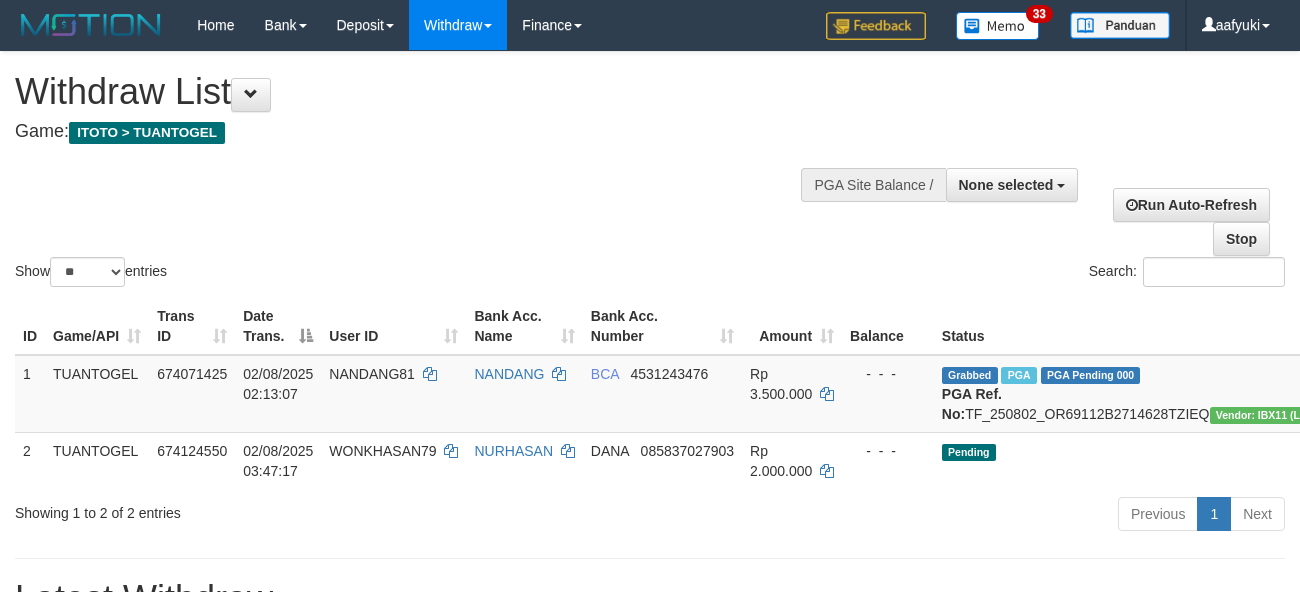 select 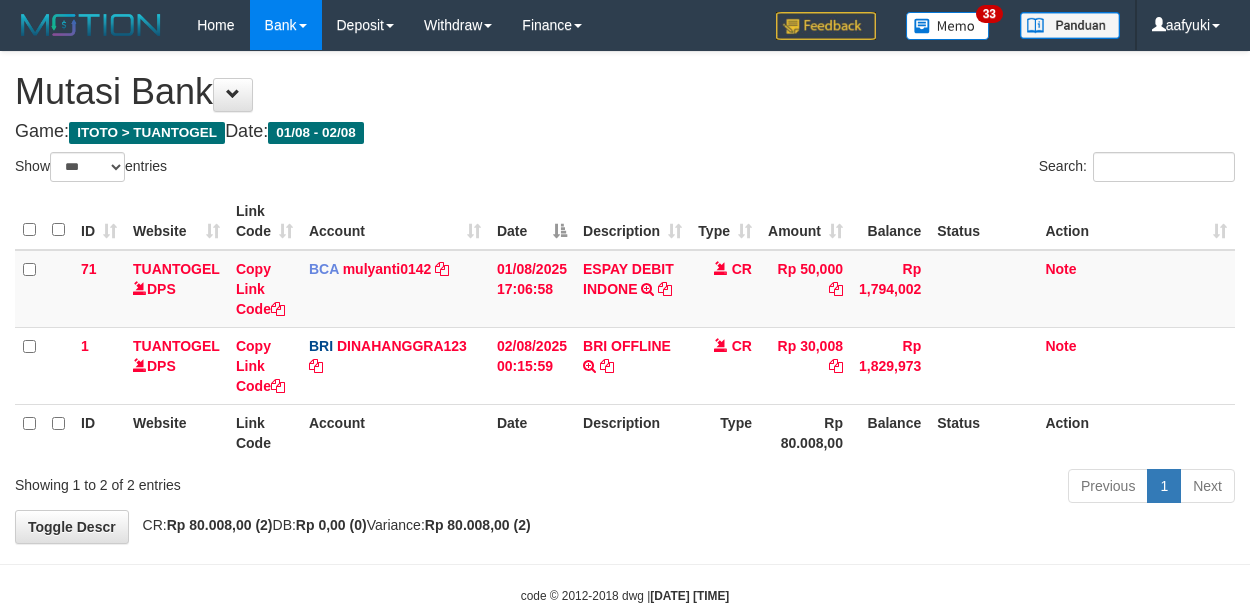 select on "***" 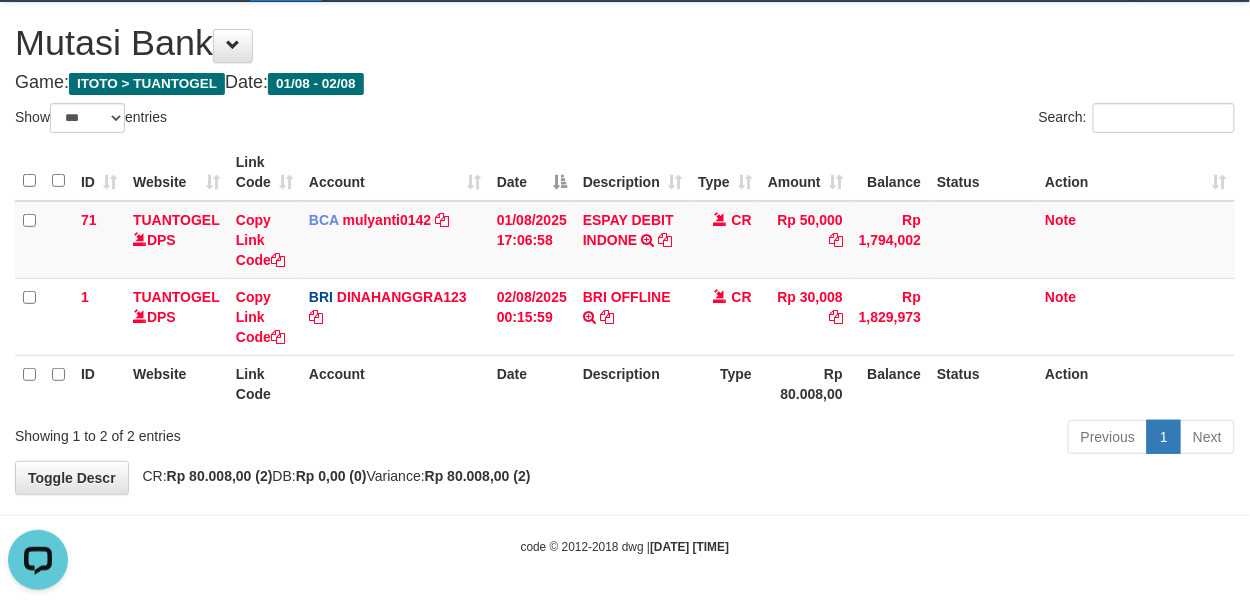 scroll, scrollTop: 0, scrollLeft: 0, axis: both 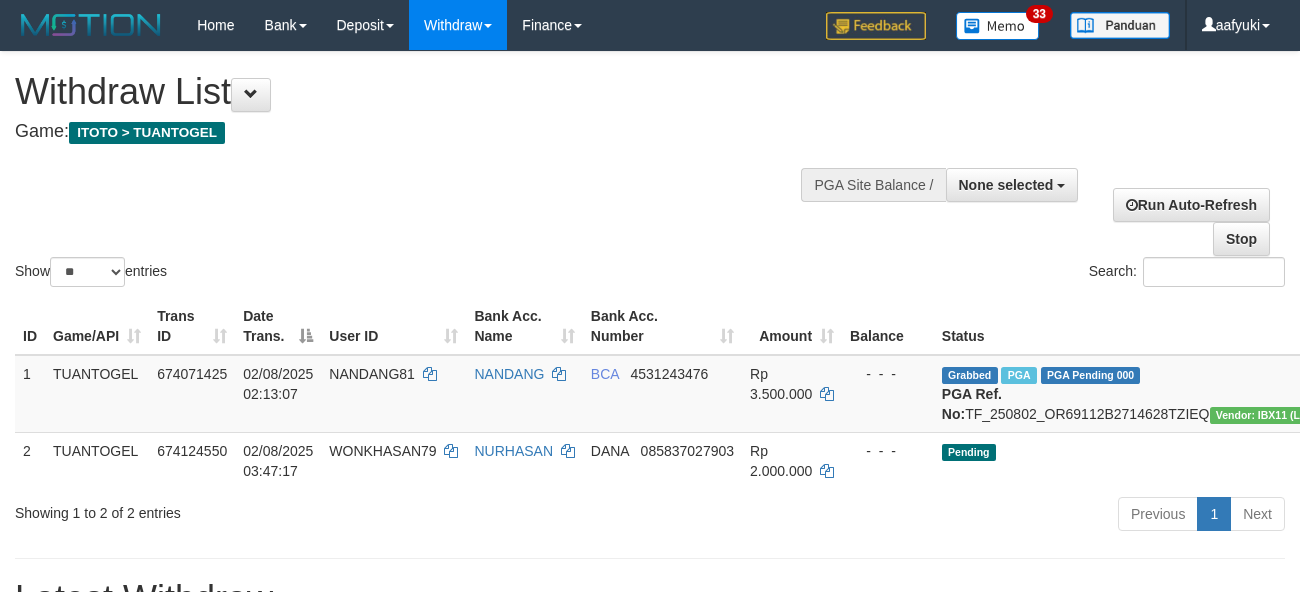 select 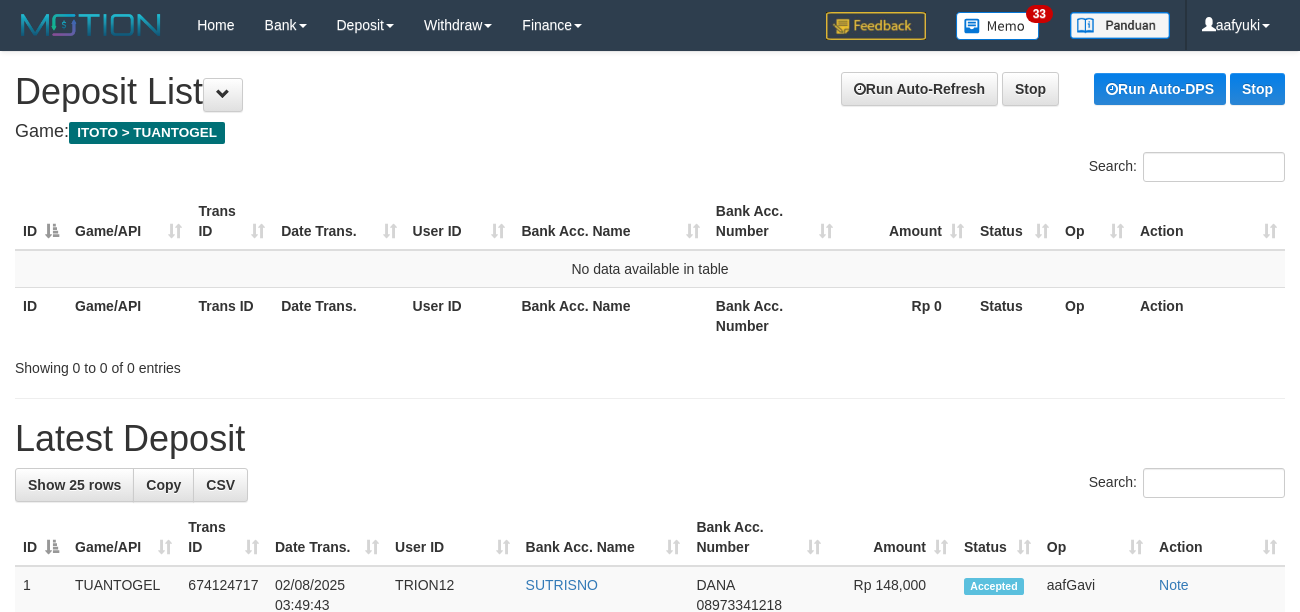 scroll, scrollTop: 0, scrollLeft: 0, axis: both 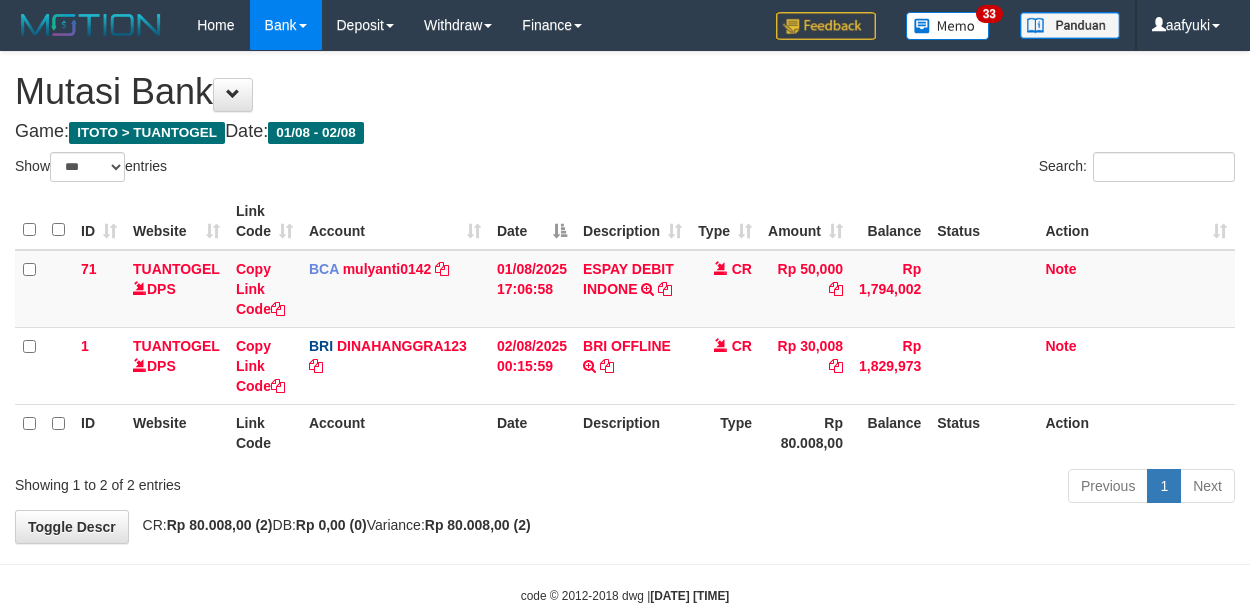 select on "***" 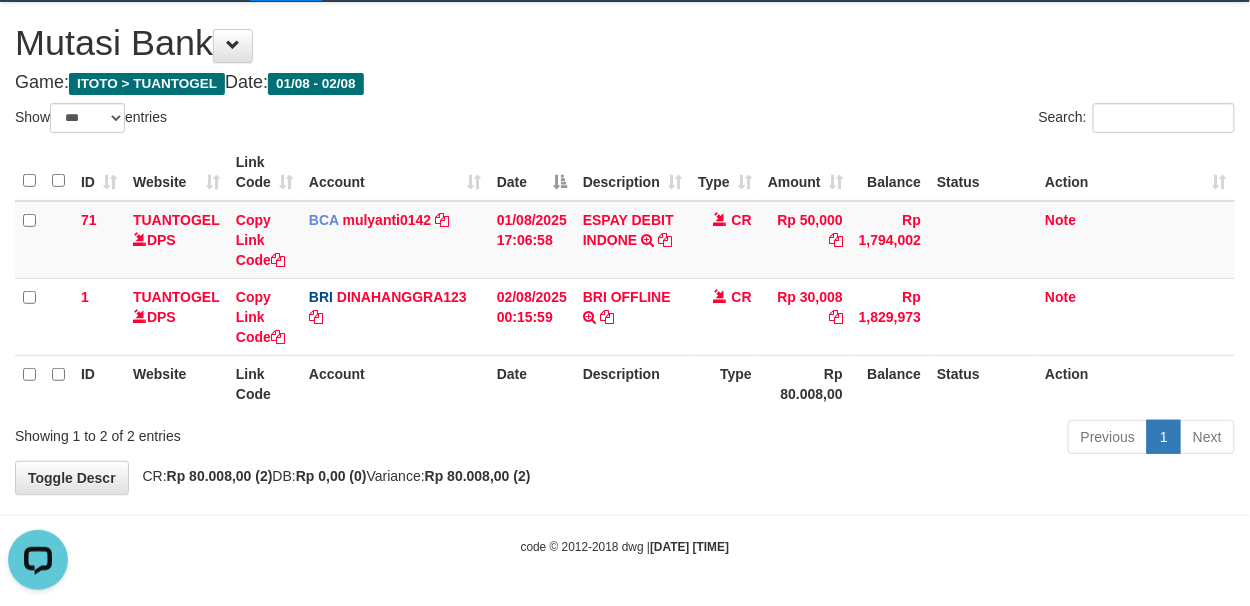 scroll, scrollTop: 0, scrollLeft: 0, axis: both 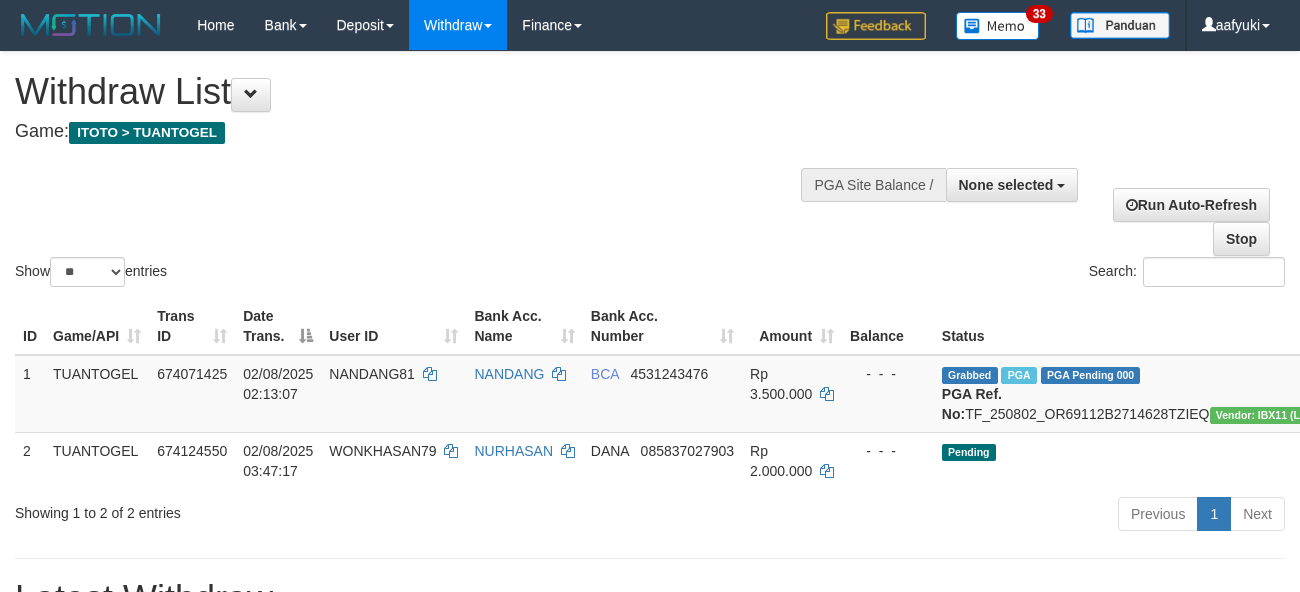 select 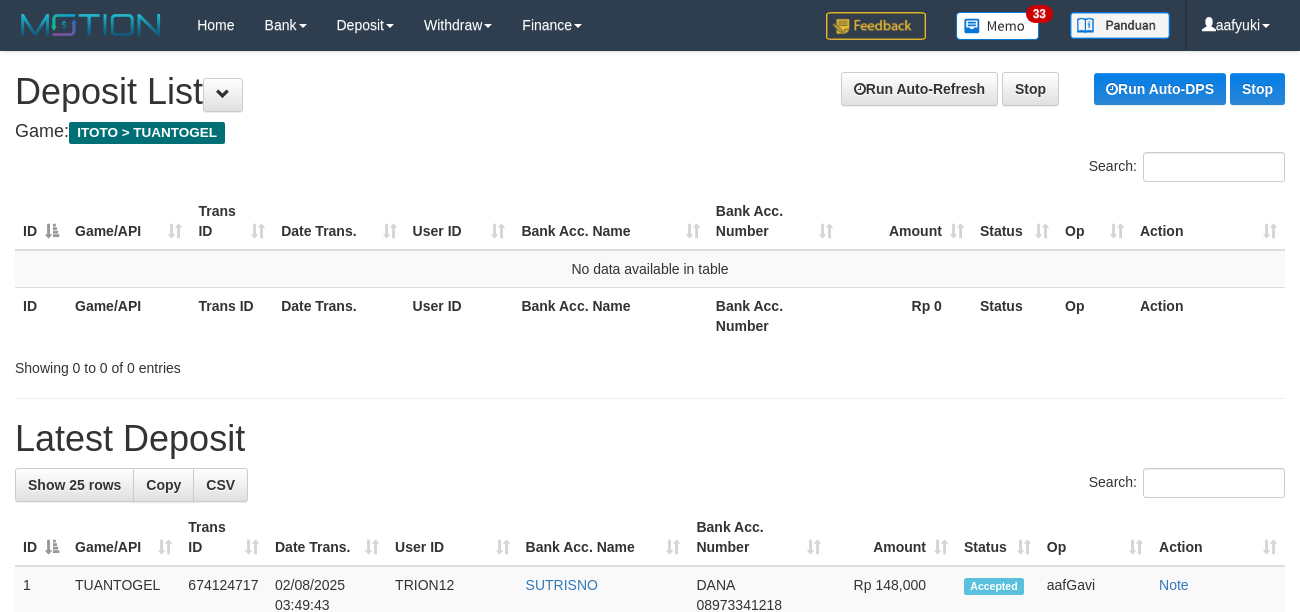 scroll, scrollTop: 0, scrollLeft: 0, axis: both 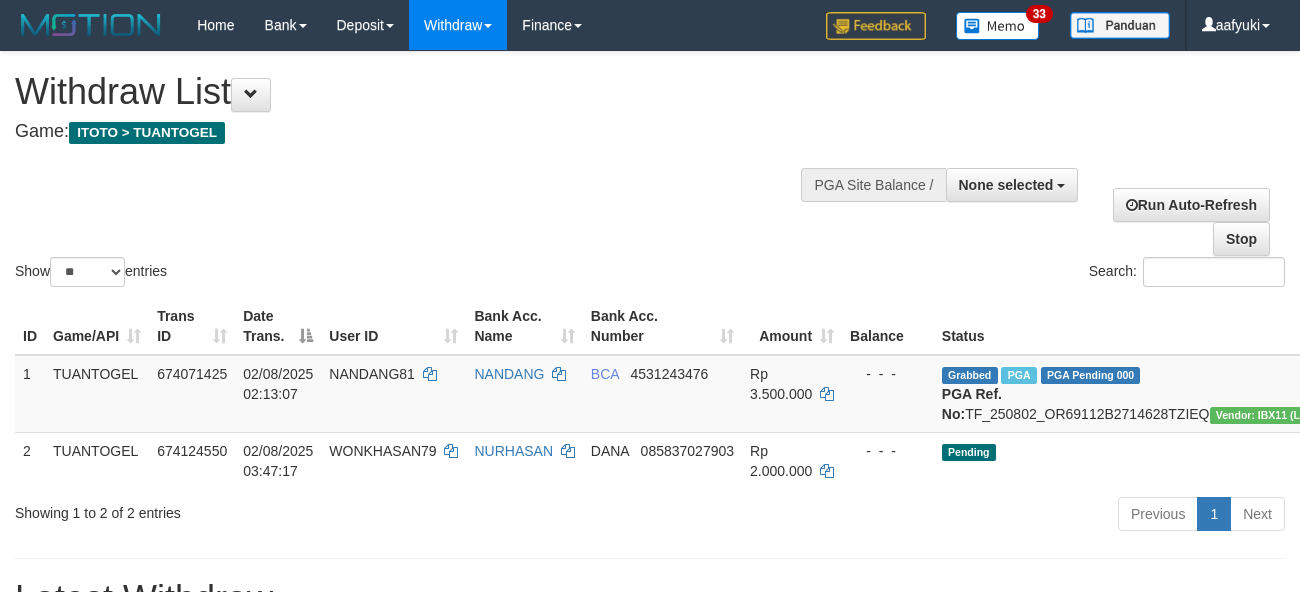select 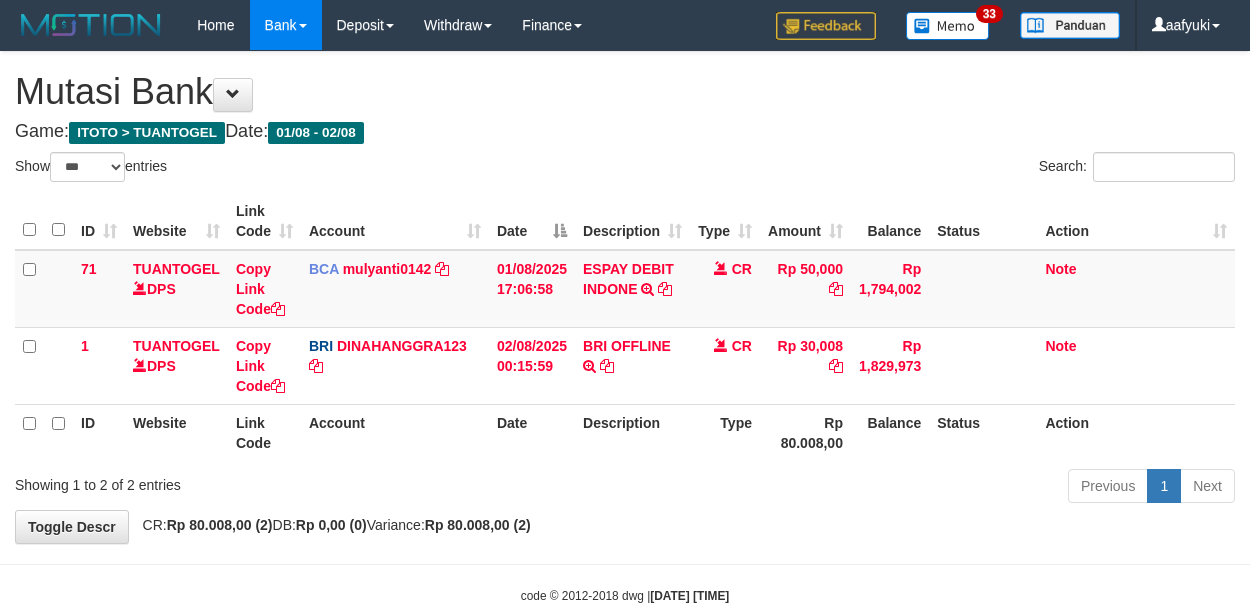 select on "***" 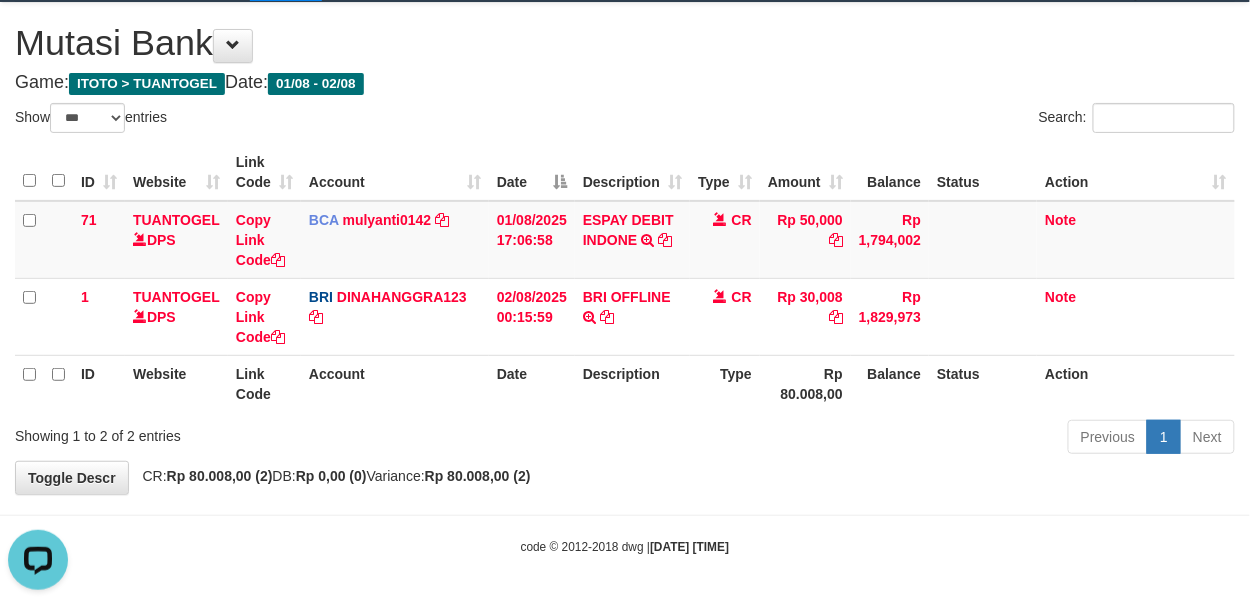 scroll, scrollTop: 0, scrollLeft: 0, axis: both 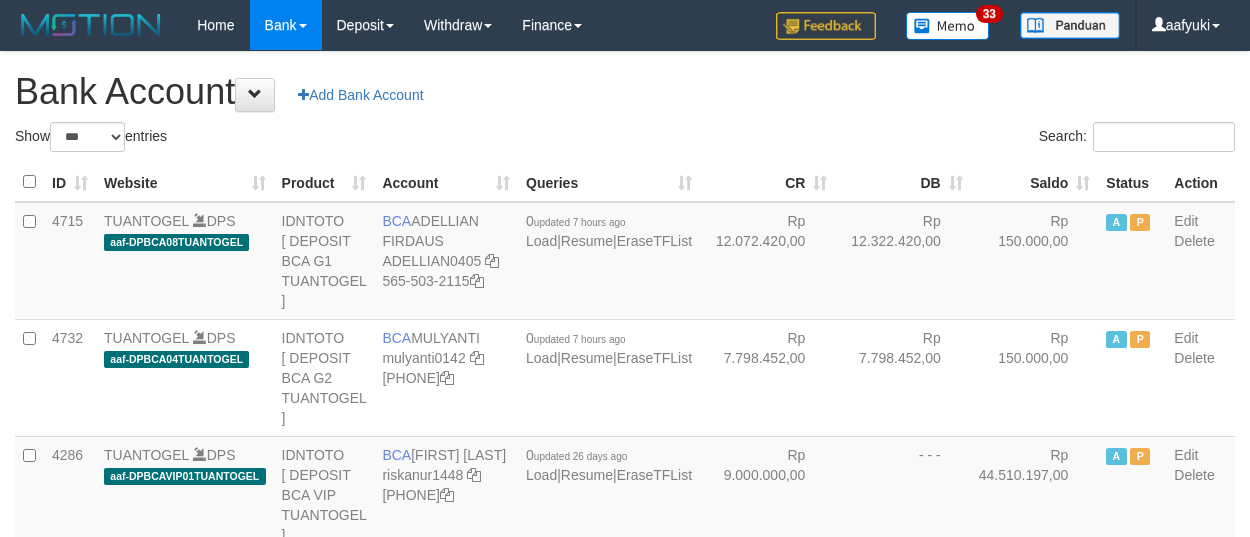 select on "***" 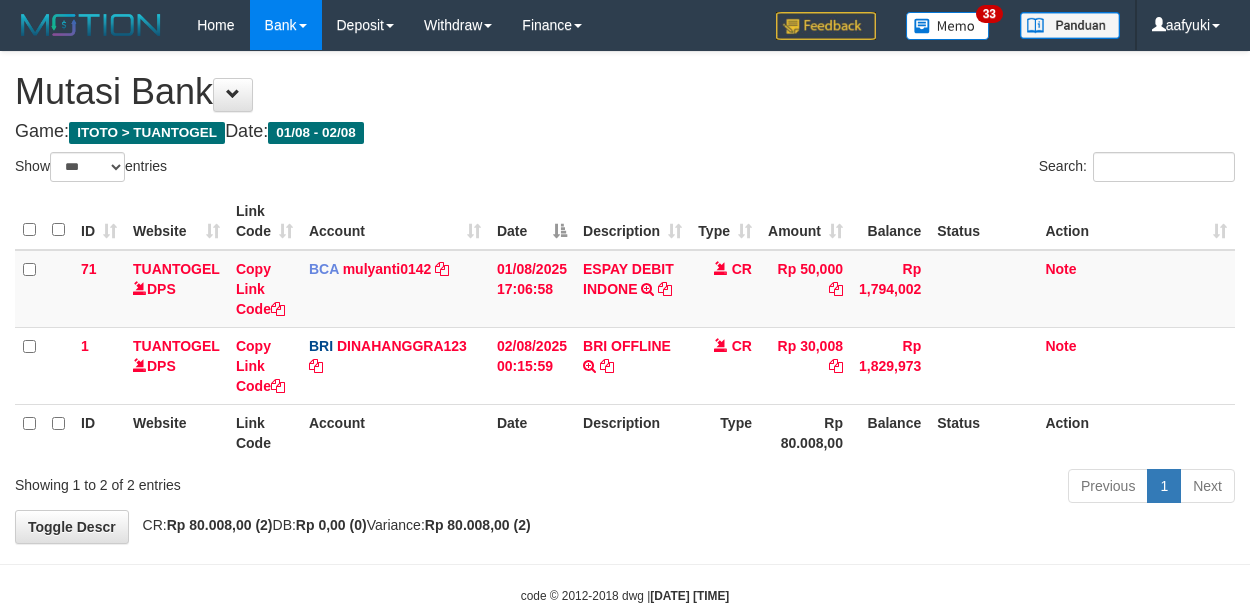 select on "***" 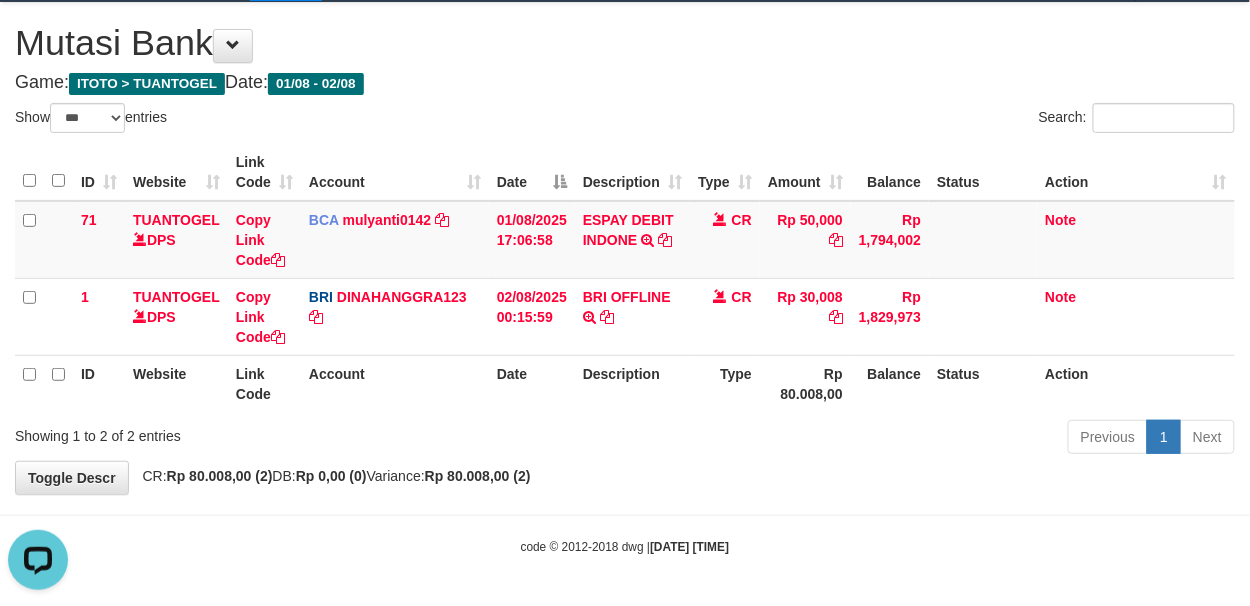 scroll, scrollTop: 0, scrollLeft: 0, axis: both 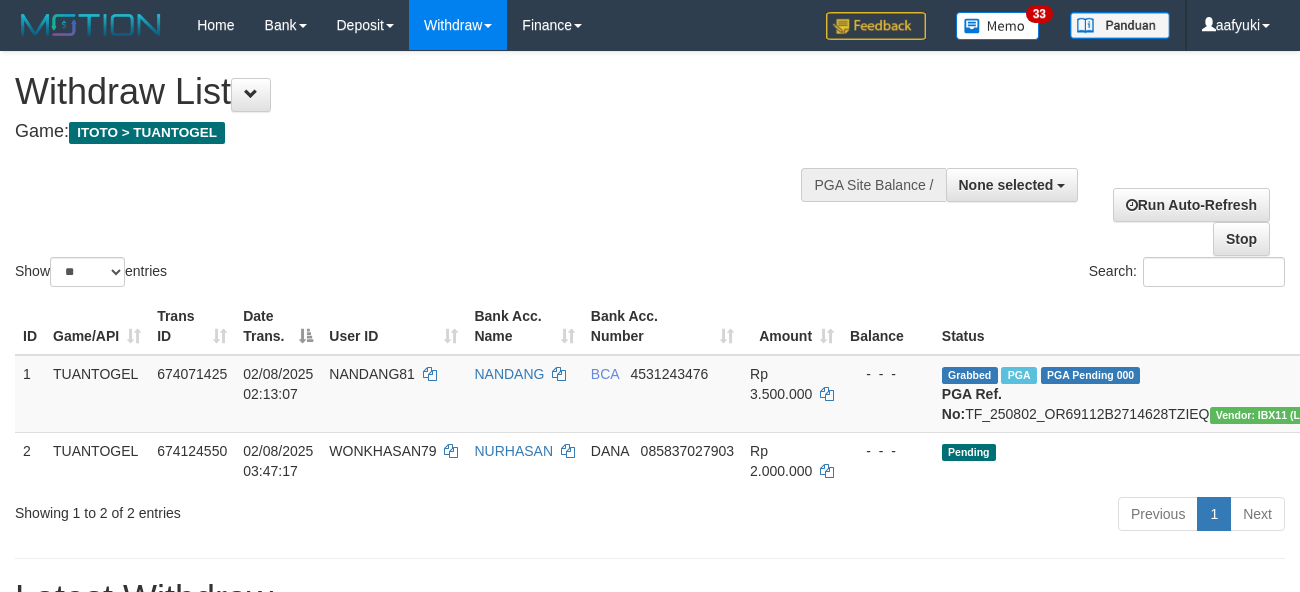 select 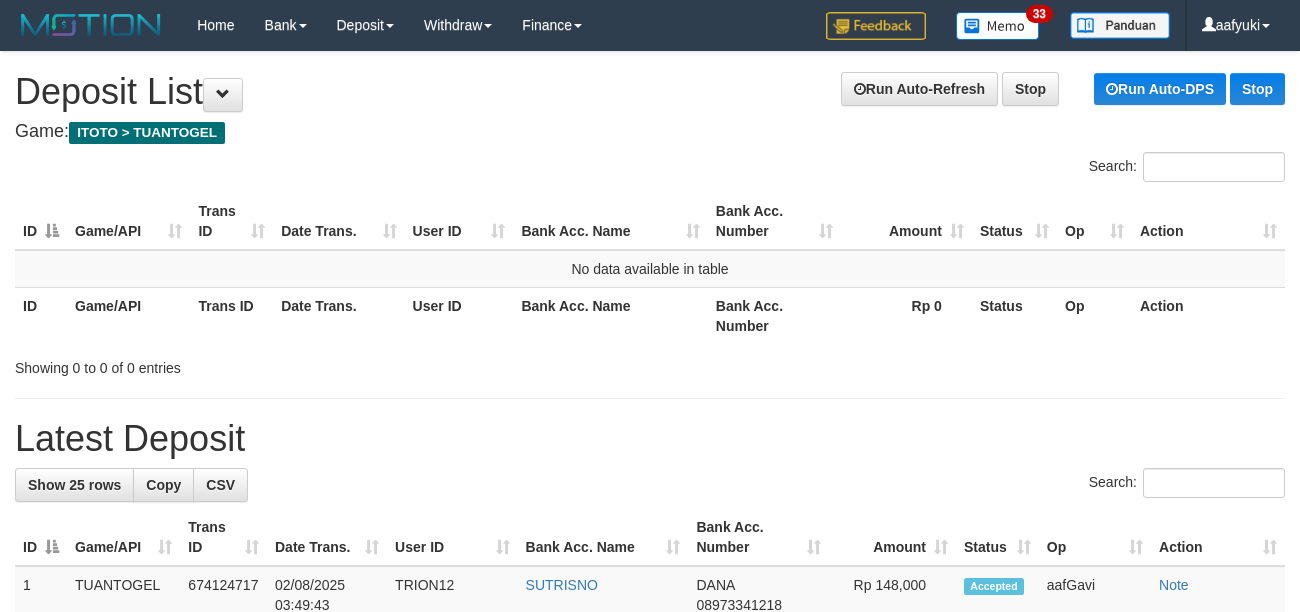 scroll, scrollTop: 0, scrollLeft: 0, axis: both 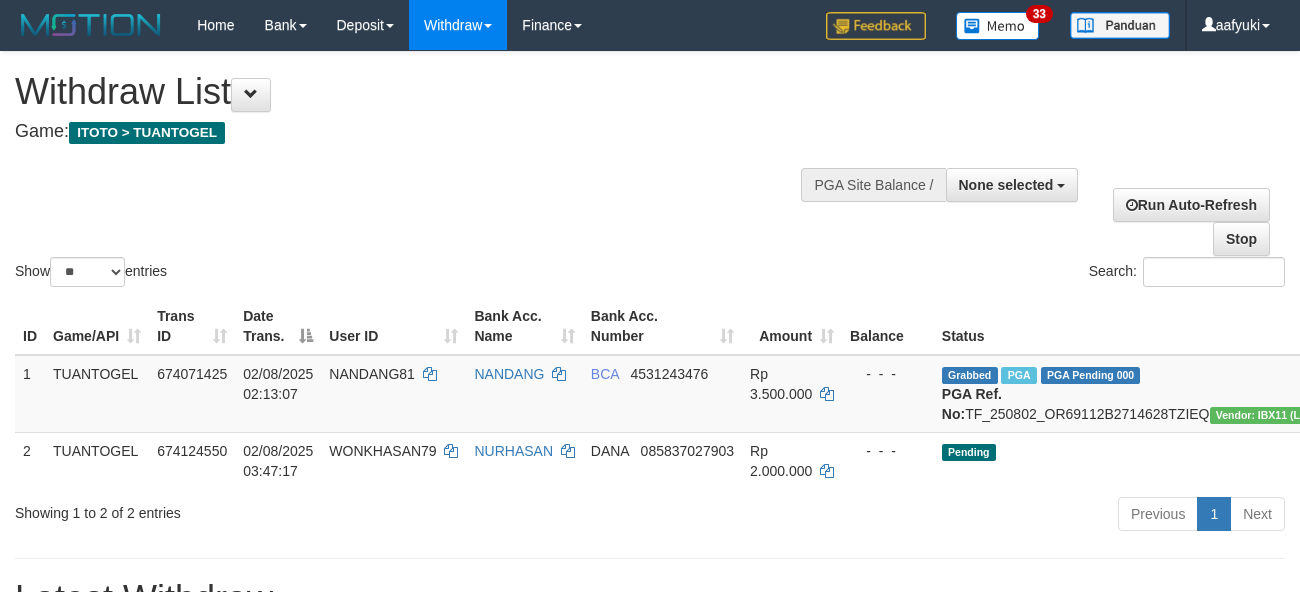 select 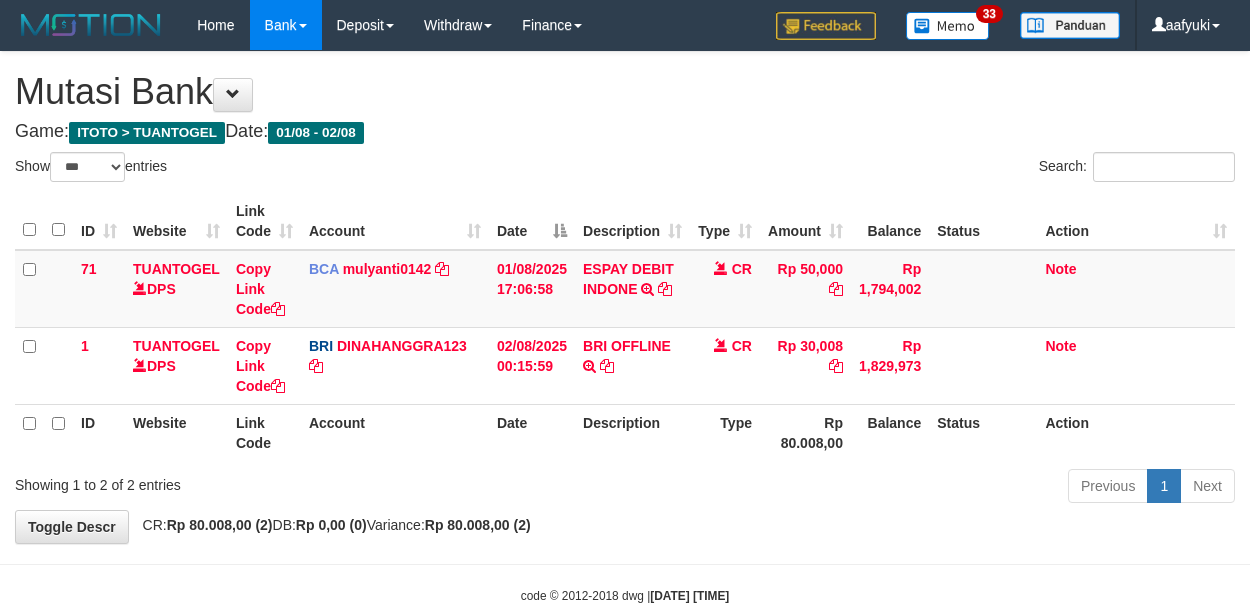 select on "***" 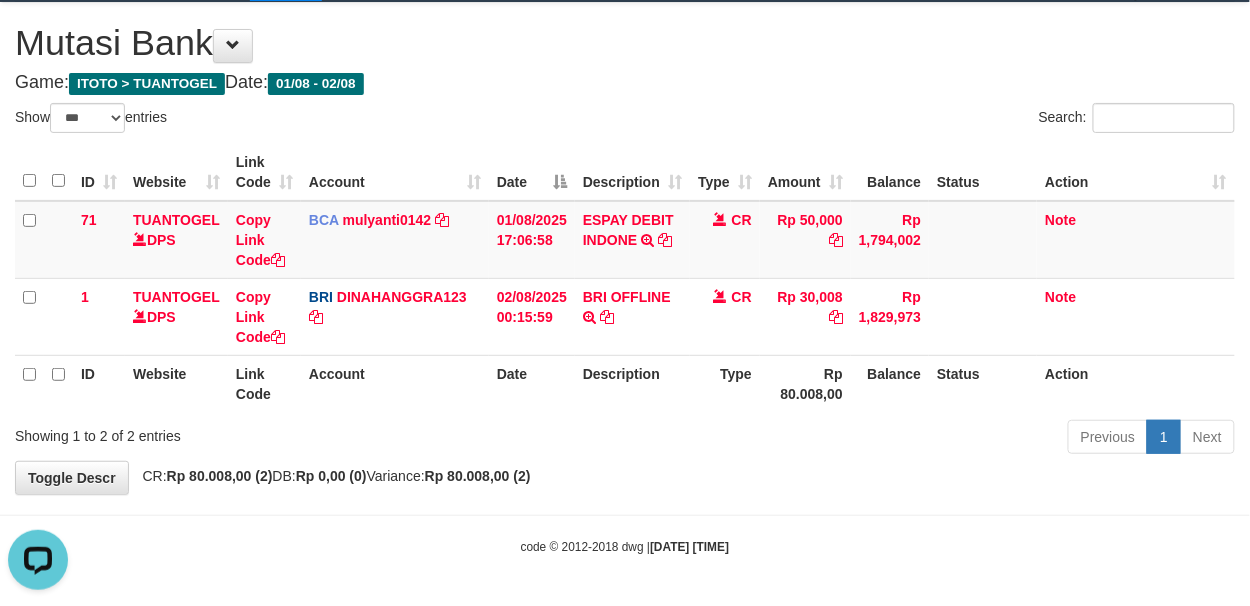 scroll, scrollTop: 0, scrollLeft: 0, axis: both 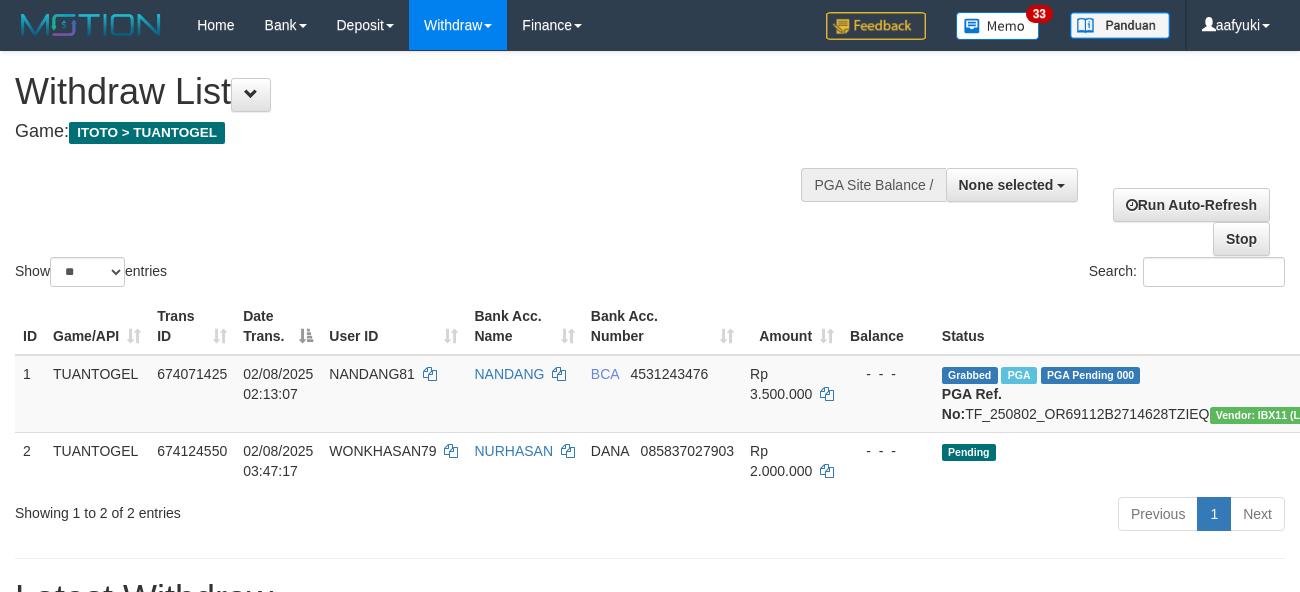 select 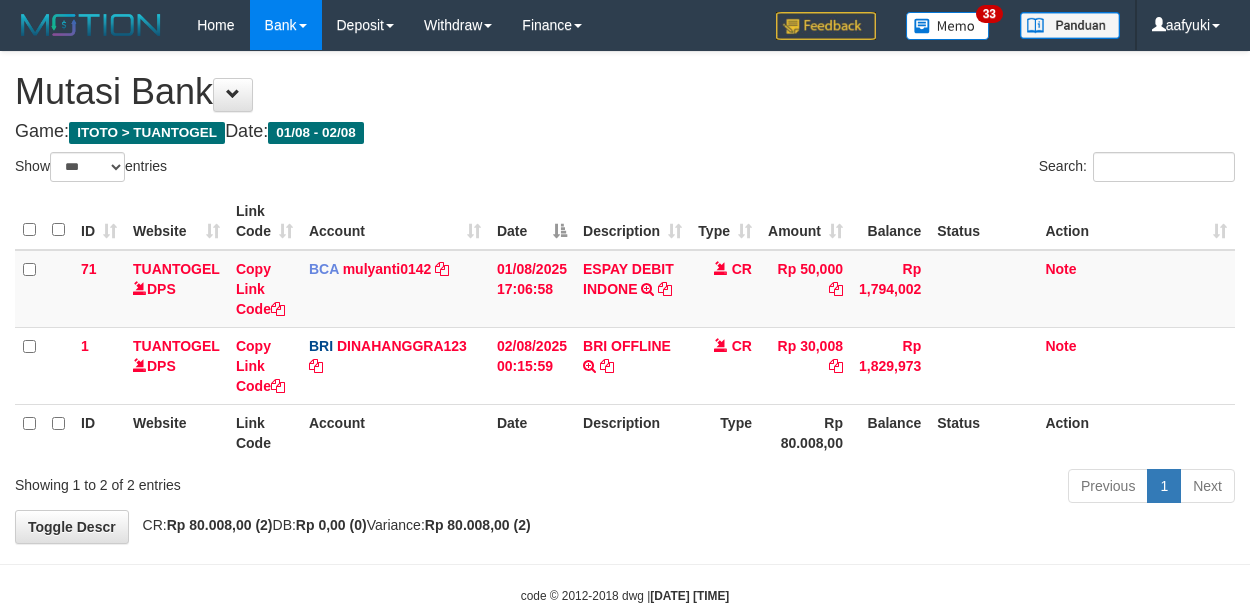select on "***" 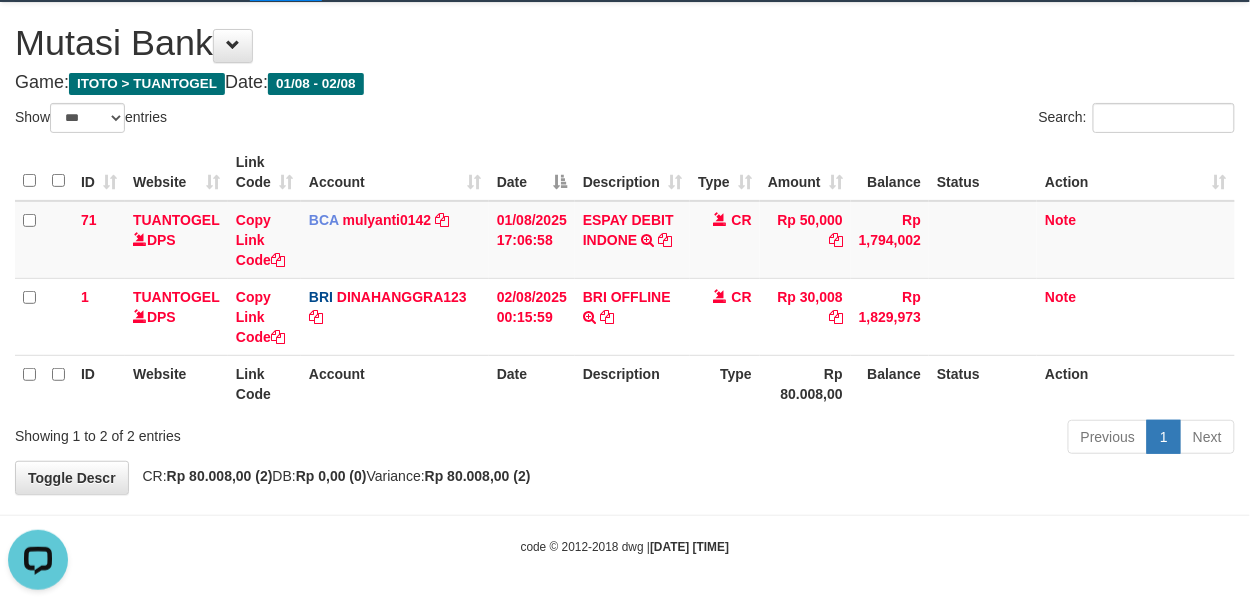 scroll, scrollTop: 0, scrollLeft: 0, axis: both 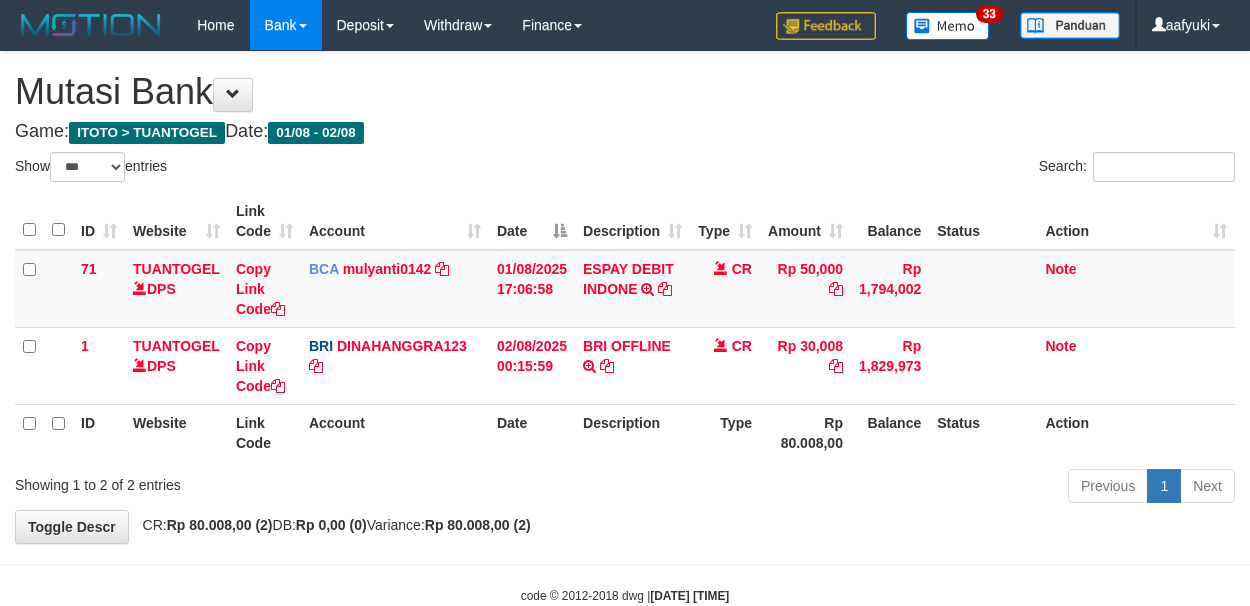 select on "***" 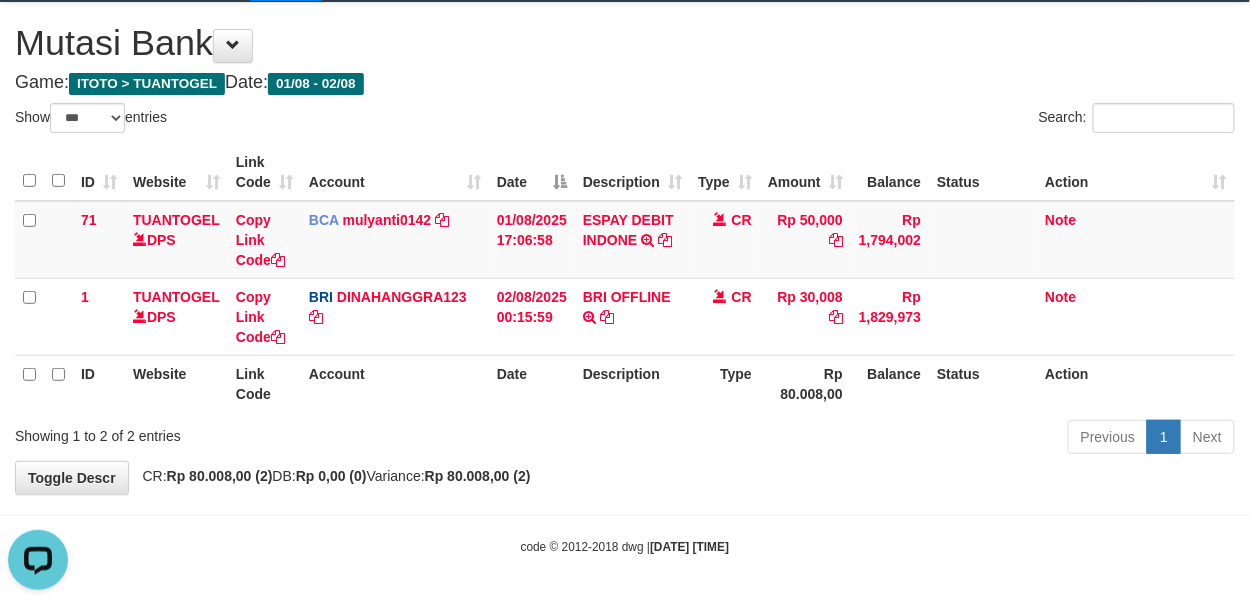 scroll, scrollTop: 0, scrollLeft: 0, axis: both 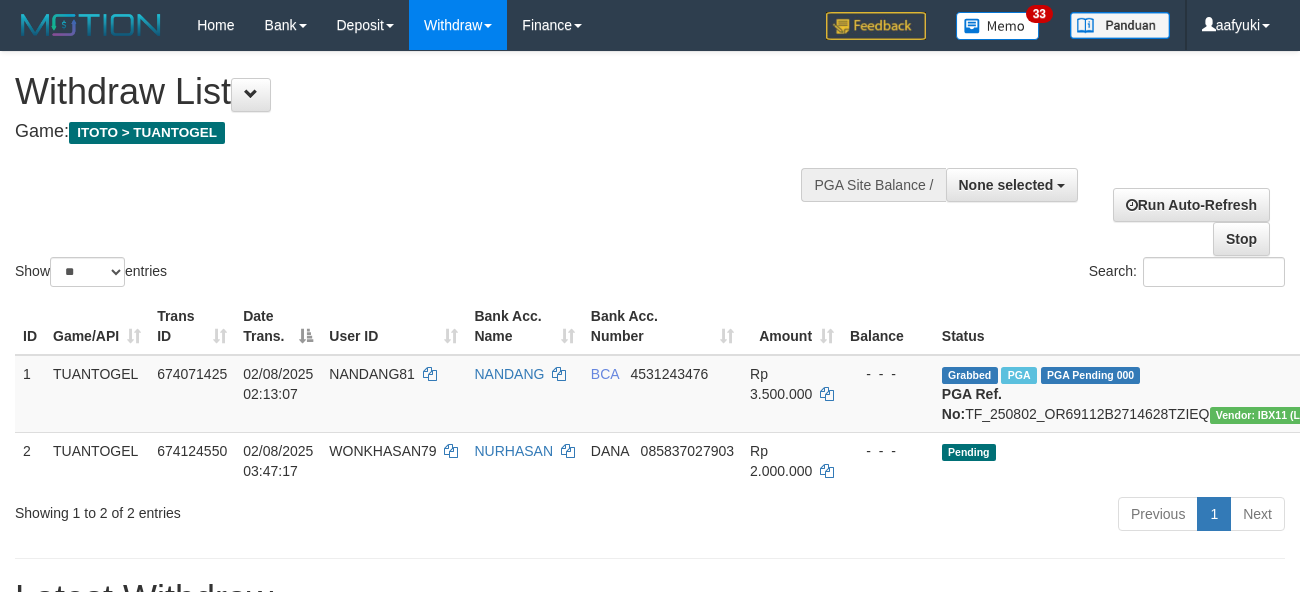 select 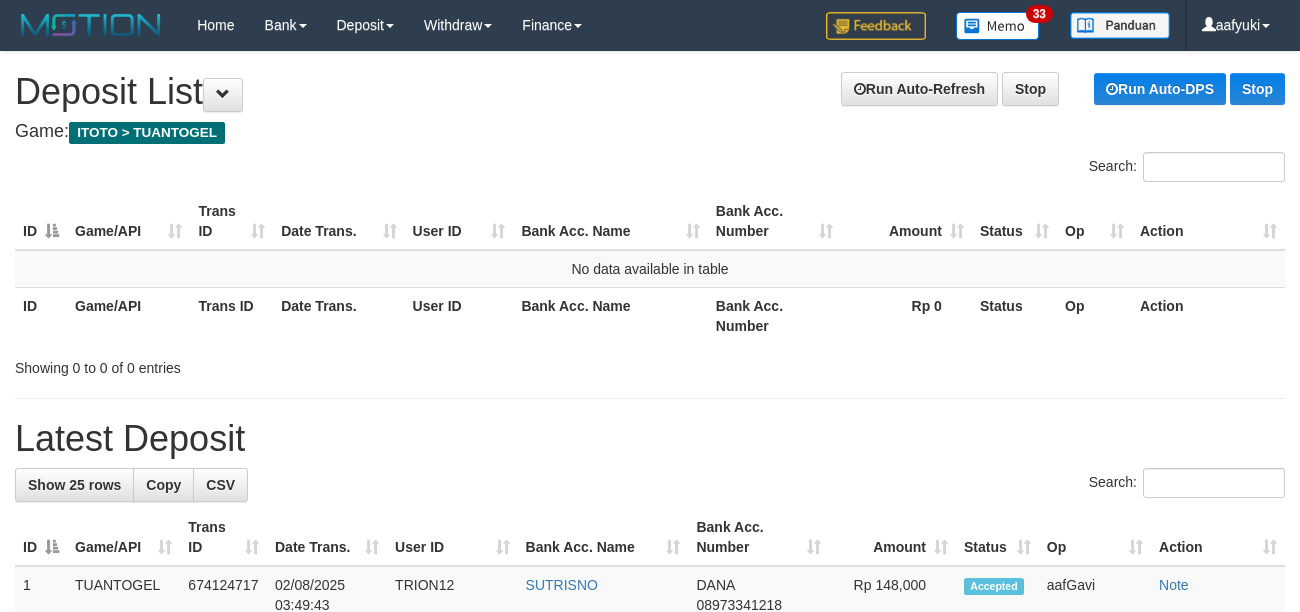 scroll, scrollTop: 0, scrollLeft: 0, axis: both 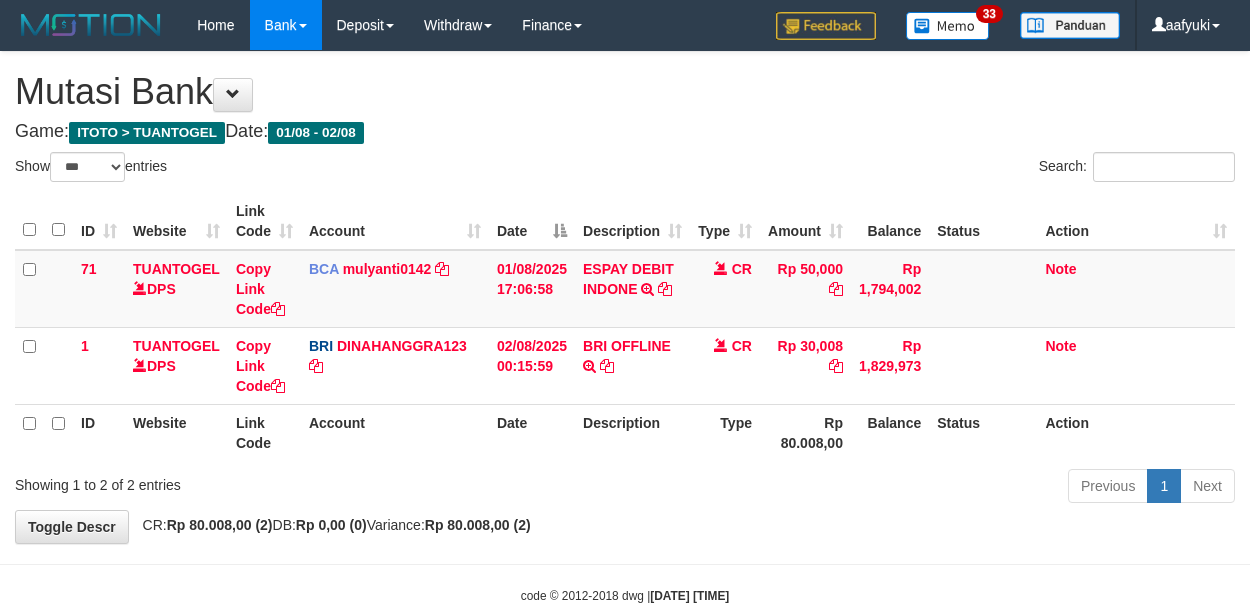 select on "***" 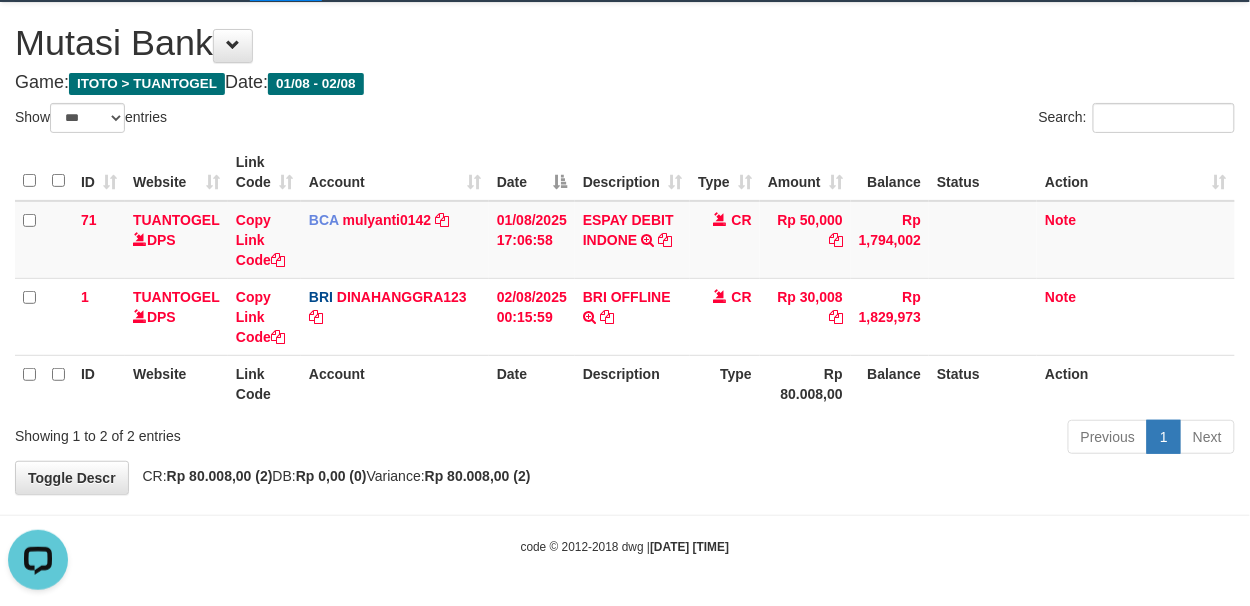 scroll, scrollTop: 0, scrollLeft: 0, axis: both 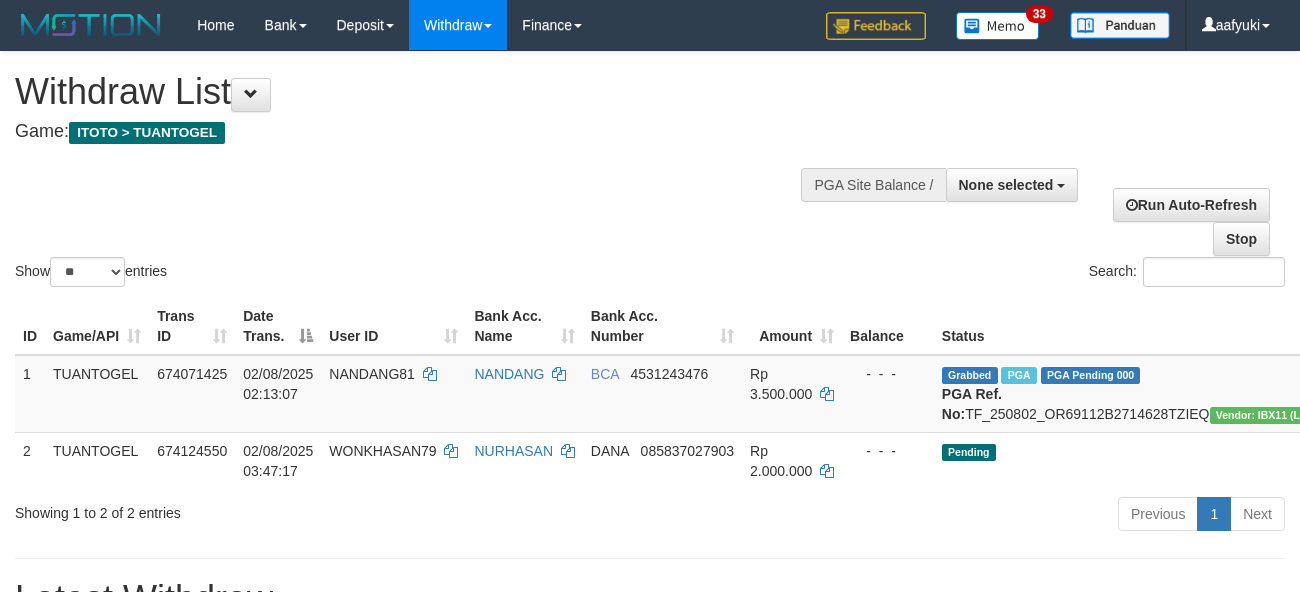 select 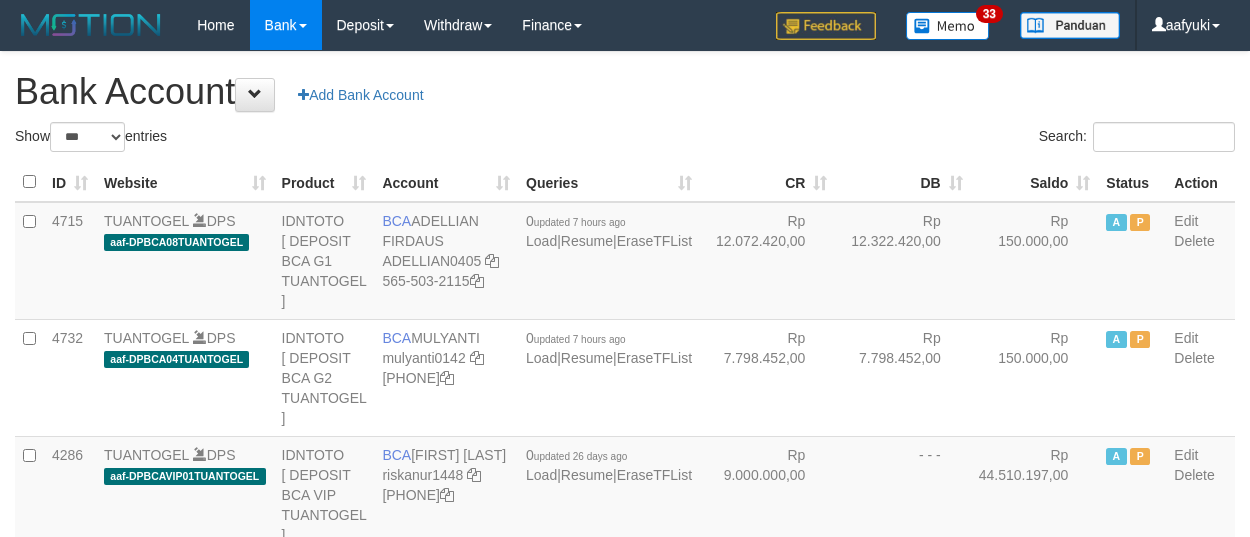 select on "***" 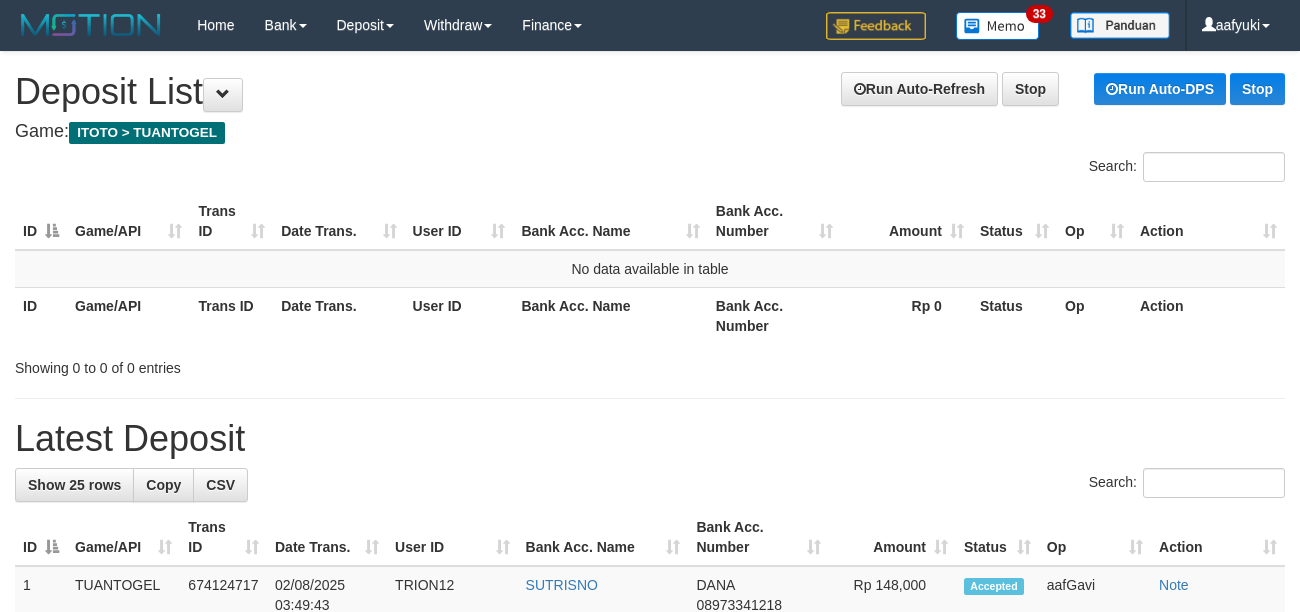 scroll, scrollTop: 0, scrollLeft: 0, axis: both 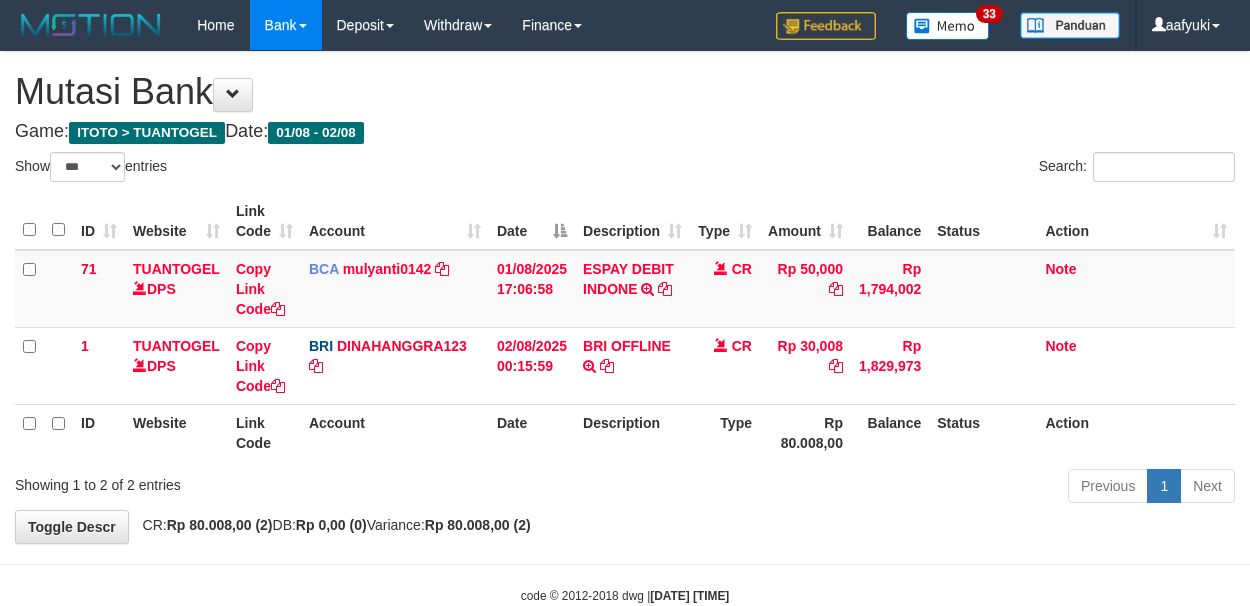 select on "***" 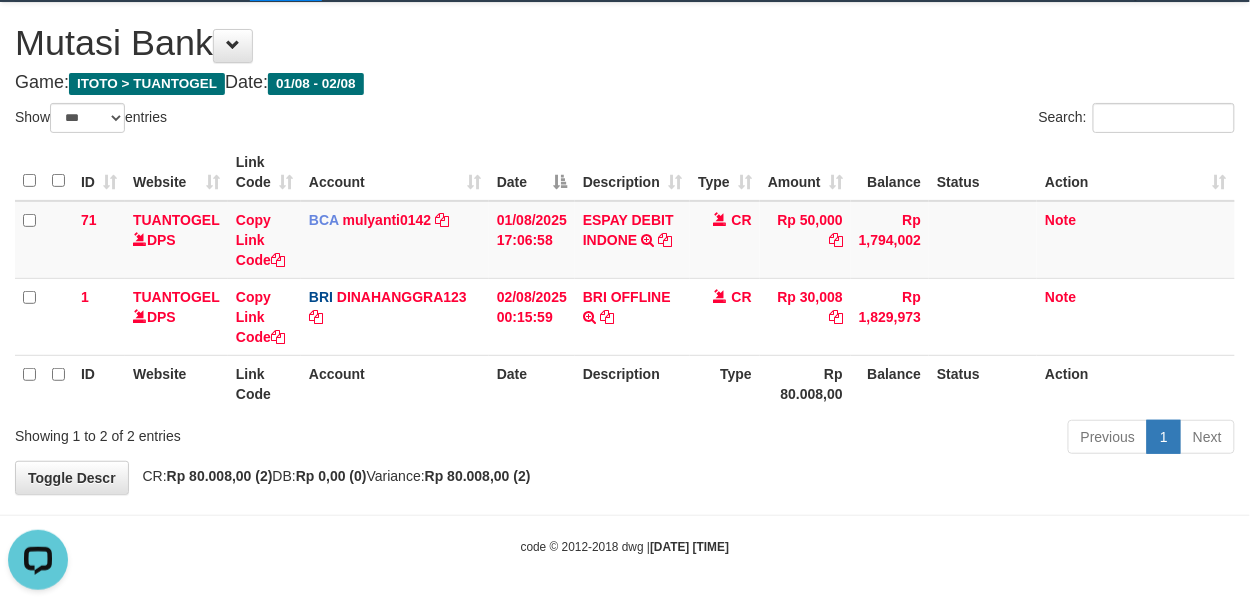 scroll, scrollTop: 0, scrollLeft: 0, axis: both 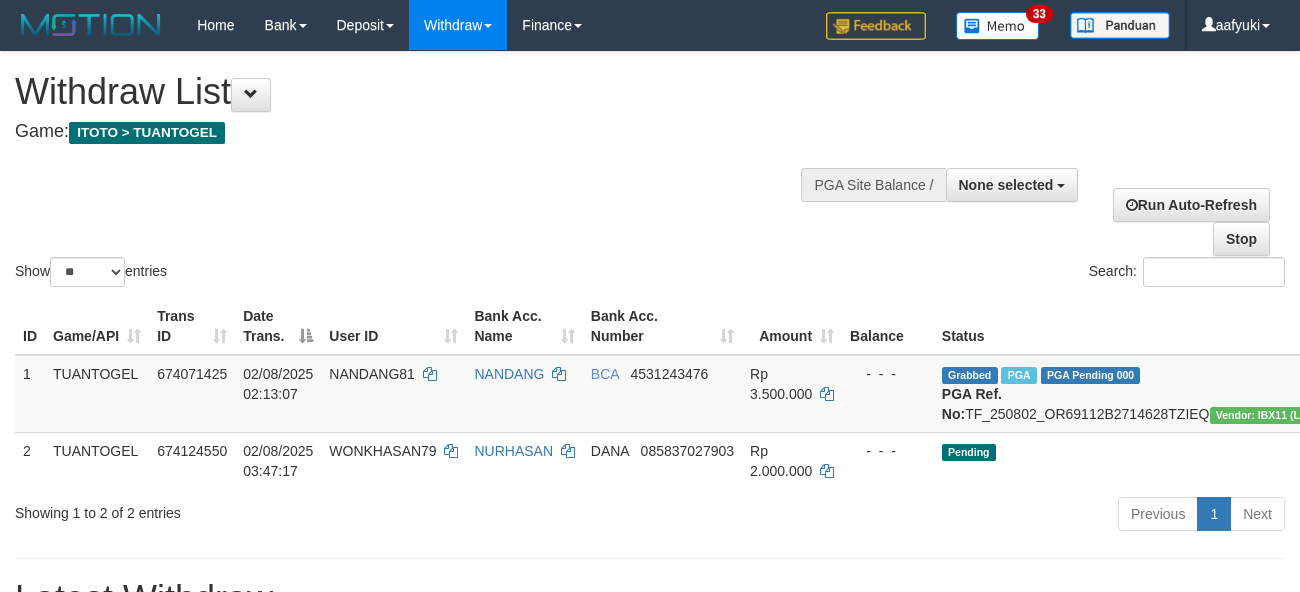 select 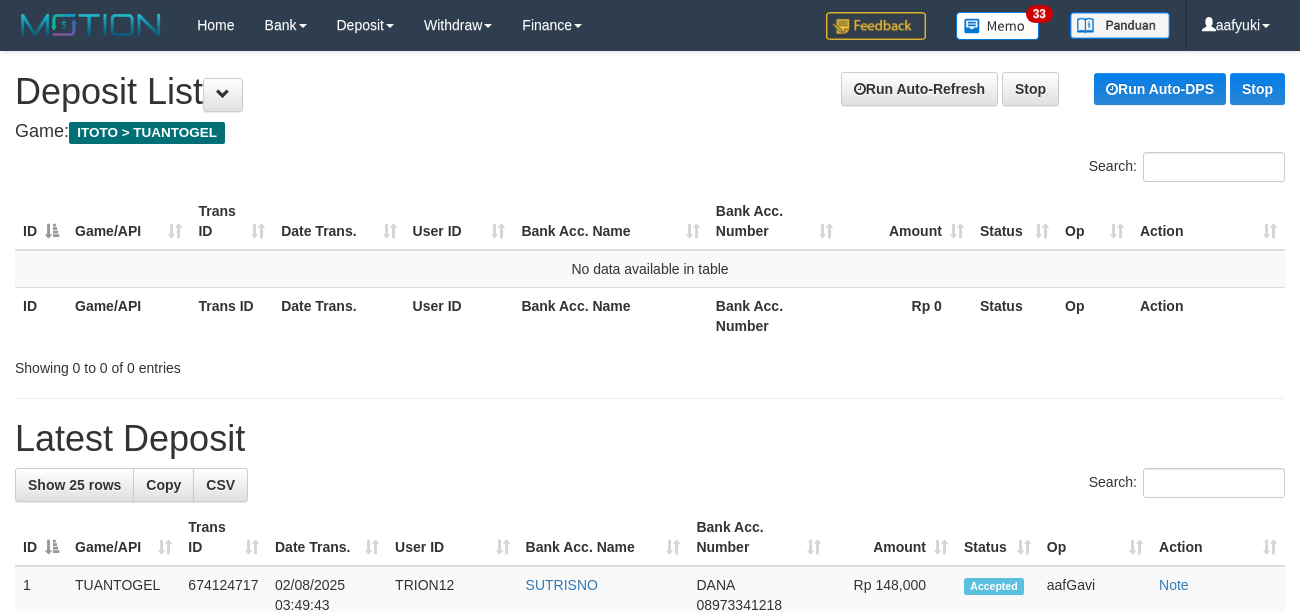 scroll, scrollTop: 0, scrollLeft: 0, axis: both 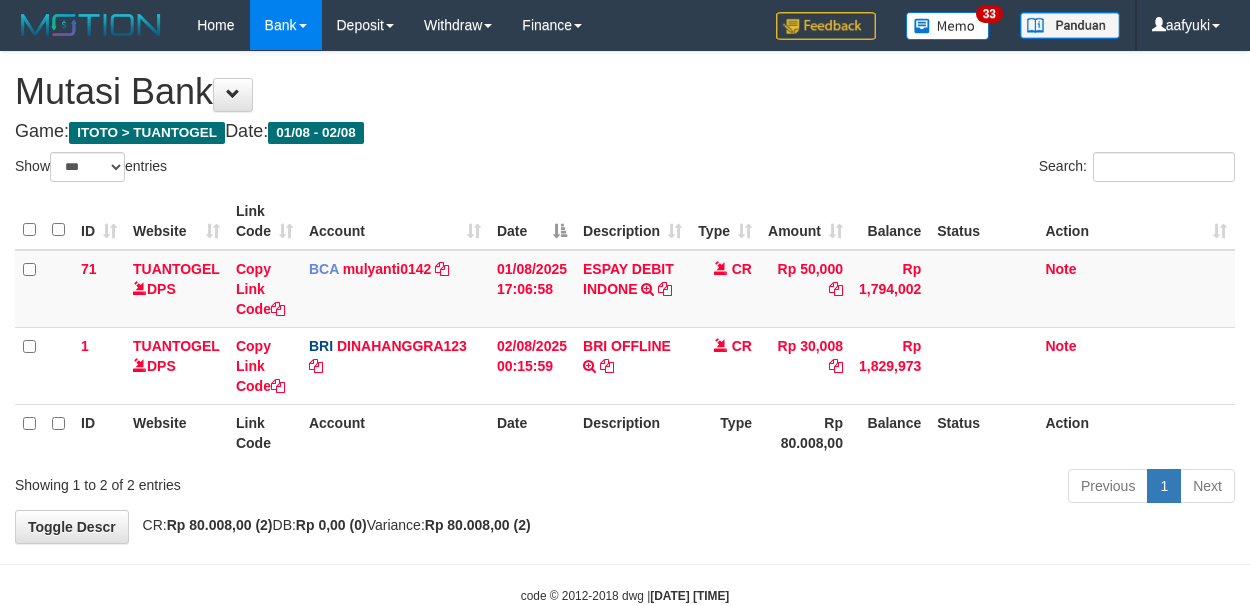 select on "***" 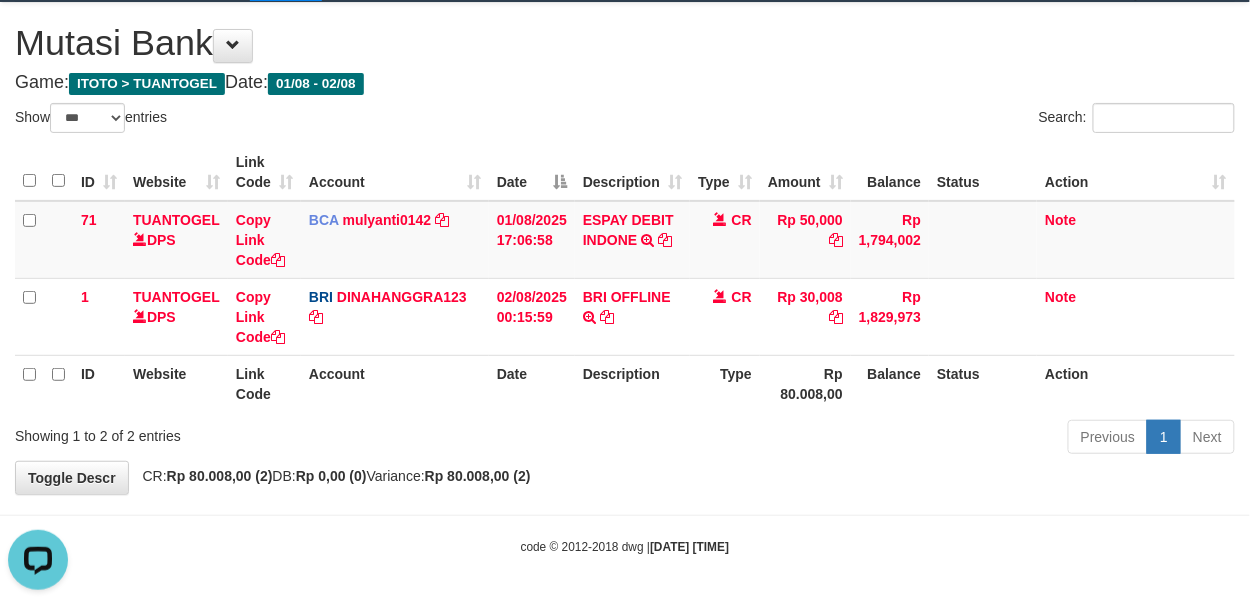 scroll, scrollTop: 0, scrollLeft: 0, axis: both 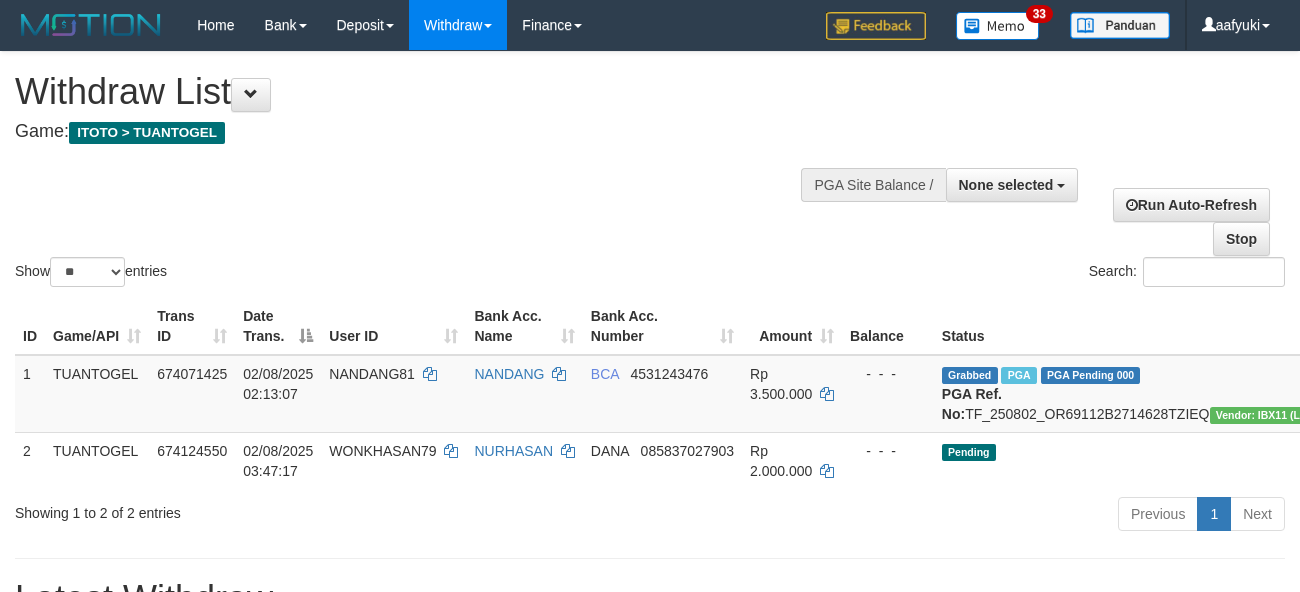 select 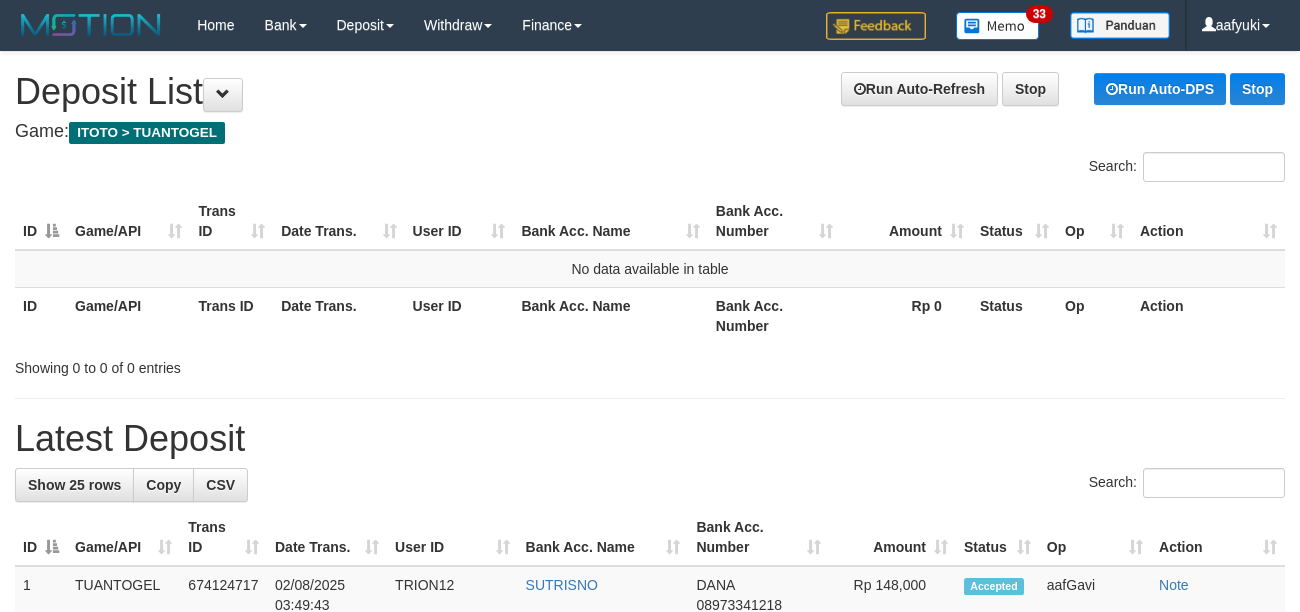 scroll, scrollTop: 0, scrollLeft: 0, axis: both 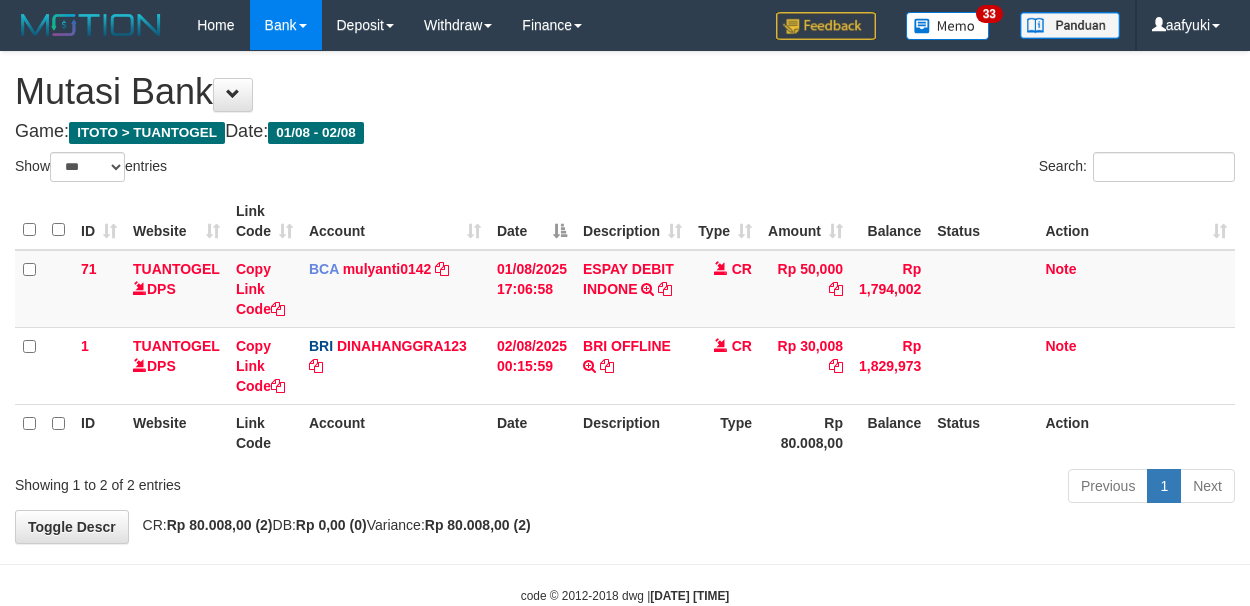 select on "***" 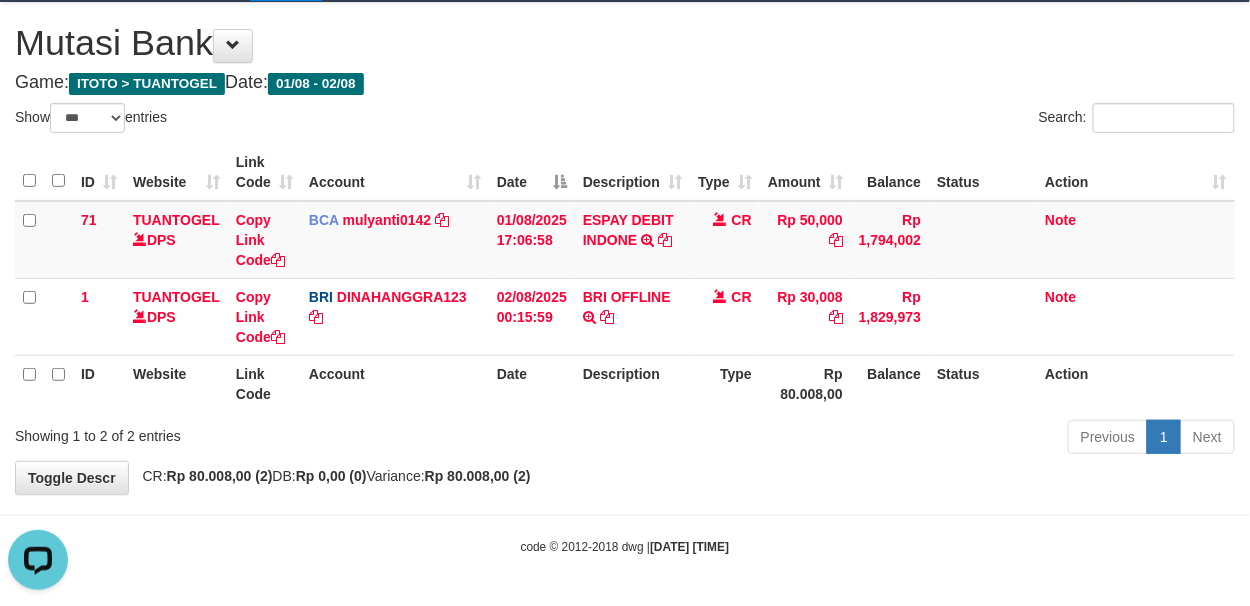 scroll, scrollTop: 0, scrollLeft: 0, axis: both 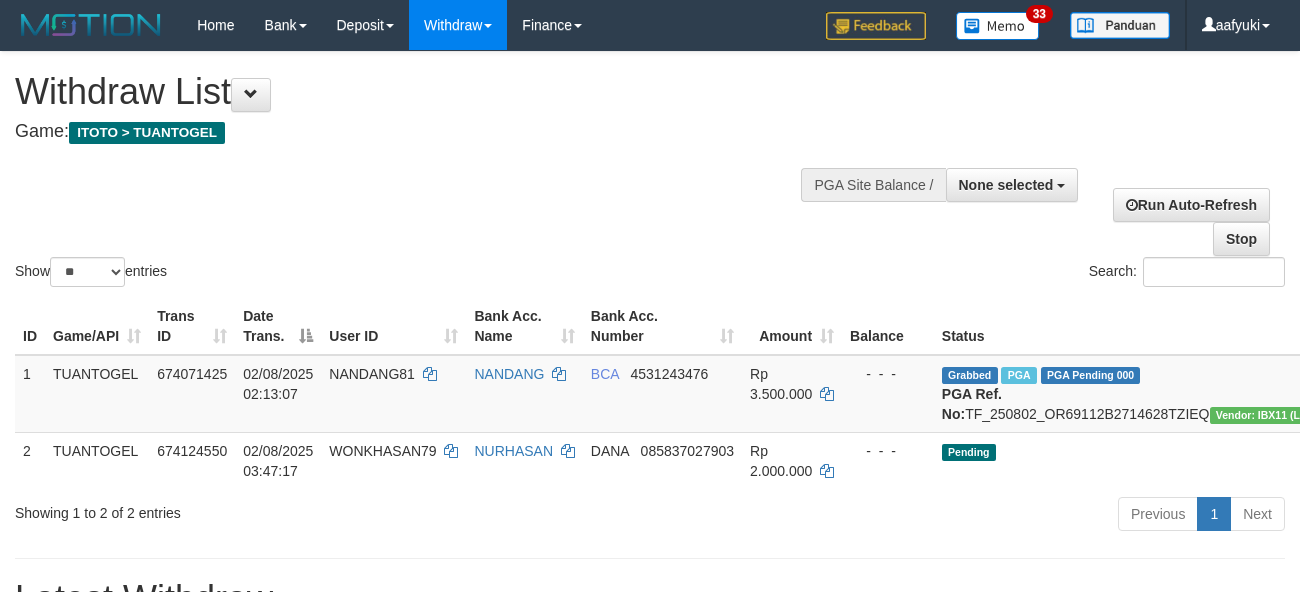 select 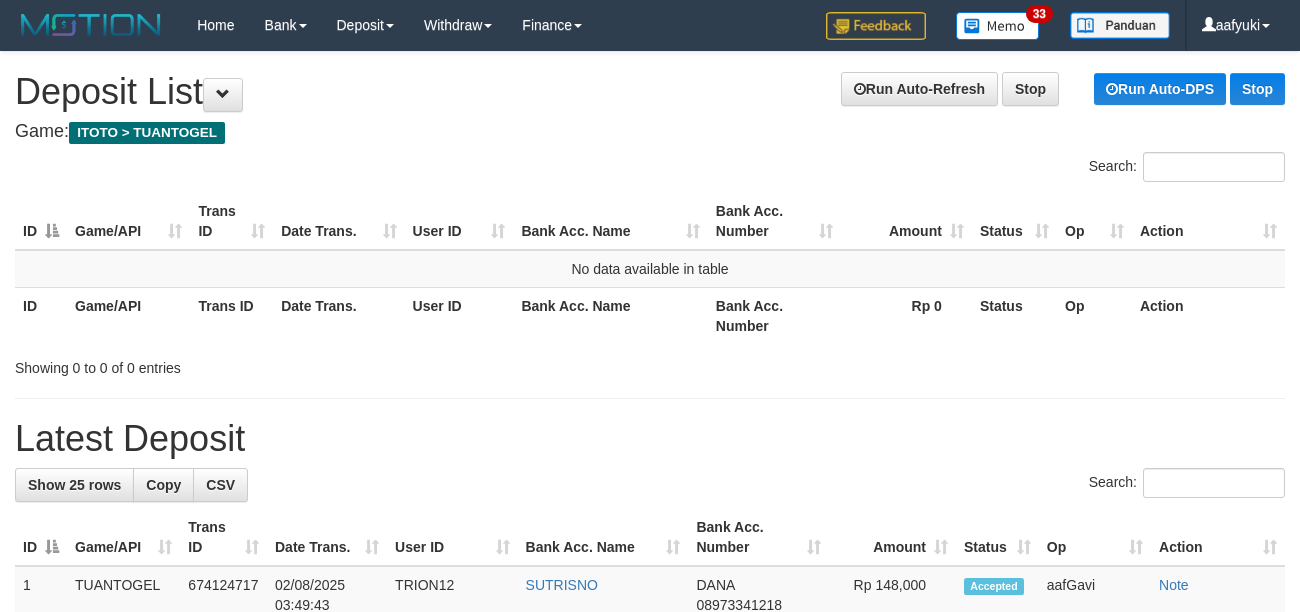 scroll, scrollTop: 0, scrollLeft: 0, axis: both 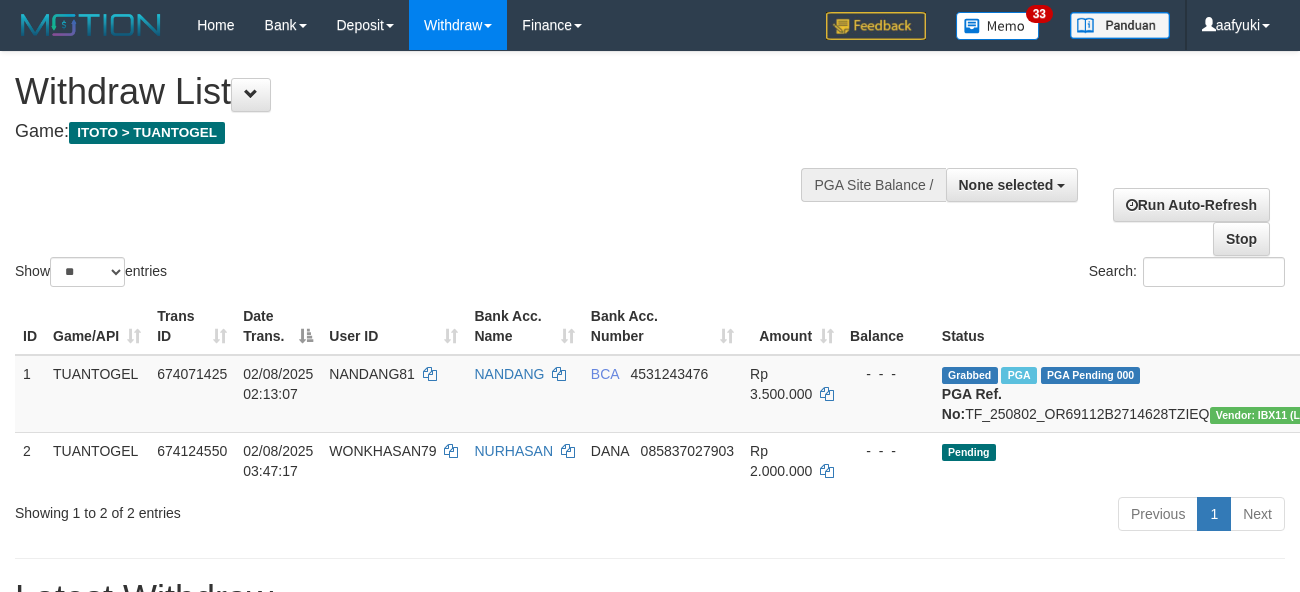 select 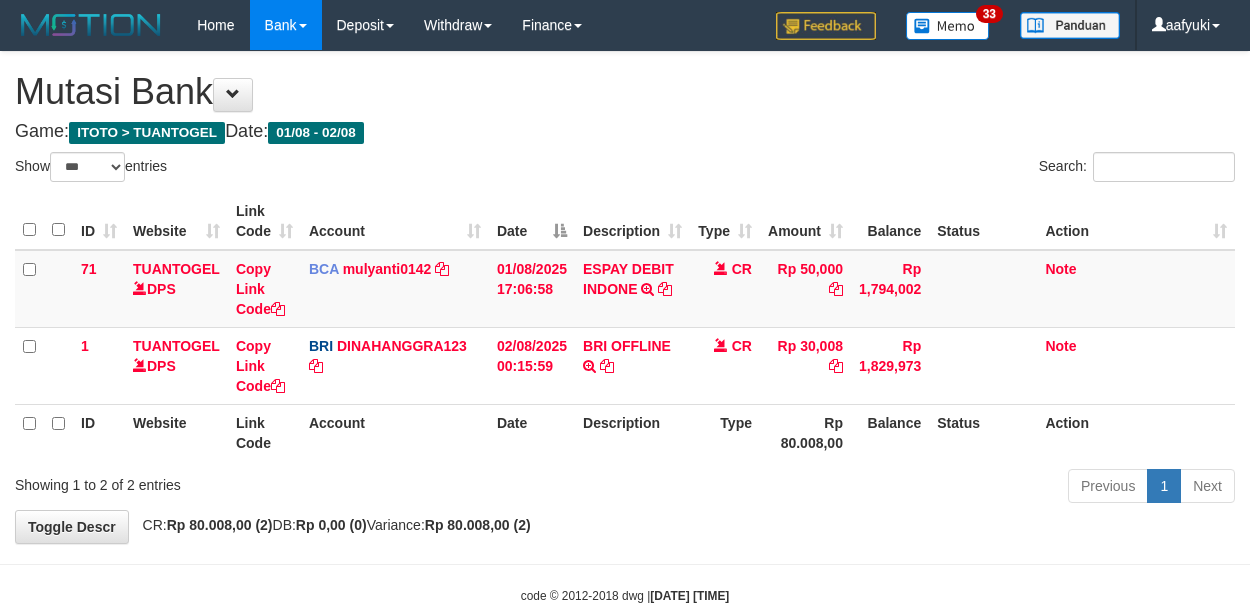 select on "***" 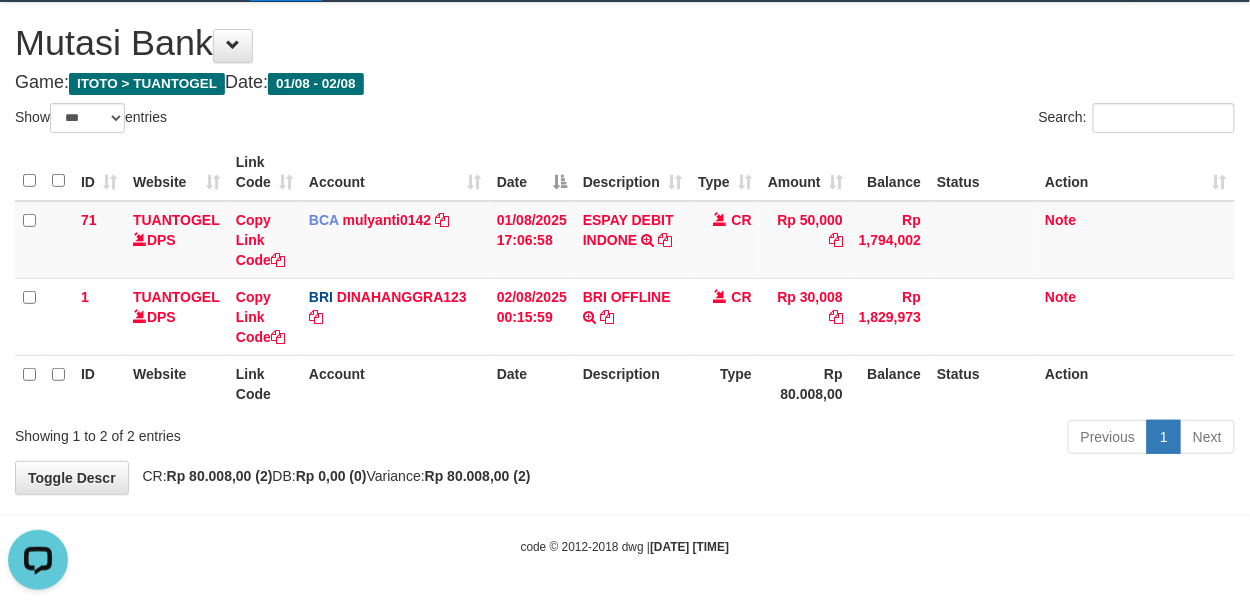 scroll, scrollTop: 0, scrollLeft: 0, axis: both 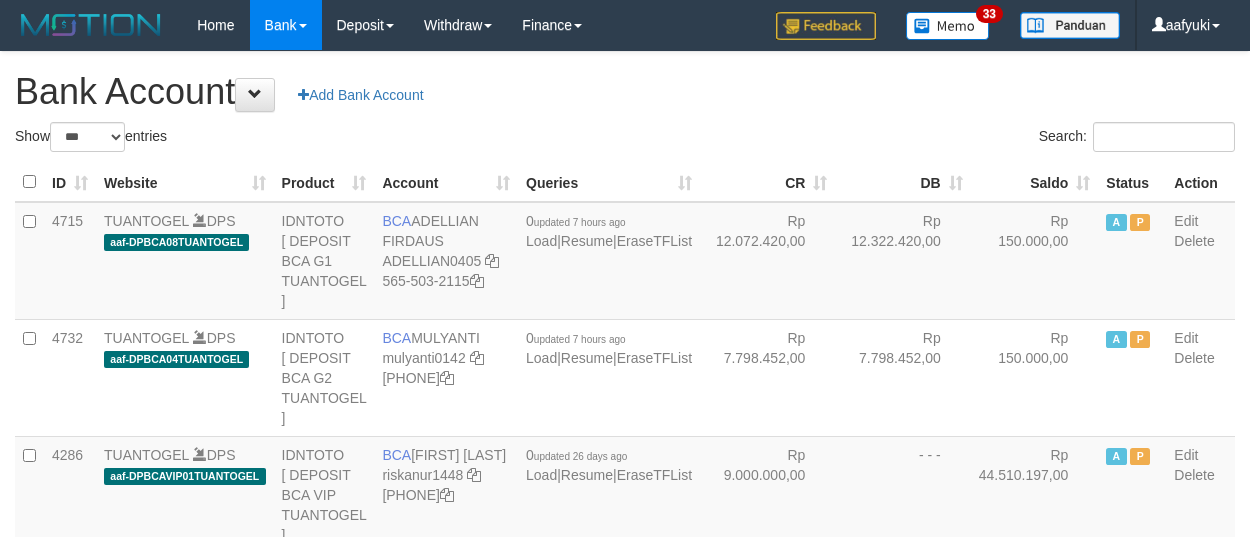 select on "***" 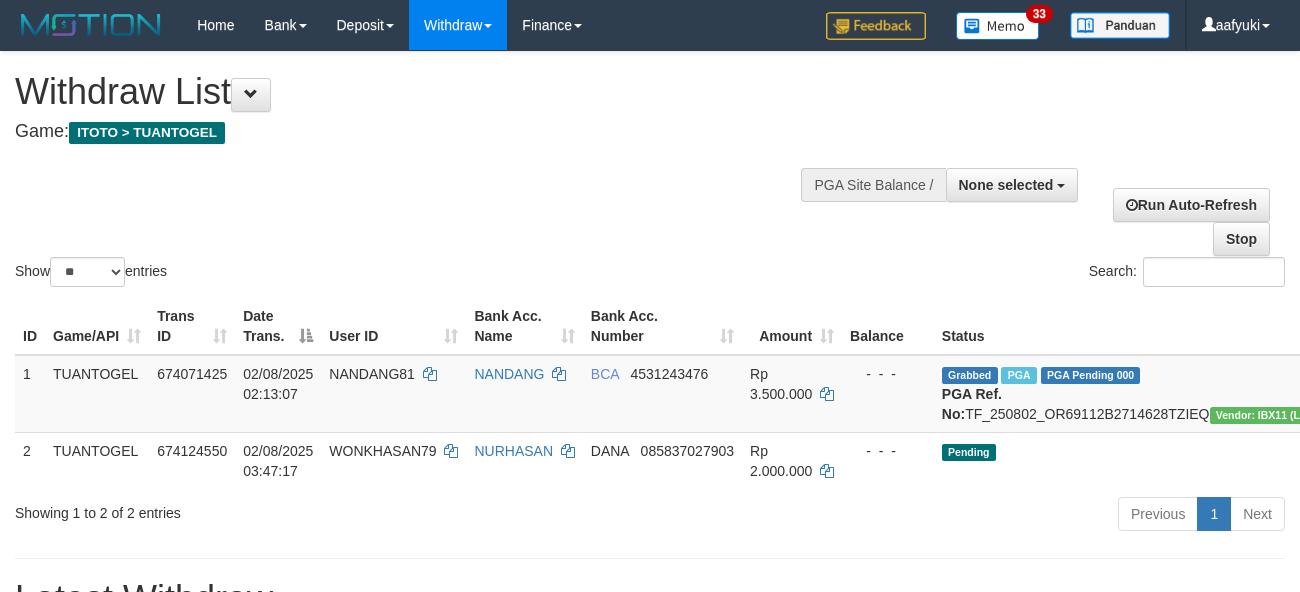 select 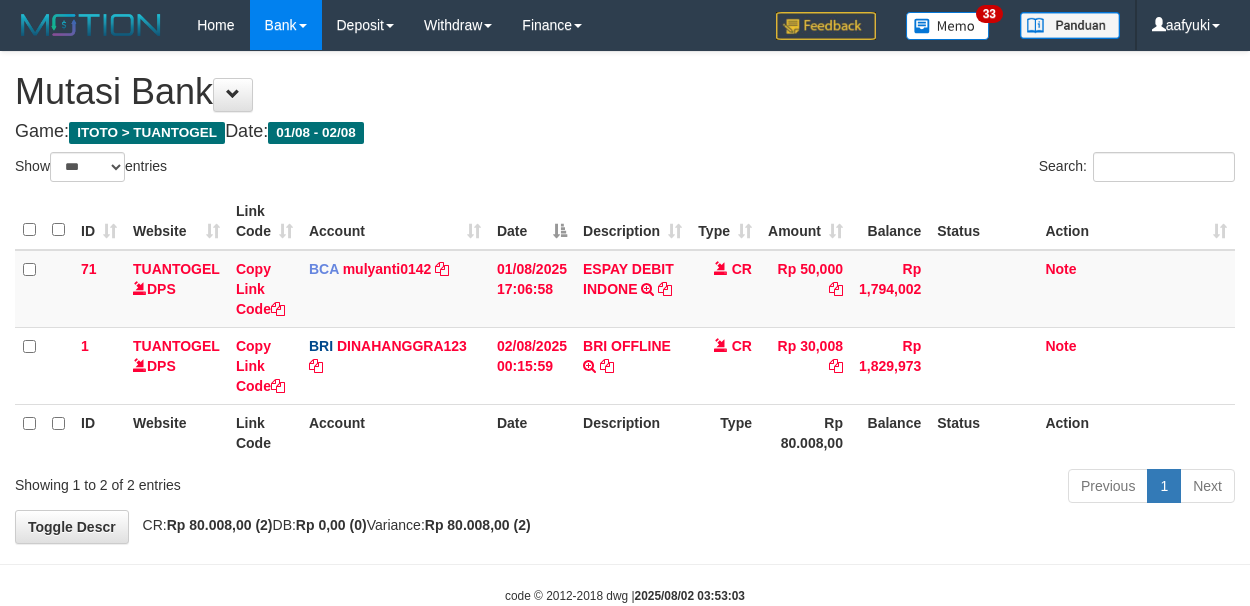 select on "***" 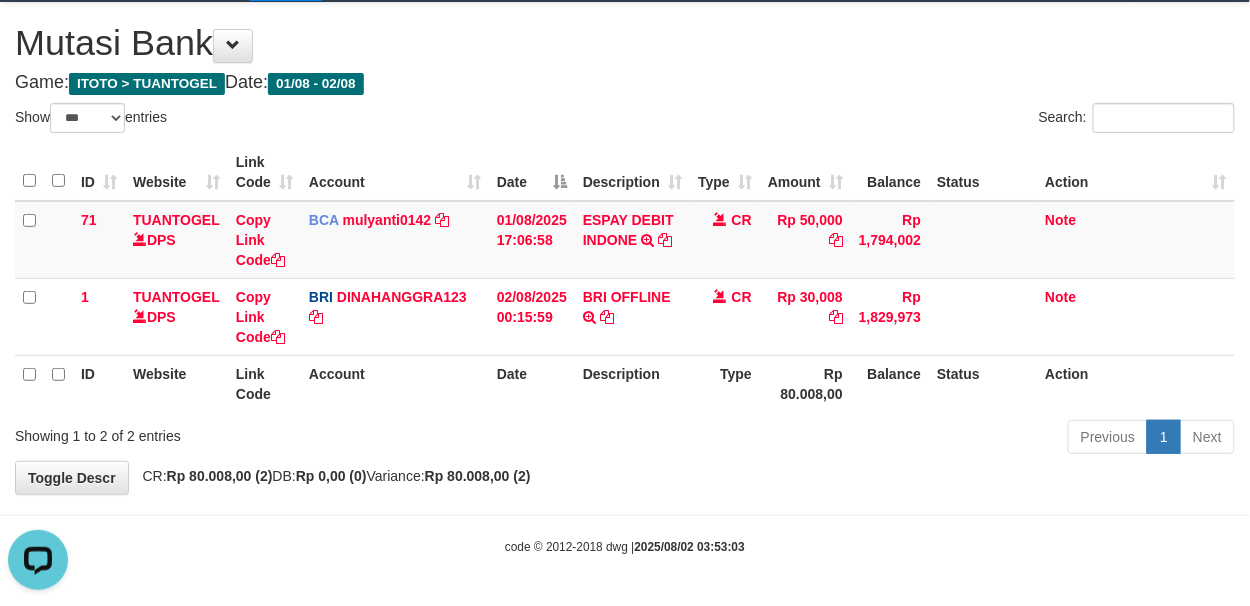 scroll, scrollTop: 0, scrollLeft: 0, axis: both 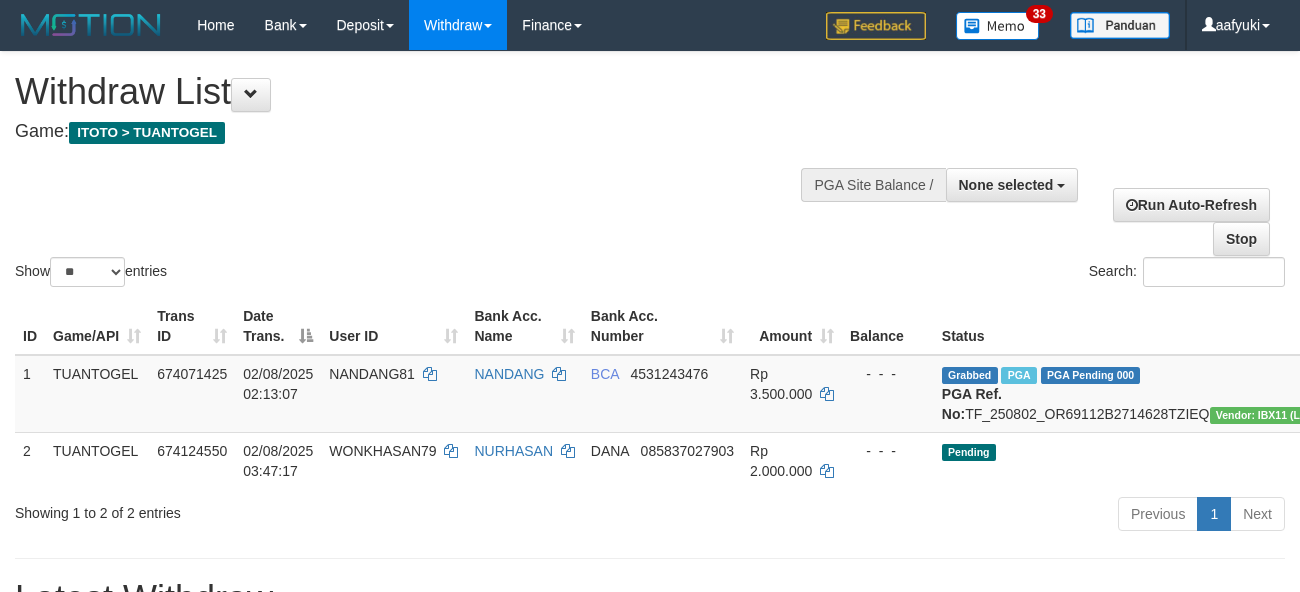 select 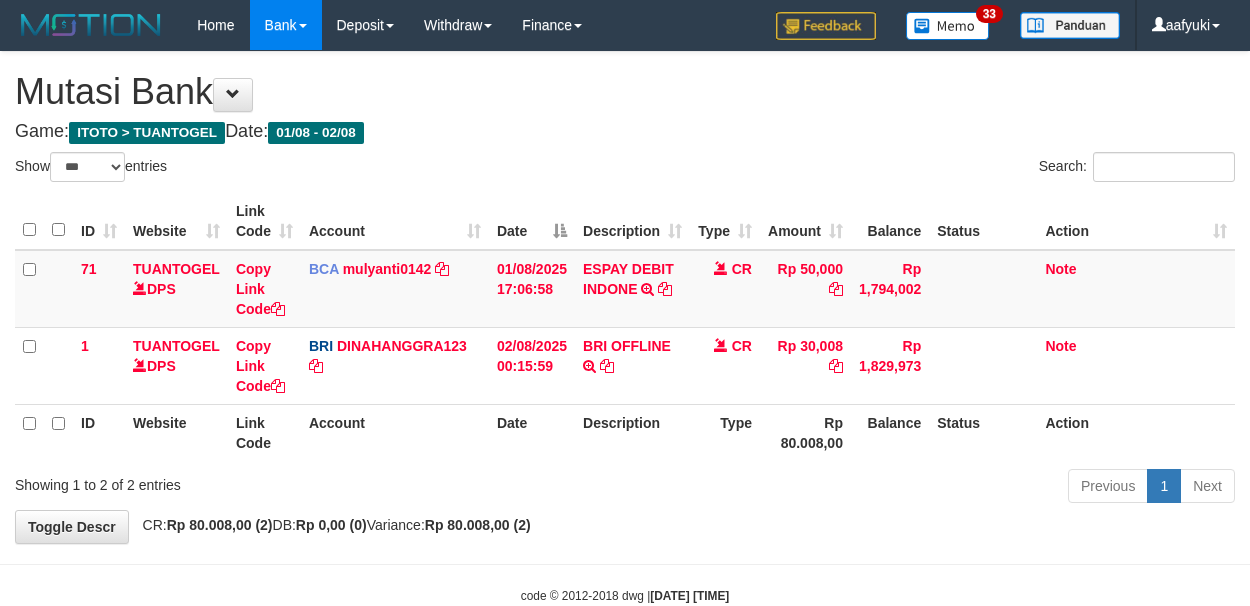 select on "***" 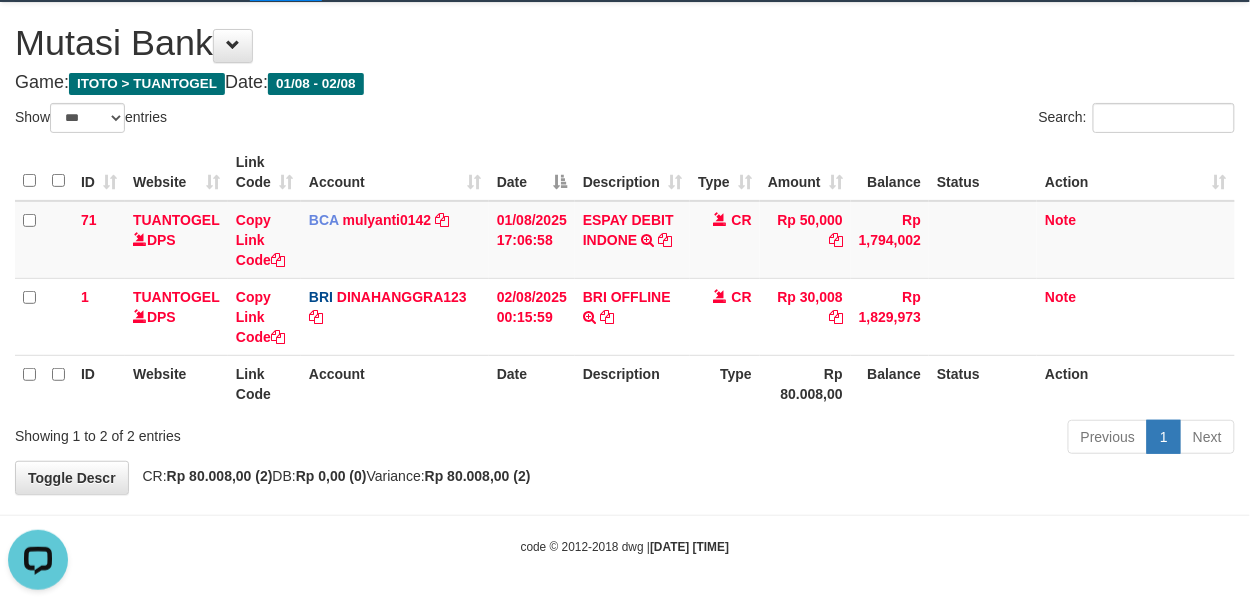 scroll, scrollTop: 0, scrollLeft: 0, axis: both 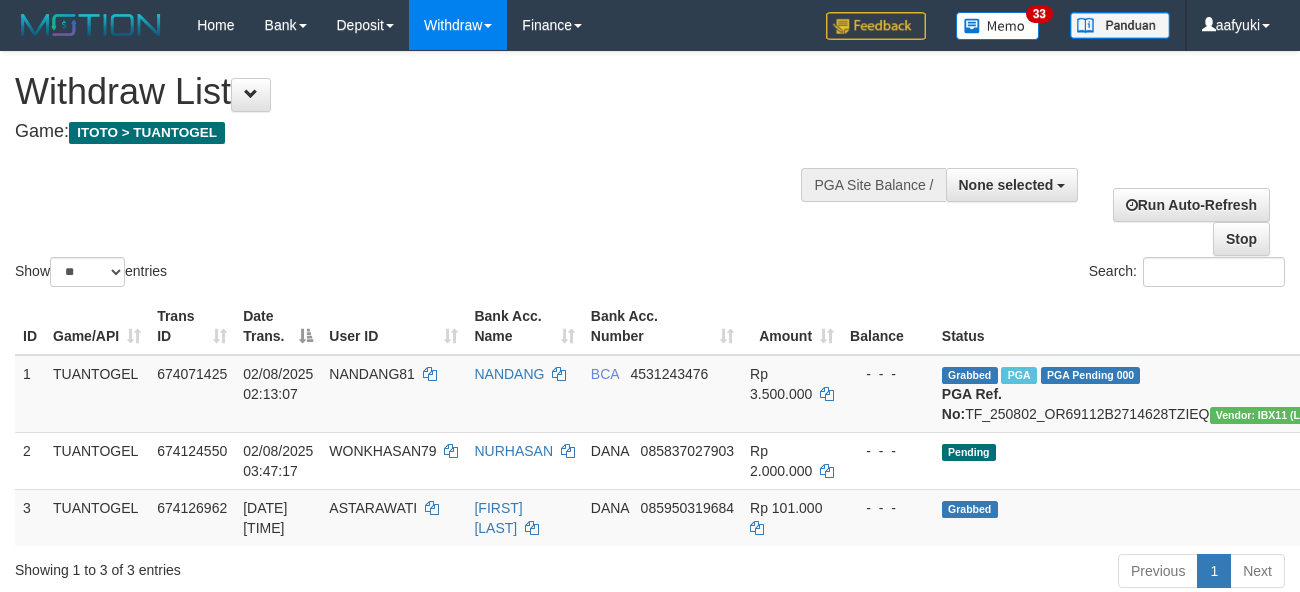 select 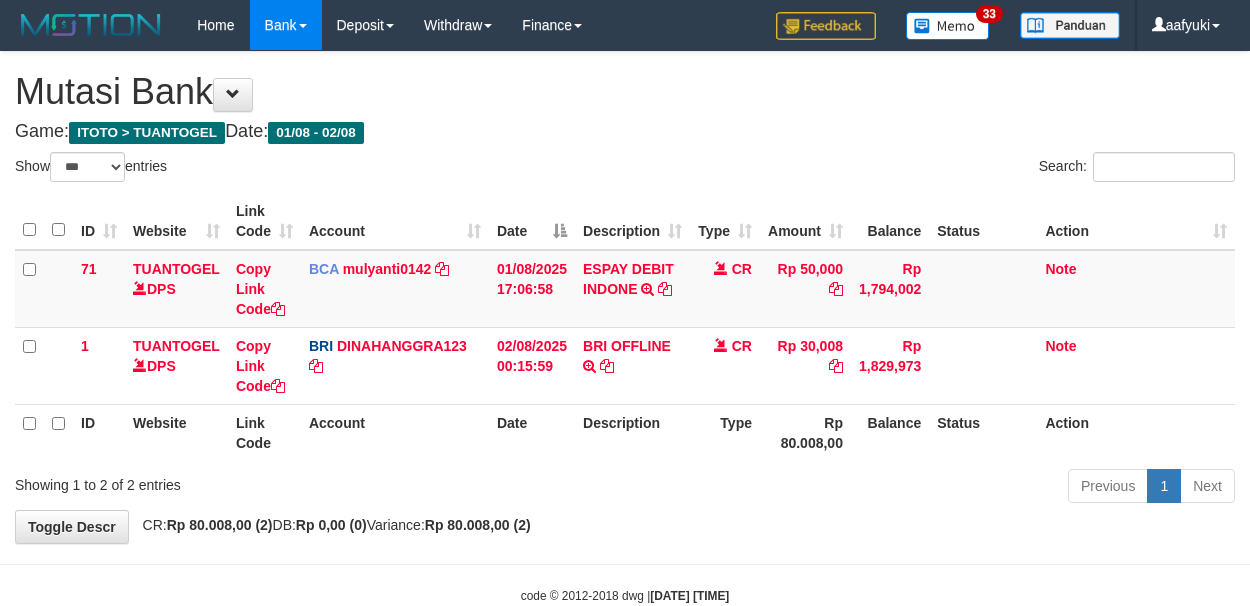 select on "***" 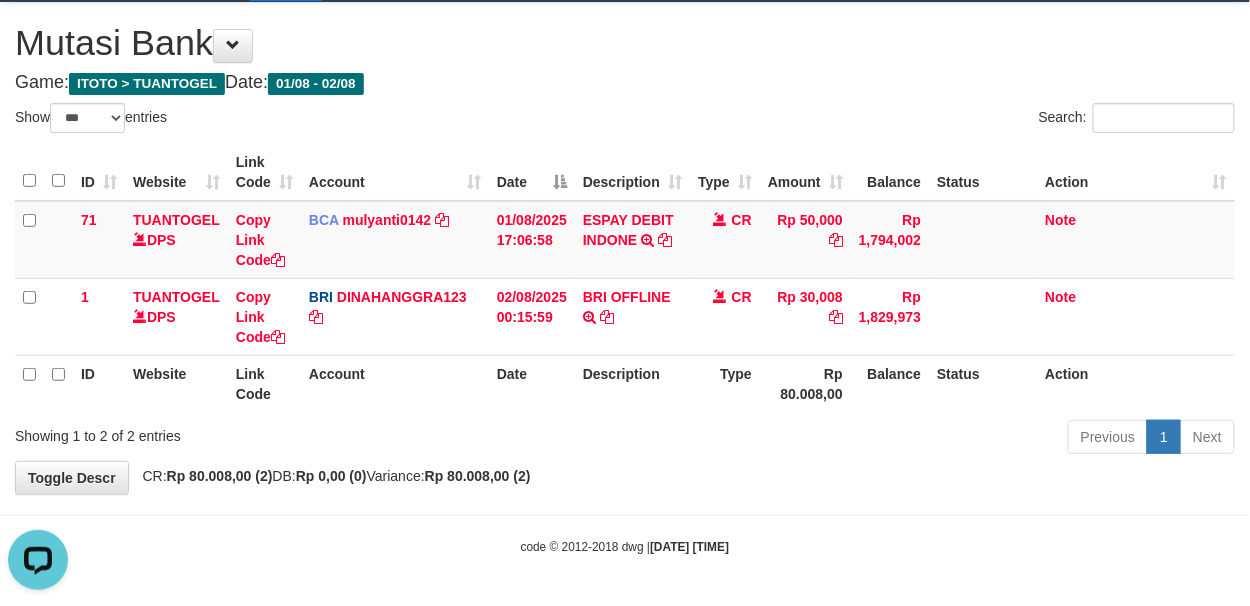 scroll, scrollTop: 0, scrollLeft: 0, axis: both 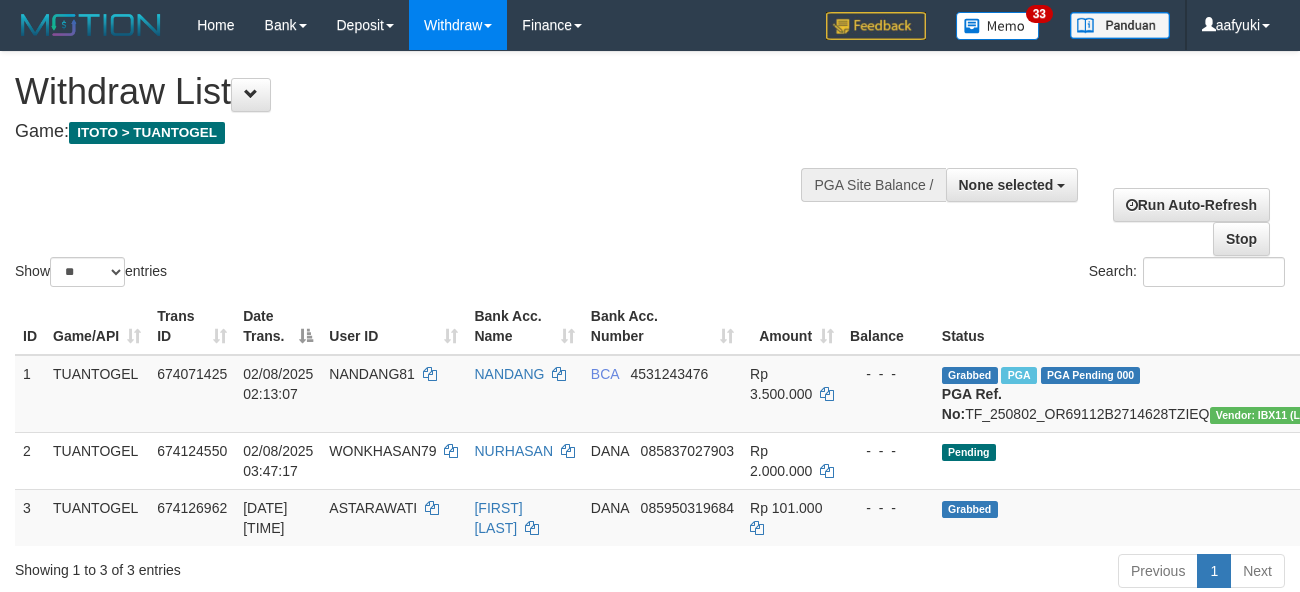 select 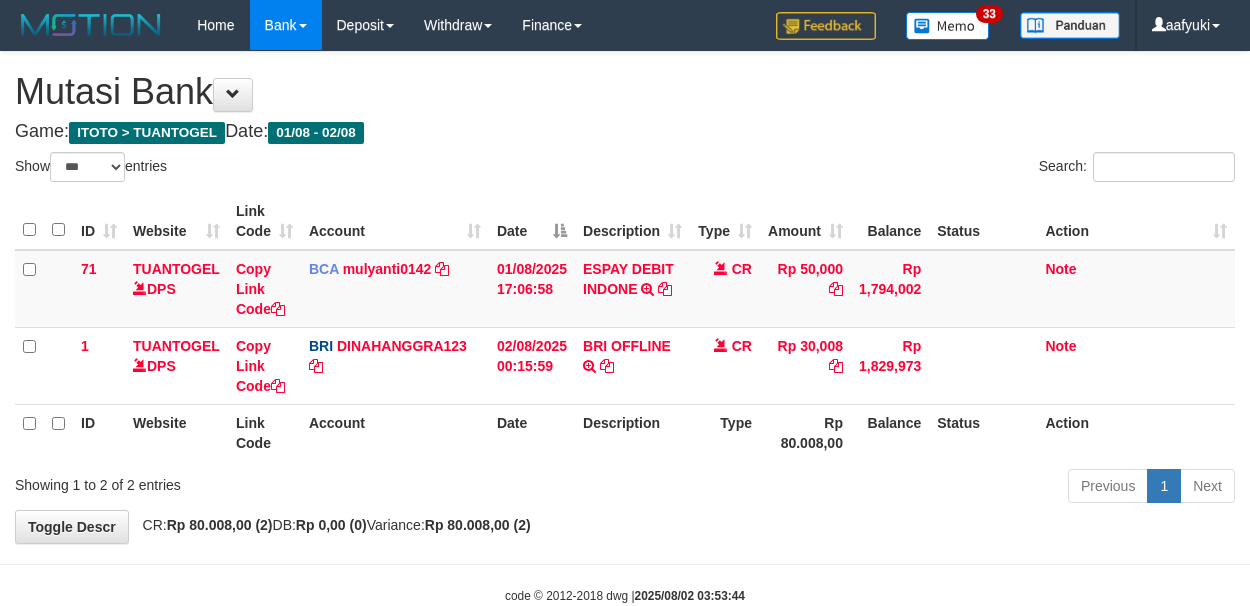 select on "***" 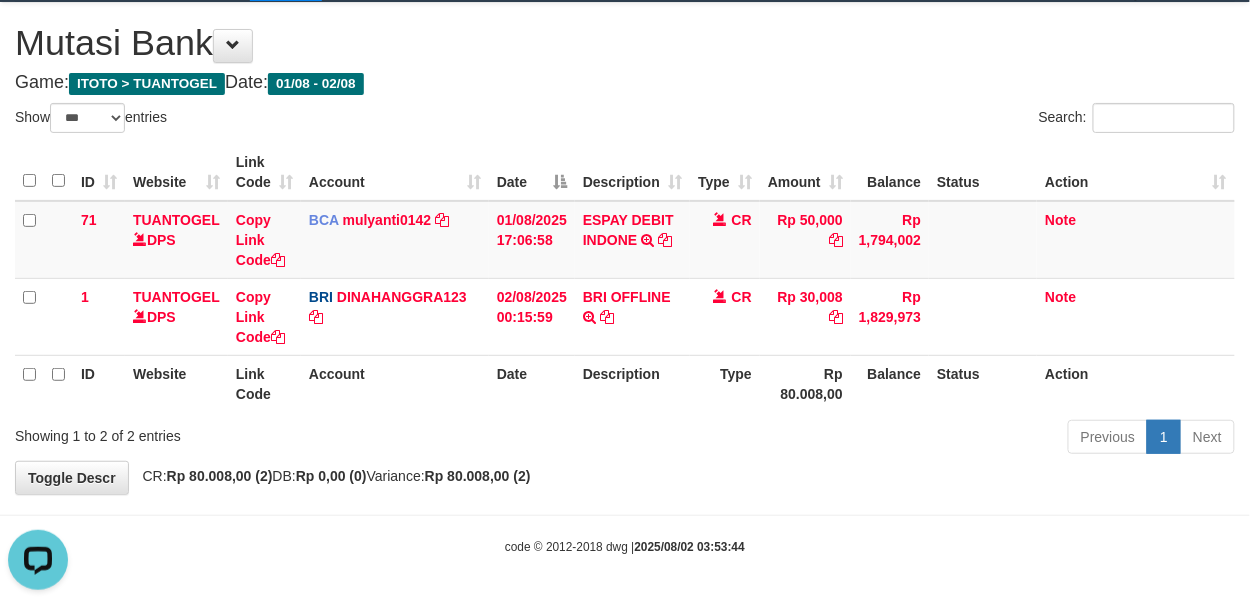 scroll, scrollTop: 0, scrollLeft: 0, axis: both 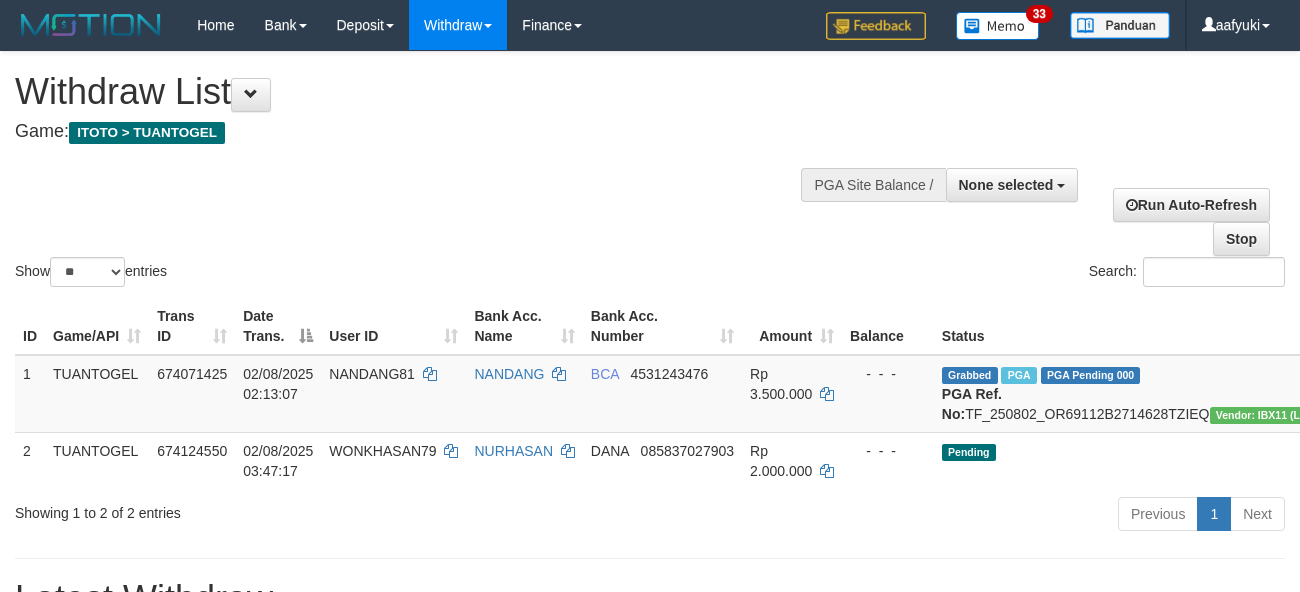 select 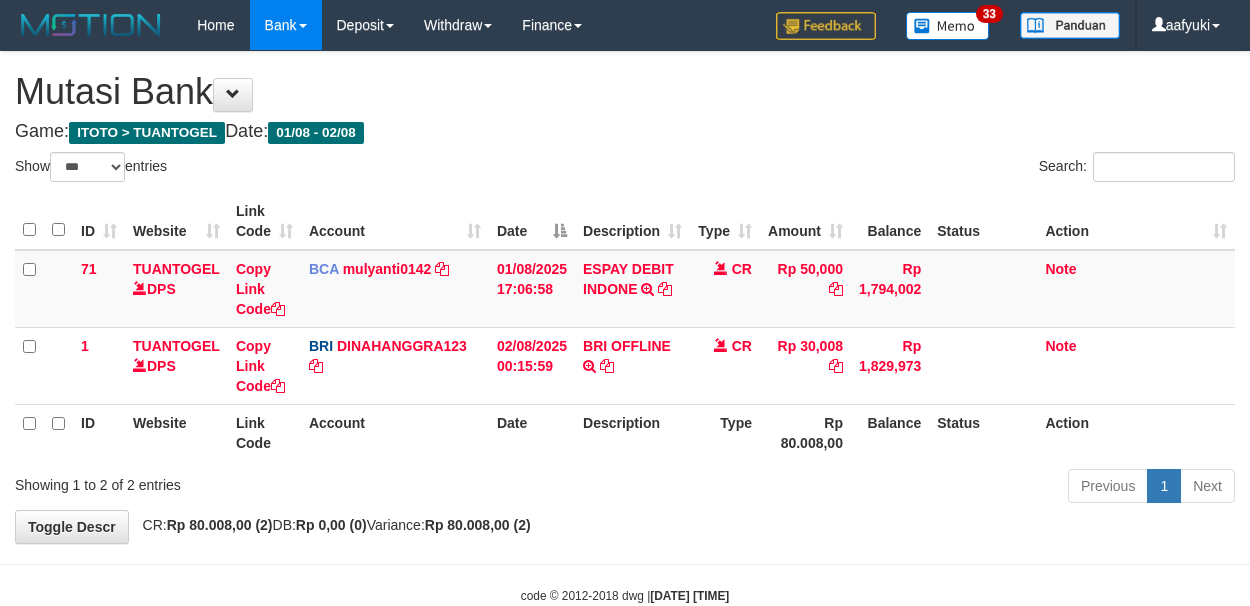 select on "***" 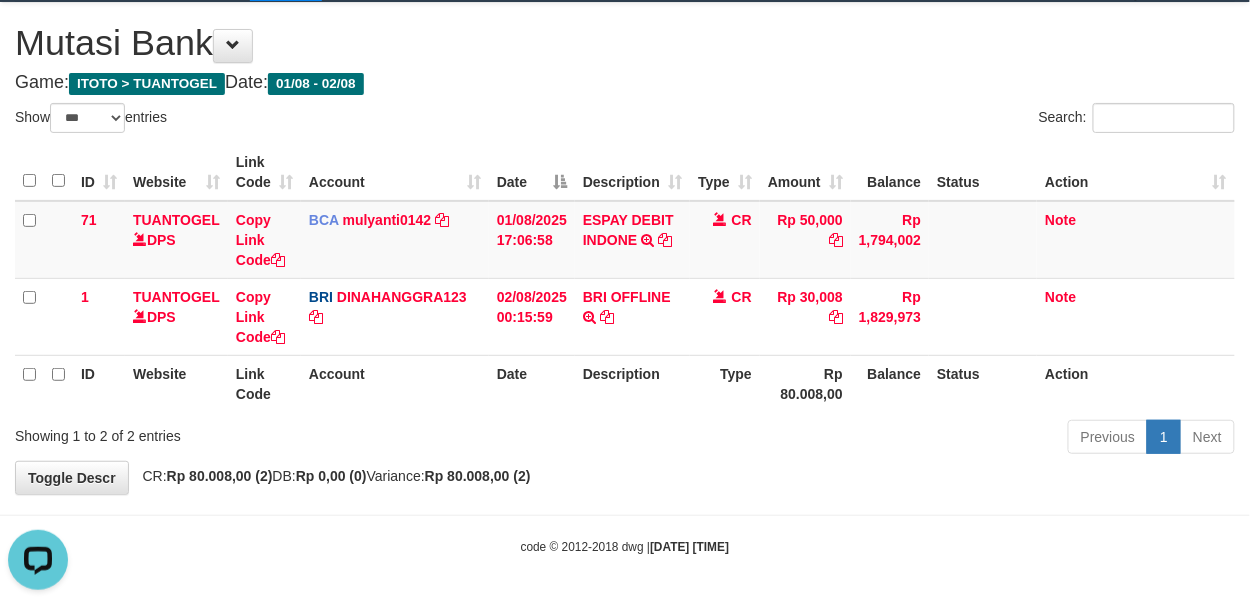 scroll, scrollTop: 0, scrollLeft: 0, axis: both 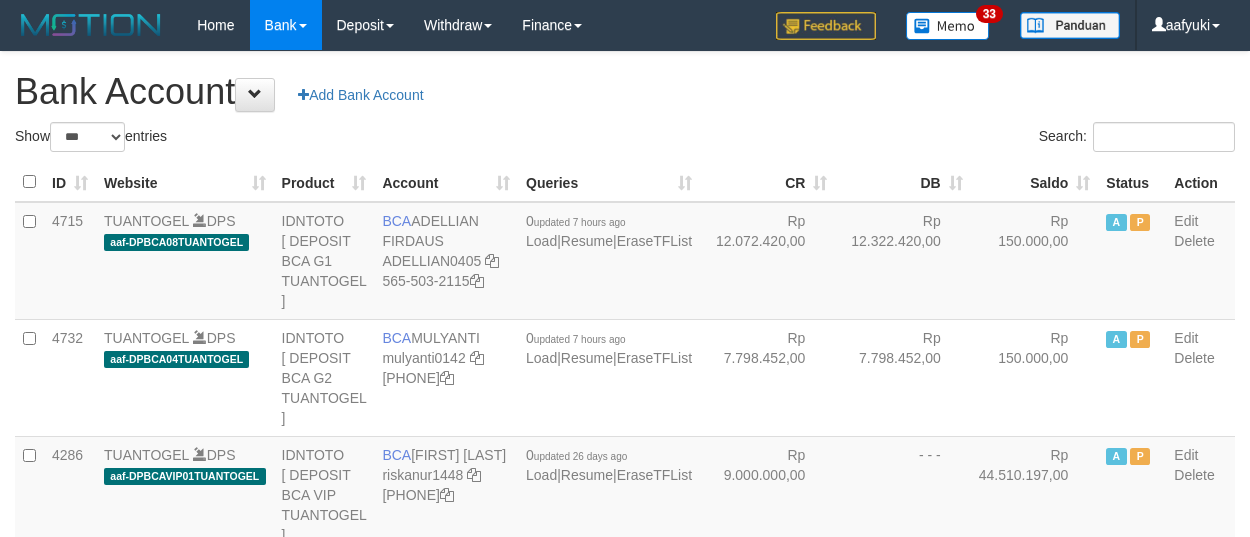 select on "***" 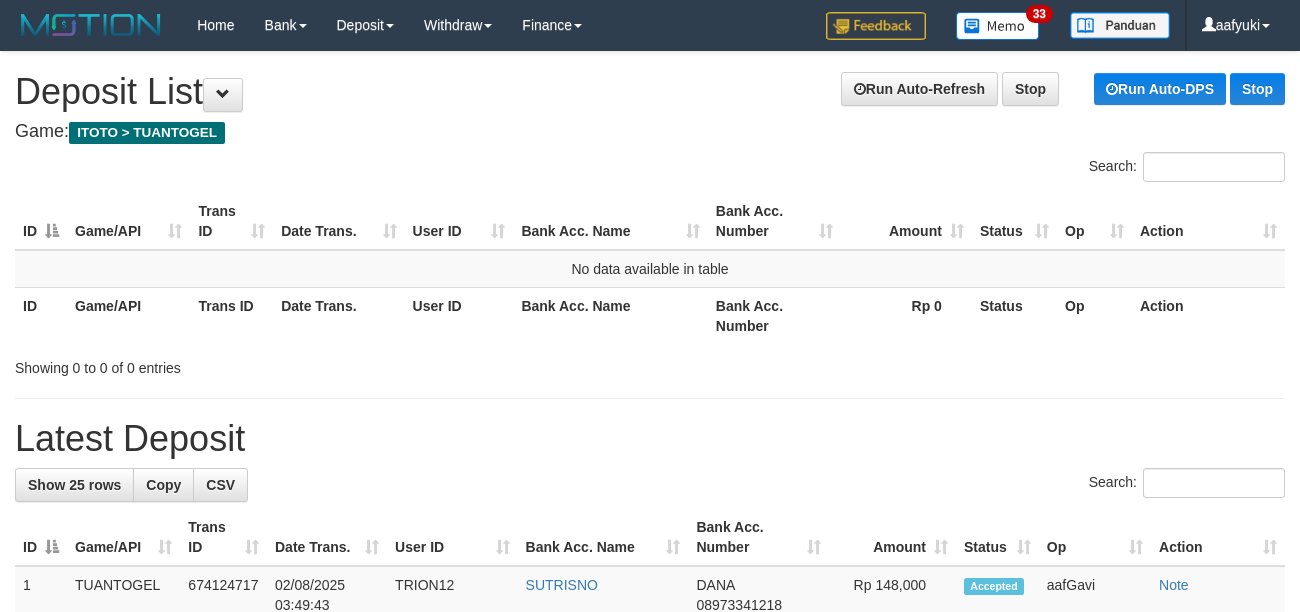 scroll, scrollTop: 0, scrollLeft: 0, axis: both 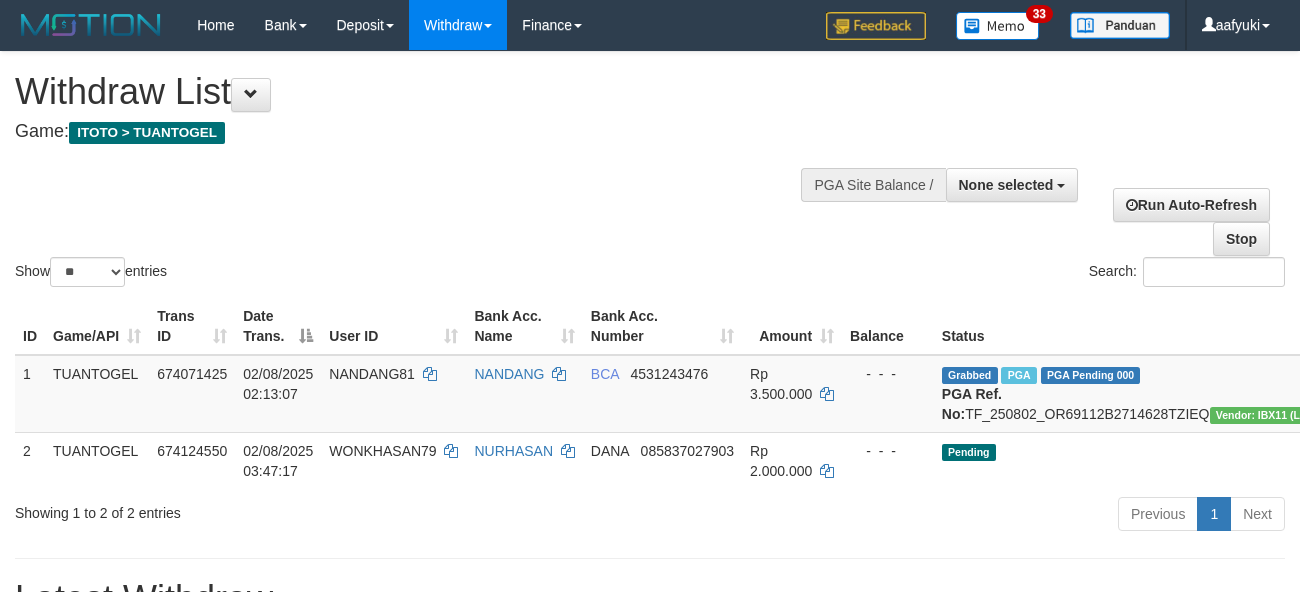 select 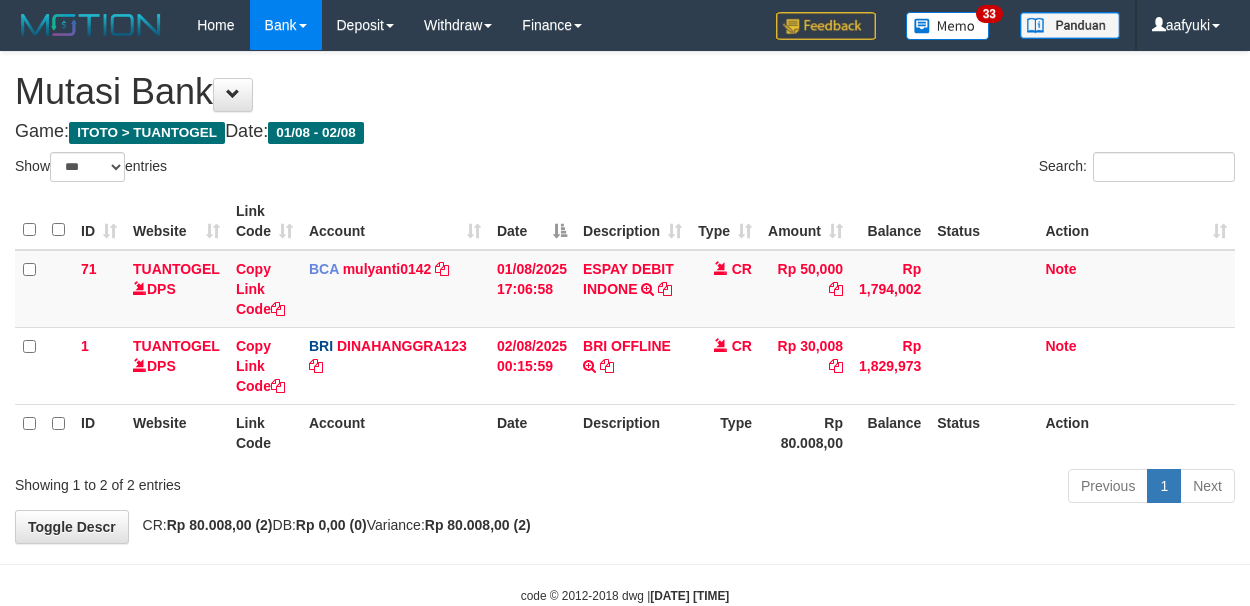 select on "***" 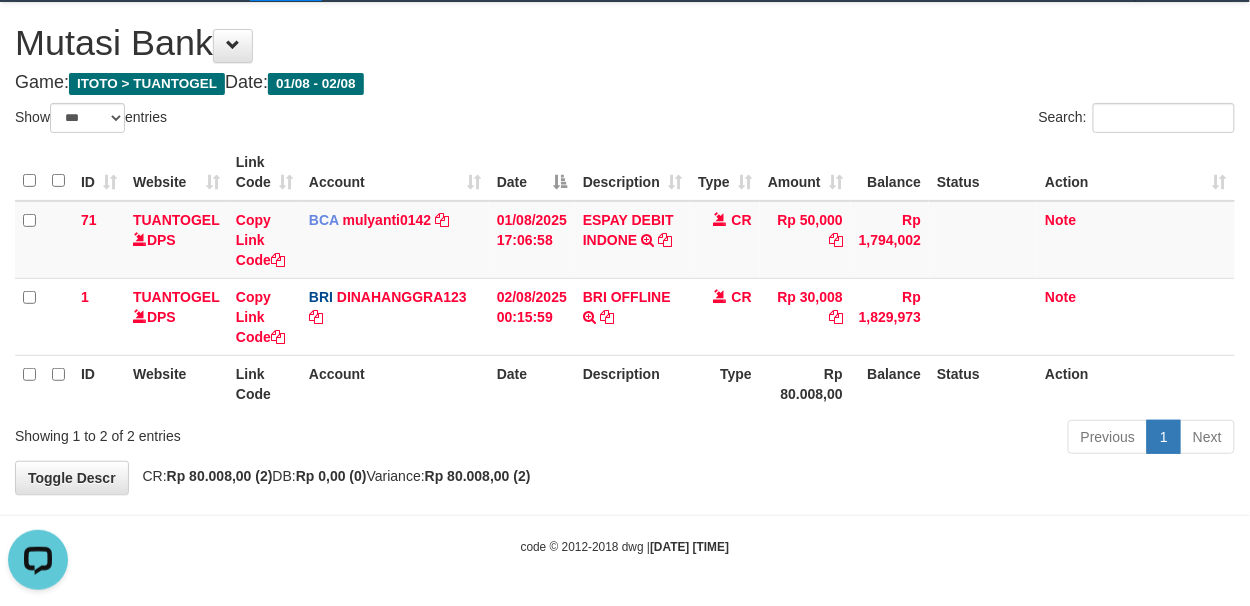 scroll, scrollTop: 0, scrollLeft: 0, axis: both 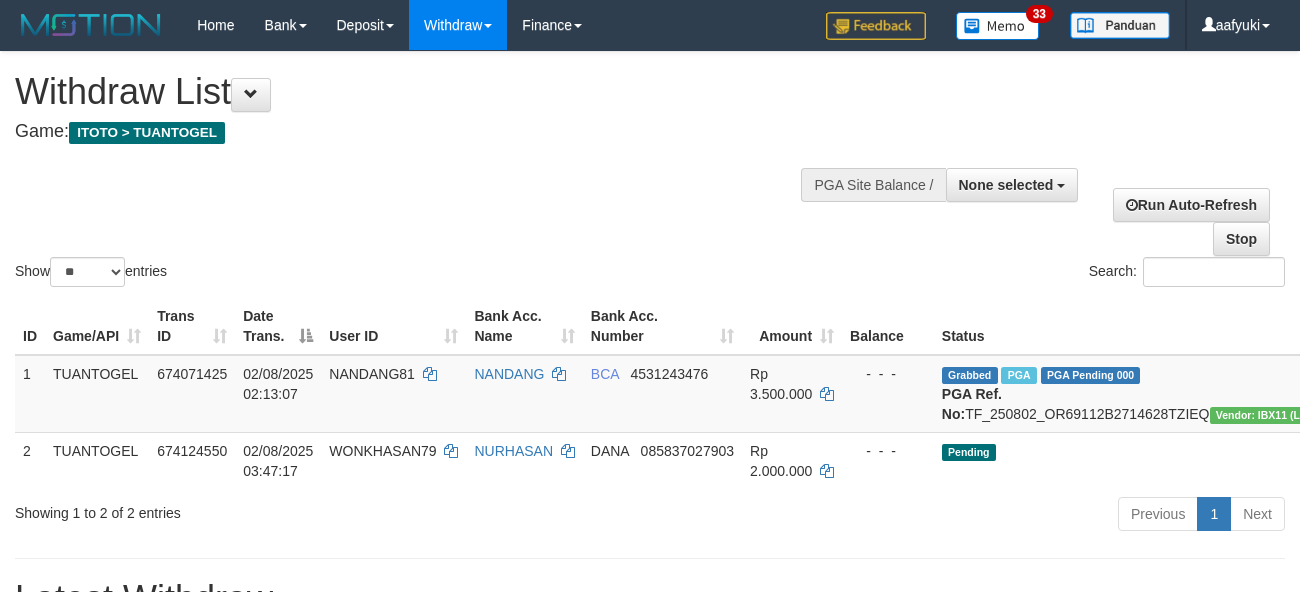 select 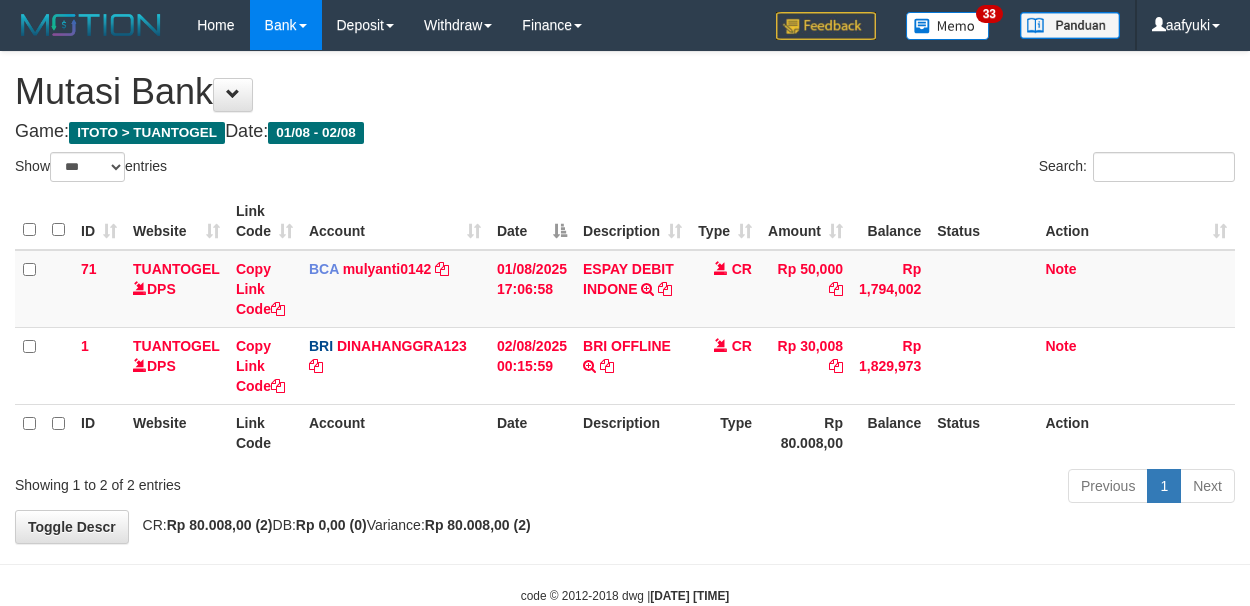 select on "***" 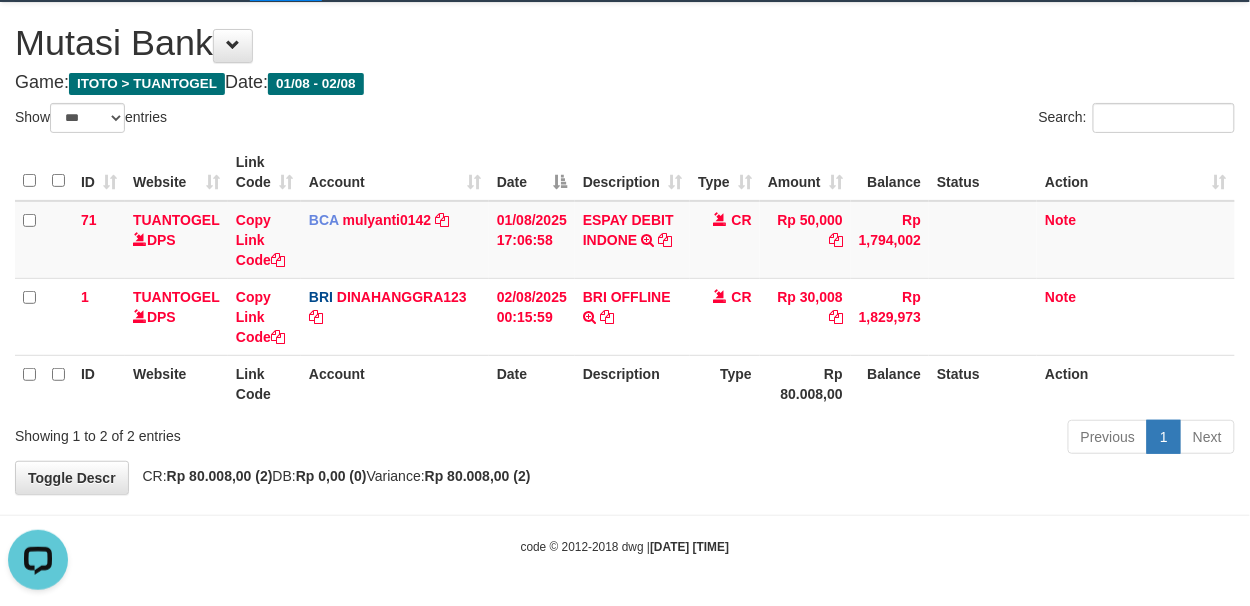 scroll, scrollTop: 0, scrollLeft: 0, axis: both 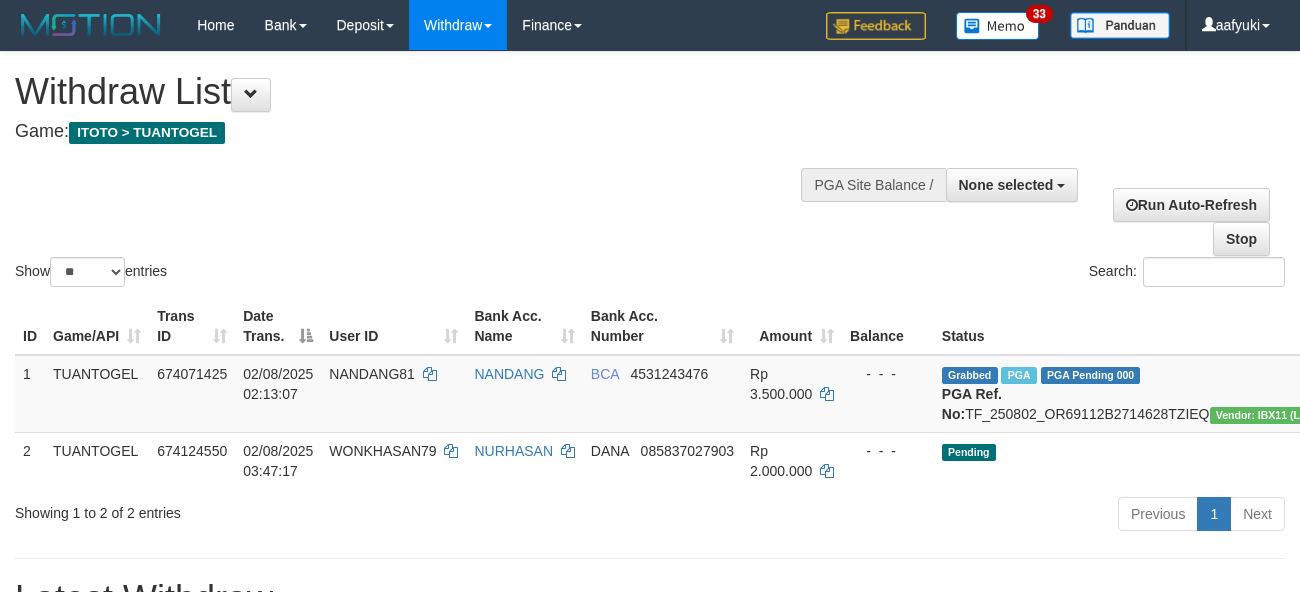 select 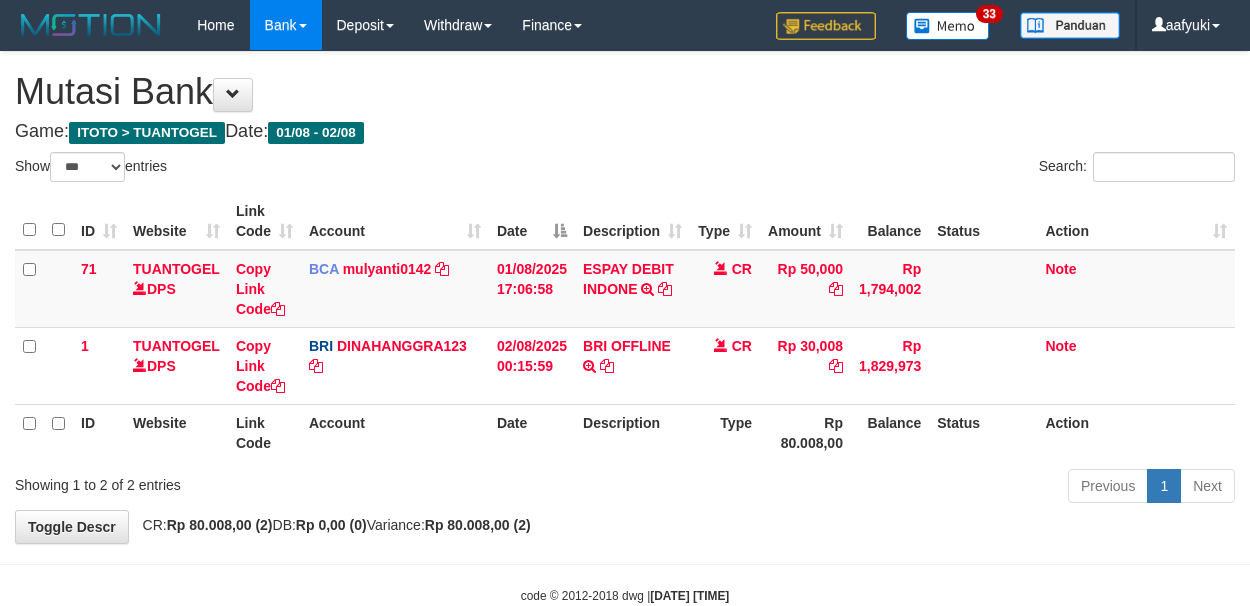 select on "***" 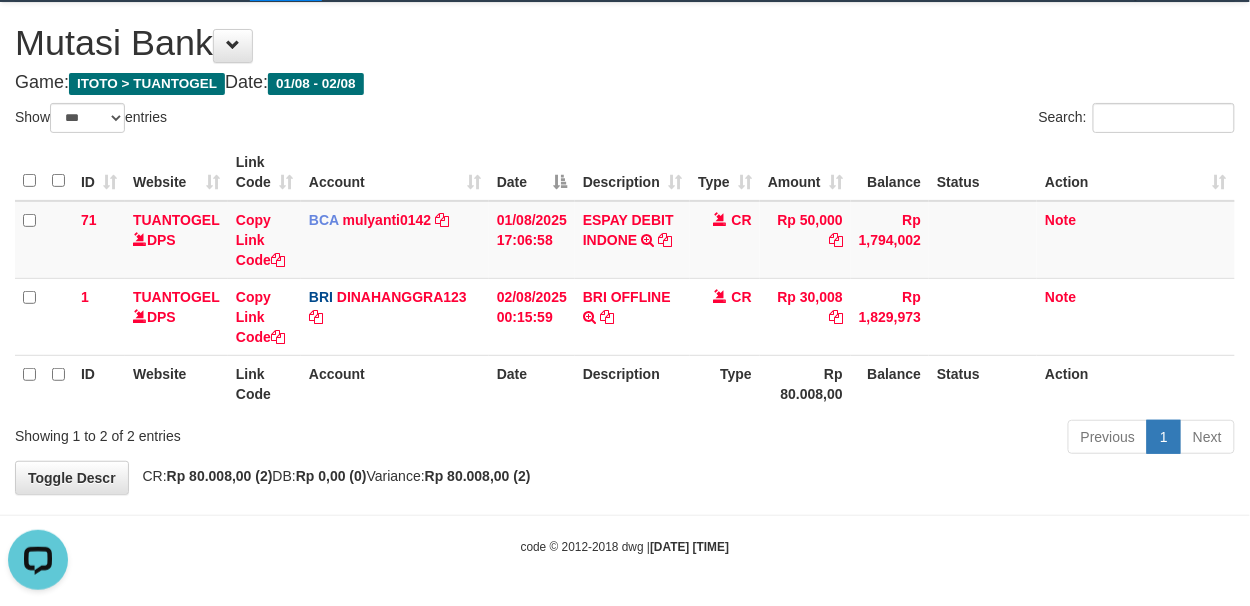 scroll, scrollTop: 0, scrollLeft: 0, axis: both 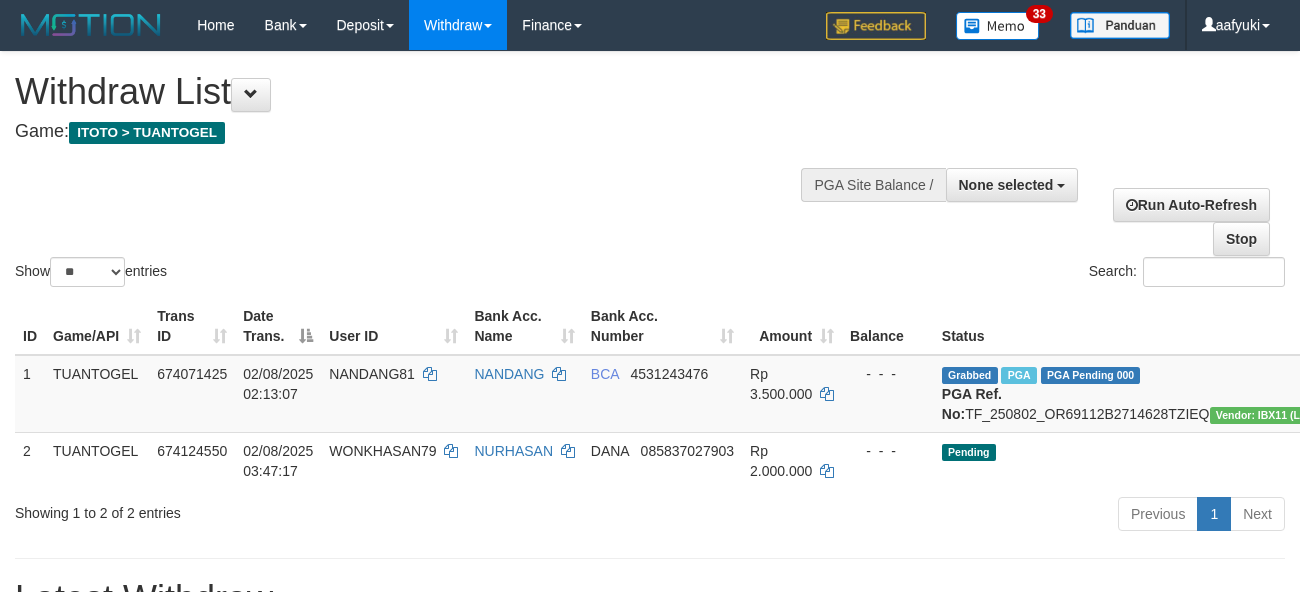 select 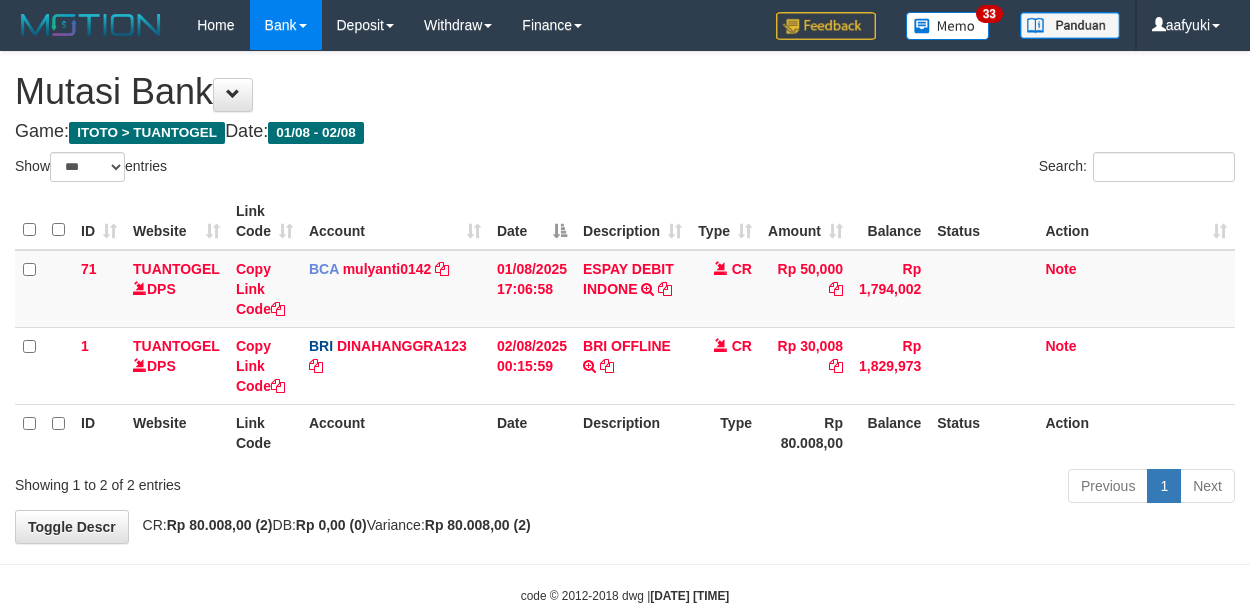 select on "***" 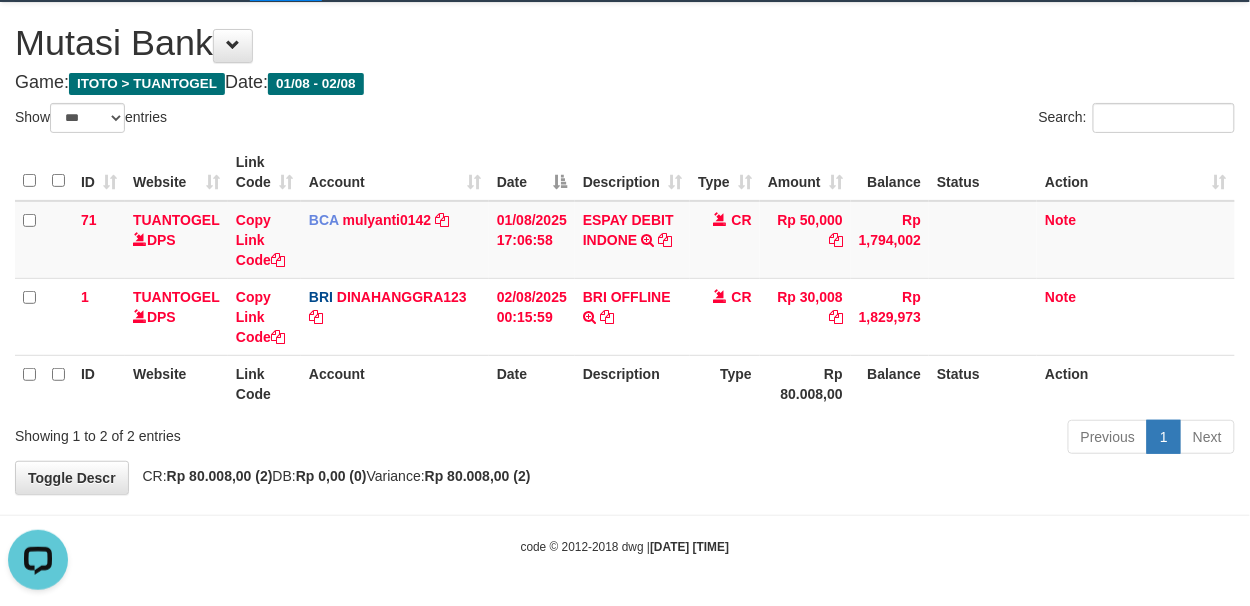 scroll, scrollTop: 0, scrollLeft: 0, axis: both 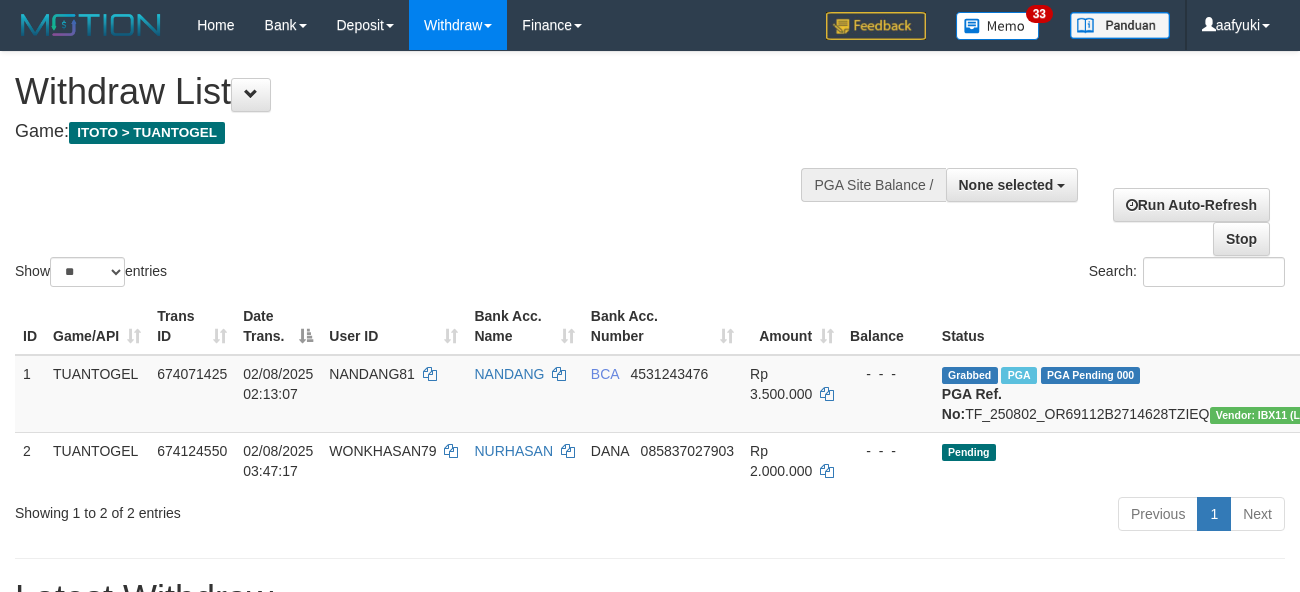 select 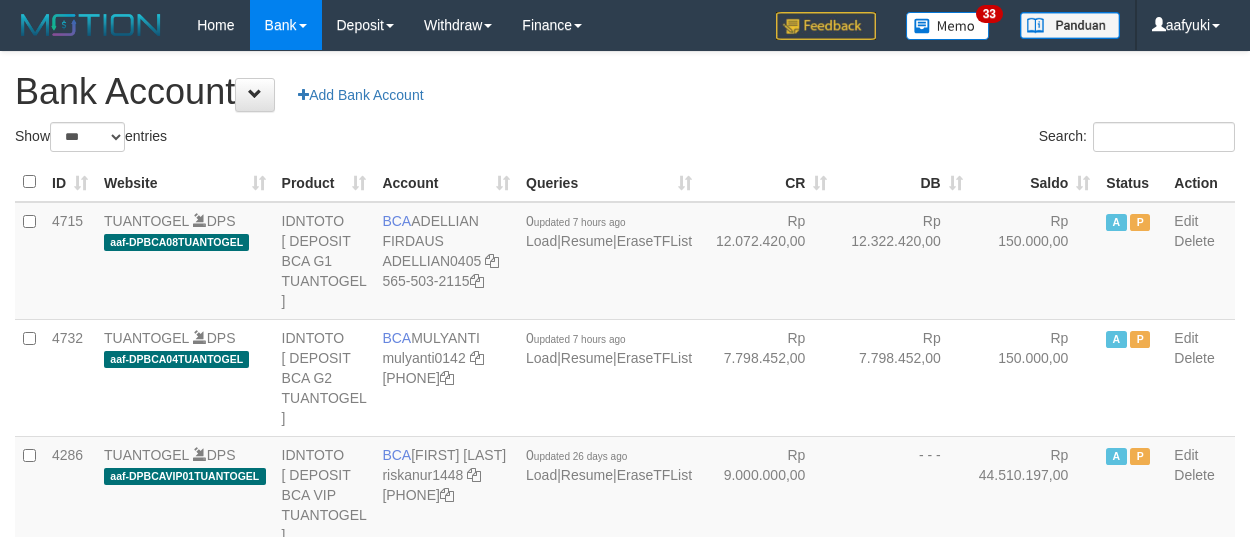 select on "***" 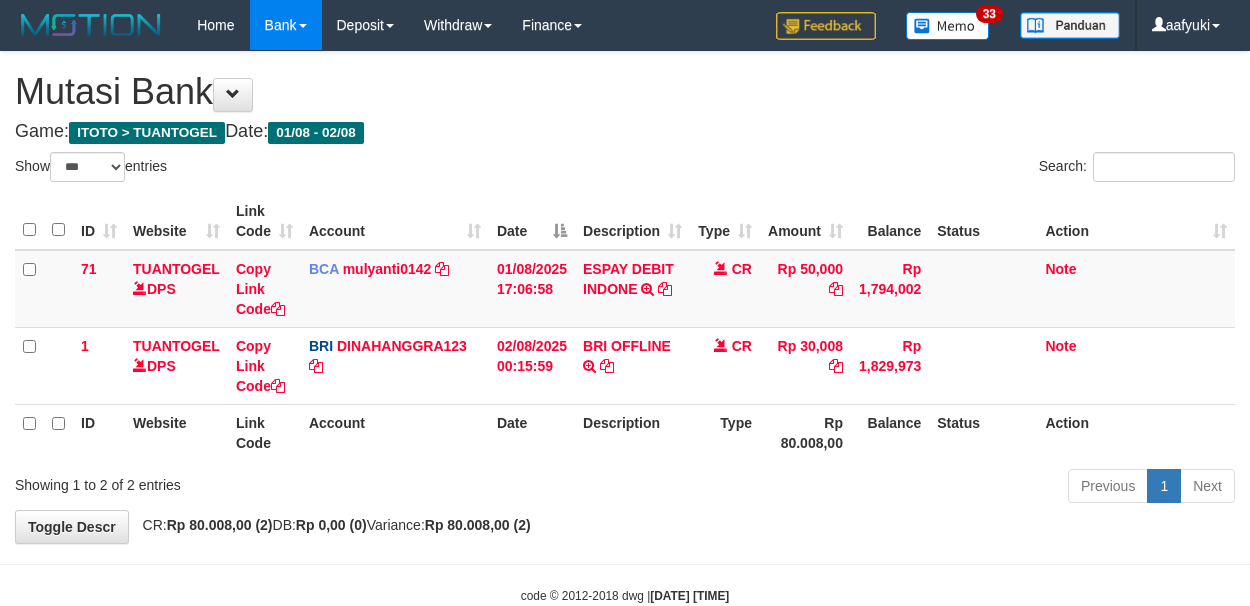 select on "***" 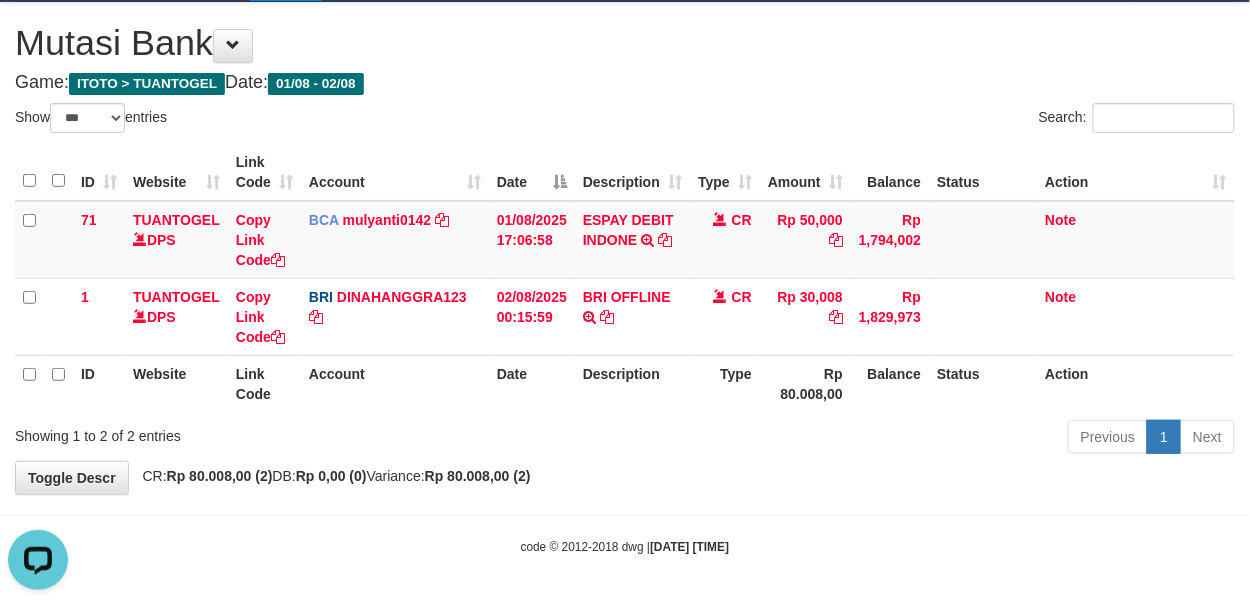 scroll, scrollTop: 0, scrollLeft: 0, axis: both 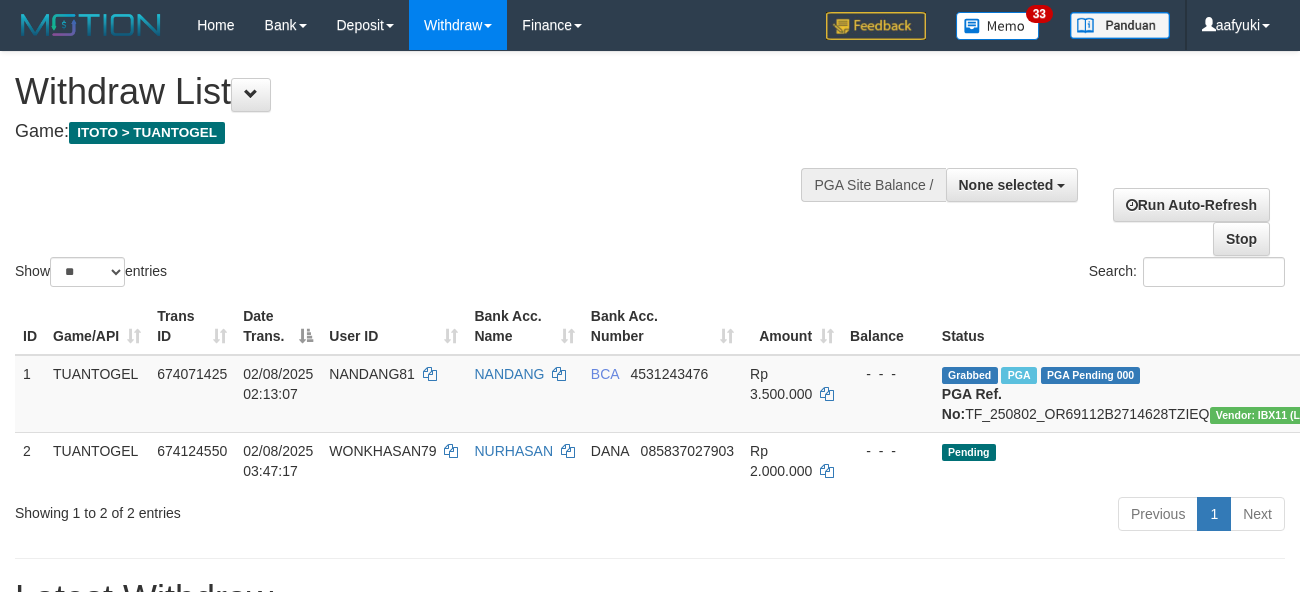 select 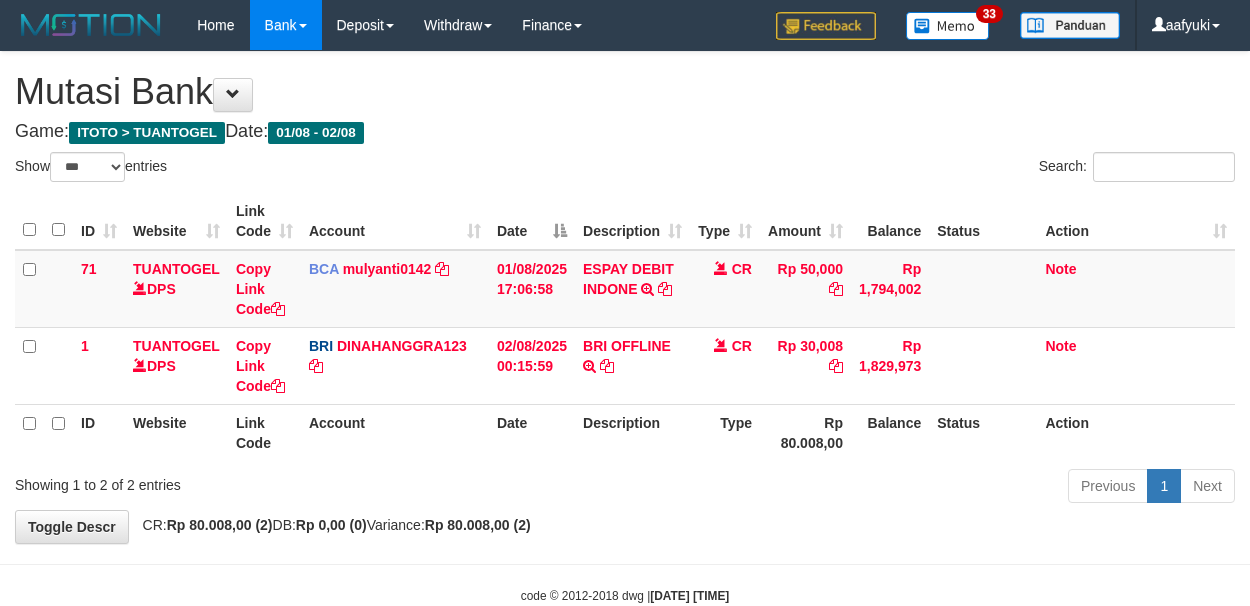 select on "***" 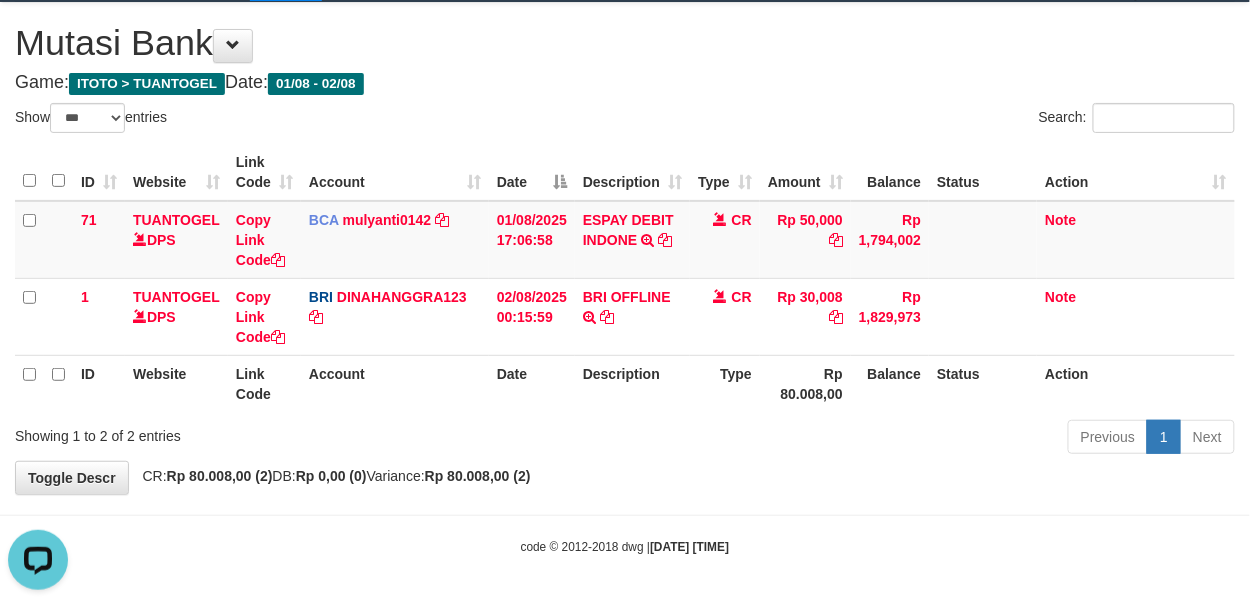 scroll, scrollTop: 0, scrollLeft: 0, axis: both 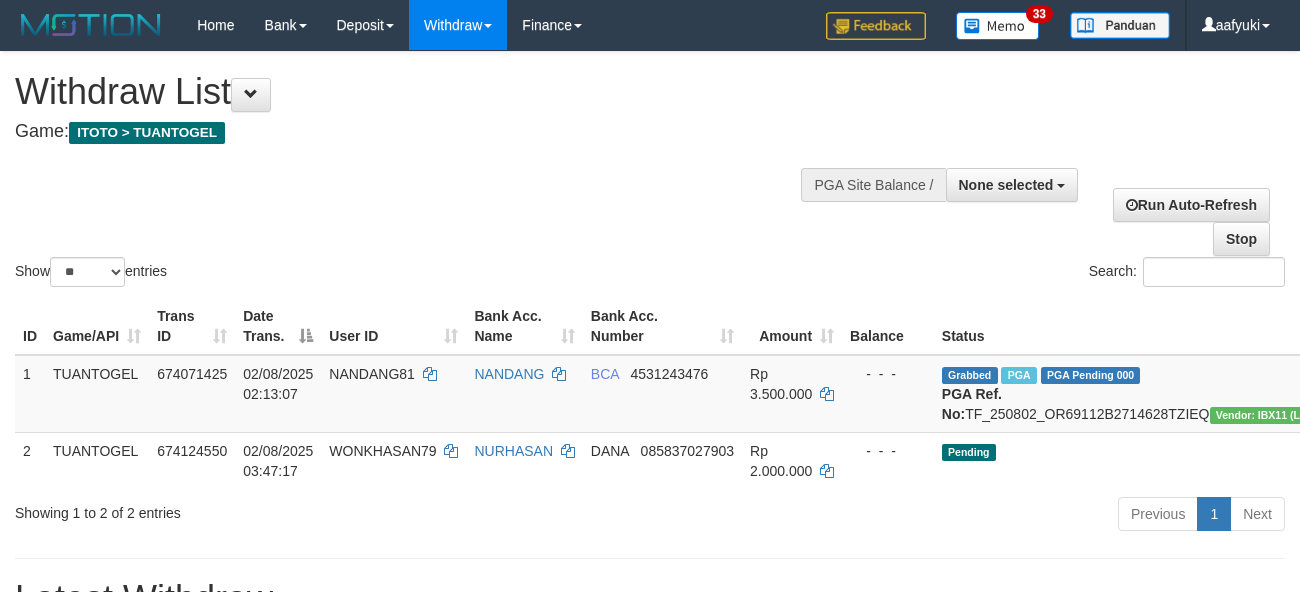 select 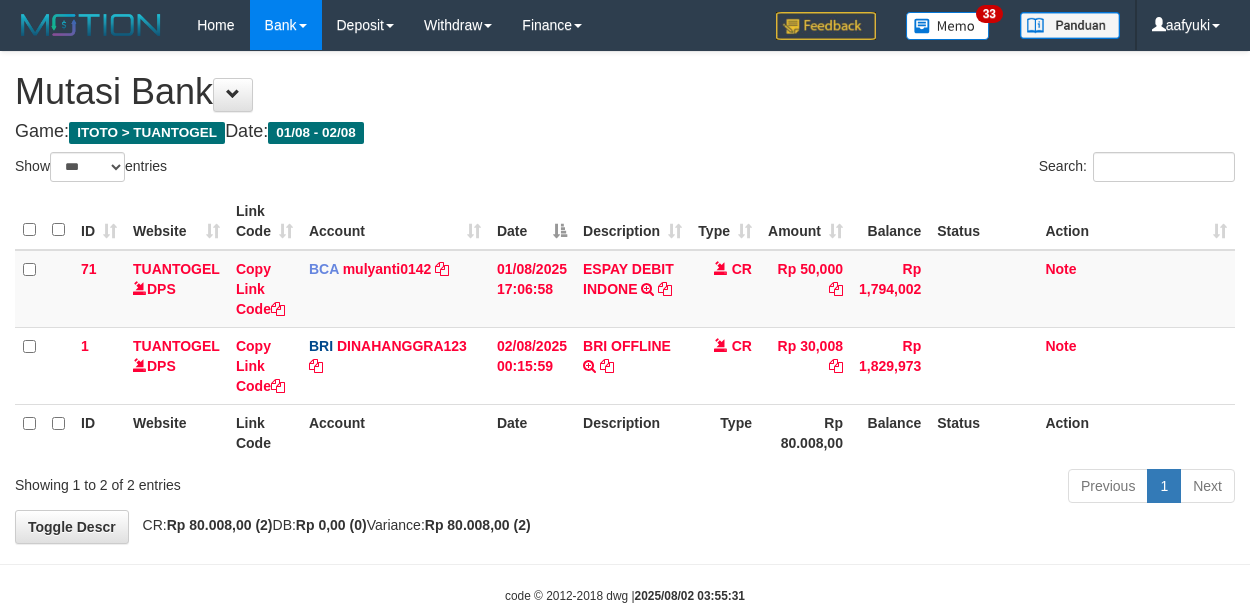 select on "***" 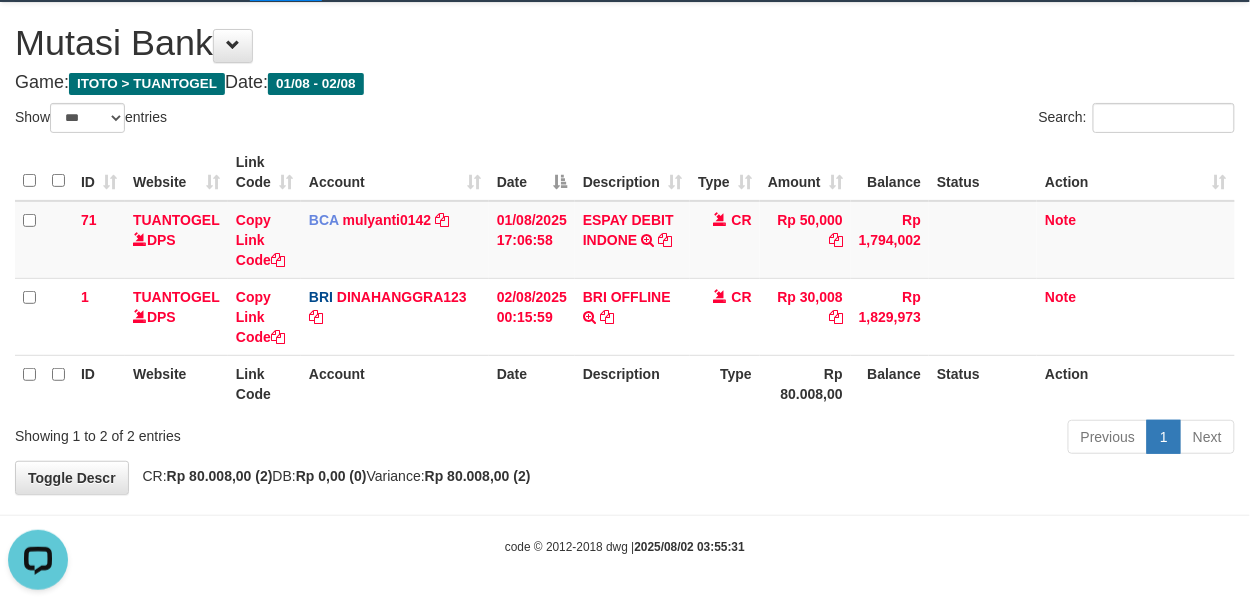 scroll, scrollTop: 0, scrollLeft: 0, axis: both 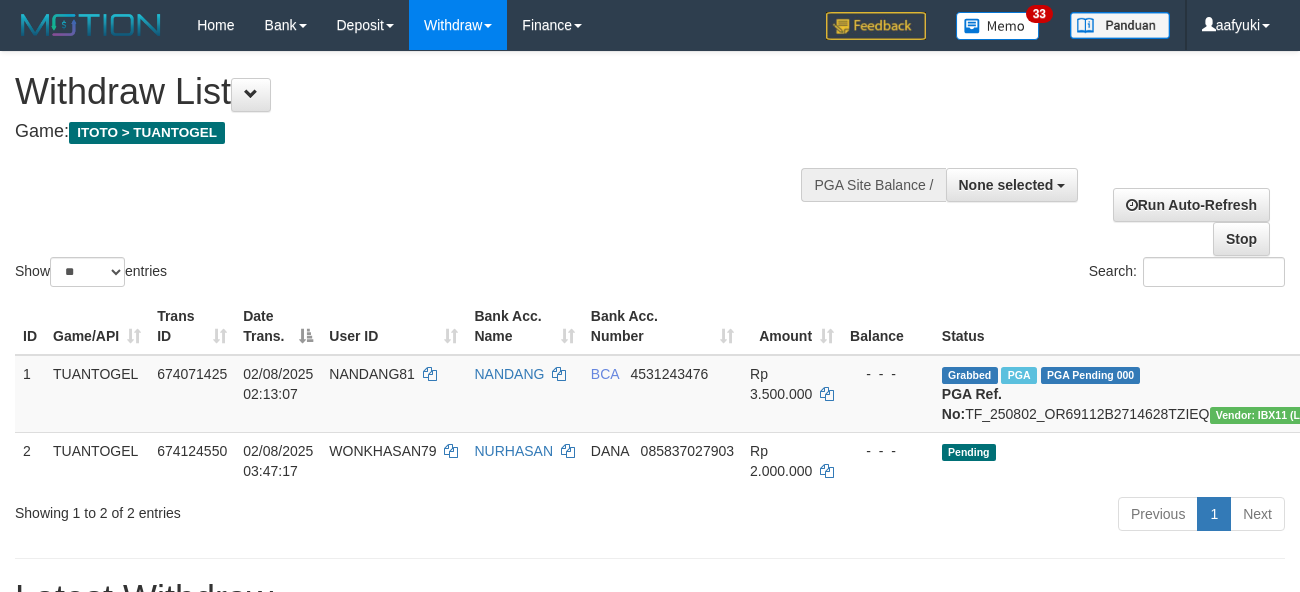 select 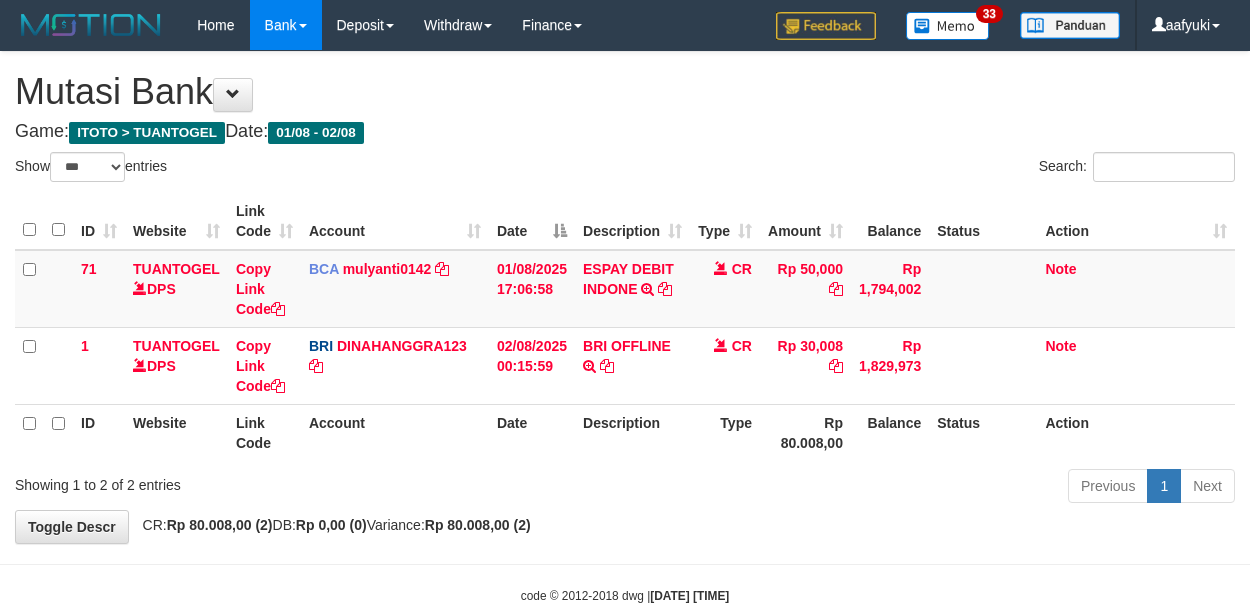 select on "***" 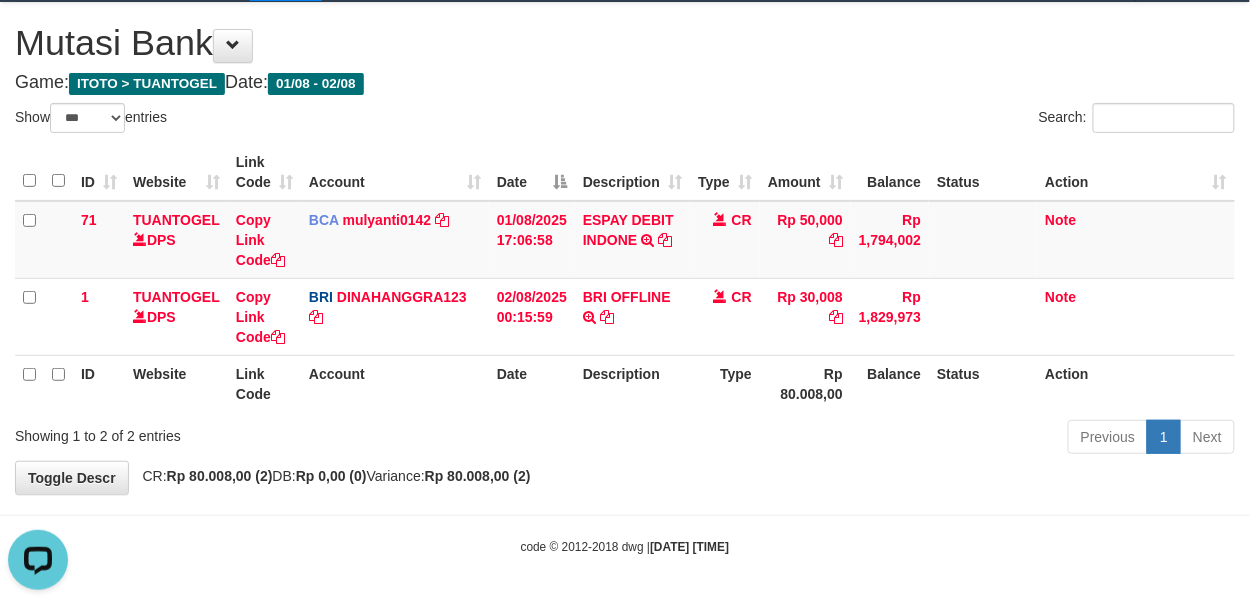 scroll, scrollTop: 0, scrollLeft: 0, axis: both 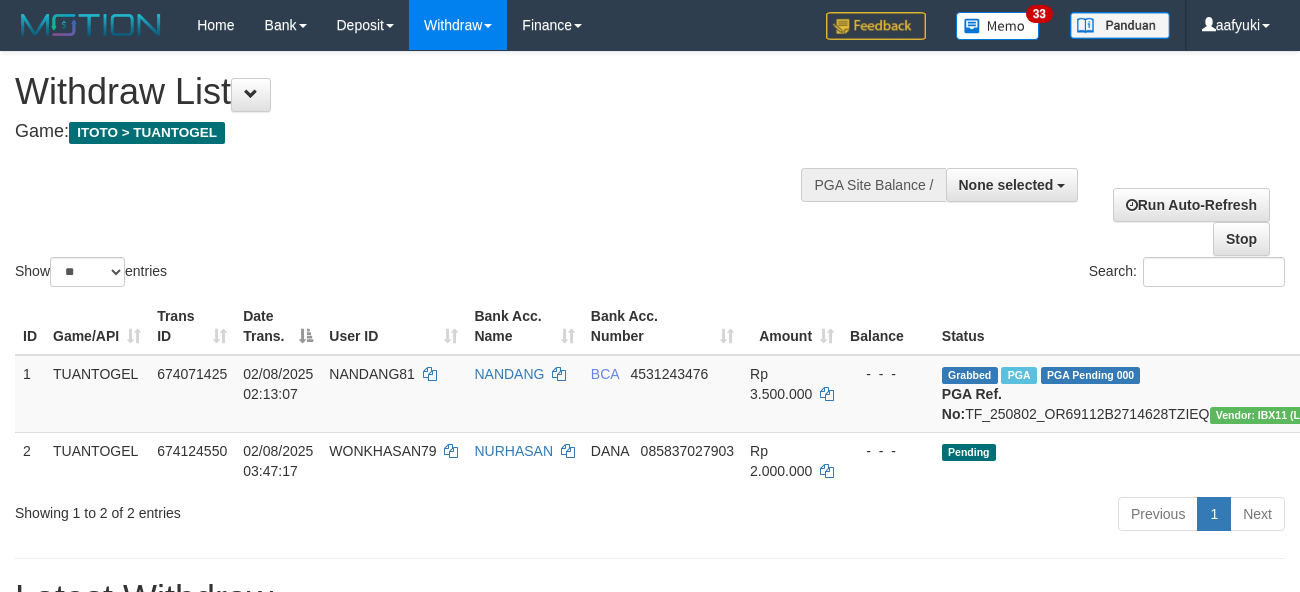 select 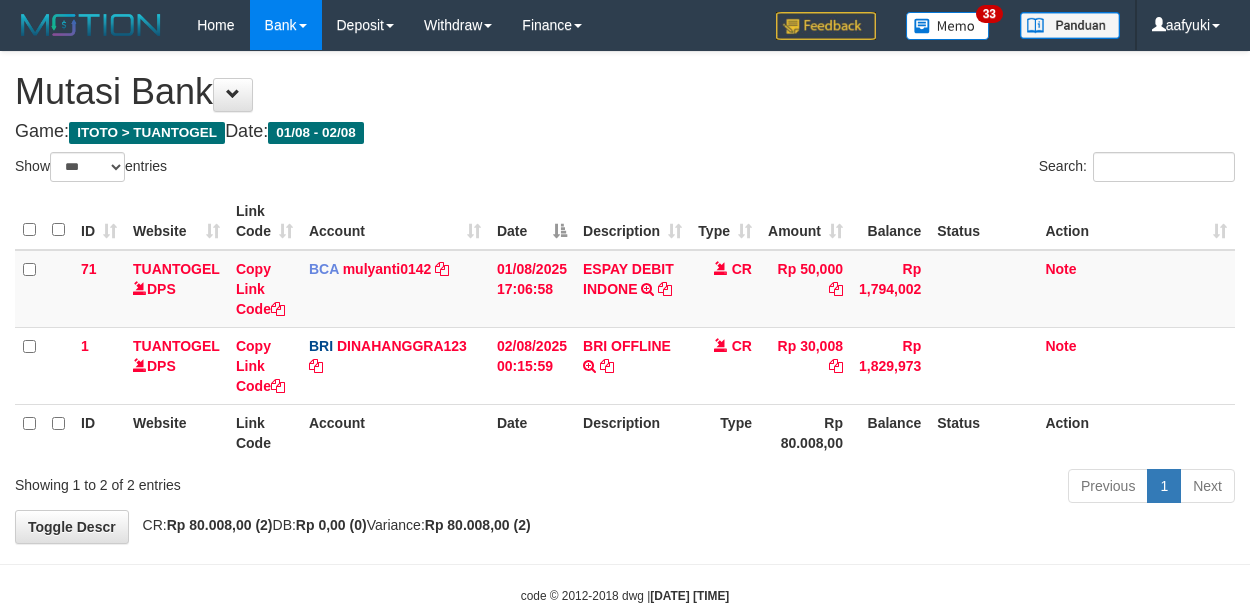 select on "***" 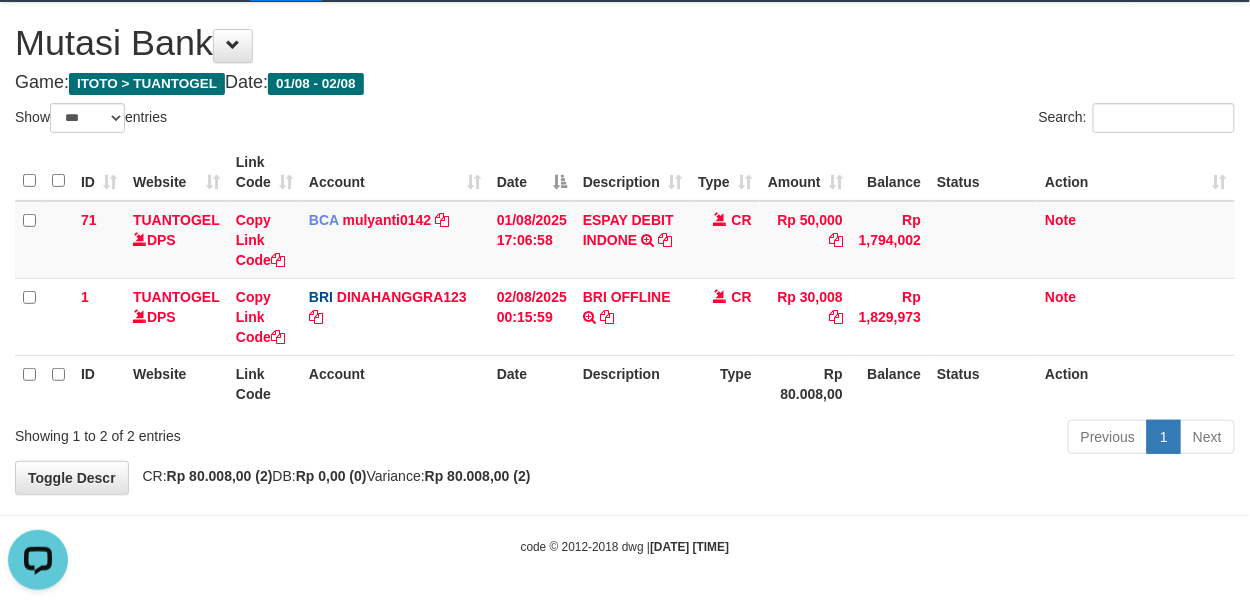 scroll, scrollTop: 0, scrollLeft: 0, axis: both 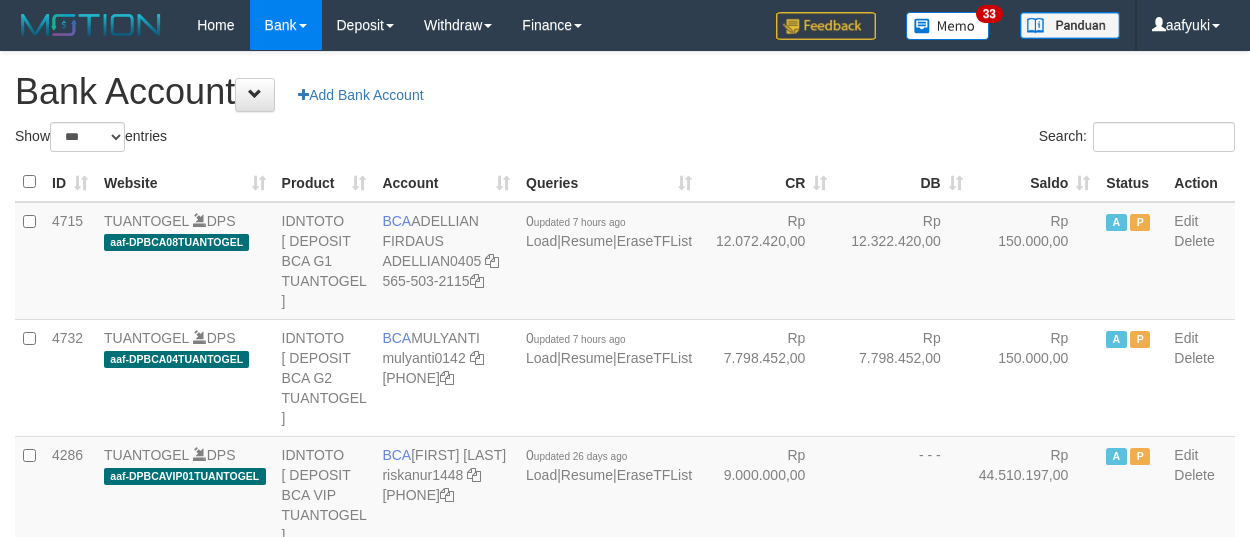 select on "***" 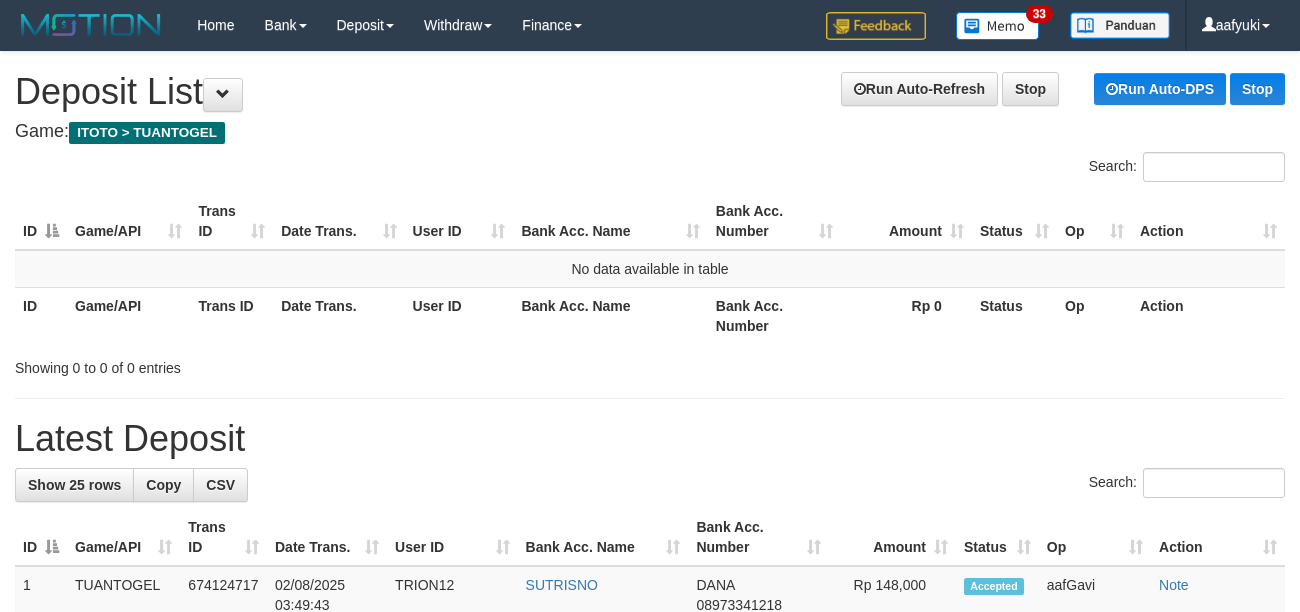 scroll, scrollTop: 0, scrollLeft: 0, axis: both 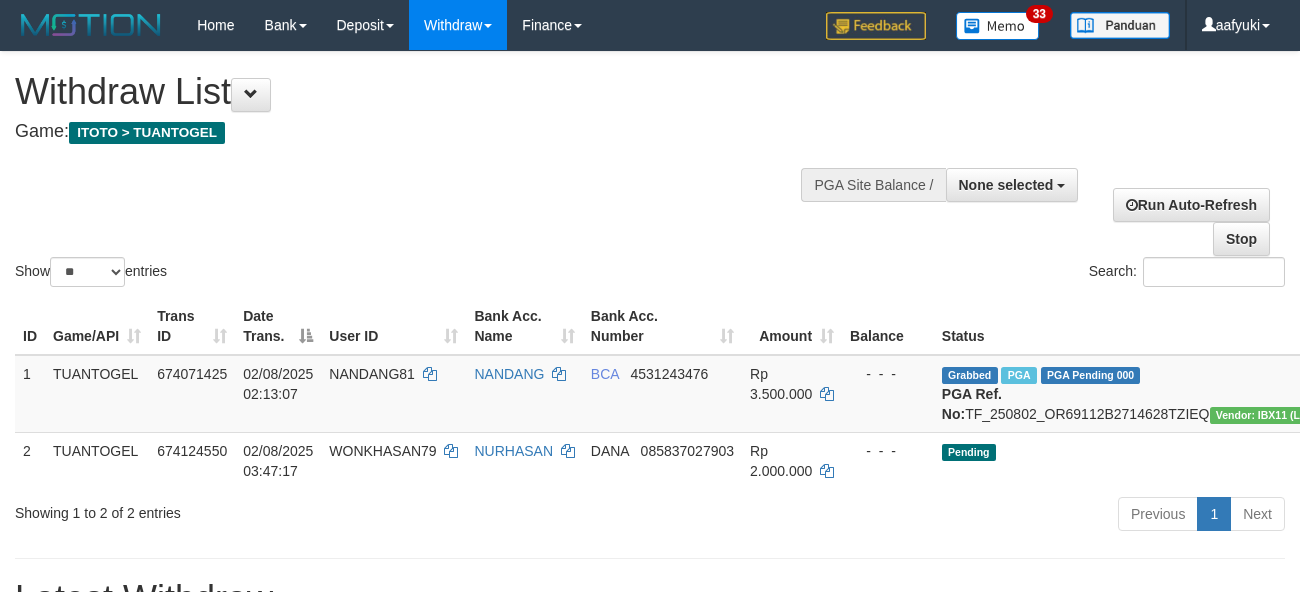 select 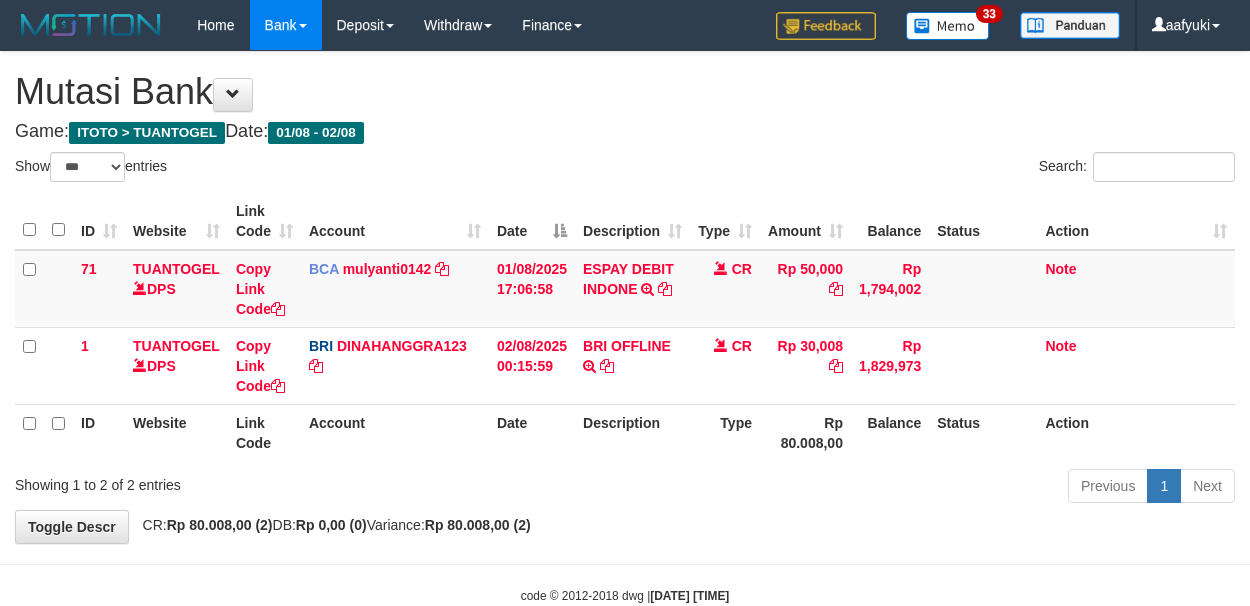 select on "***" 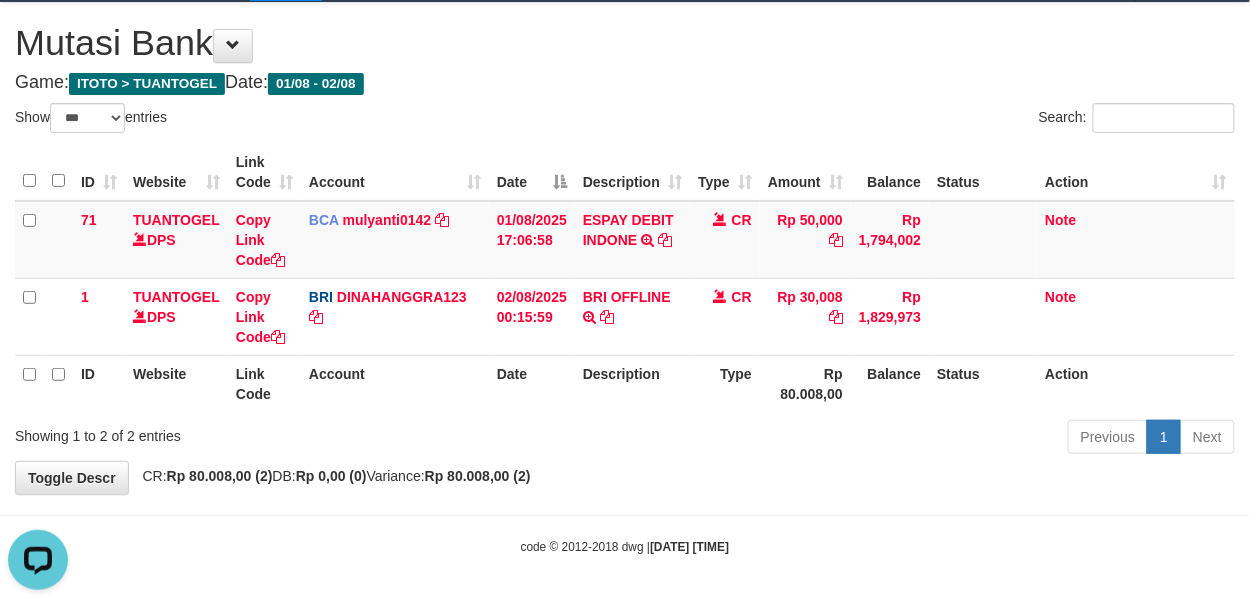 scroll, scrollTop: 0, scrollLeft: 0, axis: both 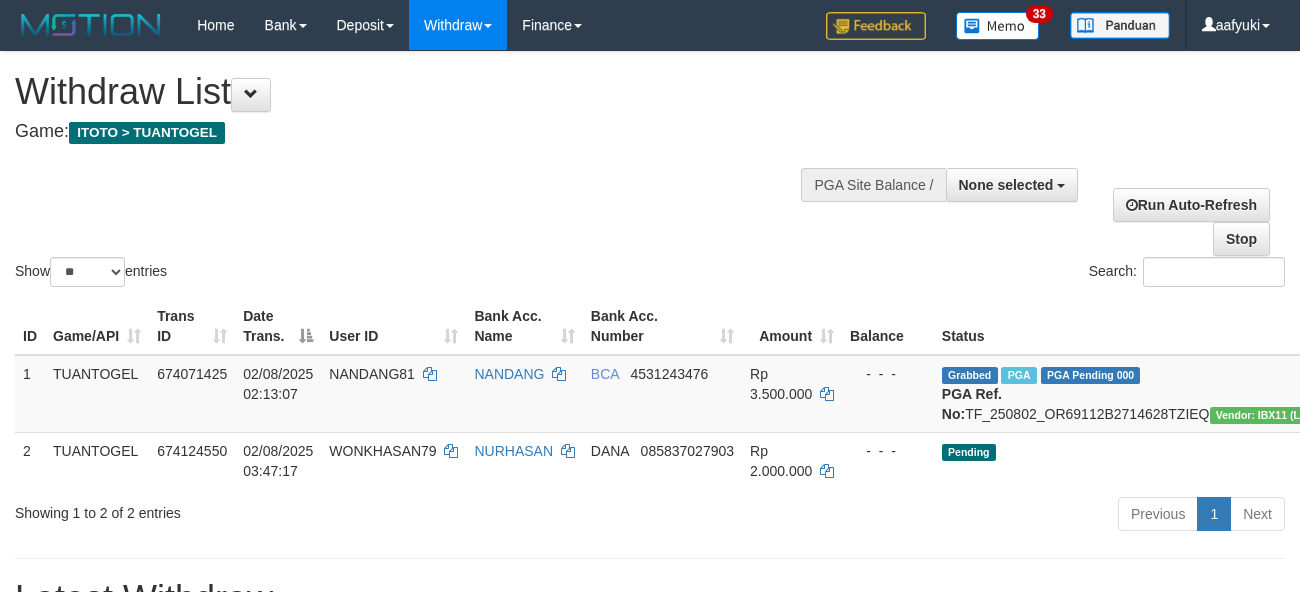 select 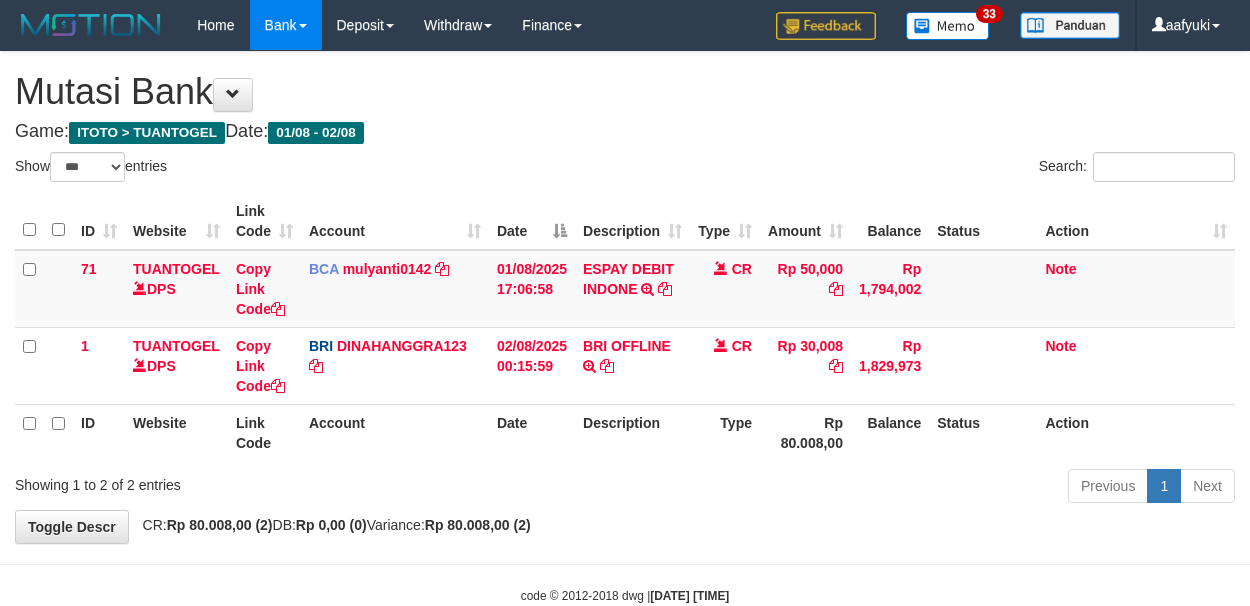 select on "***" 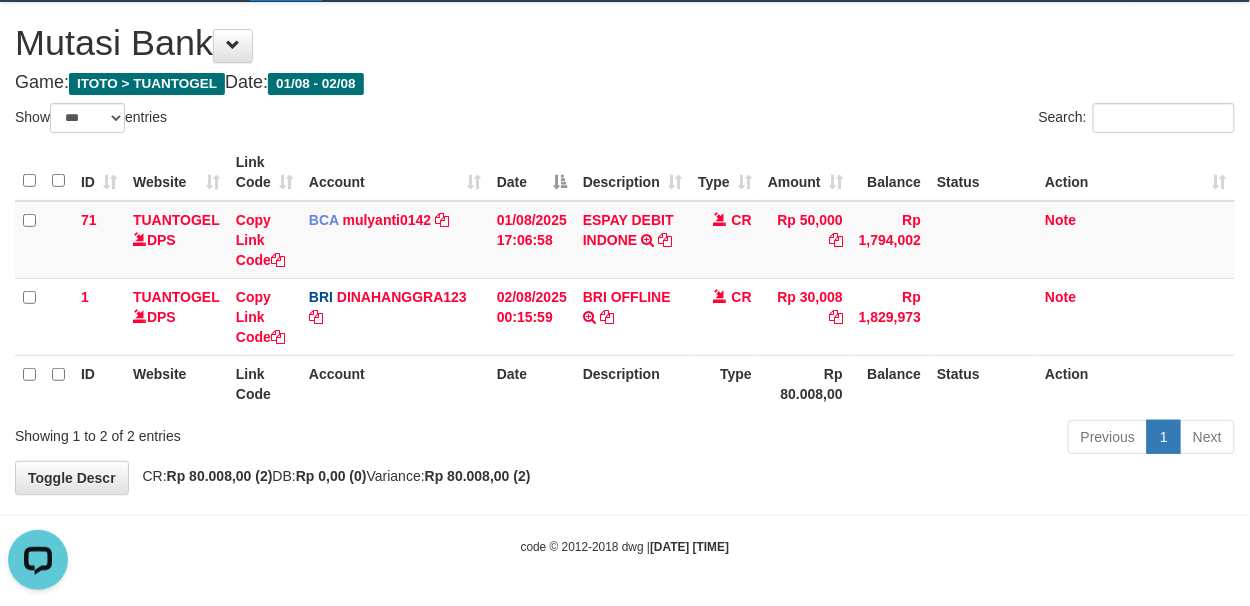 scroll, scrollTop: 0, scrollLeft: 0, axis: both 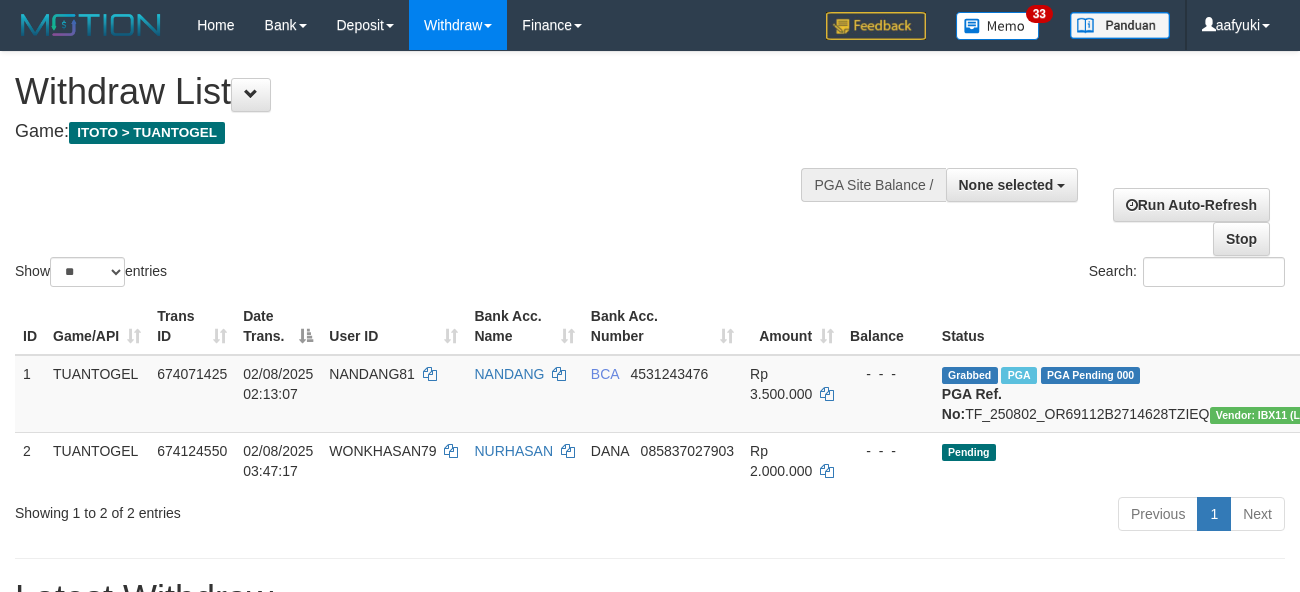 select 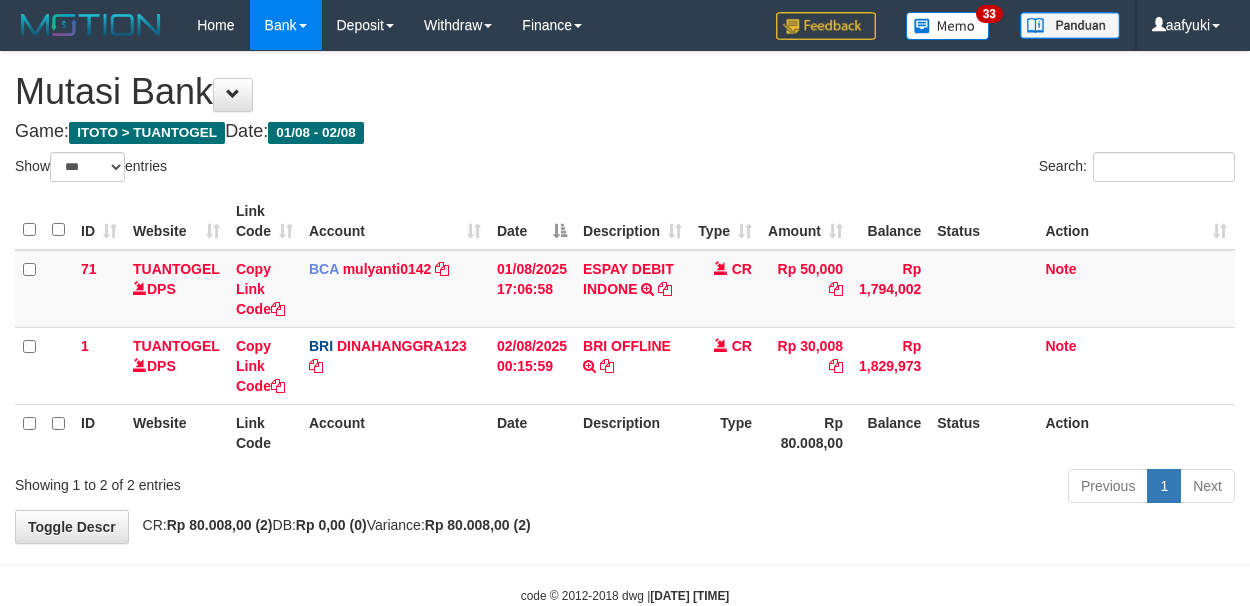 select on "***" 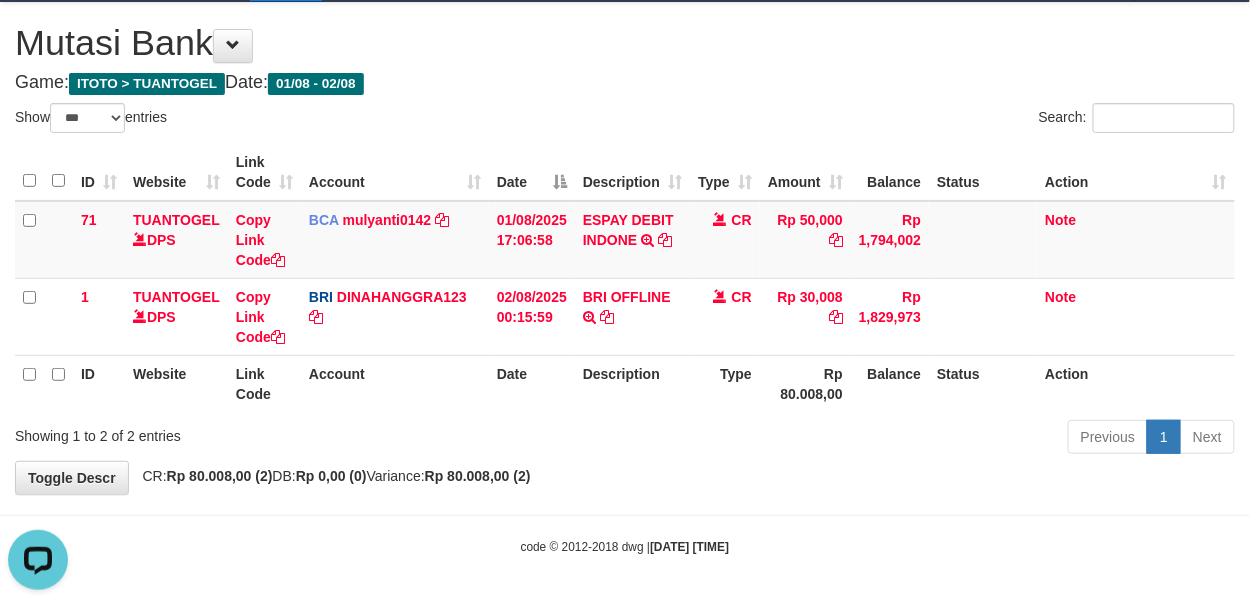 scroll, scrollTop: 0, scrollLeft: 0, axis: both 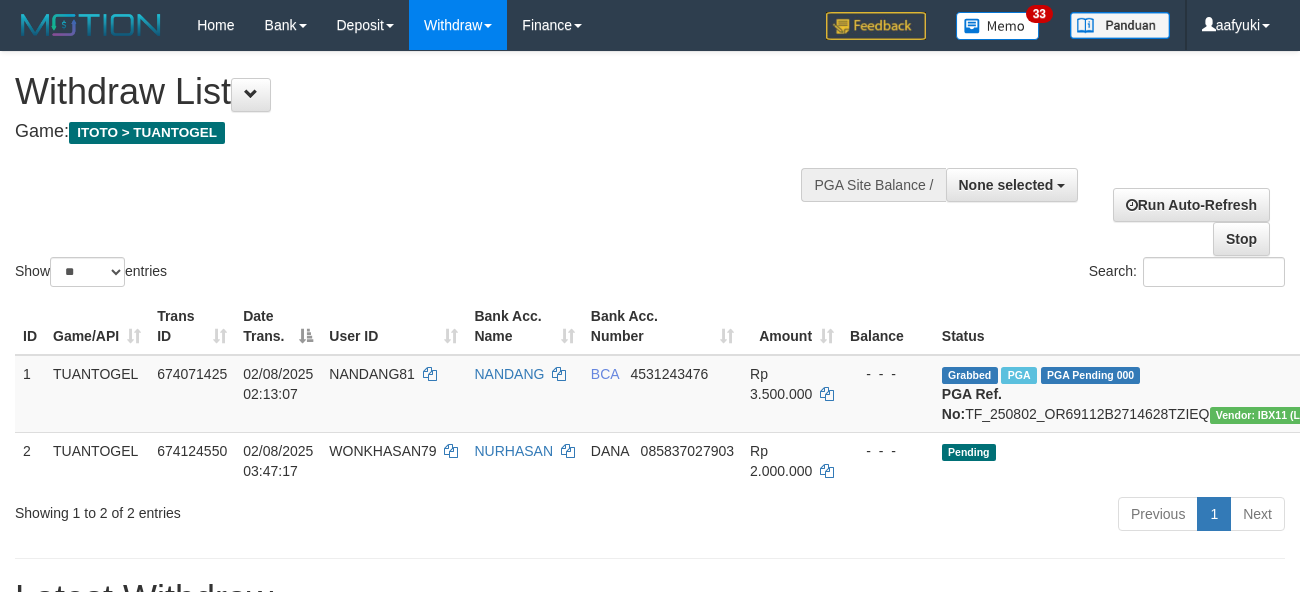 select 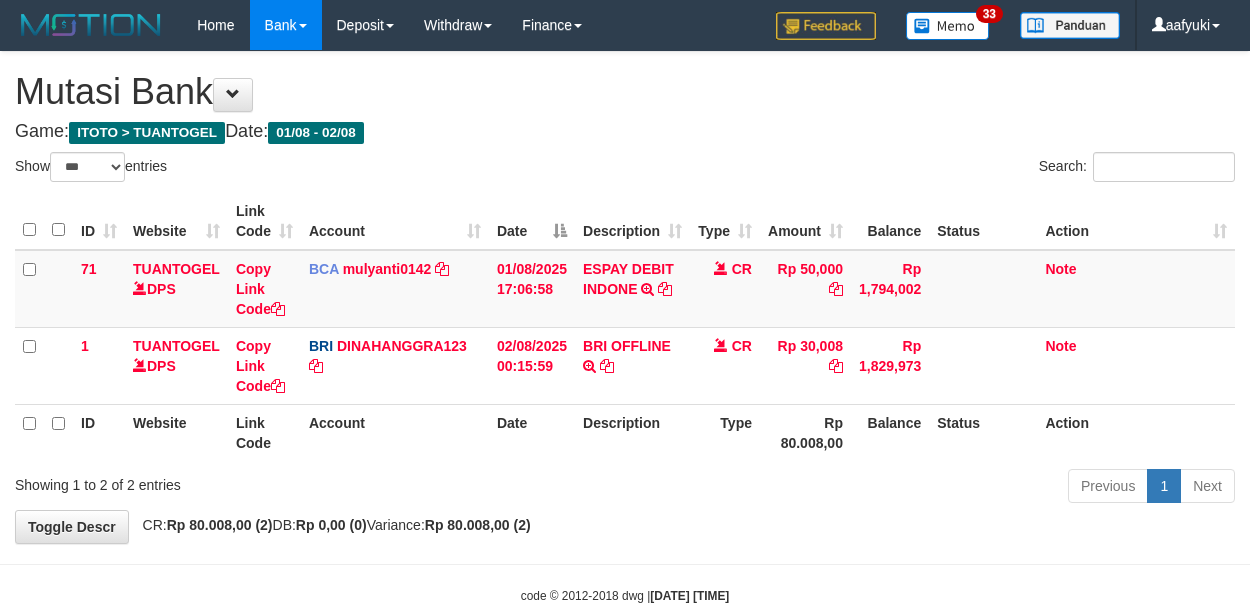 select on "***" 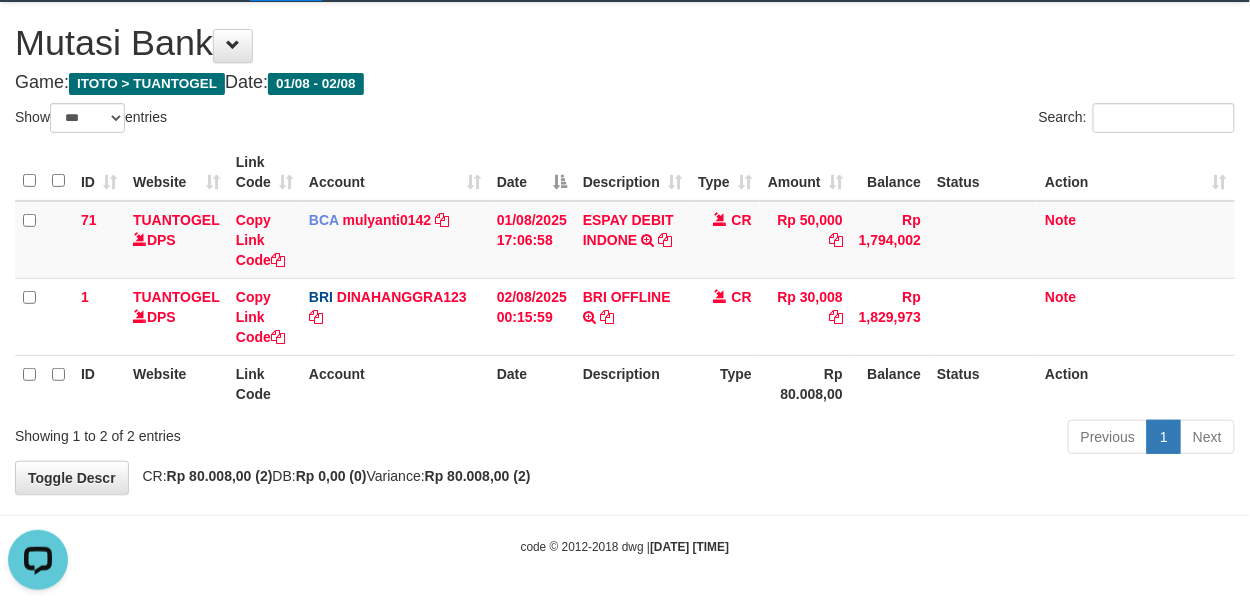 scroll, scrollTop: 0, scrollLeft: 0, axis: both 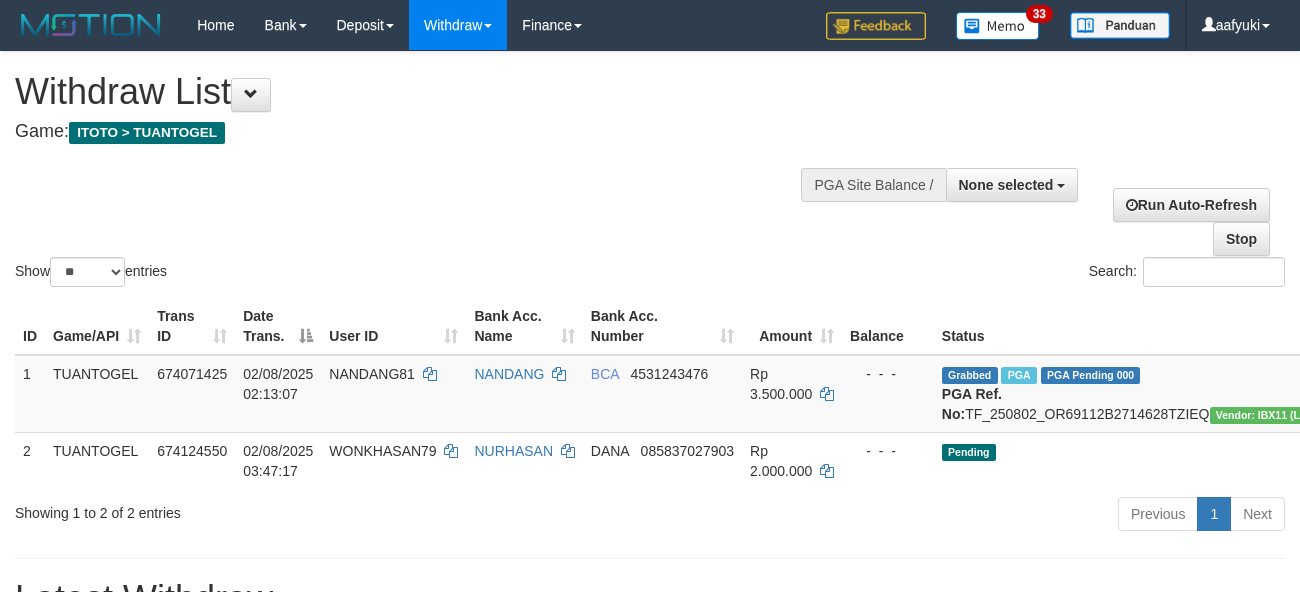 select 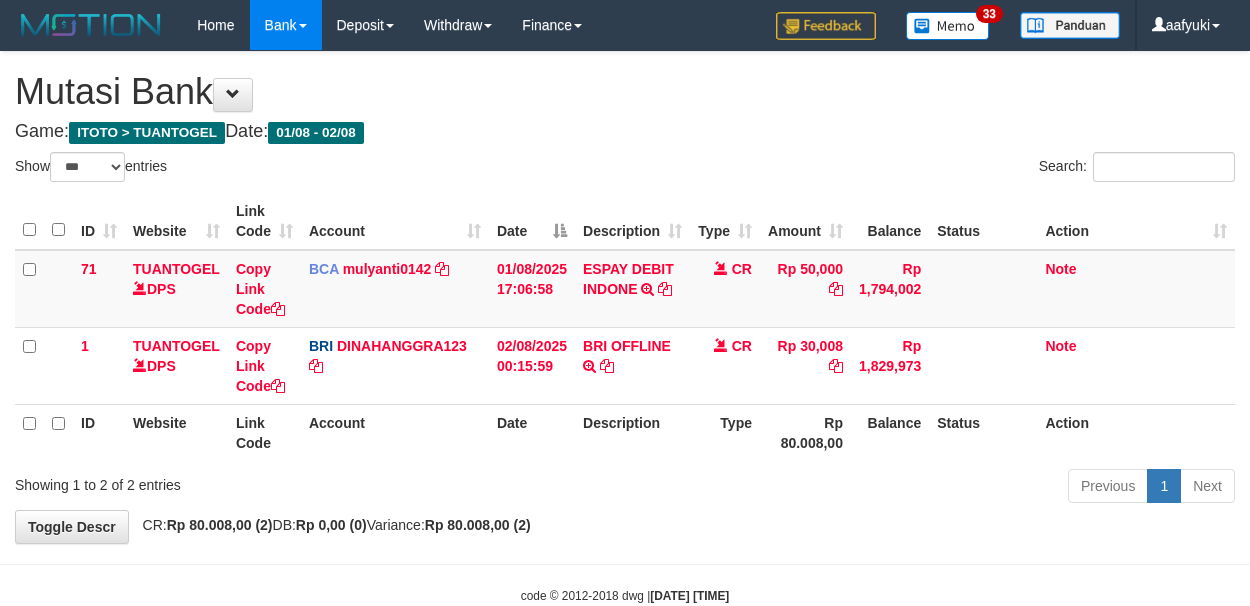 select on "***" 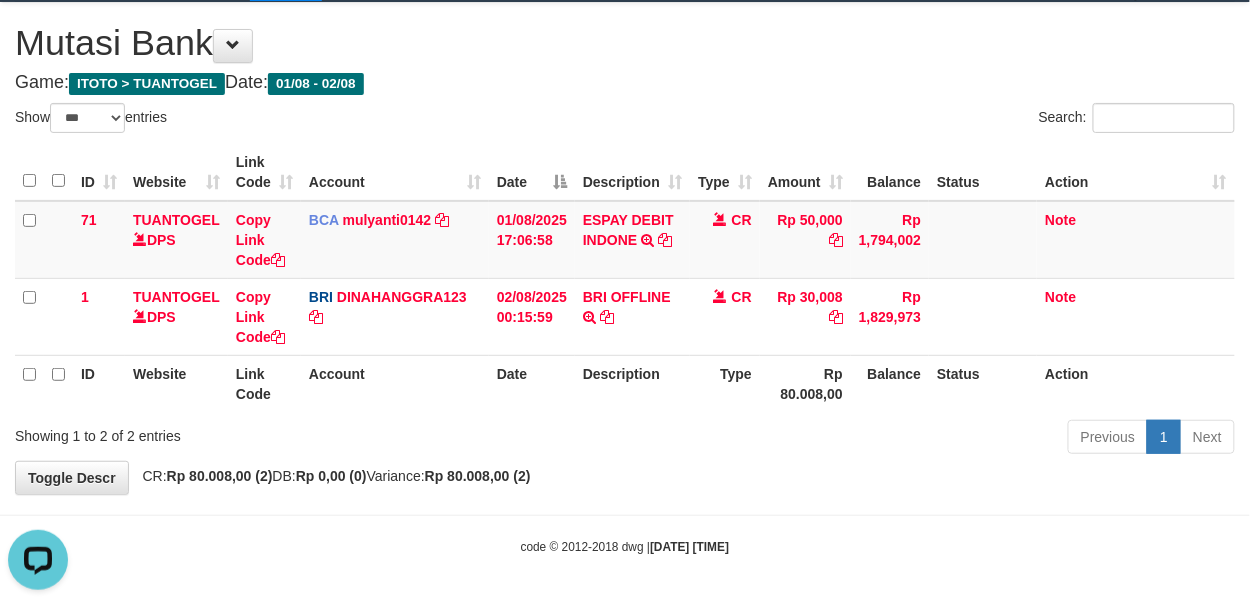 scroll, scrollTop: 0, scrollLeft: 0, axis: both 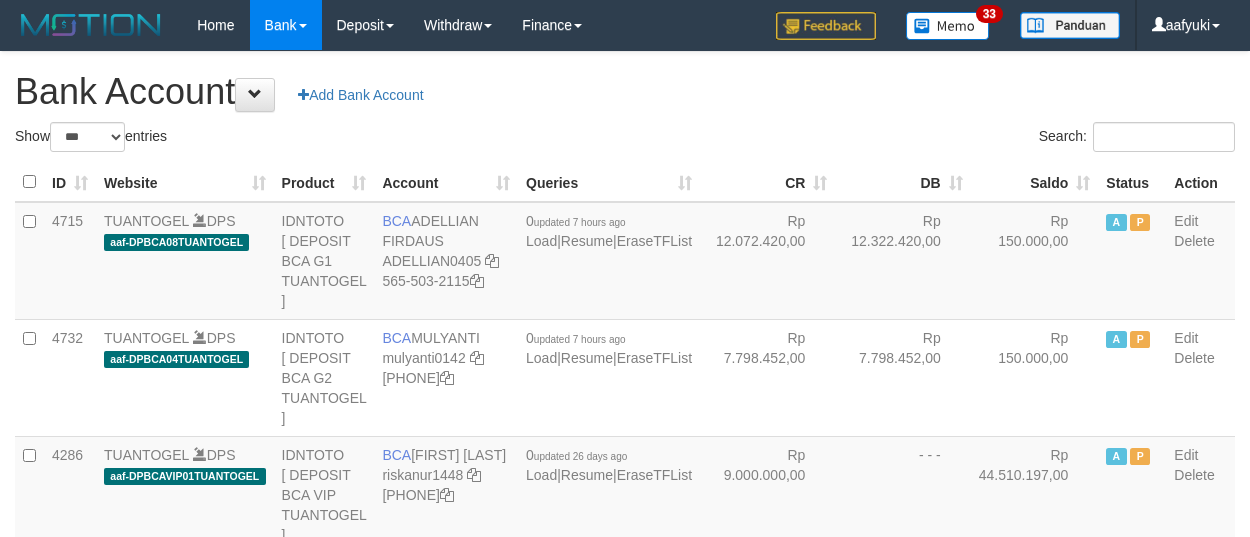 select on "***" 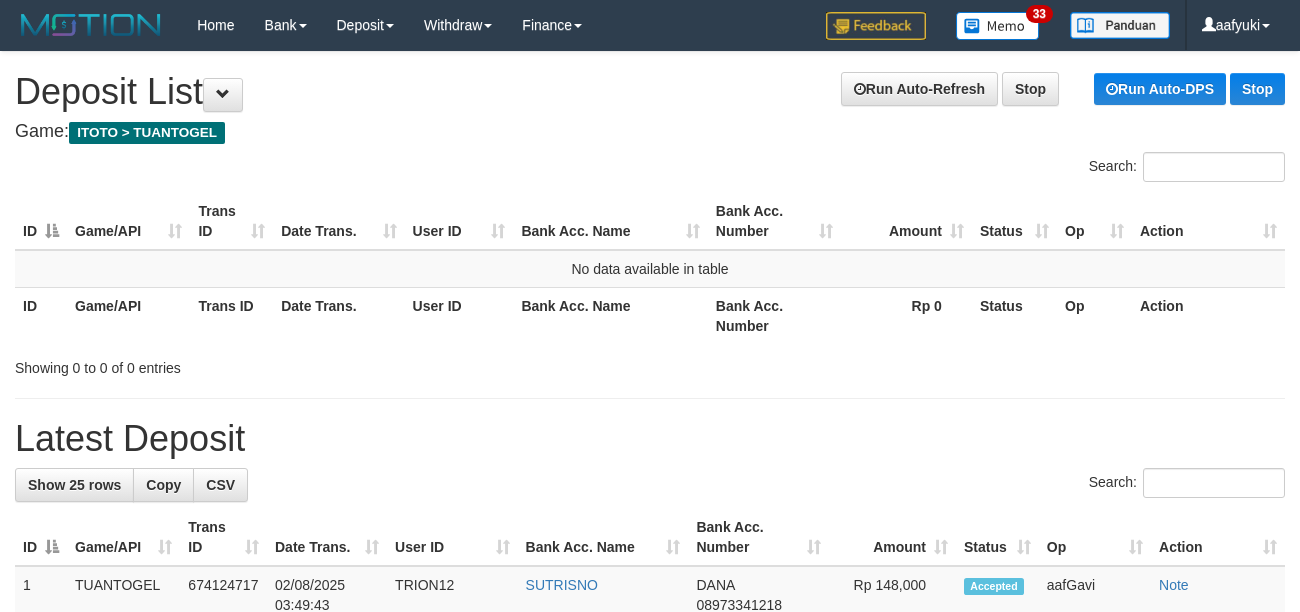 scroll, scrollTop: 0, scrollLeft: 0, axis: both 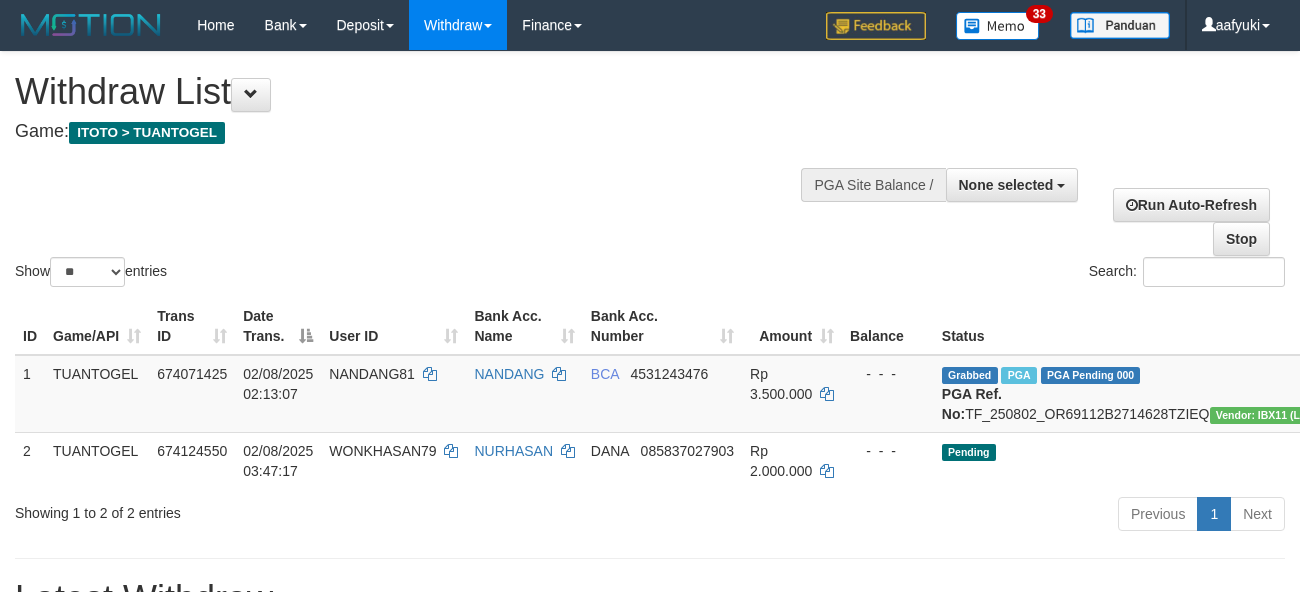 select 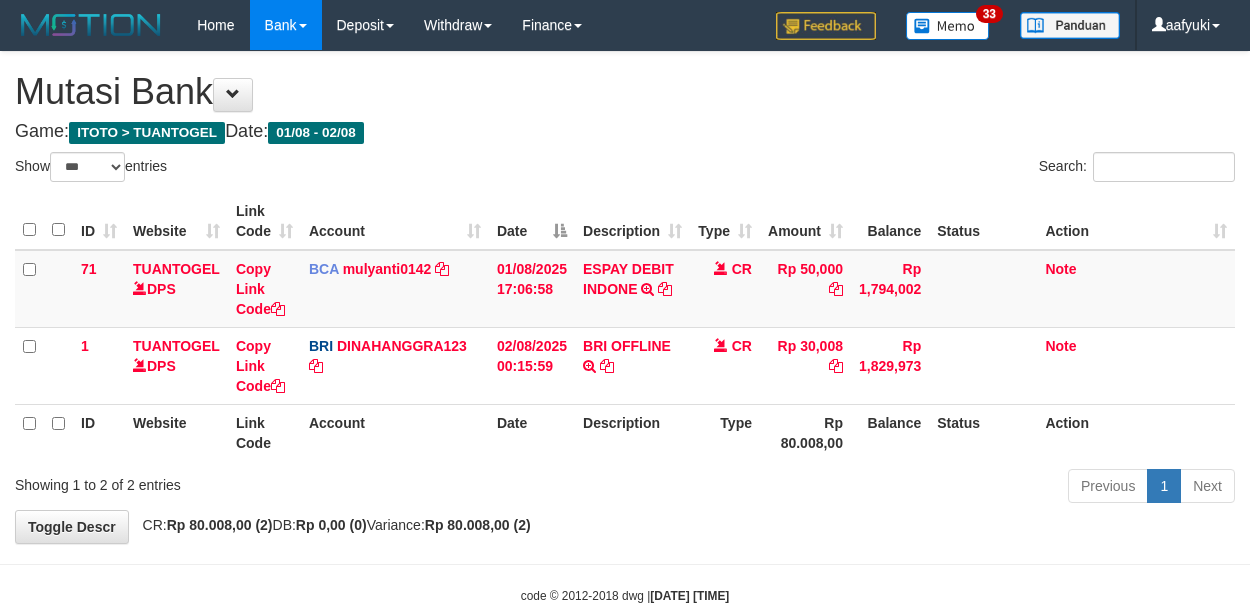 select on "***" 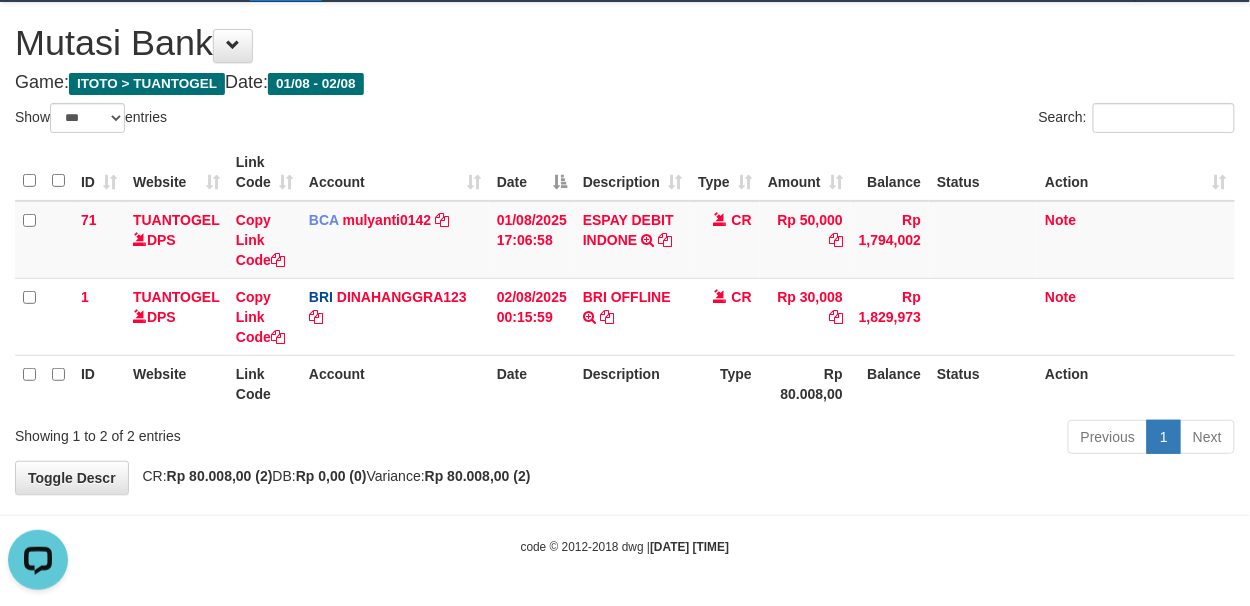 scroll, scrollTop: 0, scrollLeft: 0, axis: both 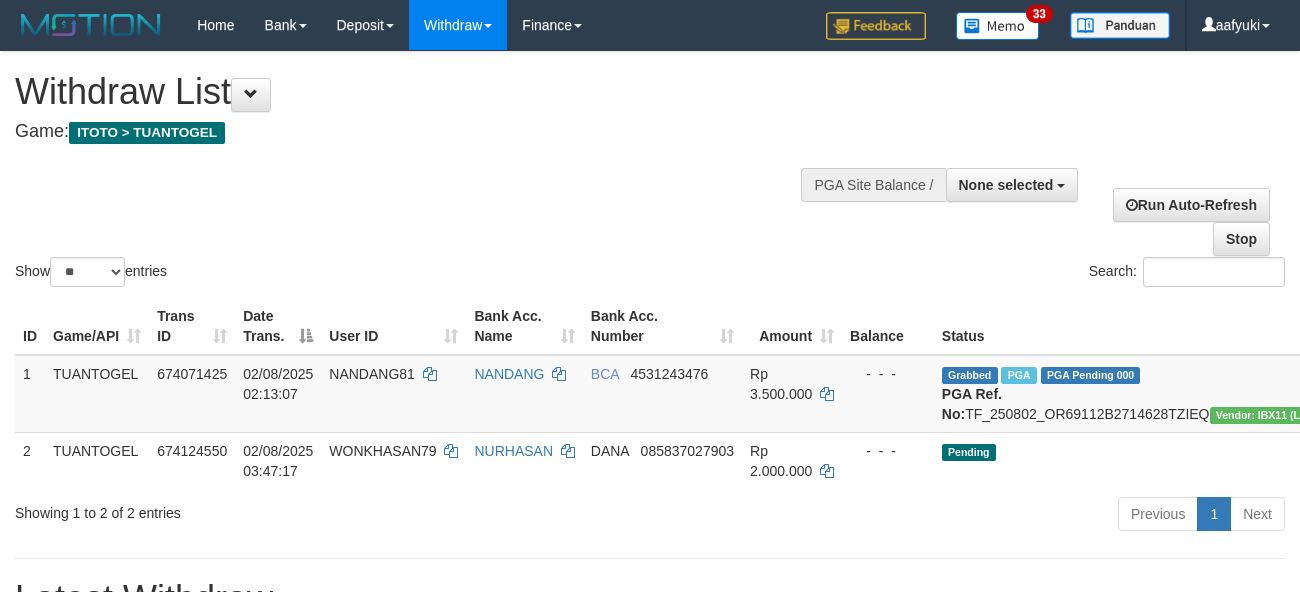 select 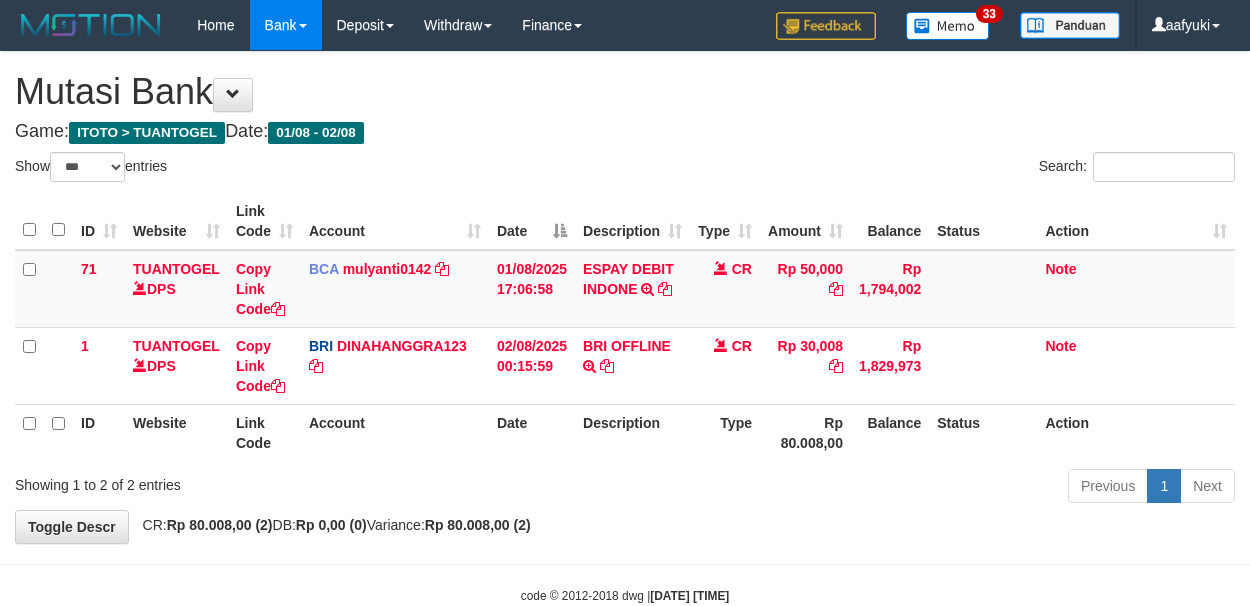 select on "***" 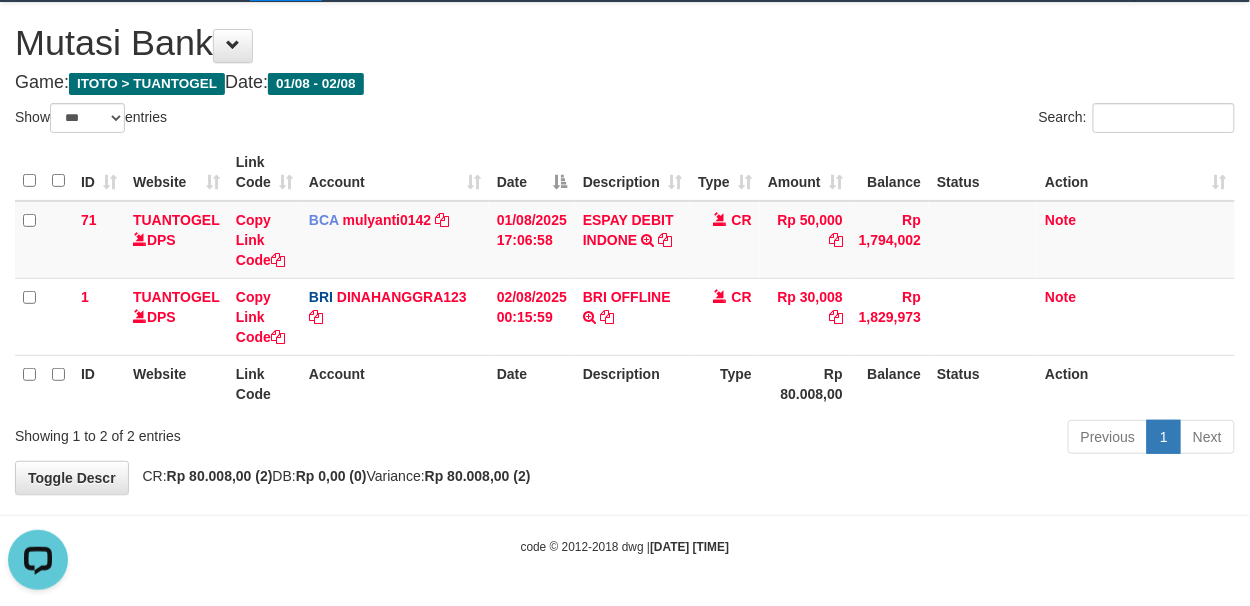 scroll, scrollTop: 0, scrollLeft: 0, axis: both 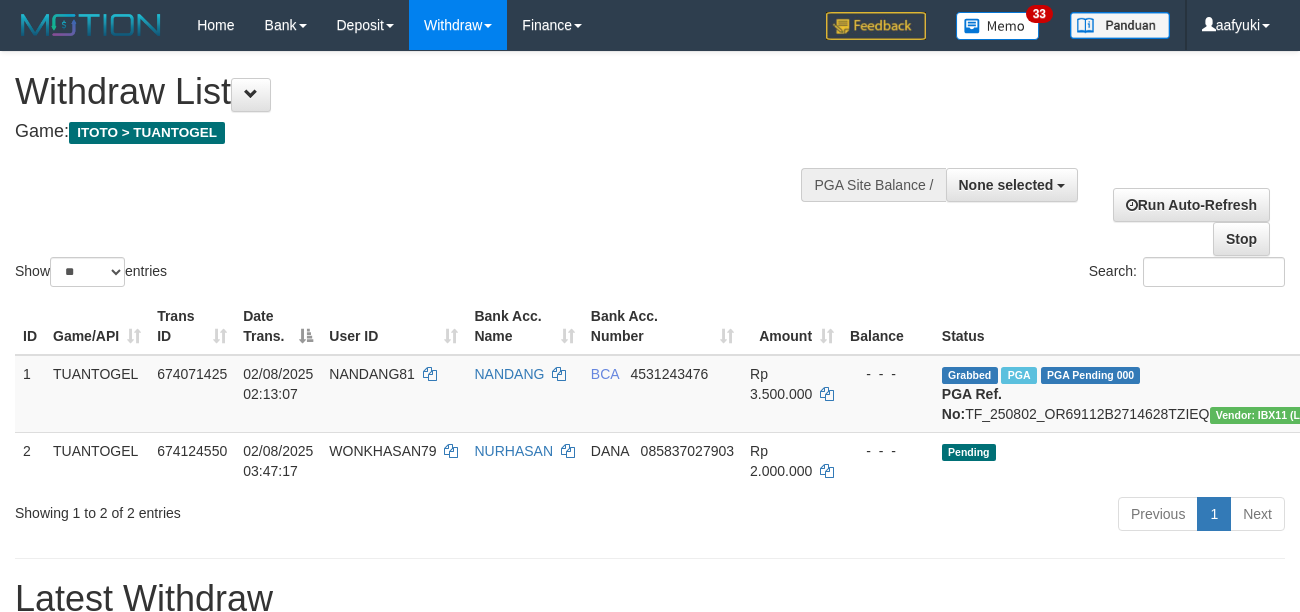 select 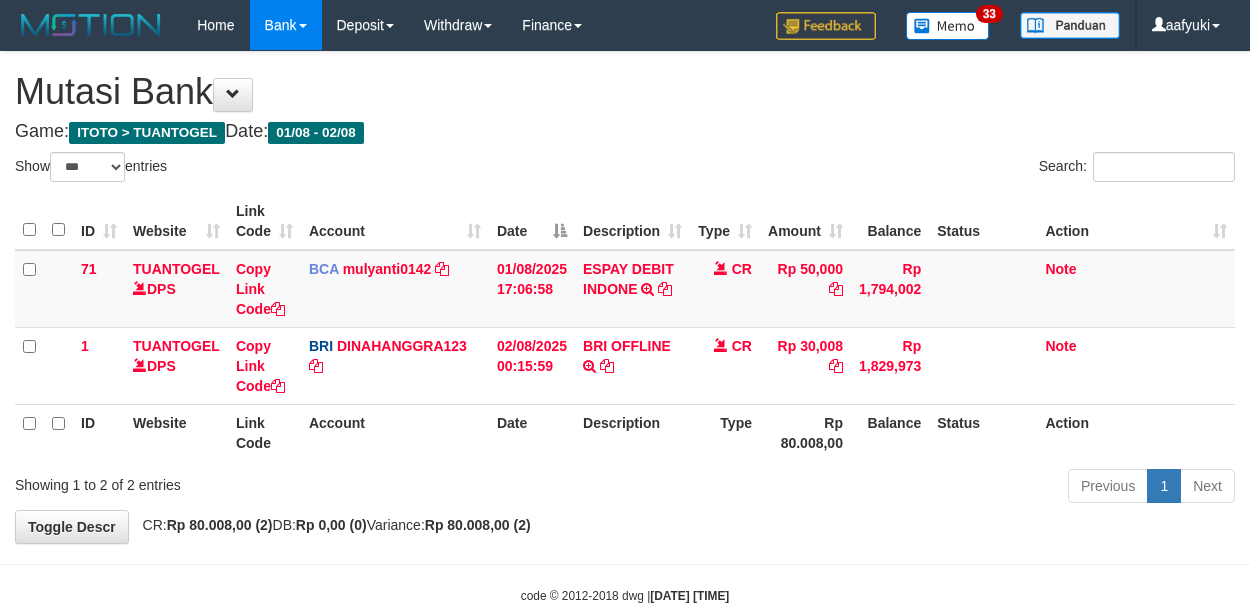 select on "***" 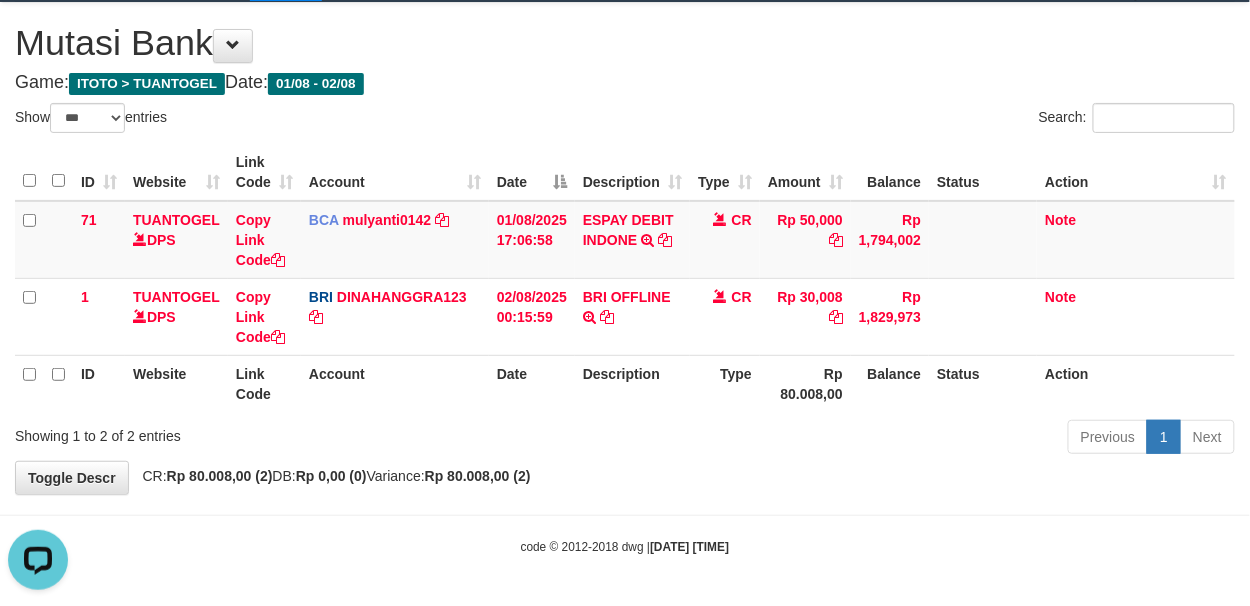scroll, scrollTop: 0, scrollLeft: 0, axis: both 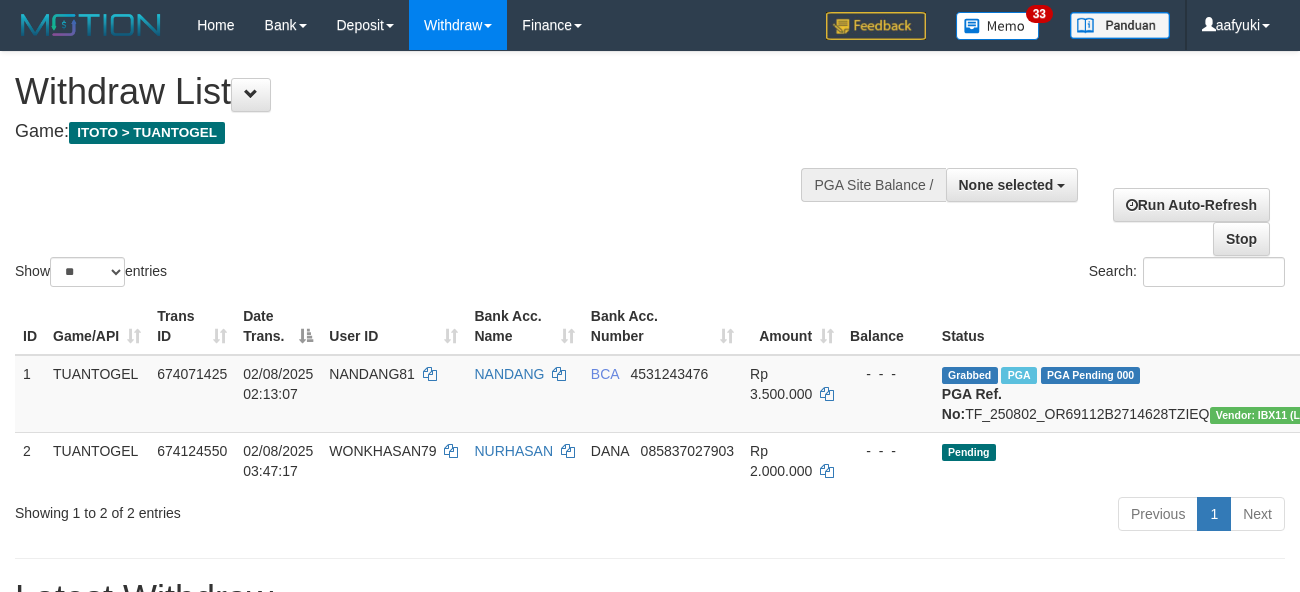 select 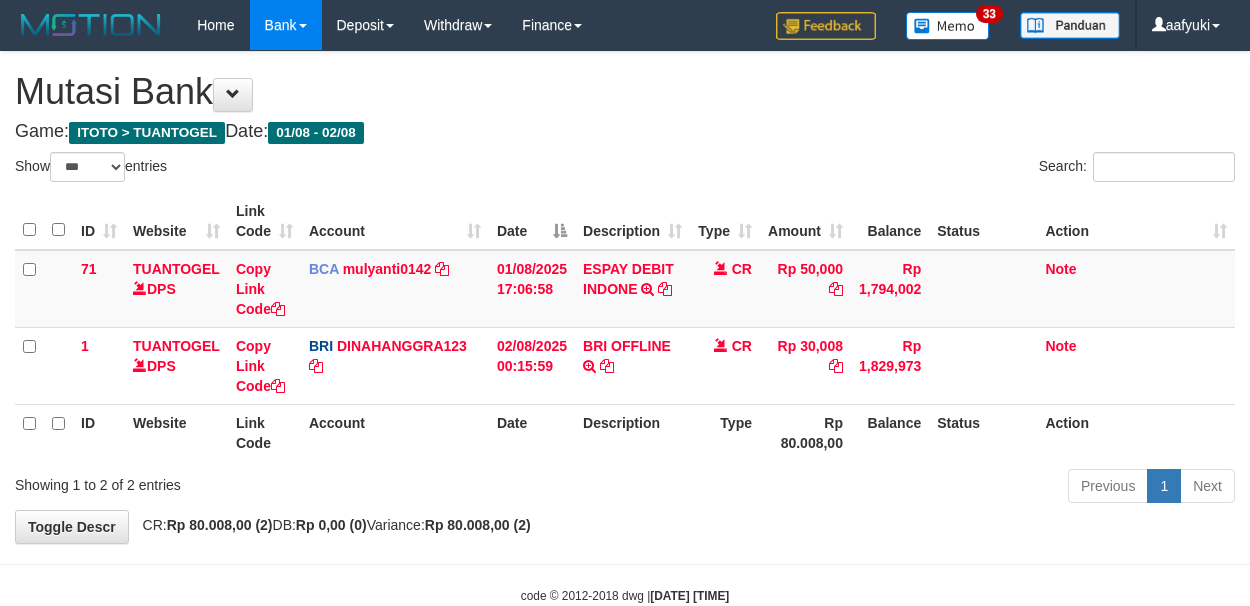 select on "***" 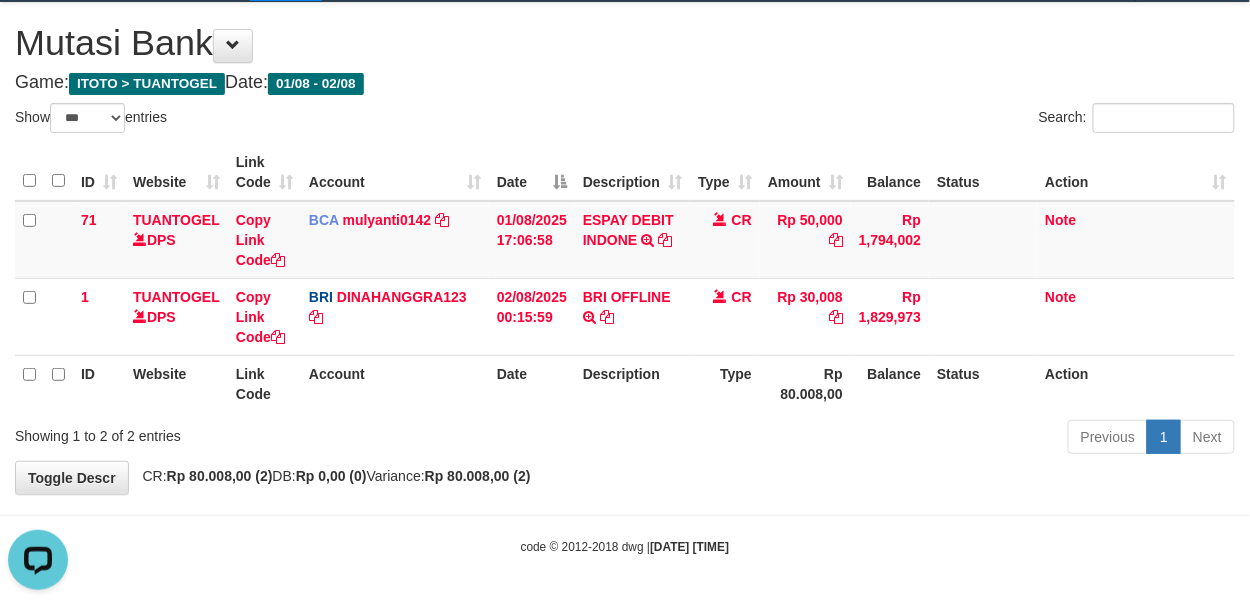 scroll, scrollTop: 0, scrollLeft: 0, axis: both 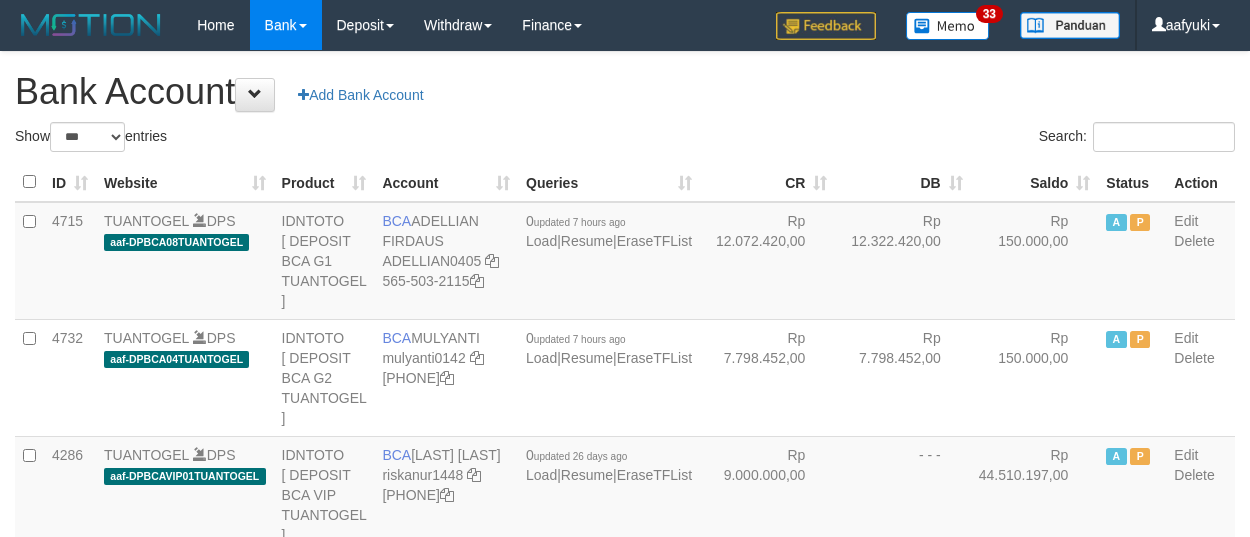 select on "***" 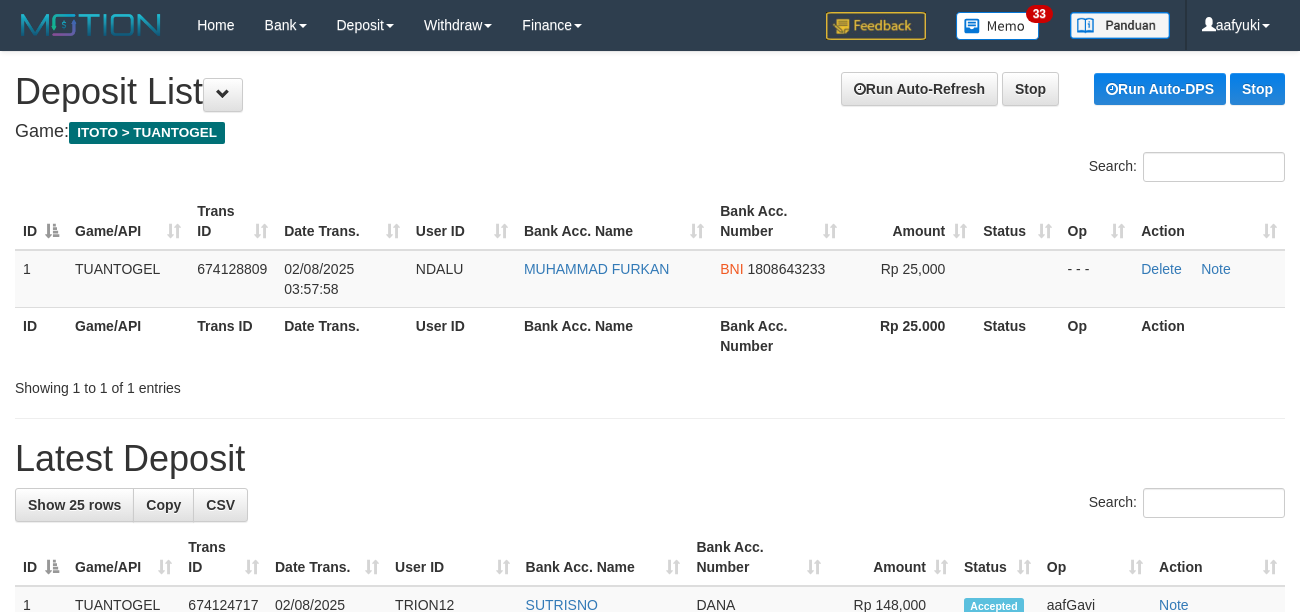 scroll, scrollTop: 0, scrollLeft: 0, axis: both 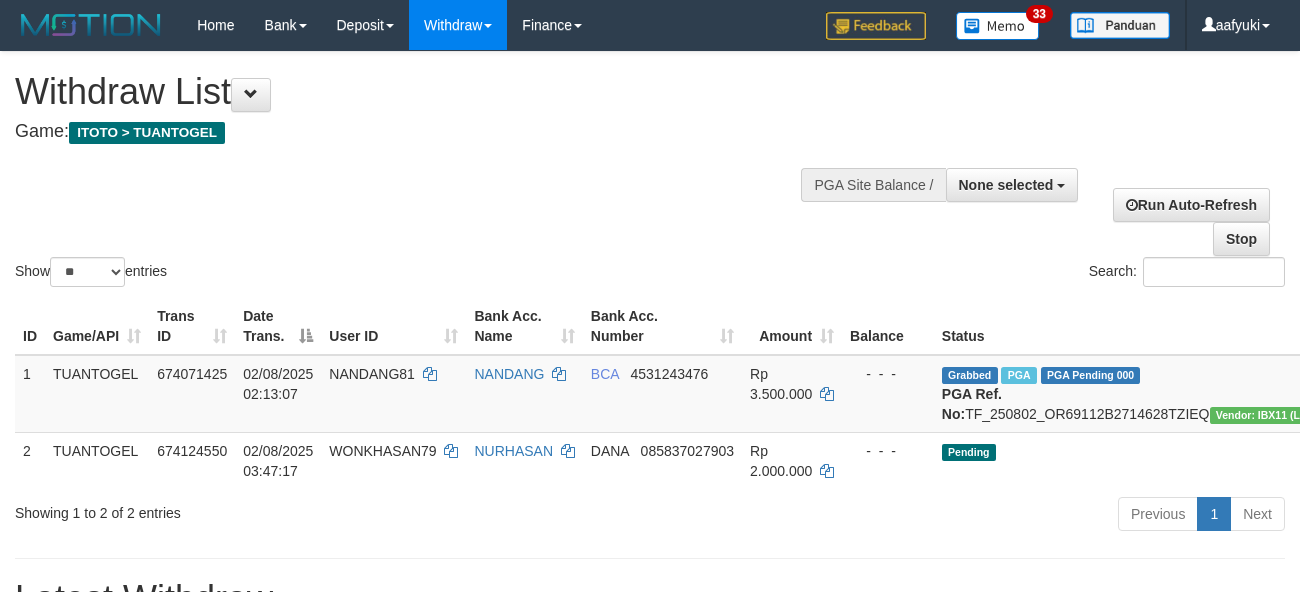 select 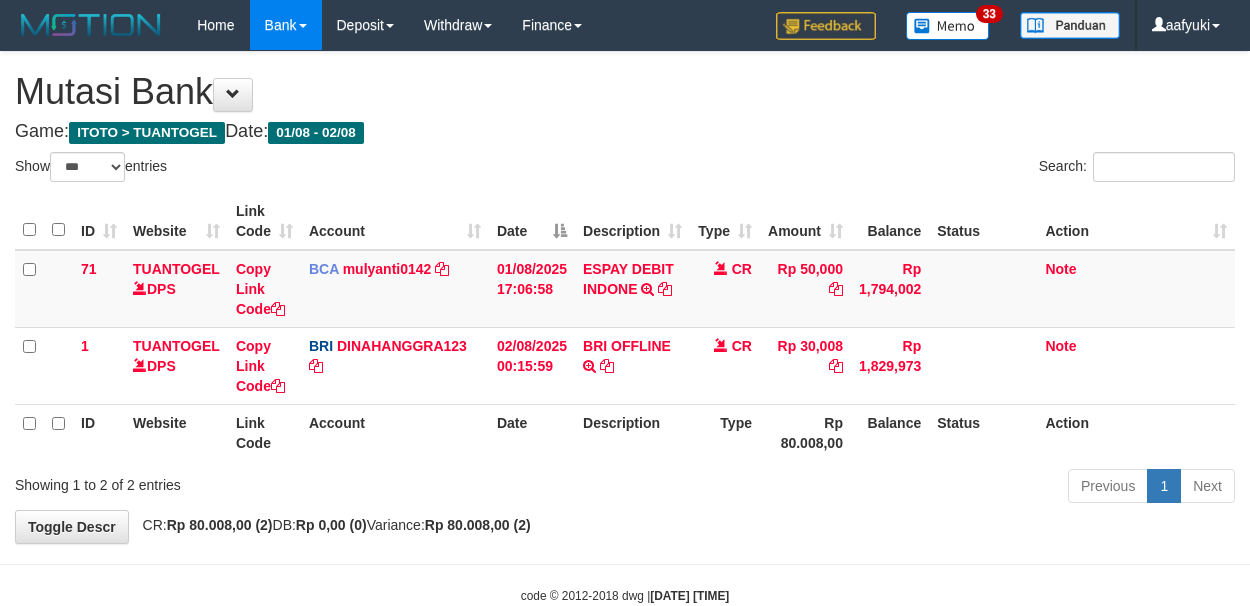 select on "***" 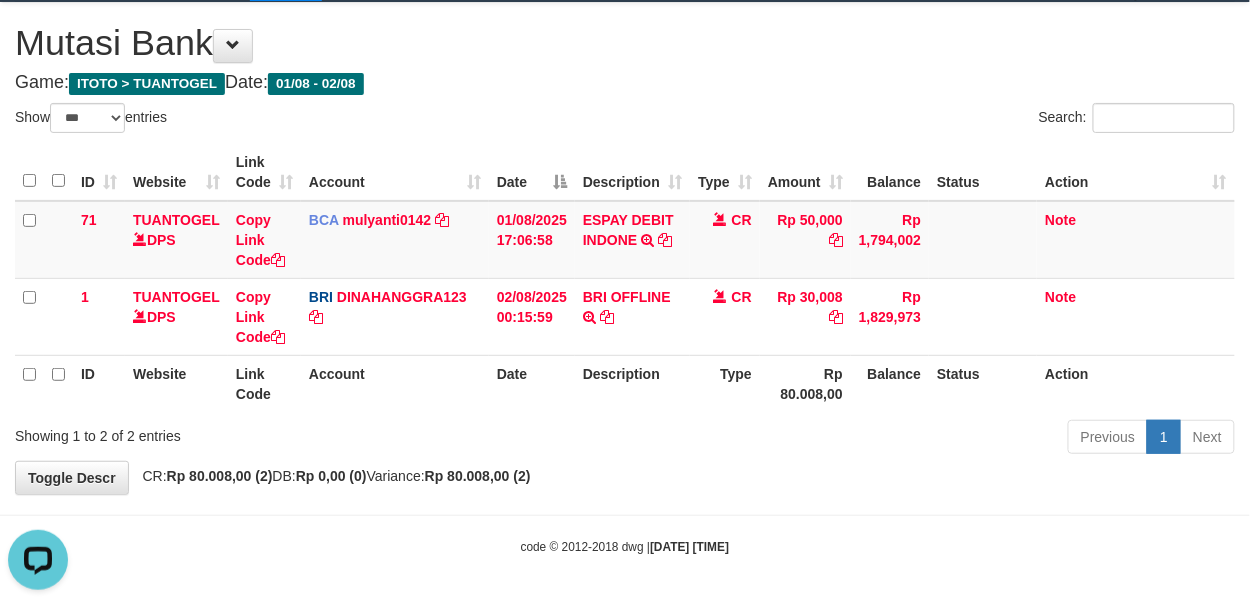 scroll, scrollTop: 0, scrollLeft: 0, axis: both 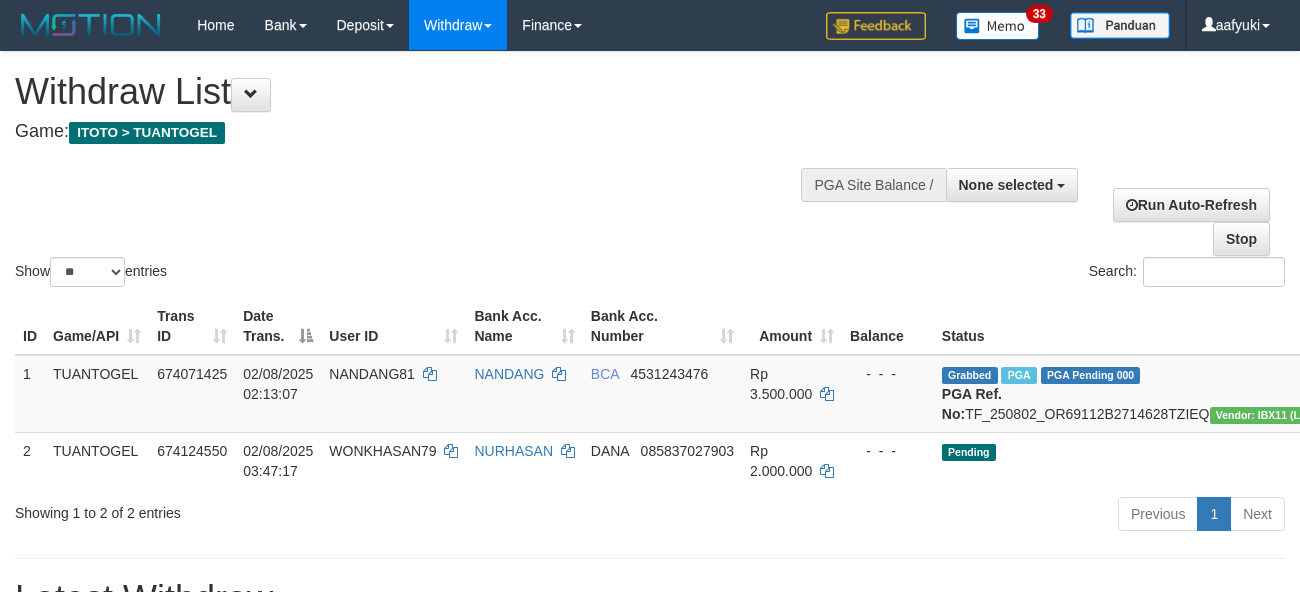 select 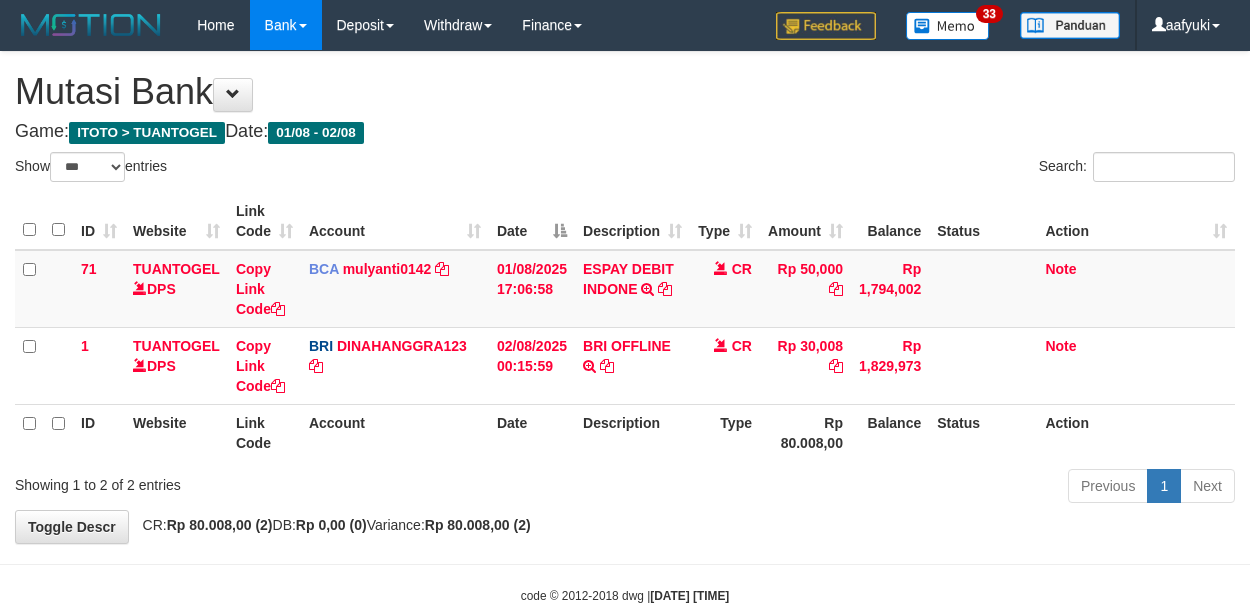 select on "***" 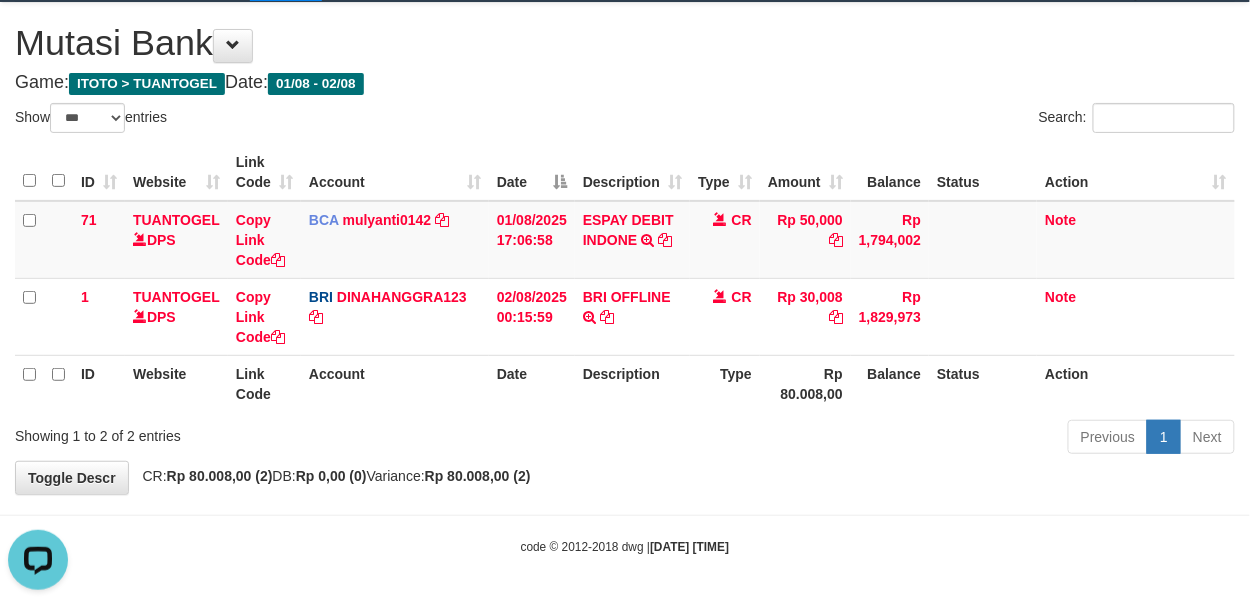 scroll, scrollTop: 0, scrollLeft: 0, axis: both 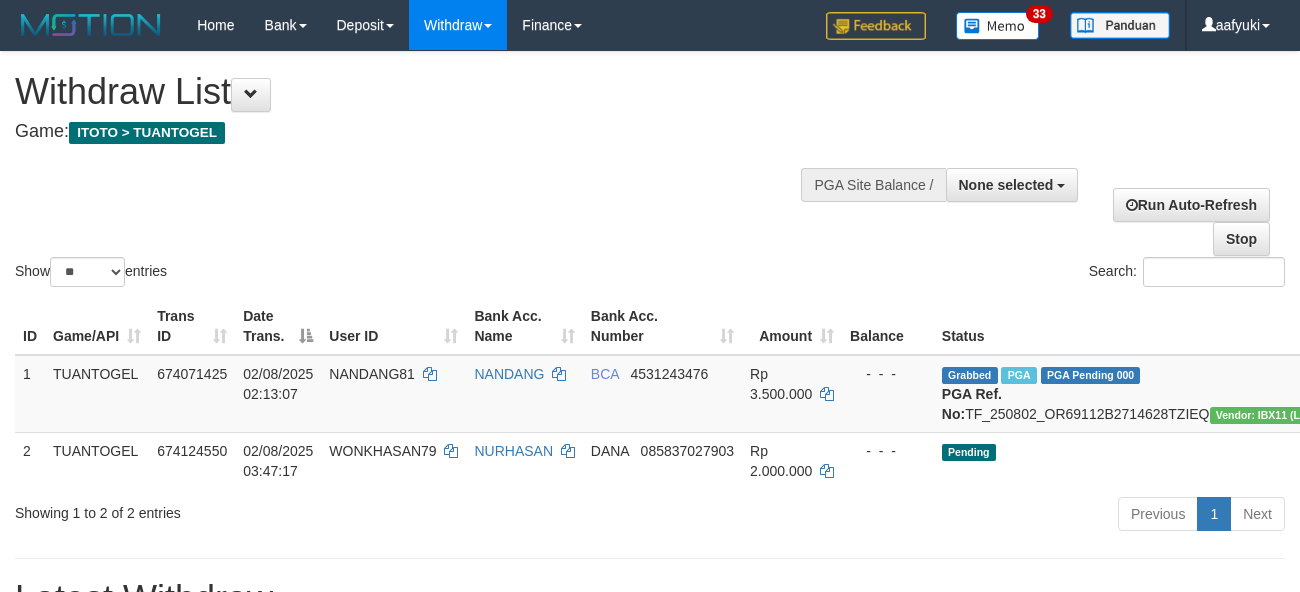 select 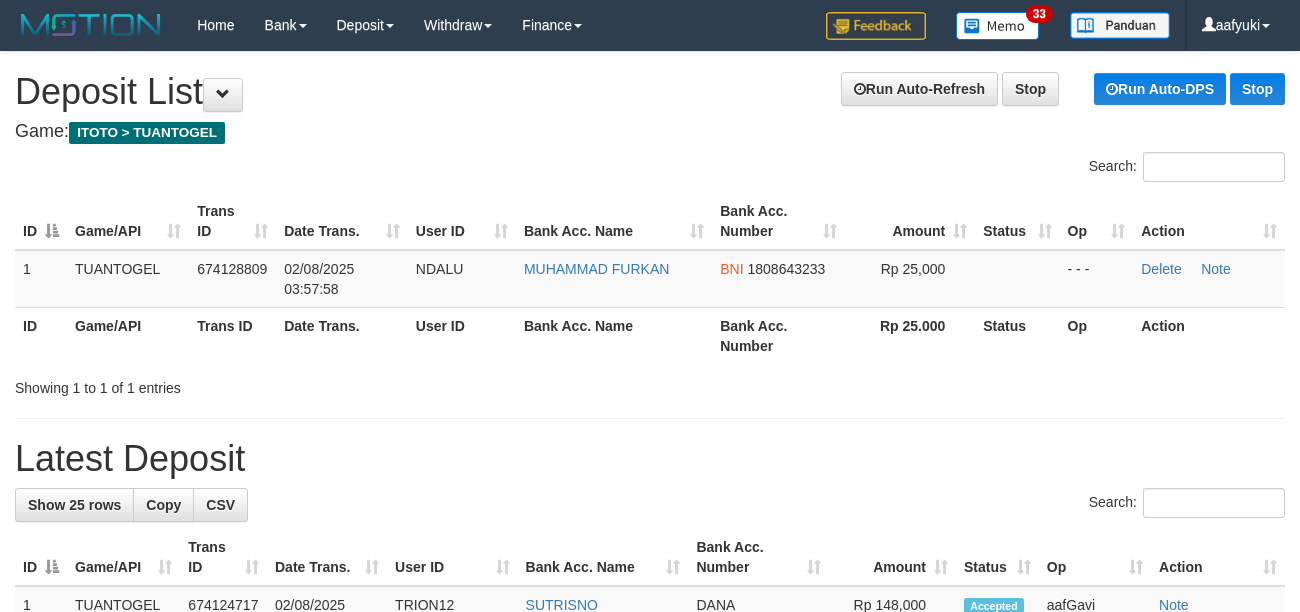 scroll, scrollTop: 0, scrollLeft: 0, axis: both 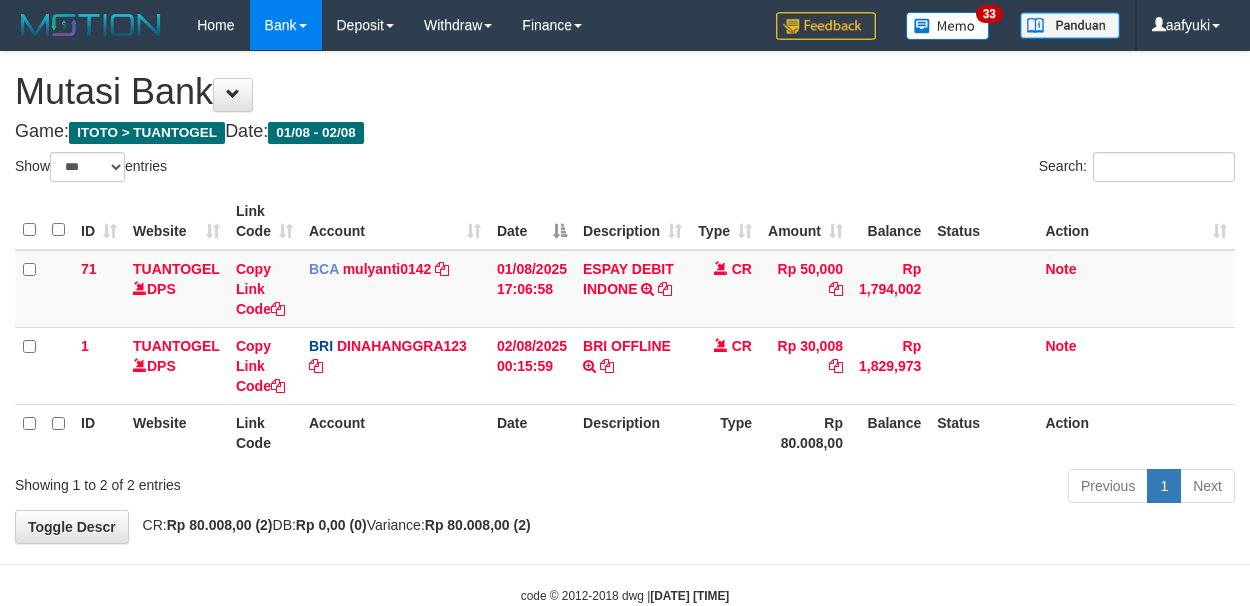 select on "***" 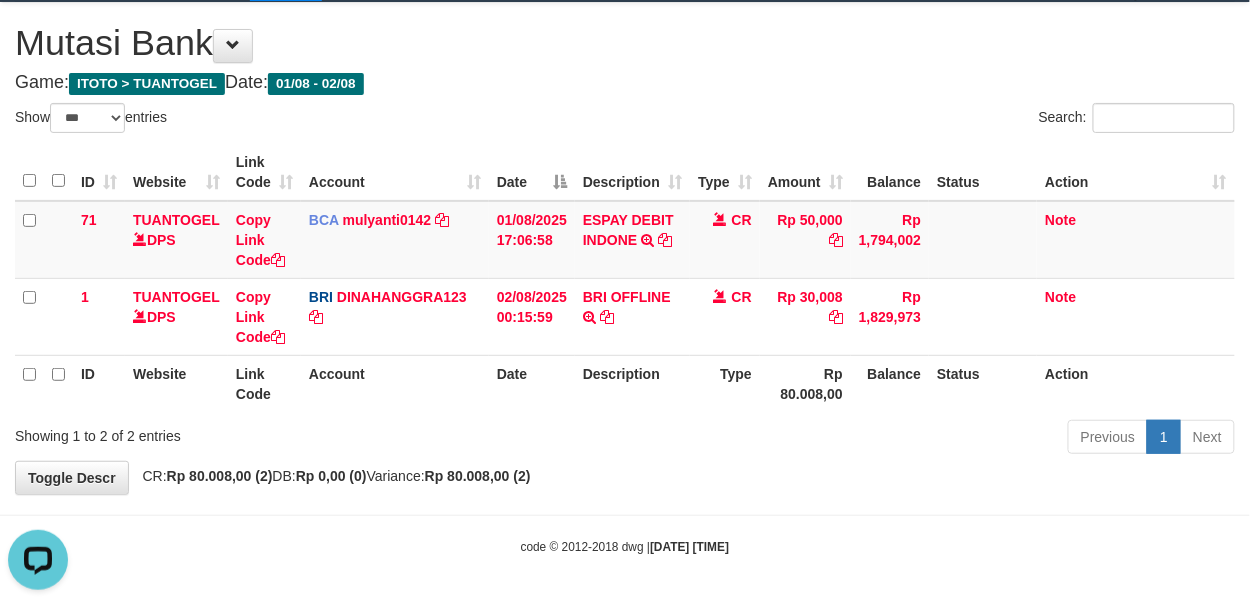 scroll, scrollTop: 0, scrollLeft: 0, axis: both 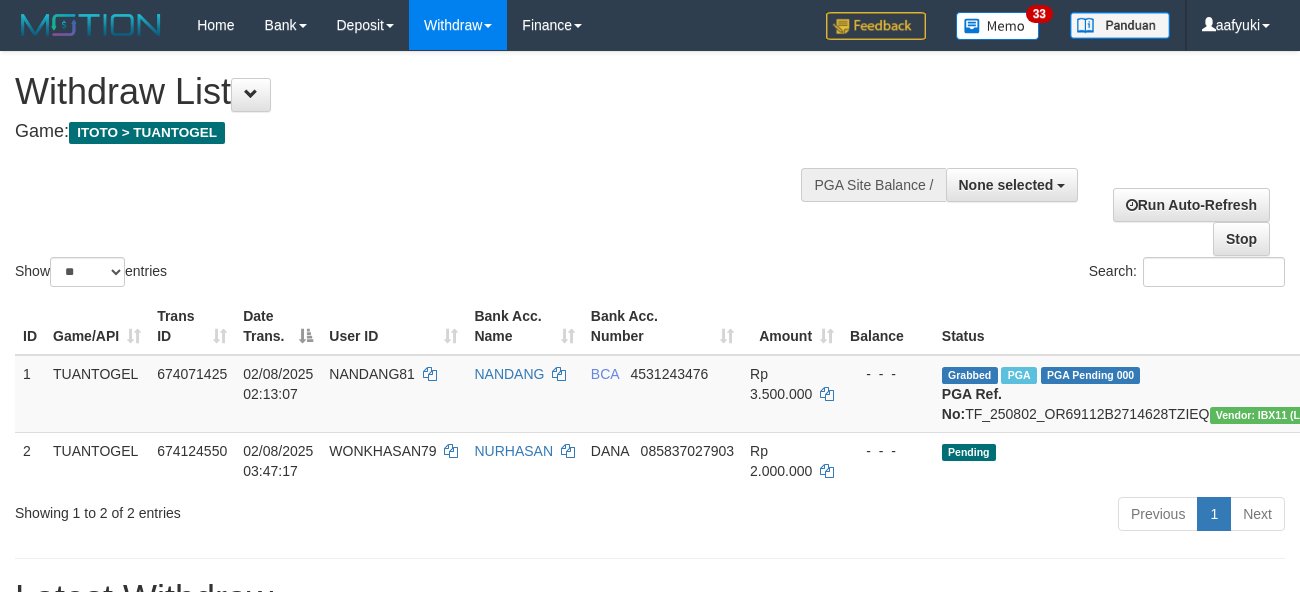select 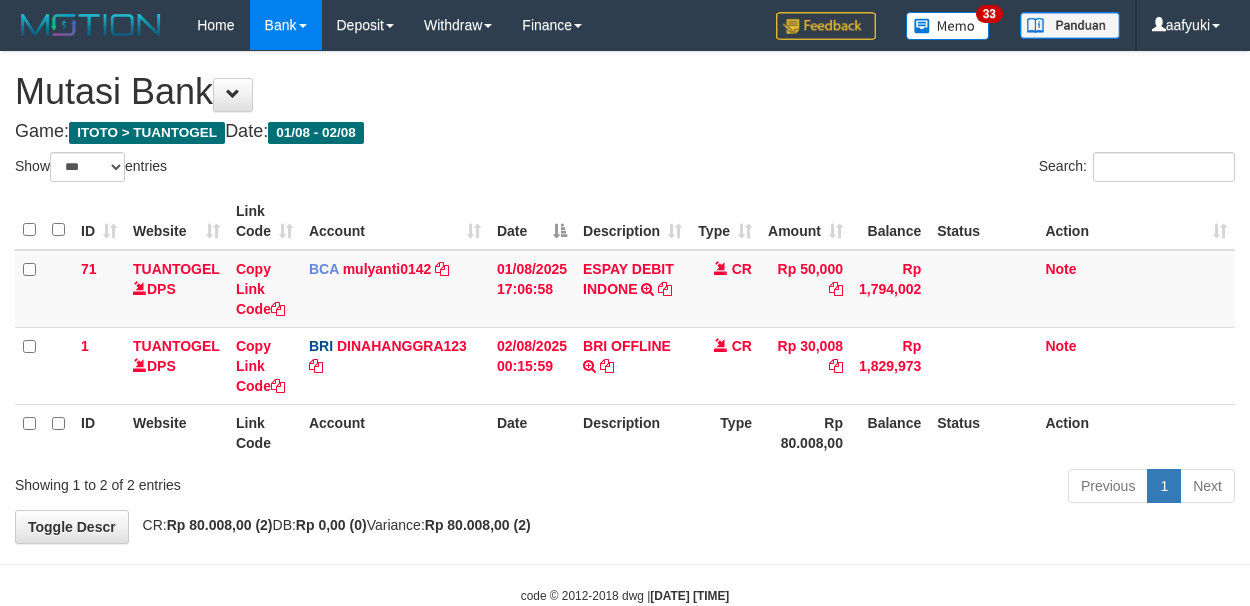select on "***" 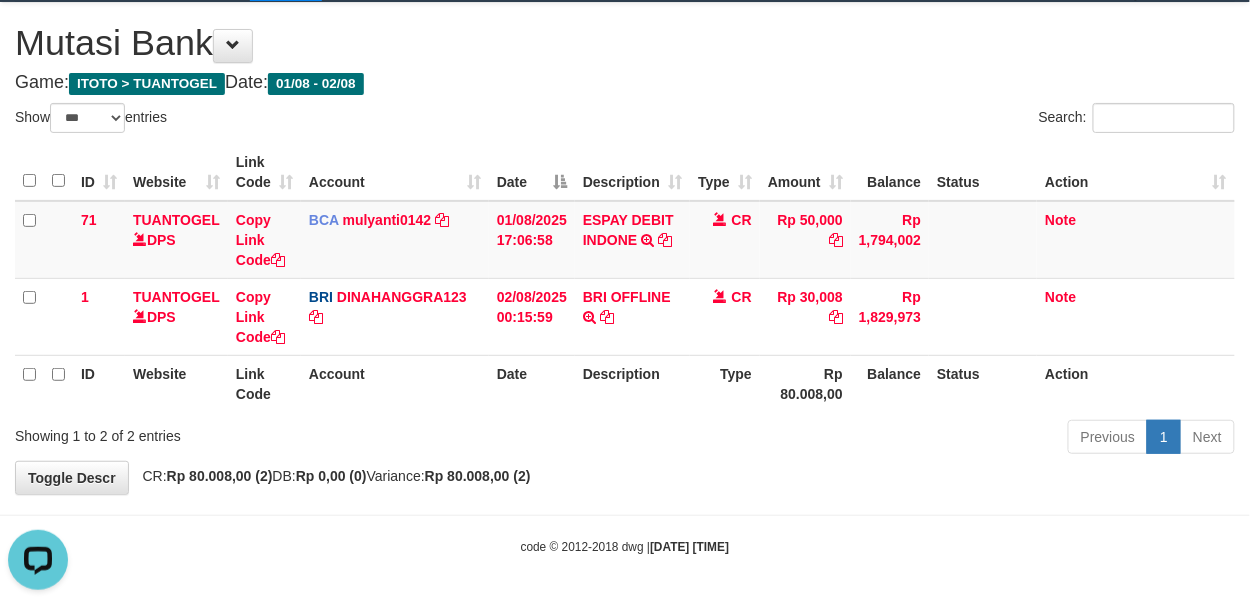 scroll, scrollTop: 0, scrollLeft: 0, axis: both 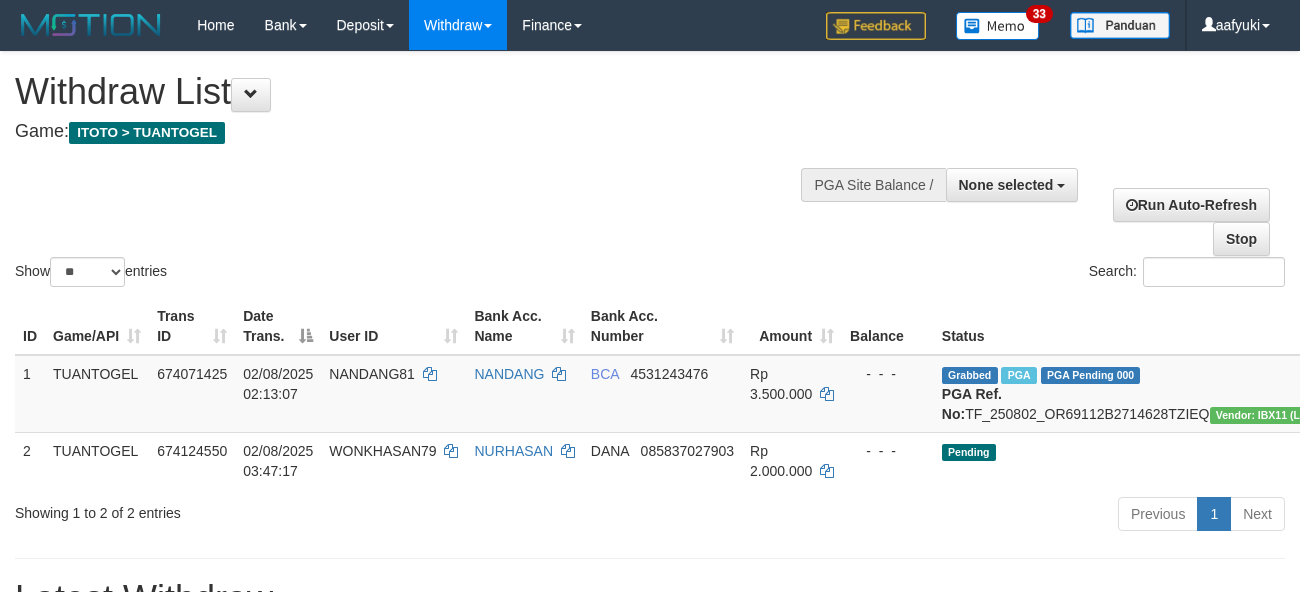 select 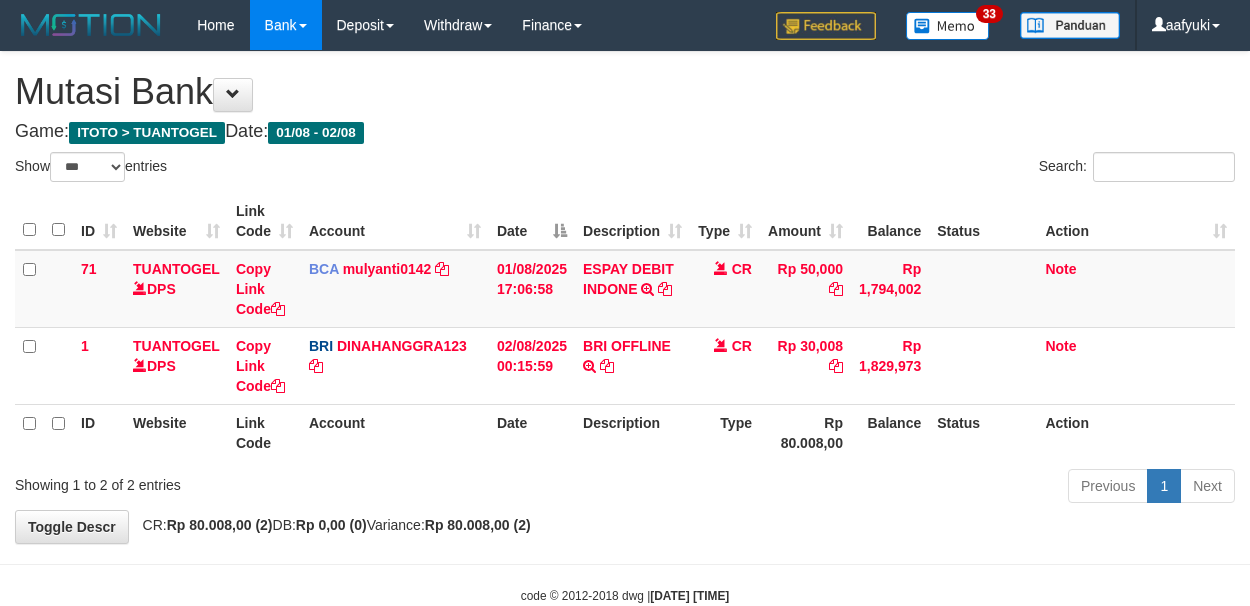 select on "***" 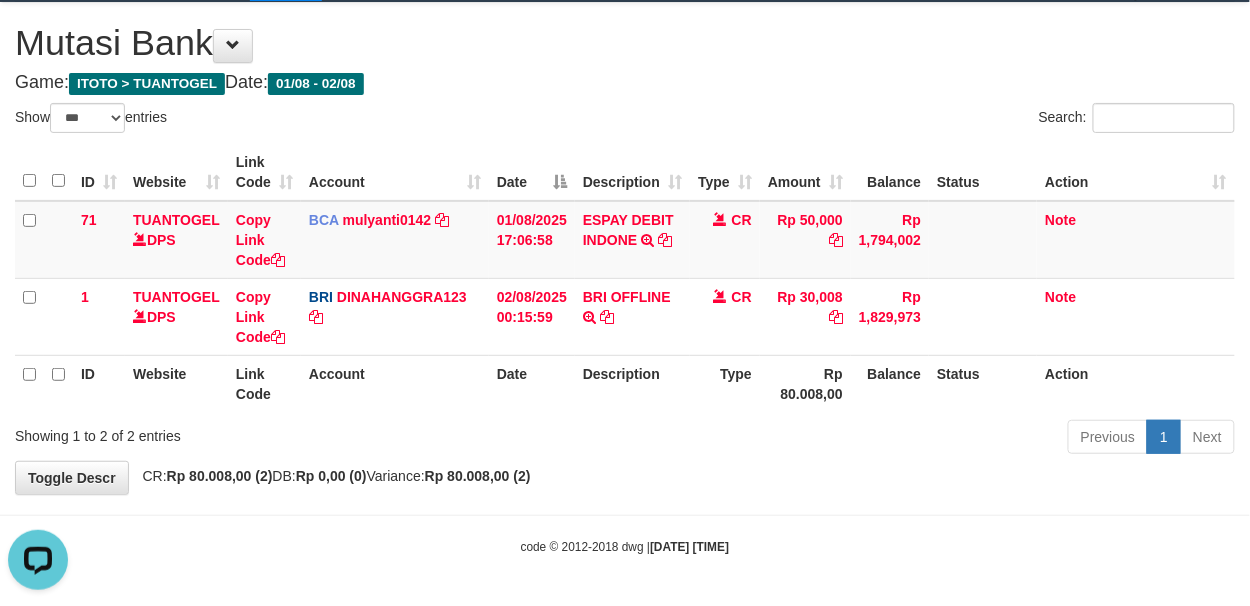 scroll, scrollTop: 0, scrollLeft: 0, axis: both 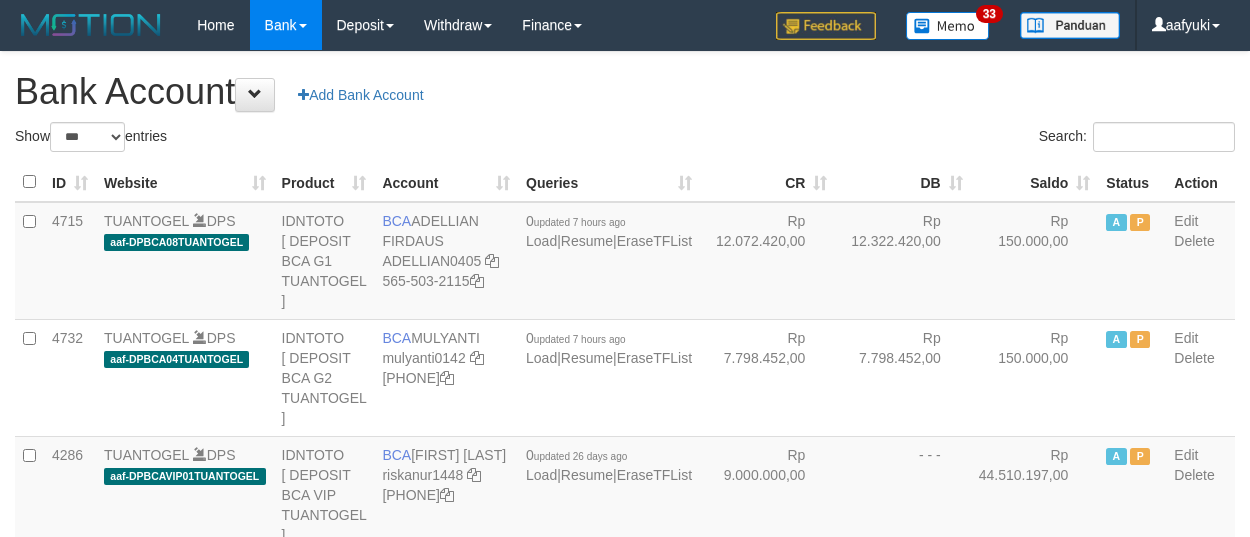 select on "***" 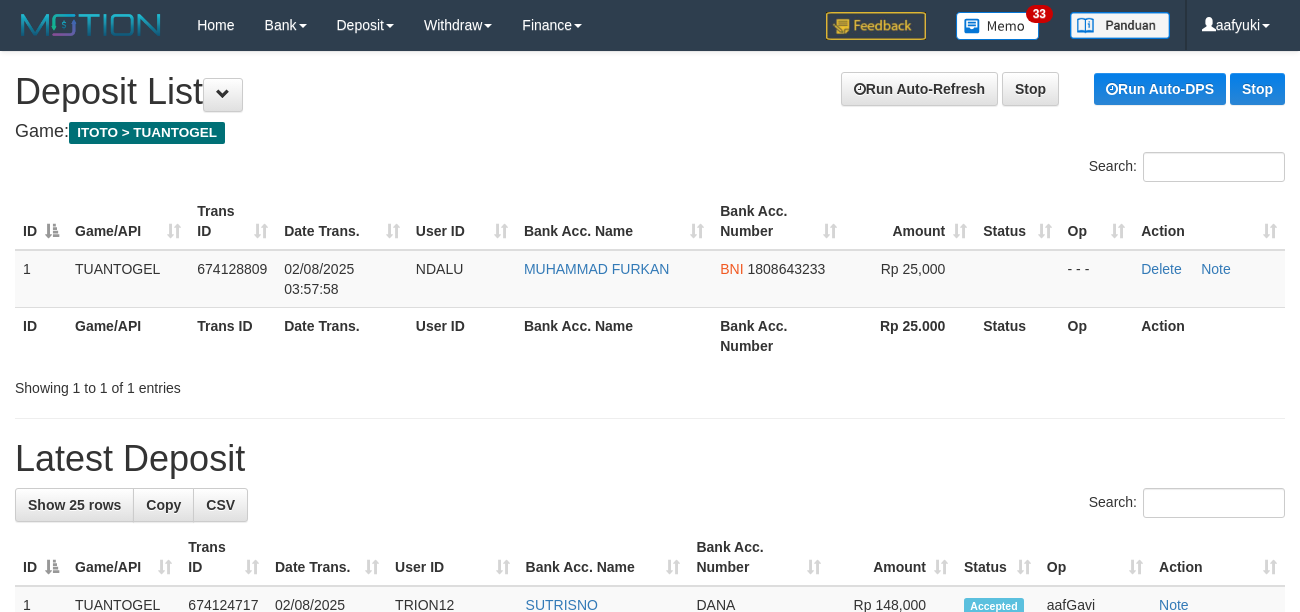 scroll, scrollTop: 0, scrollLeft: 0, axis: both 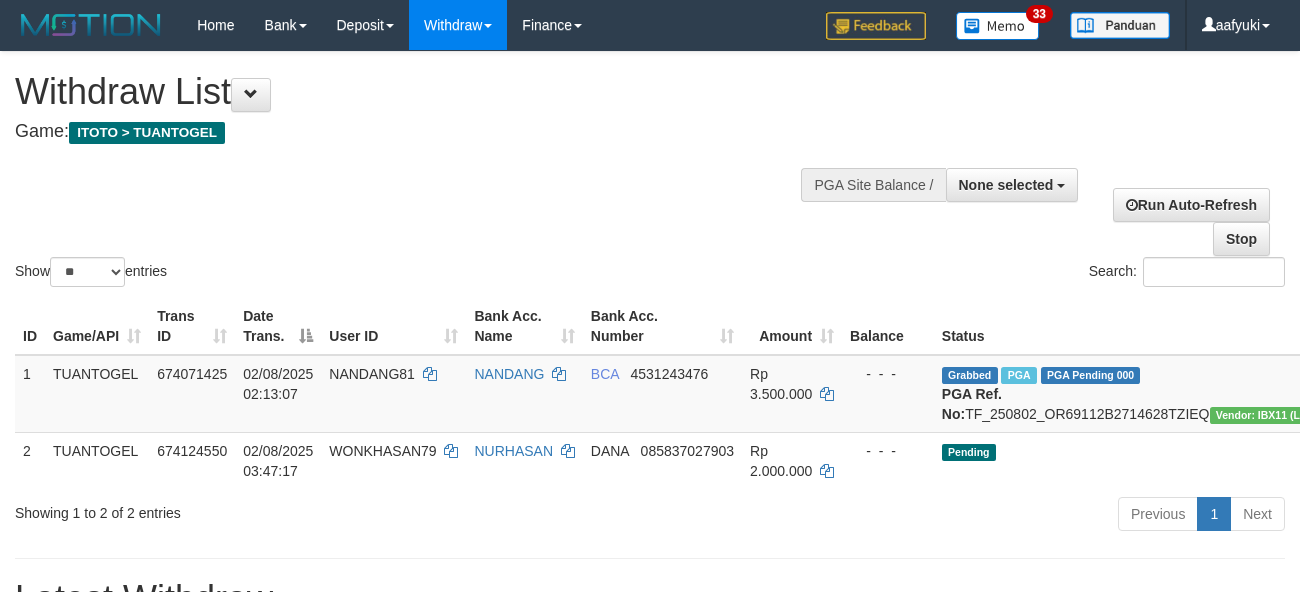 select 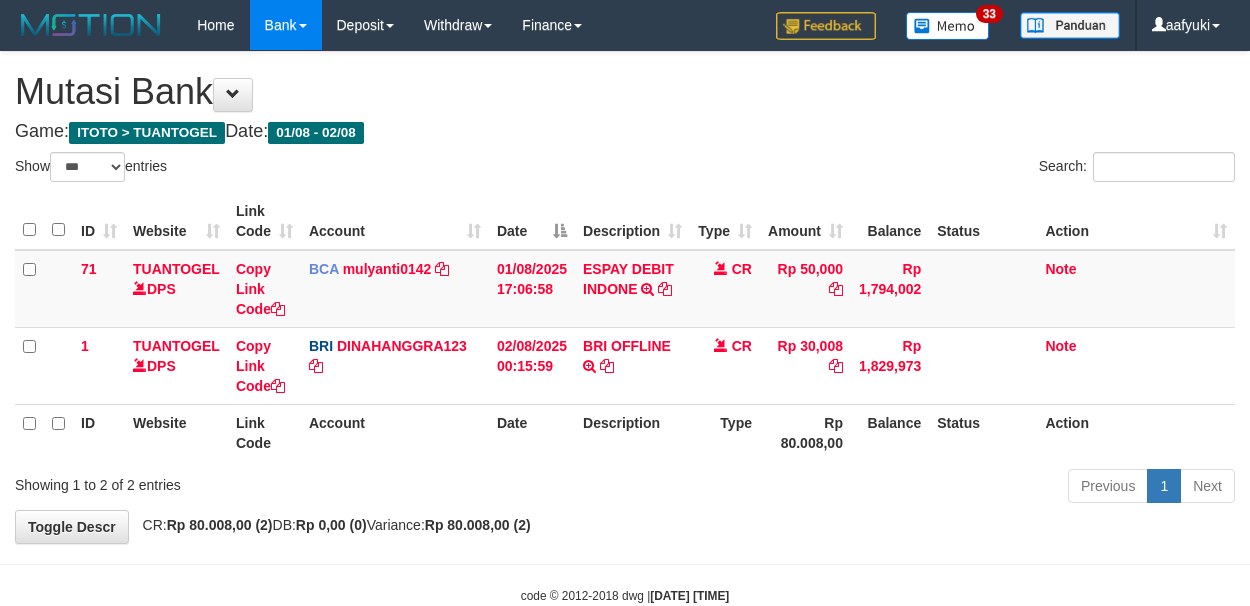select on "***" 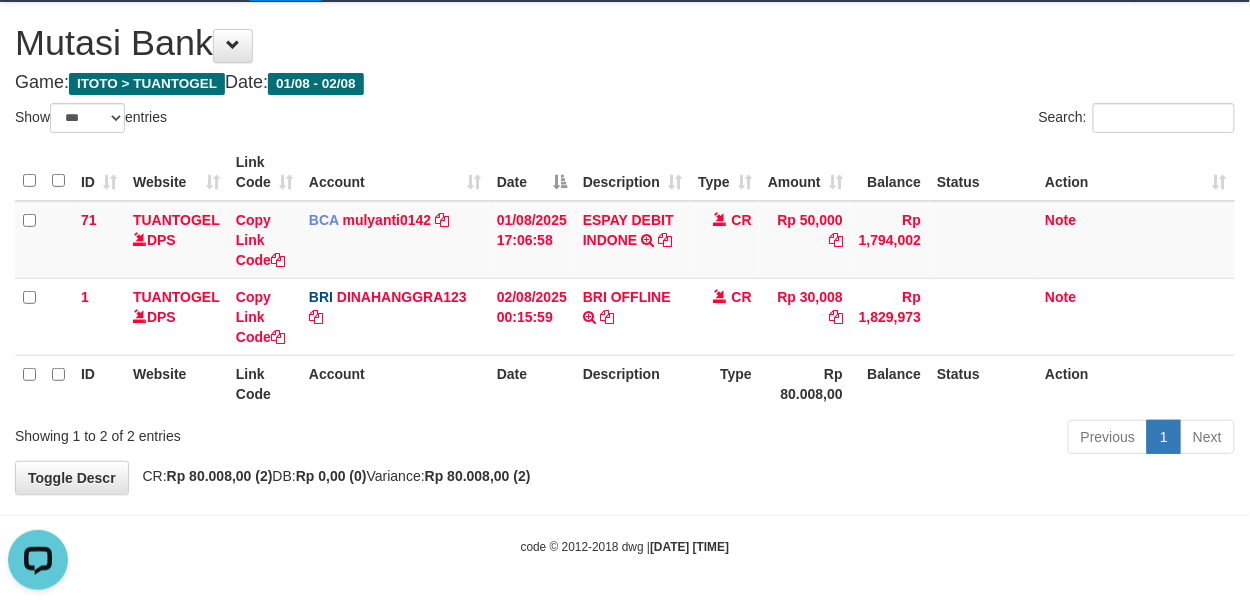 scroll, scrollTop: 0, scrollLeft: 0, axis: both 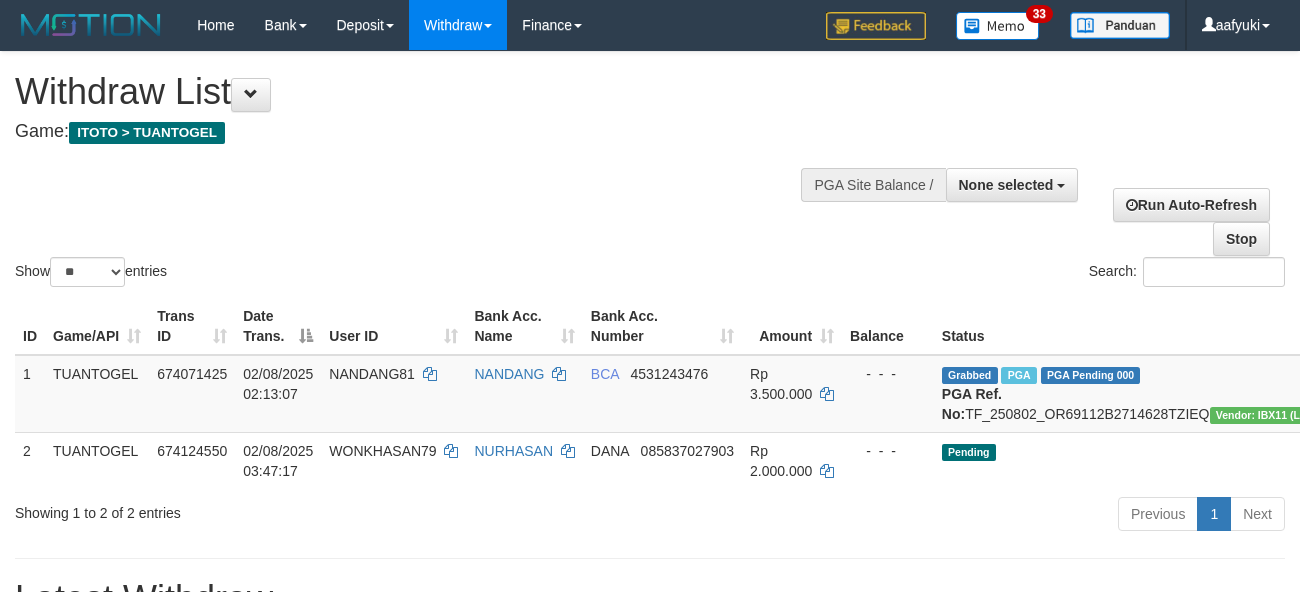select 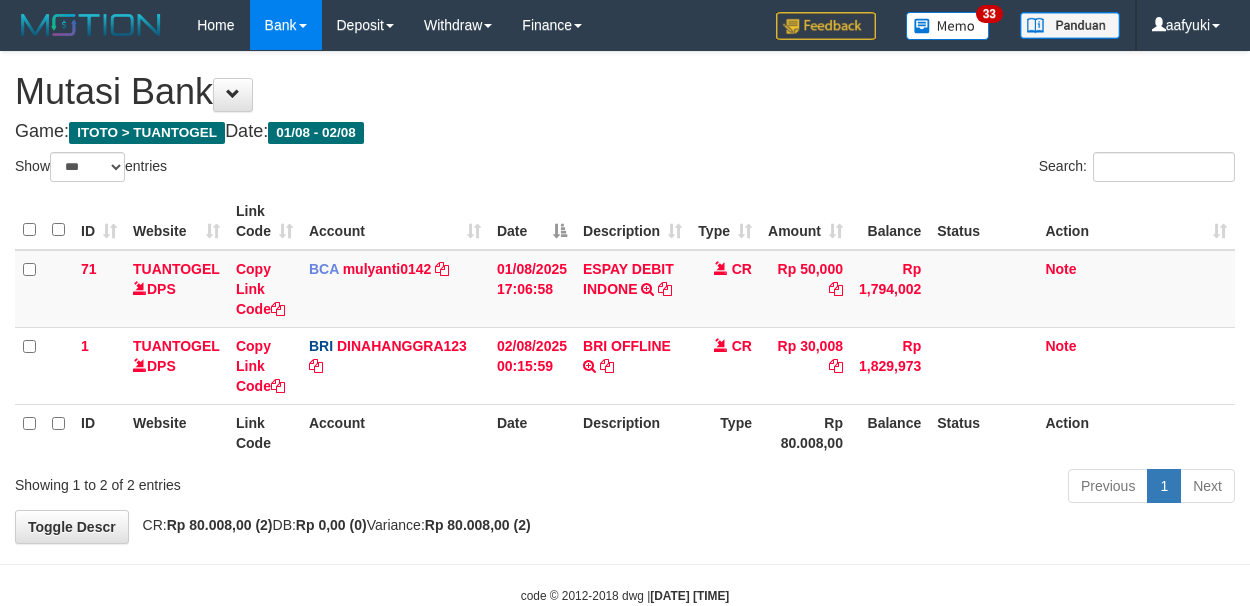 select on "***" 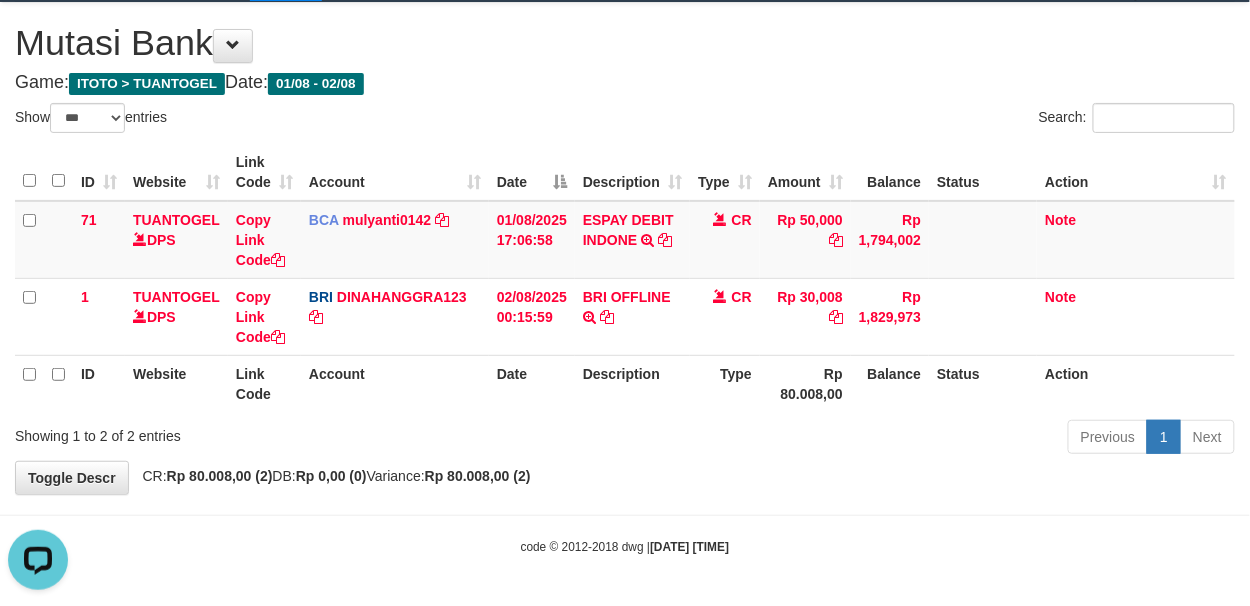 scroll, scrollTop: 0, scrollLeft: 0, axis: both 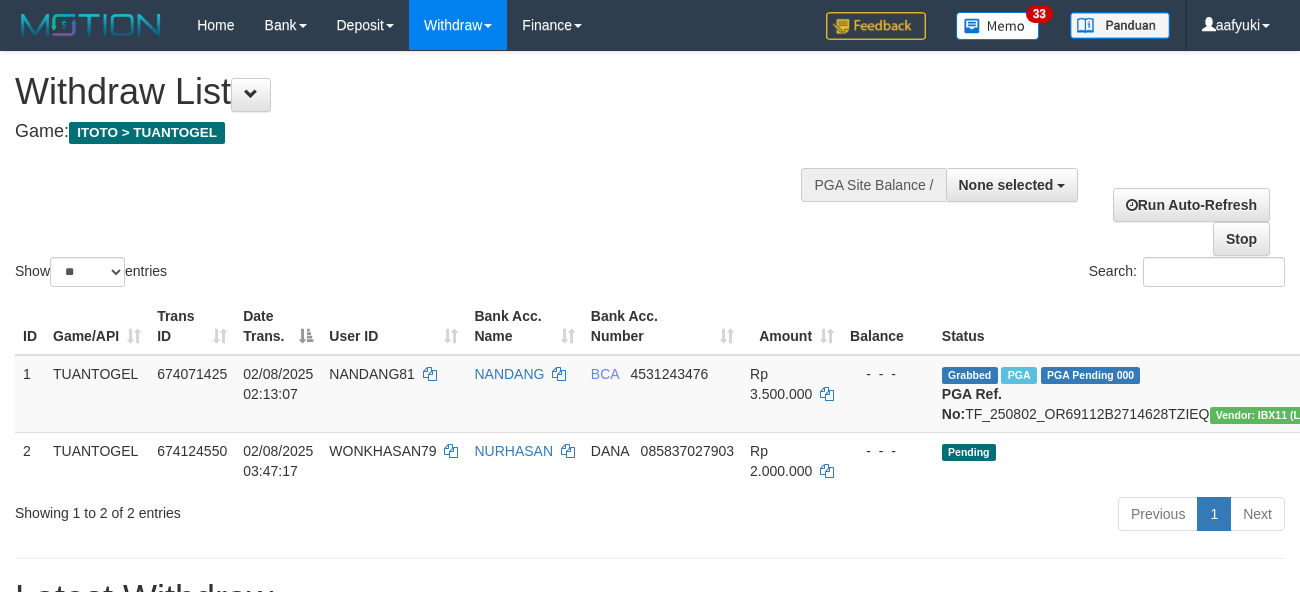 select 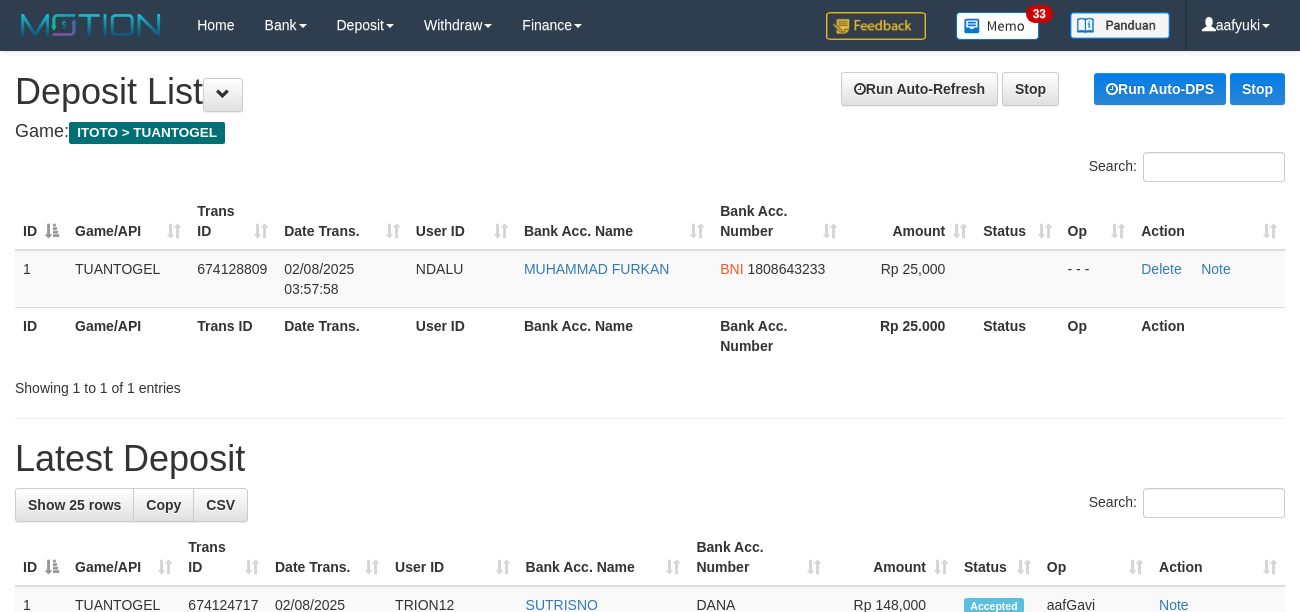 scroll, scrollTop: 0, scrollLeft: 0, axis: both 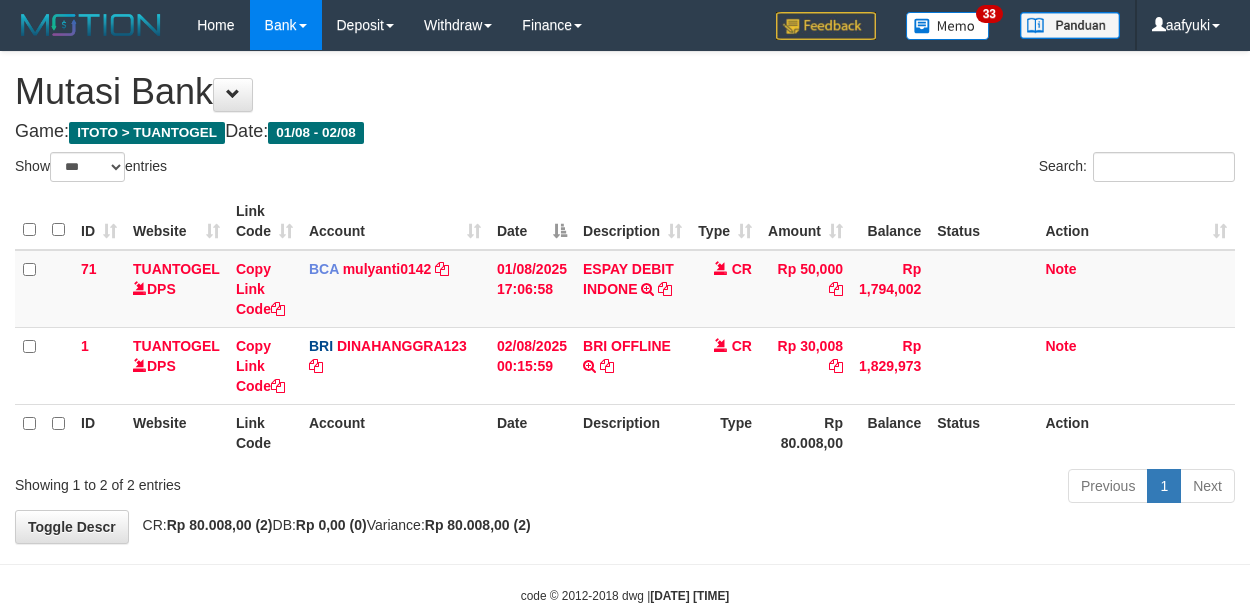 select on "***" 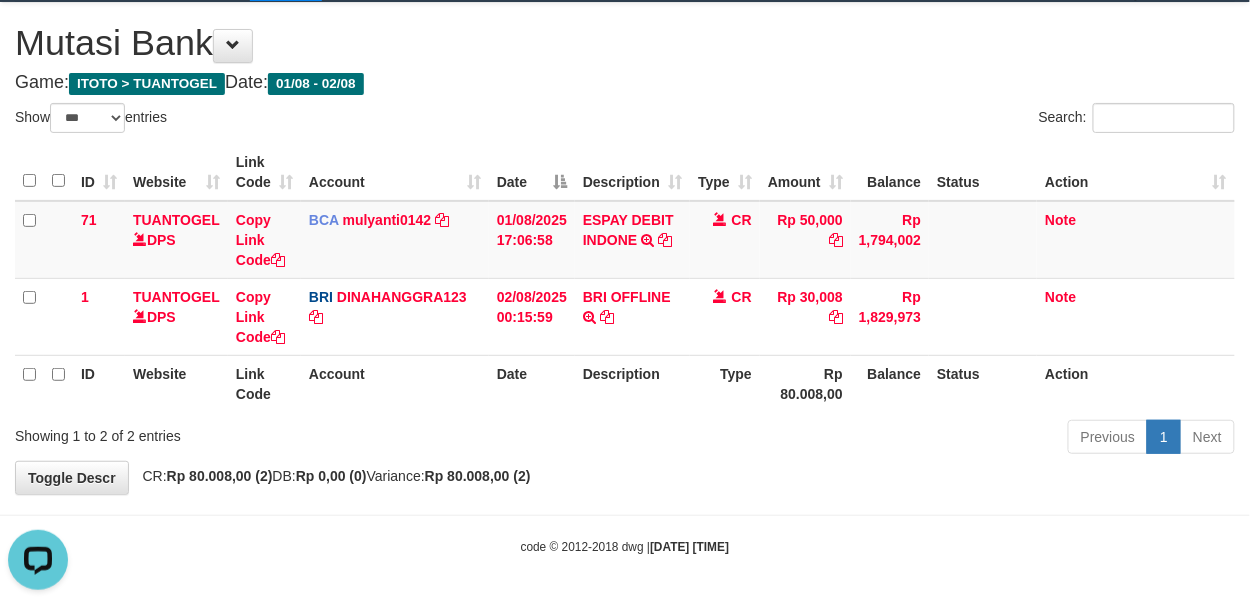scroll, scrollTop: 0, scrollLeft: 0, axis: both 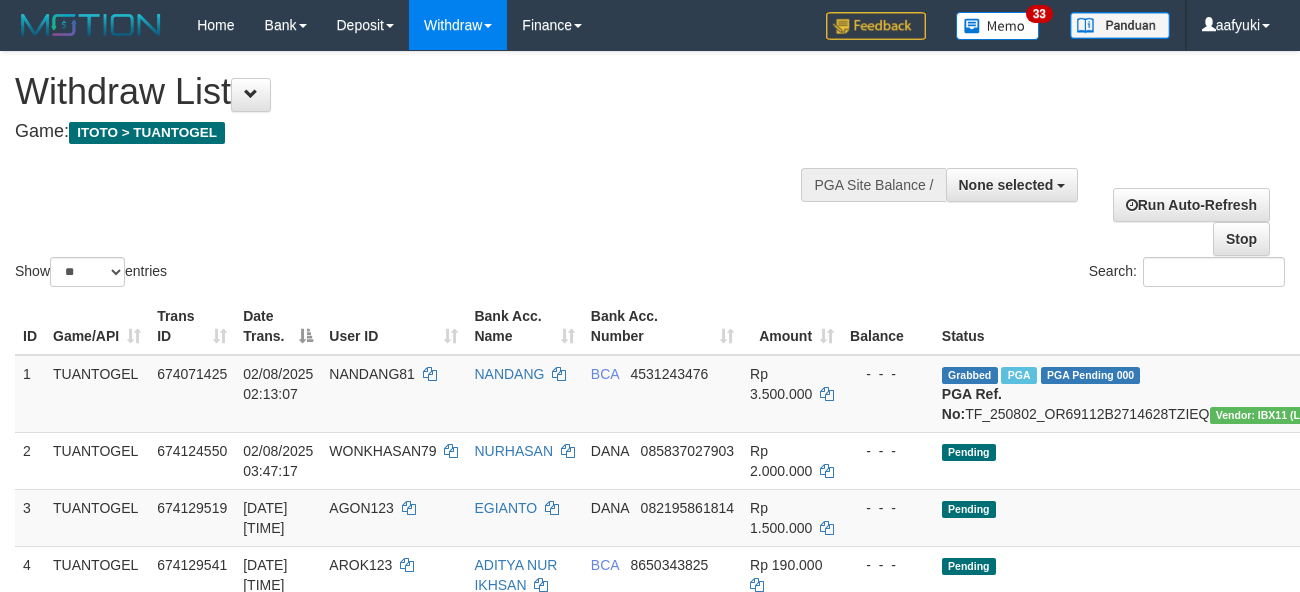 select 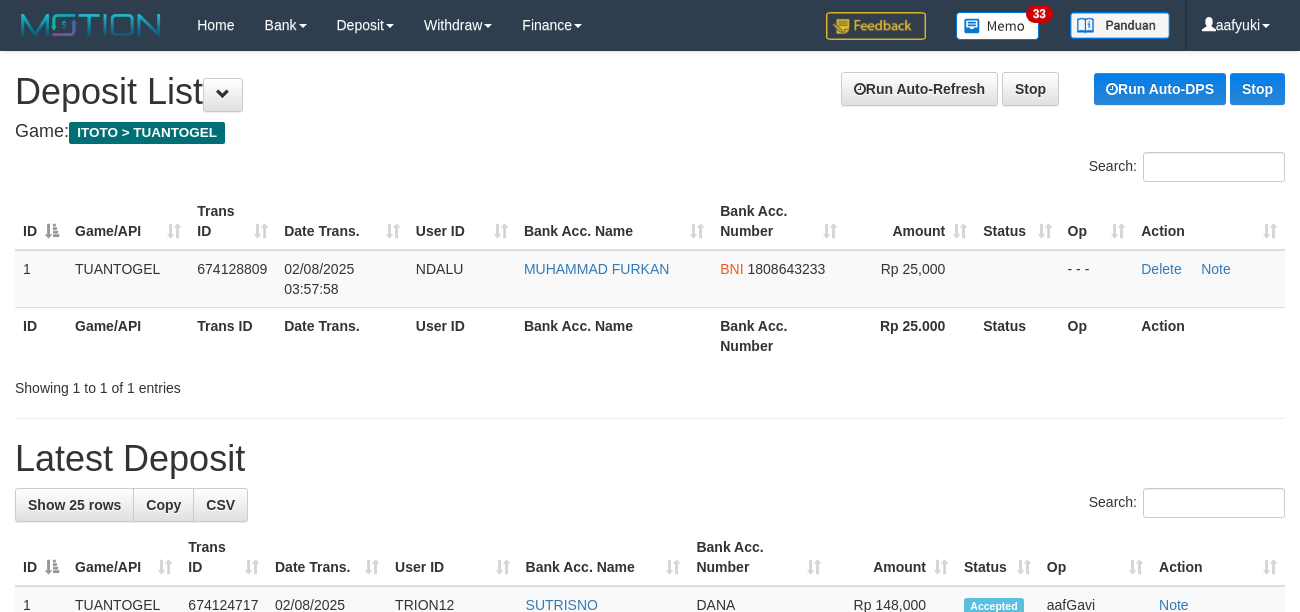 scroll, scrollTop: 0, scrollLeft: 0, axis: both 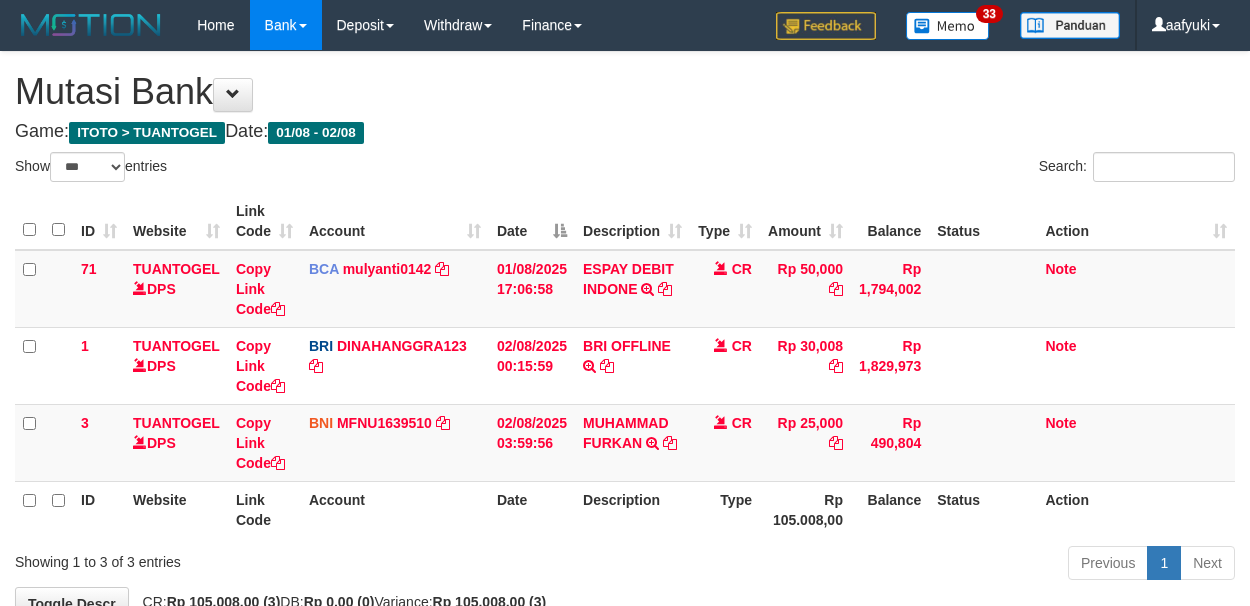 select on "***" 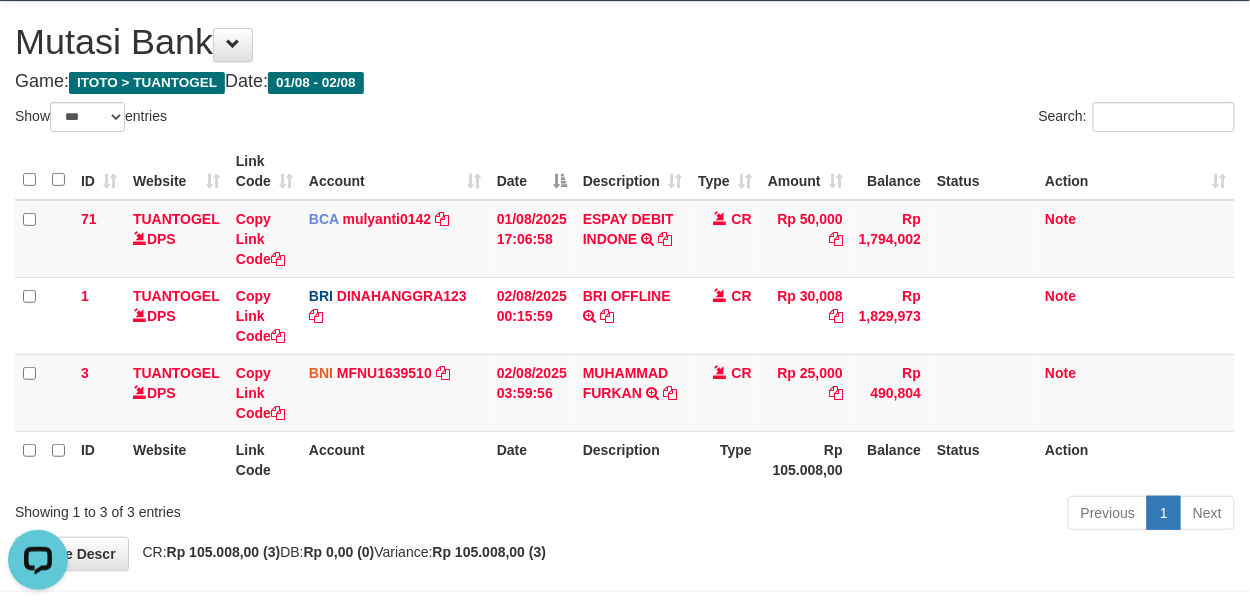 scroll, scrollTop: 0, scrollLeft: 0, axis: both 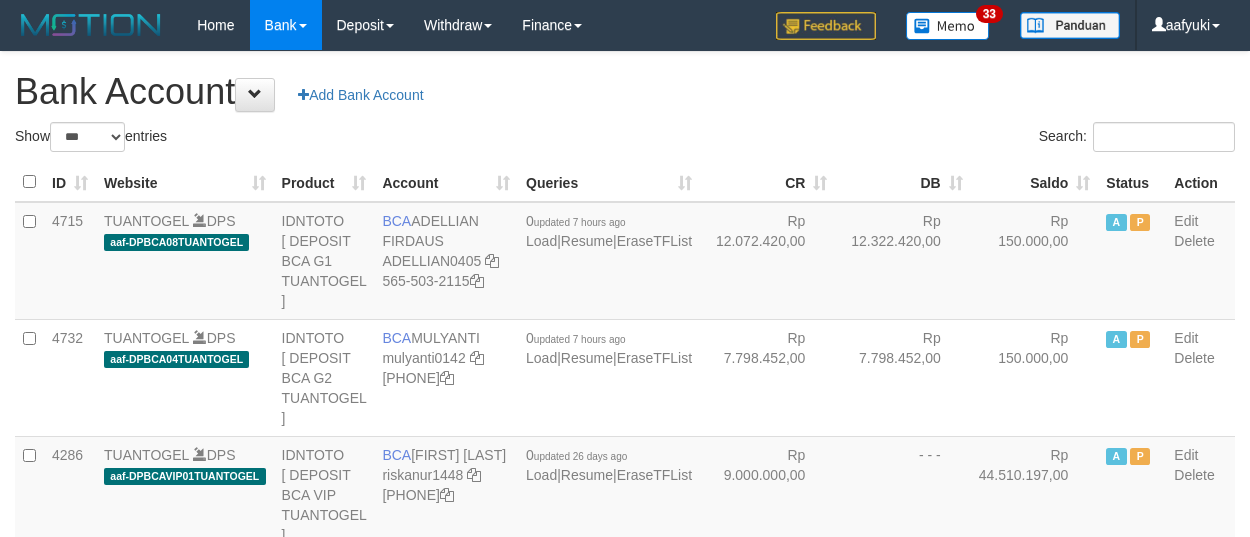 select on "***" 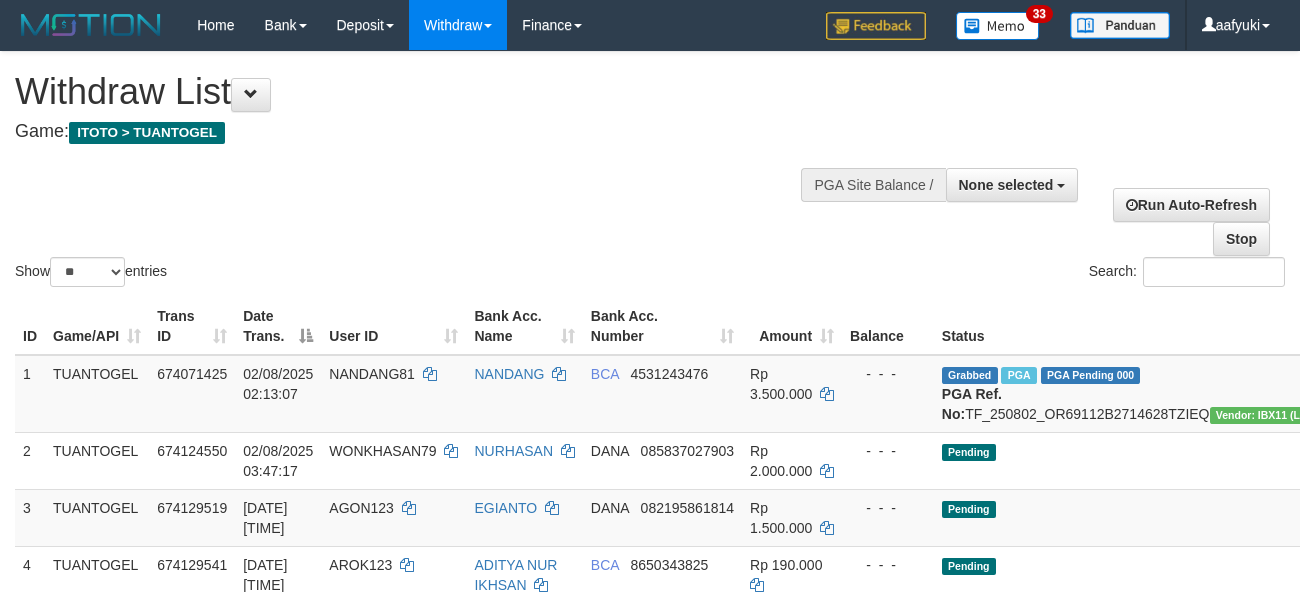 select 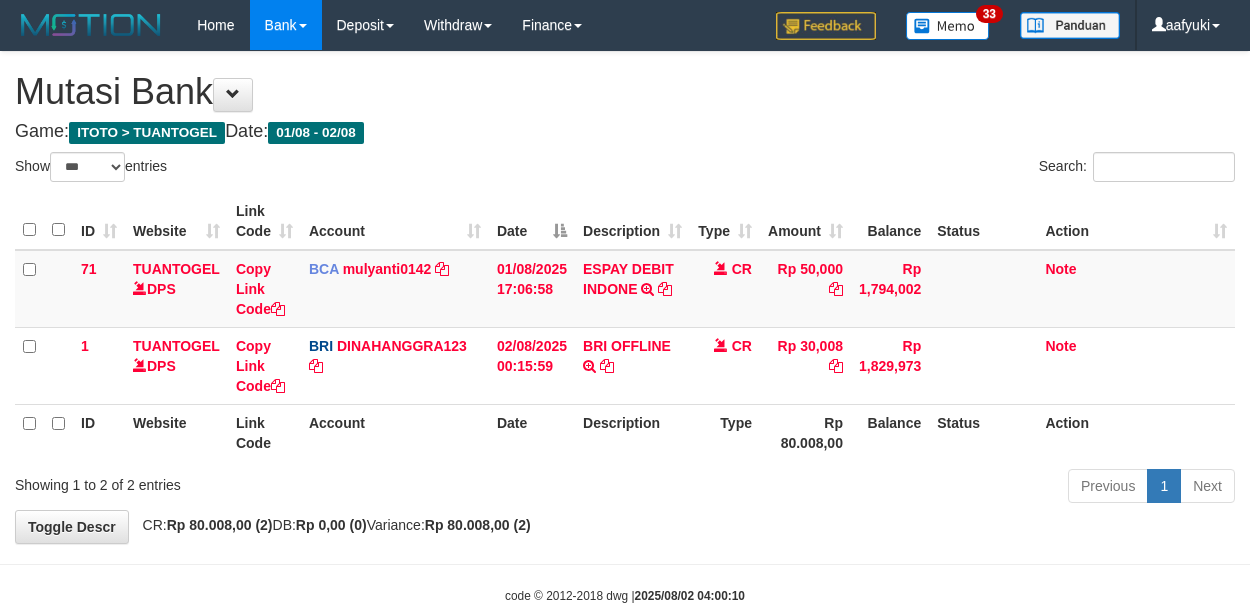 select on "***" 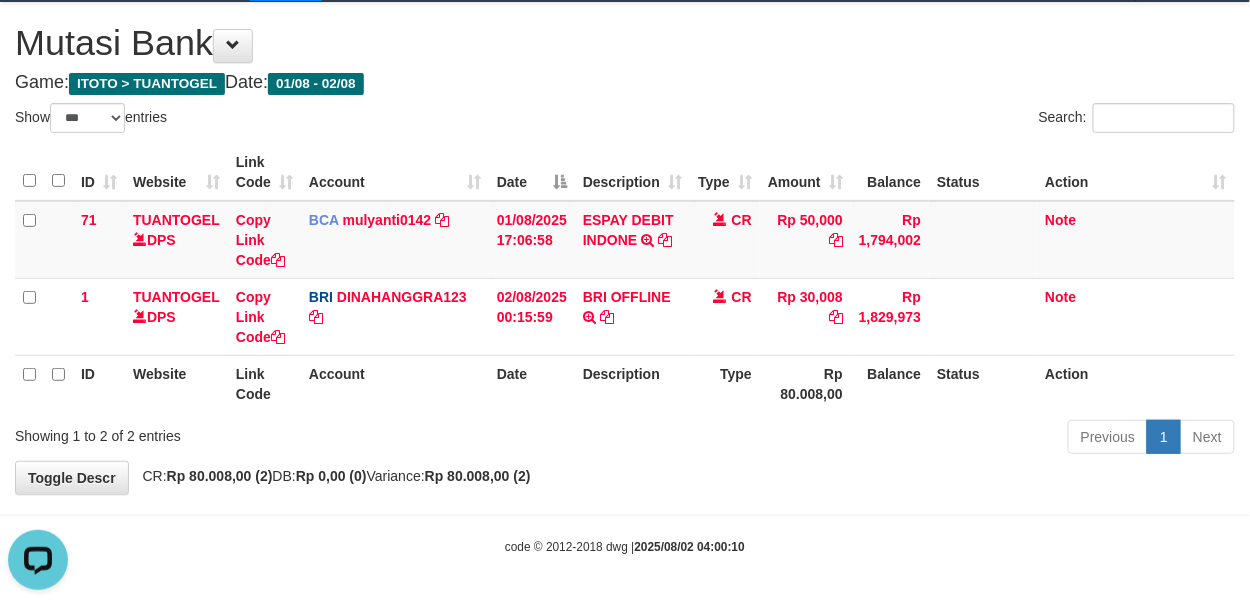 scroll, scrollTop: 0, scrollLeft: 0, axis: both 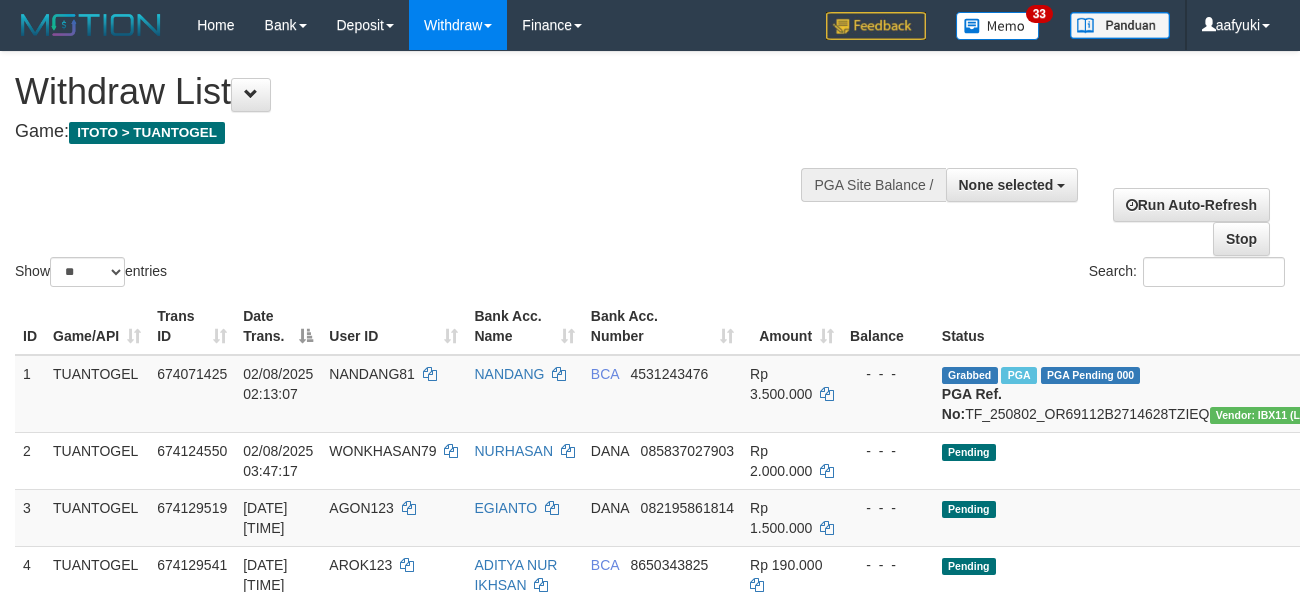 select 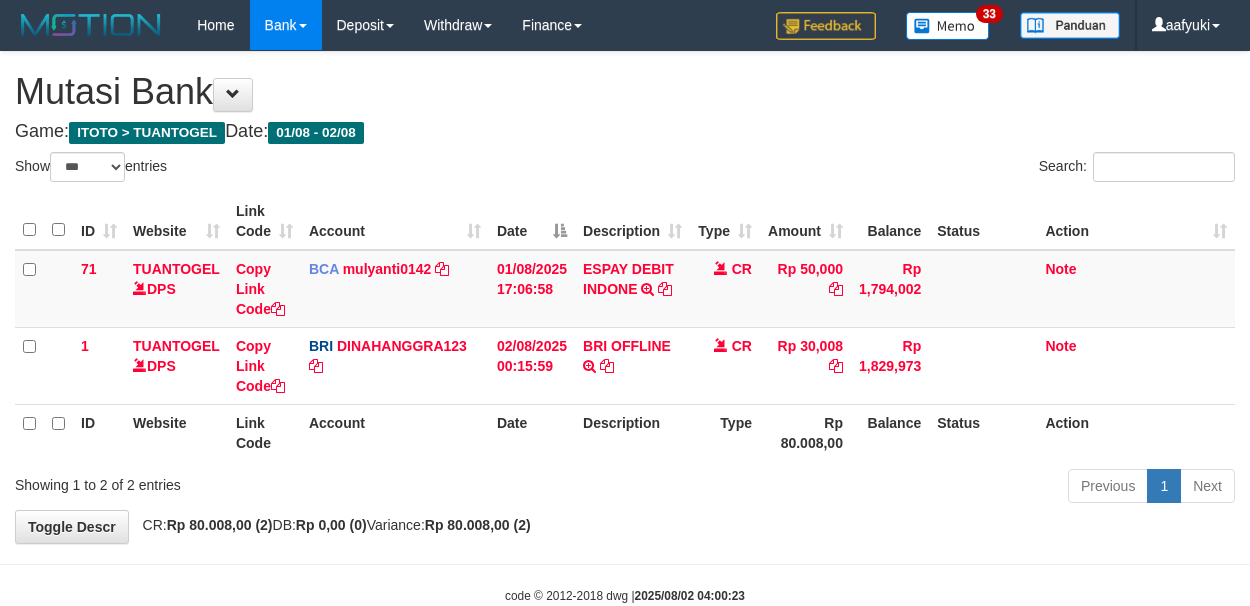 select on "***" 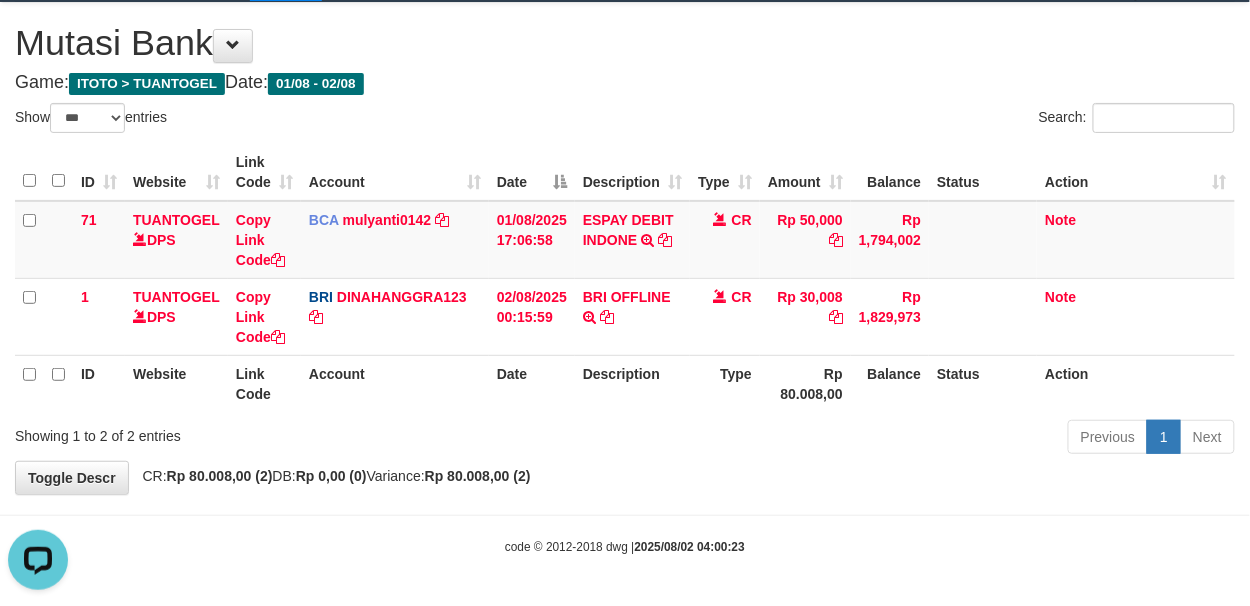 scroll, scrollTop: 0, scrollLeft: 0, axis: both 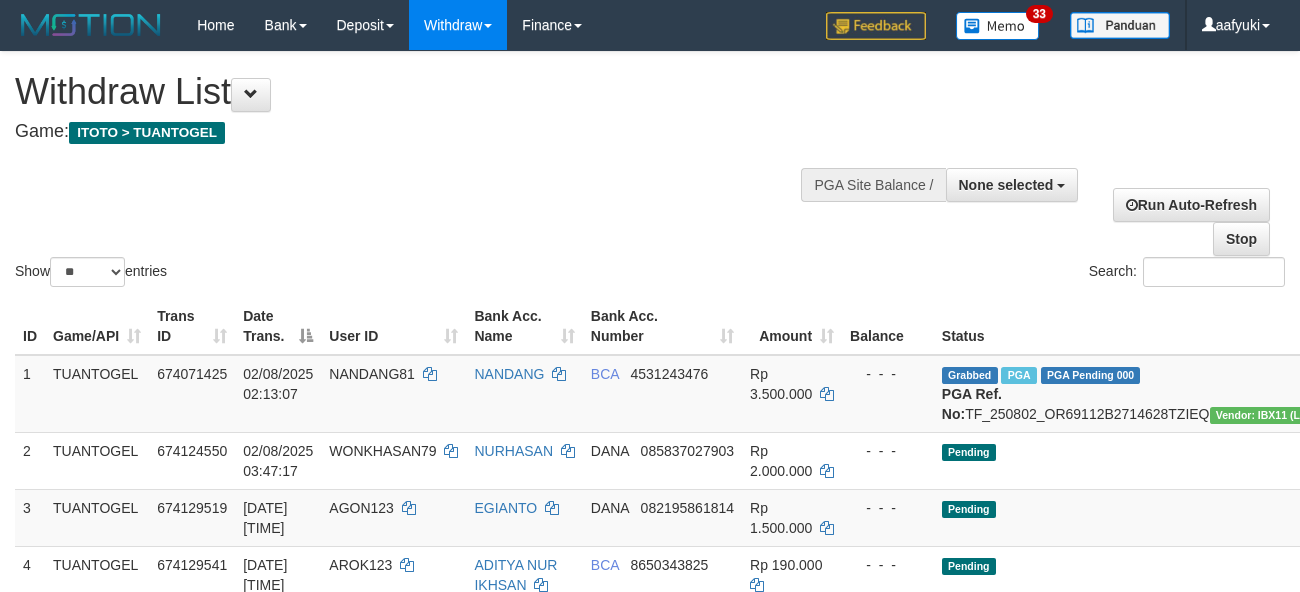 select 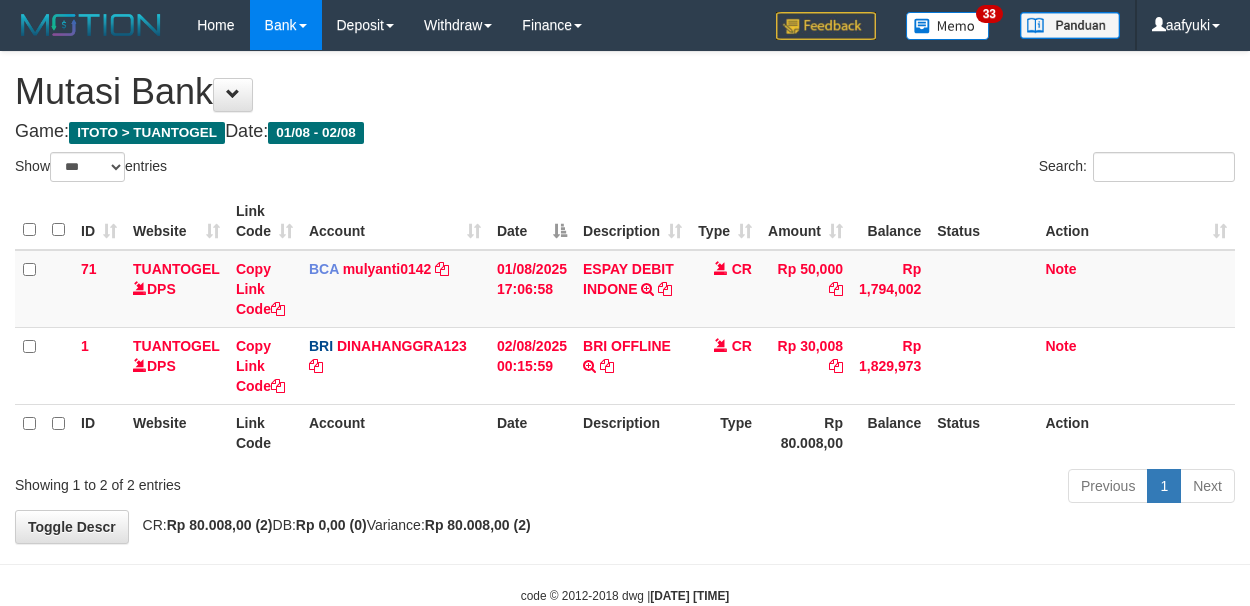 select on "***" 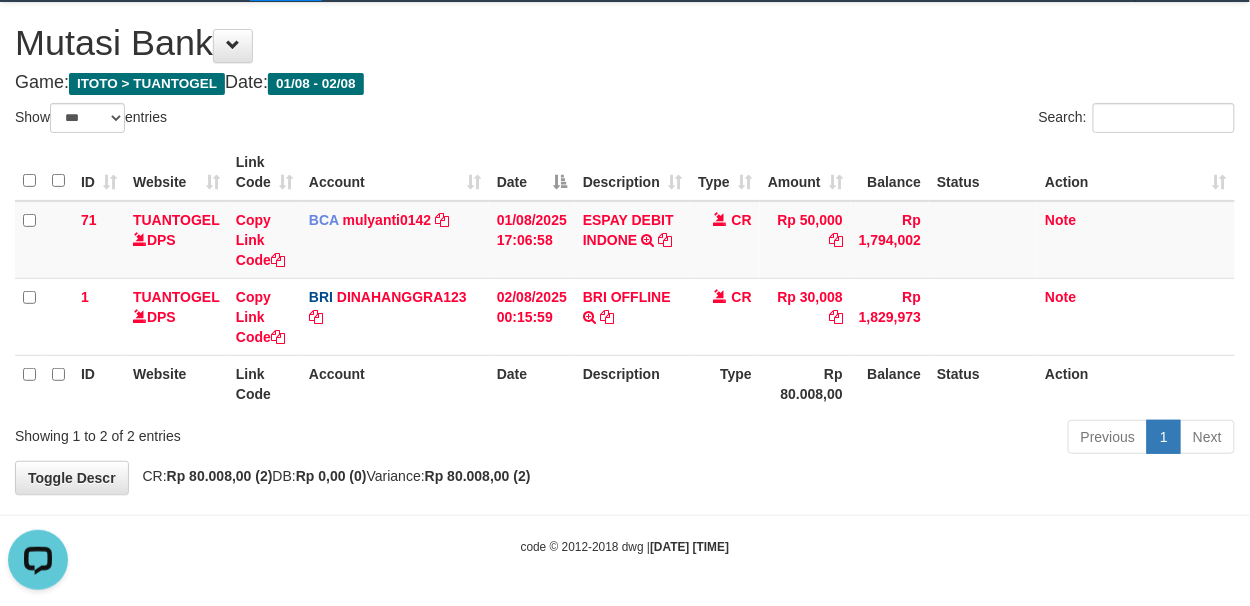 scroll, scrollTop: 0, scrollLeft: 0, axis: both 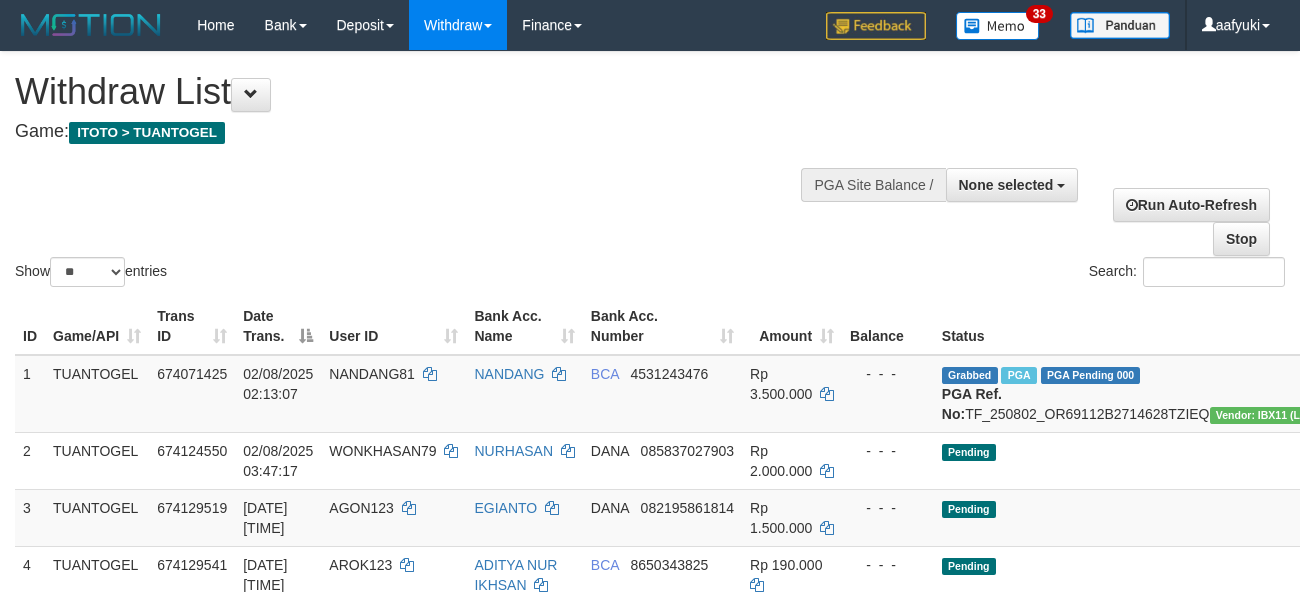 select 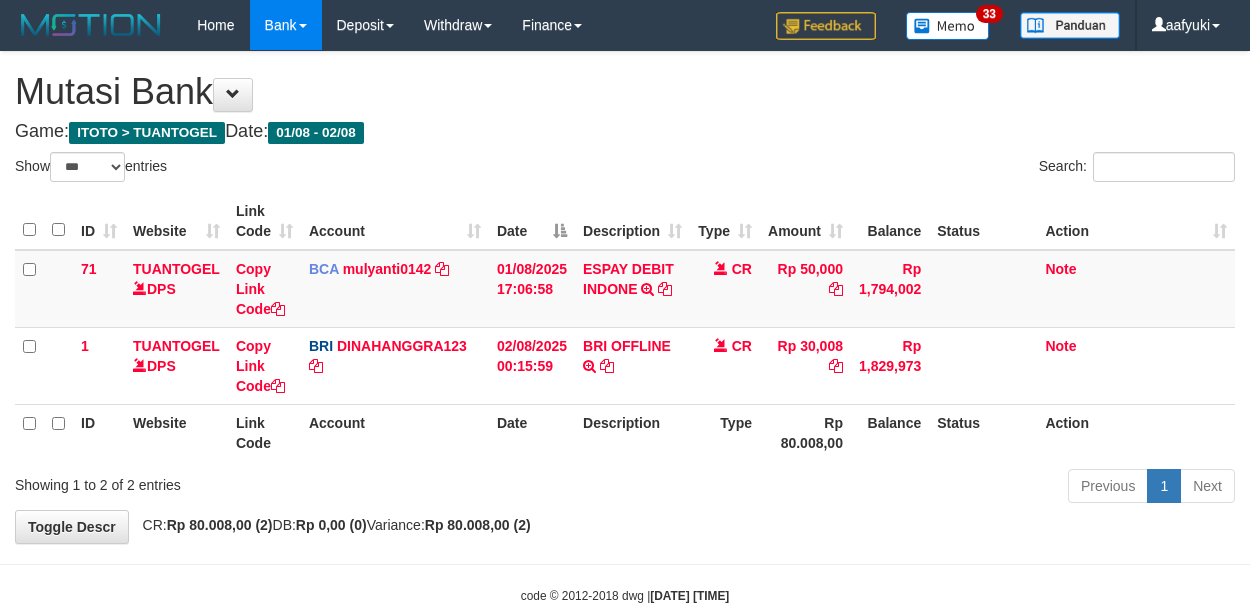 select on "***" 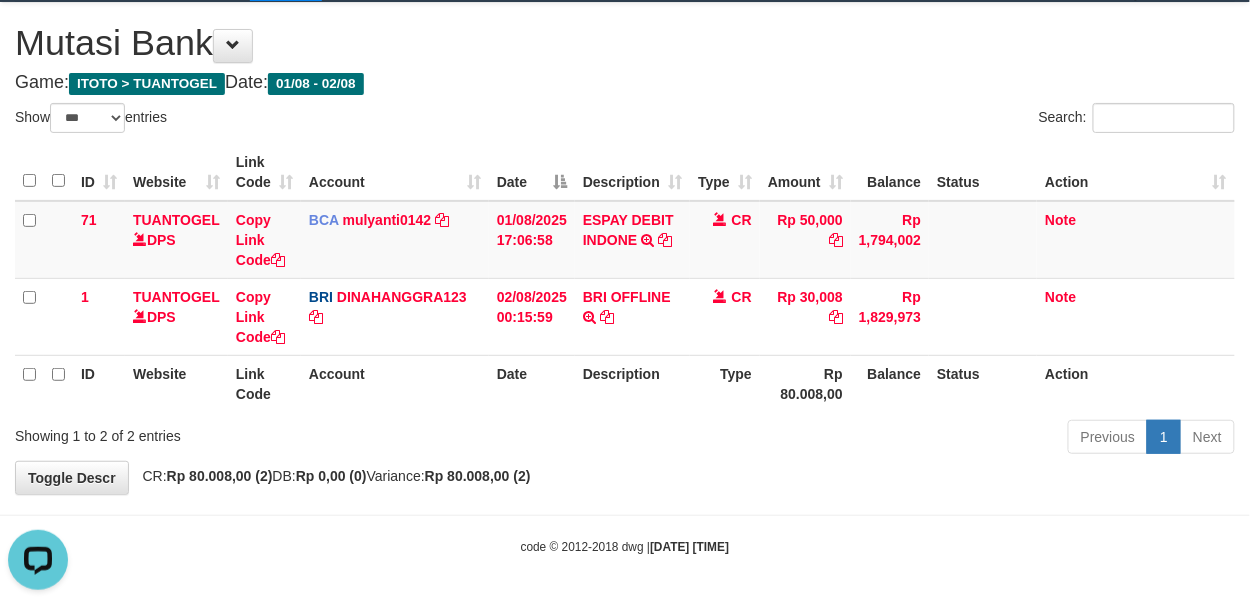 scroll, scrollTop: 0, scrollLeft: 0, axis: both 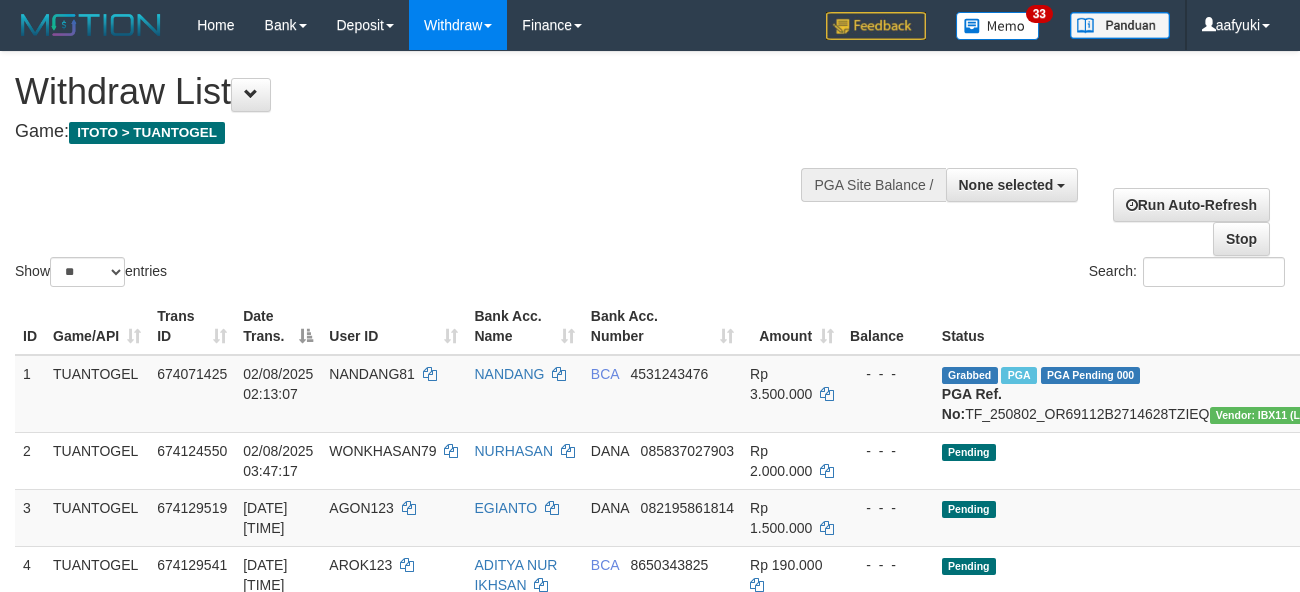 select 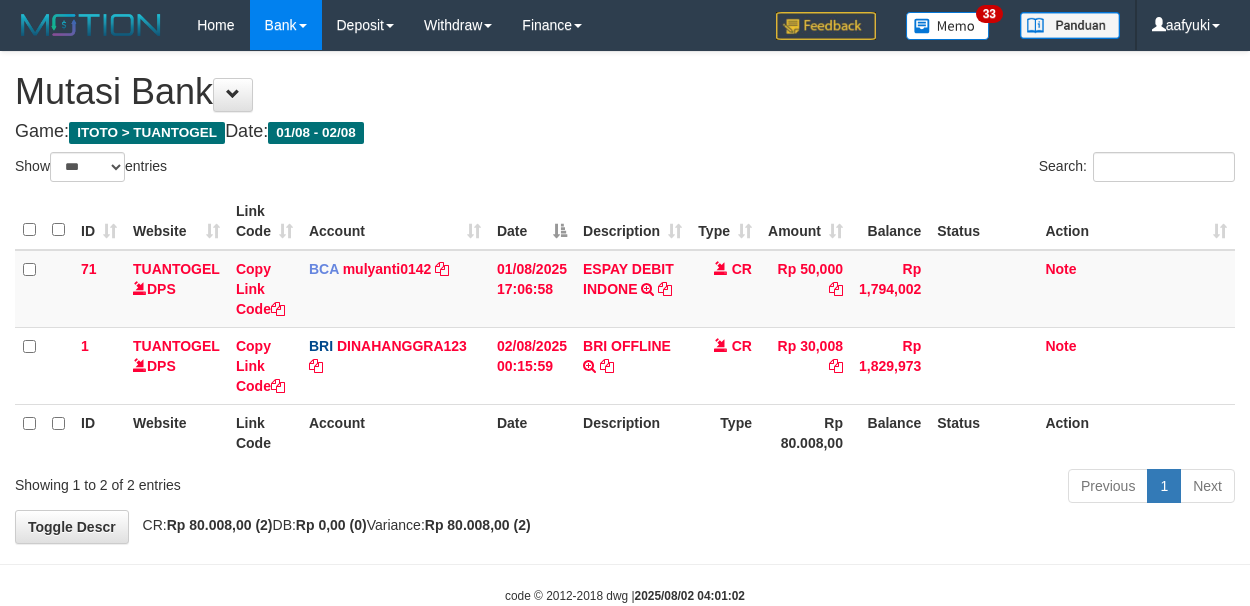 select on "***" 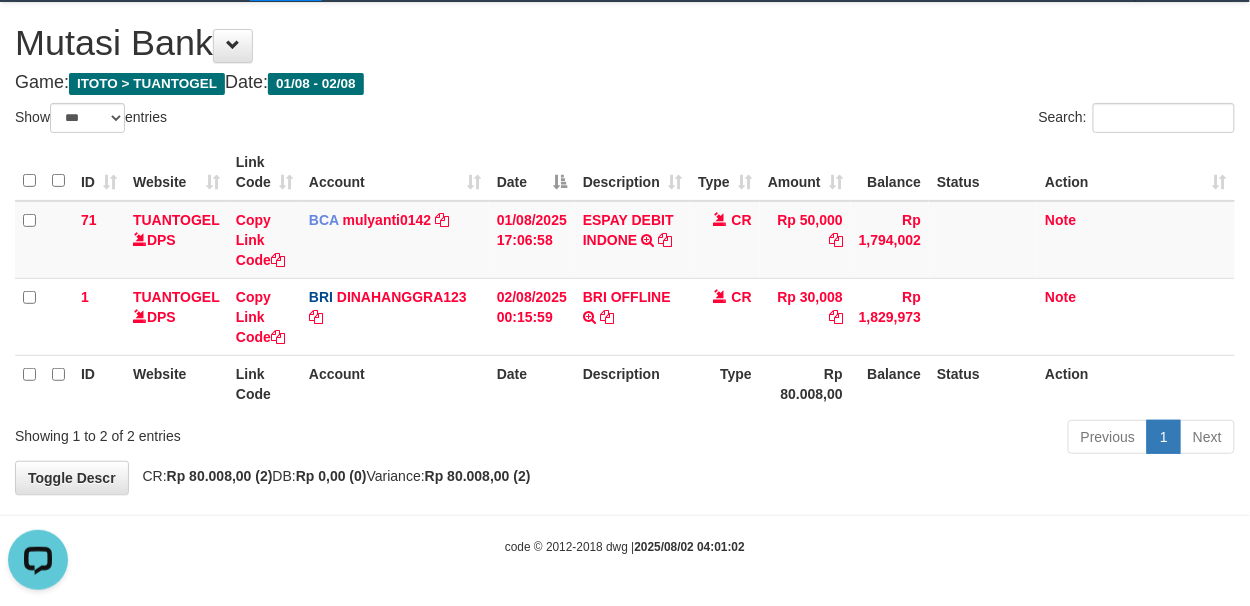 scroll, scrollTop: 0, scrollLeft: 0, axis: both 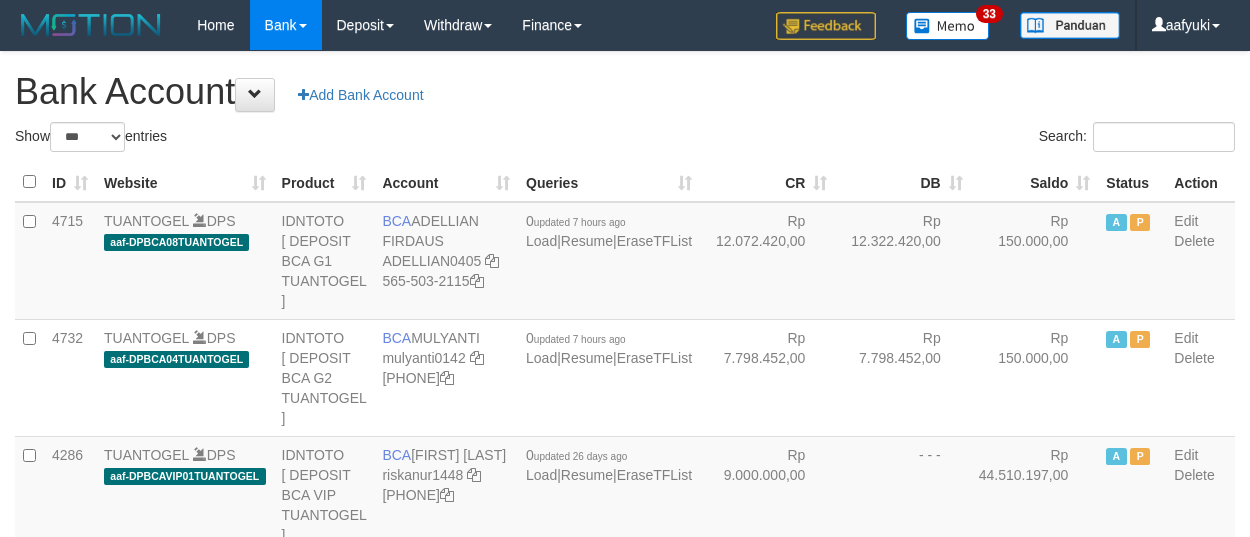 select on "***" 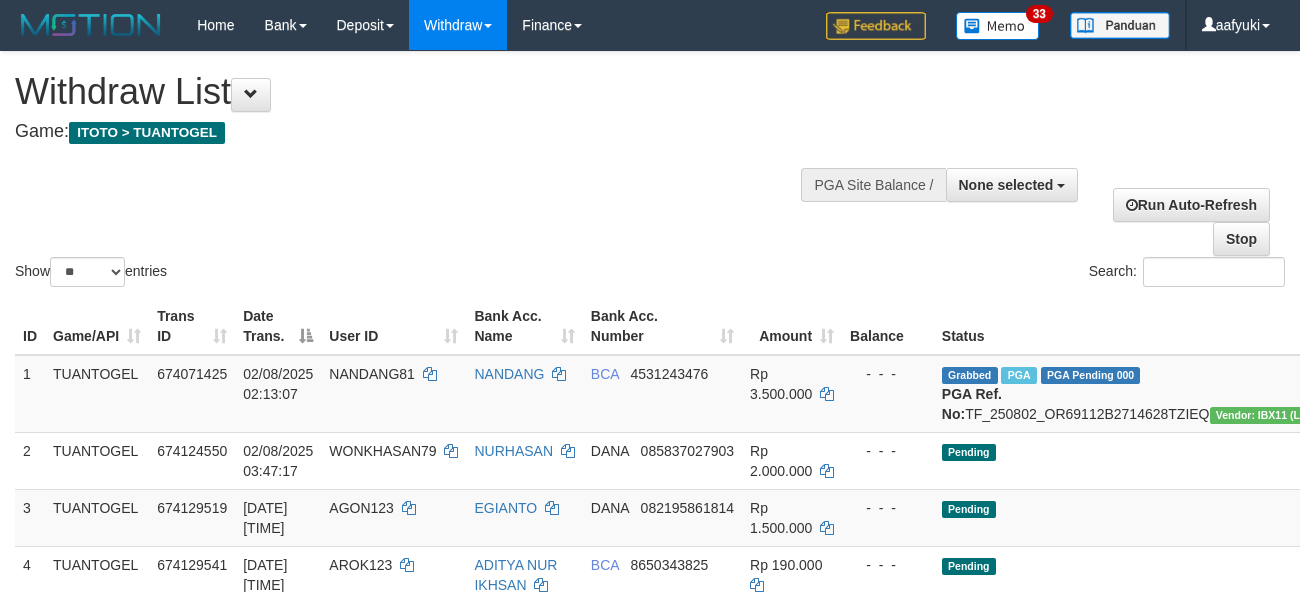 select 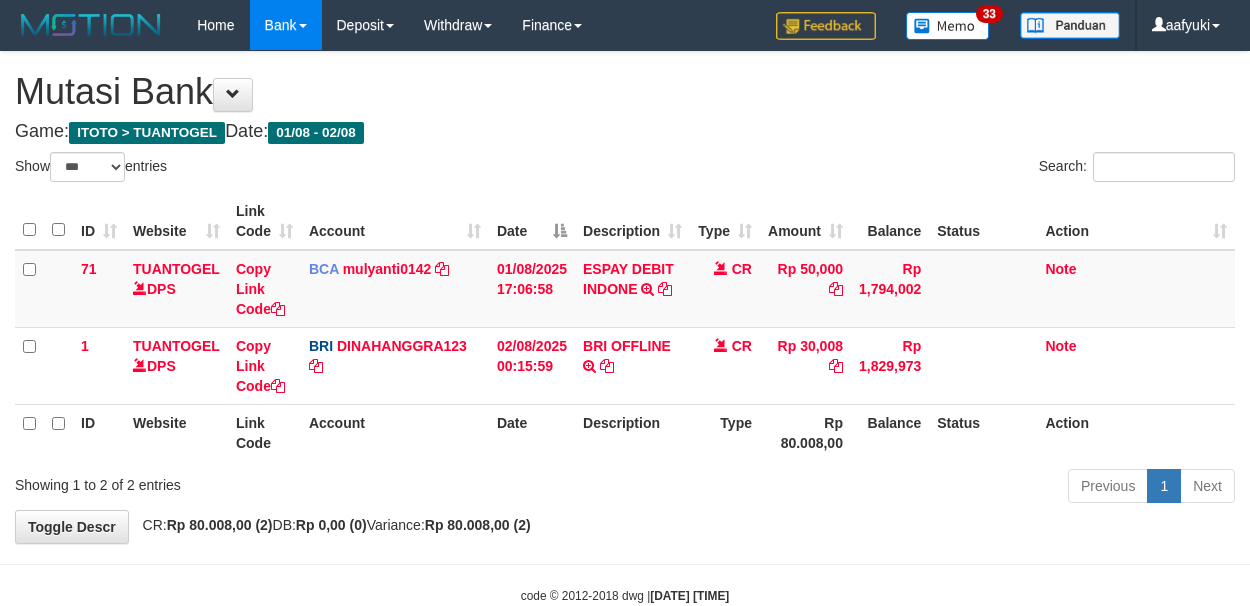 select on "***" 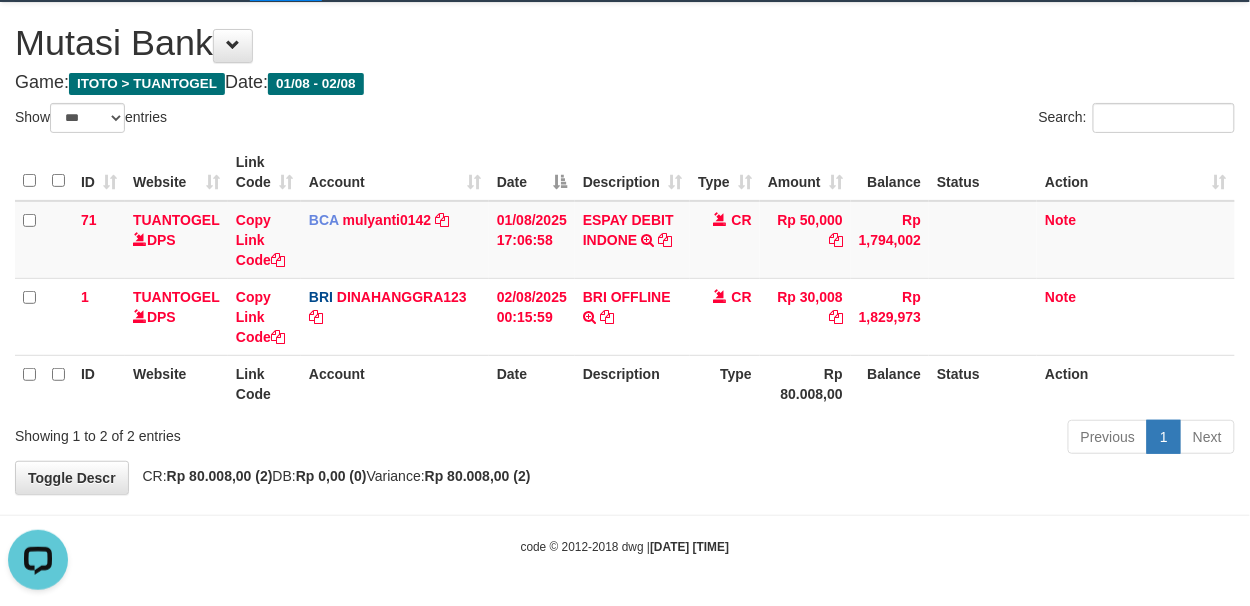 scroll, scrollTop: 0, scrollLeft: 0, axis: both 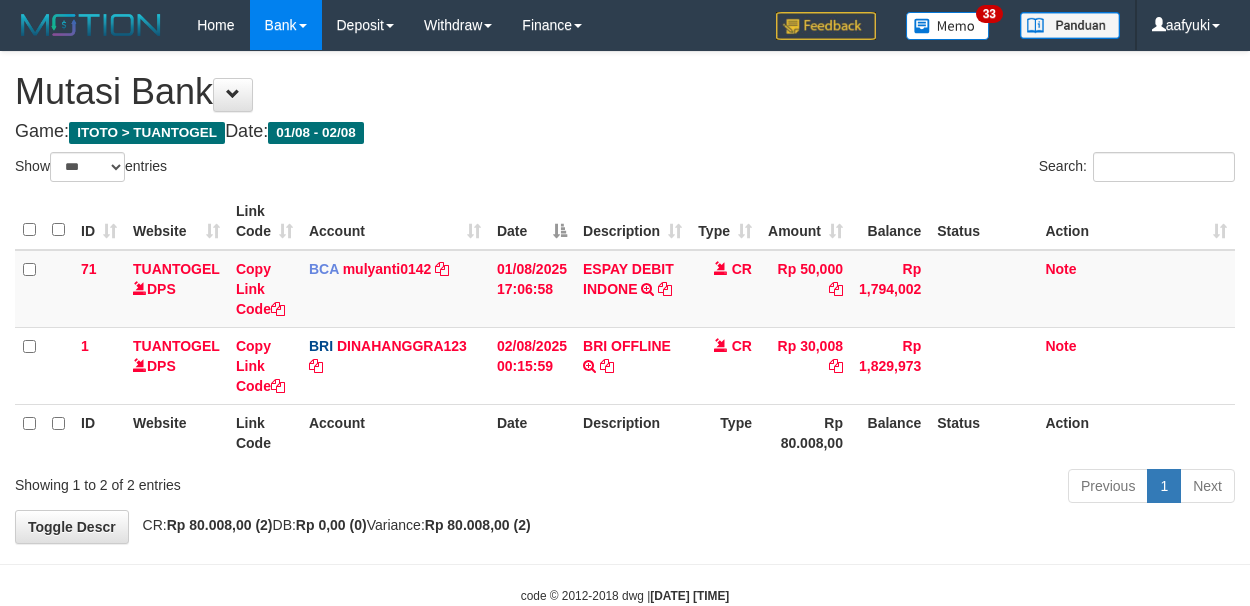 select on "***" 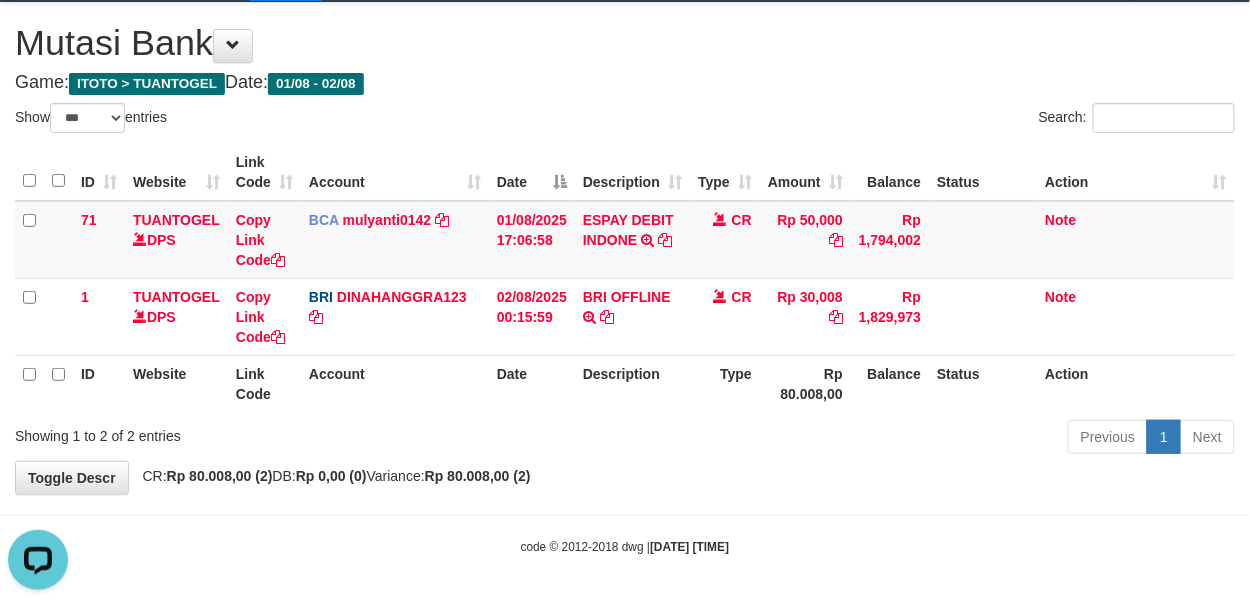 scroll, scrollTop: 0, scrollLeft: 0, axis: both 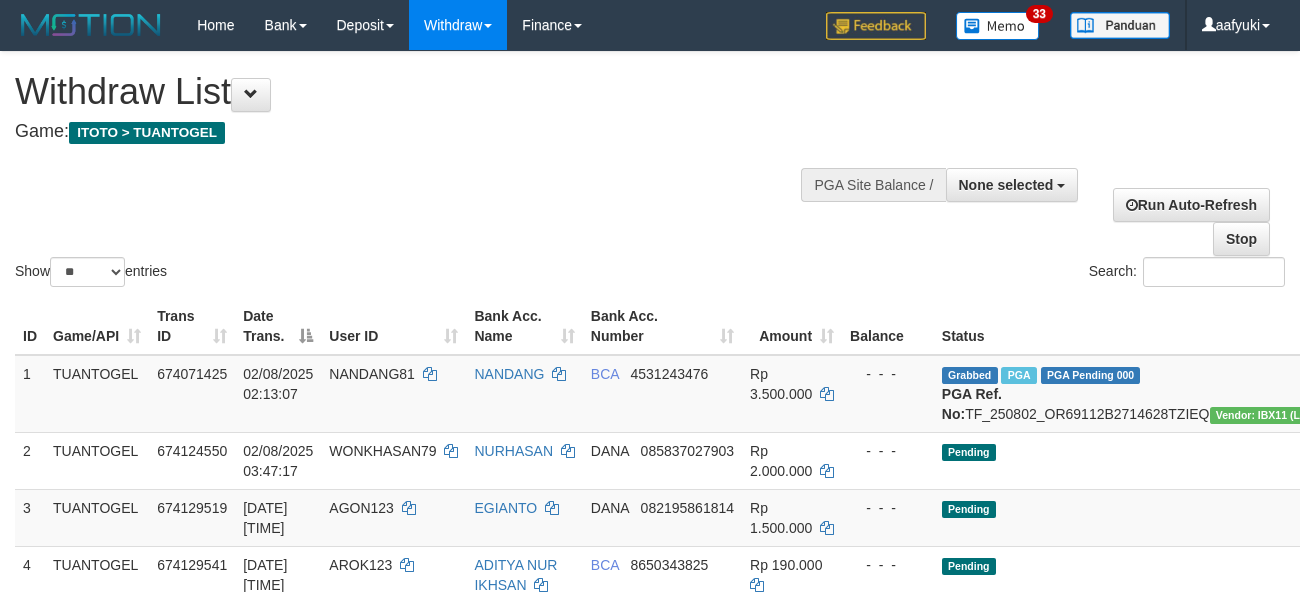 select 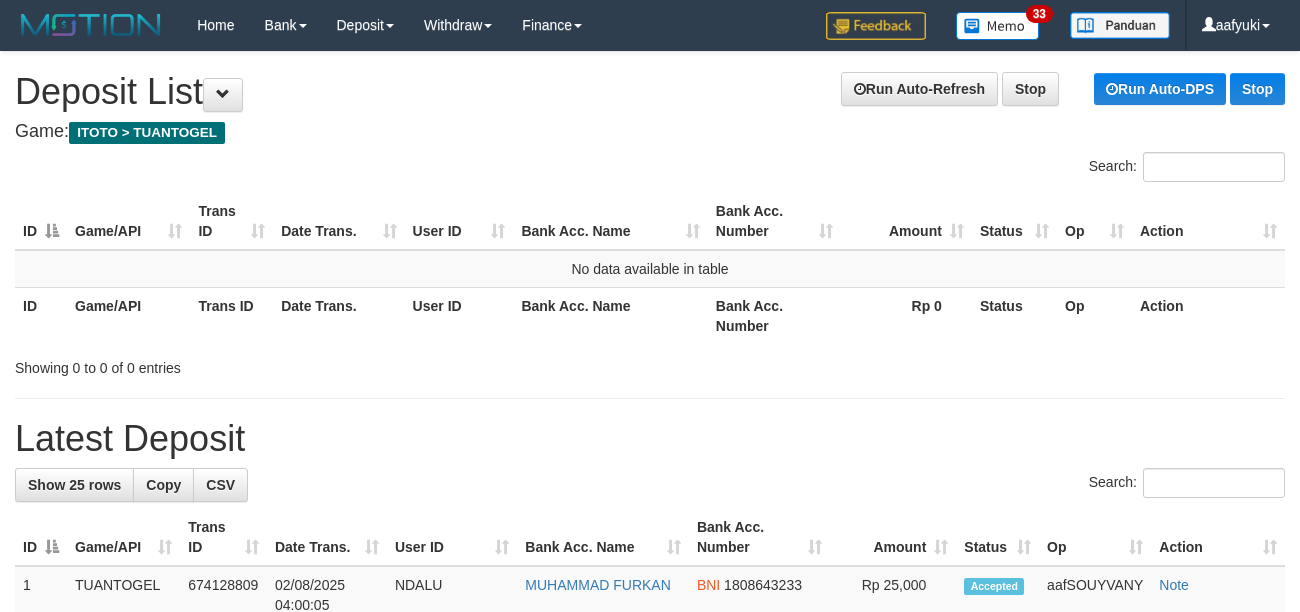 scroll, scrollTop: 0, scrollLeft: 0, axis: both 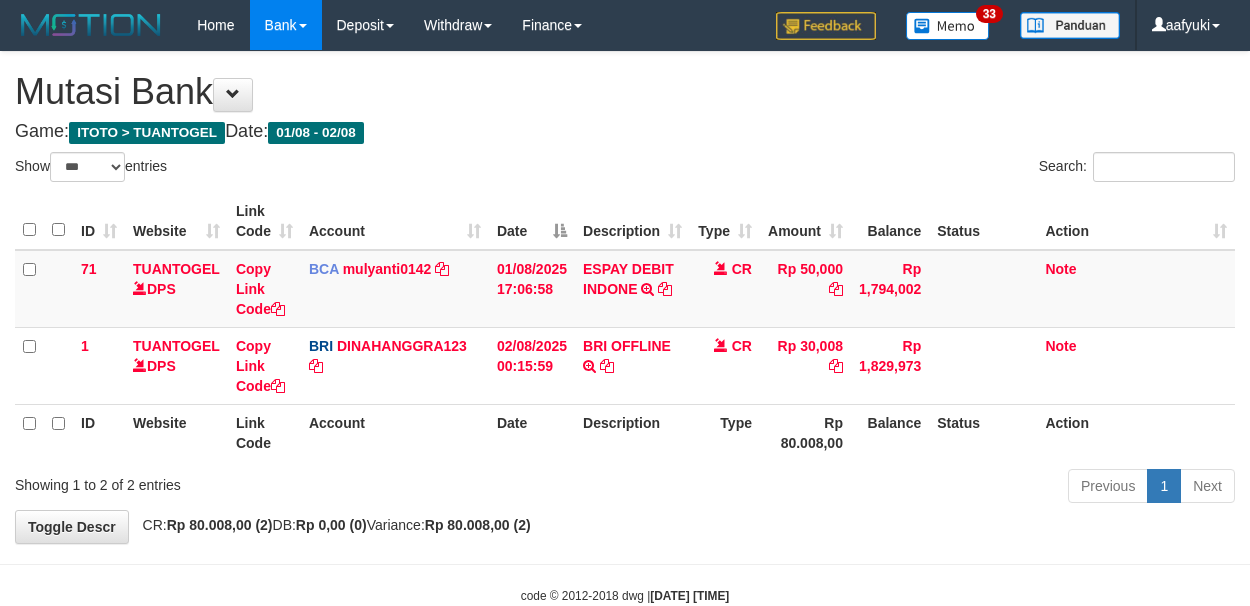 select on "***" 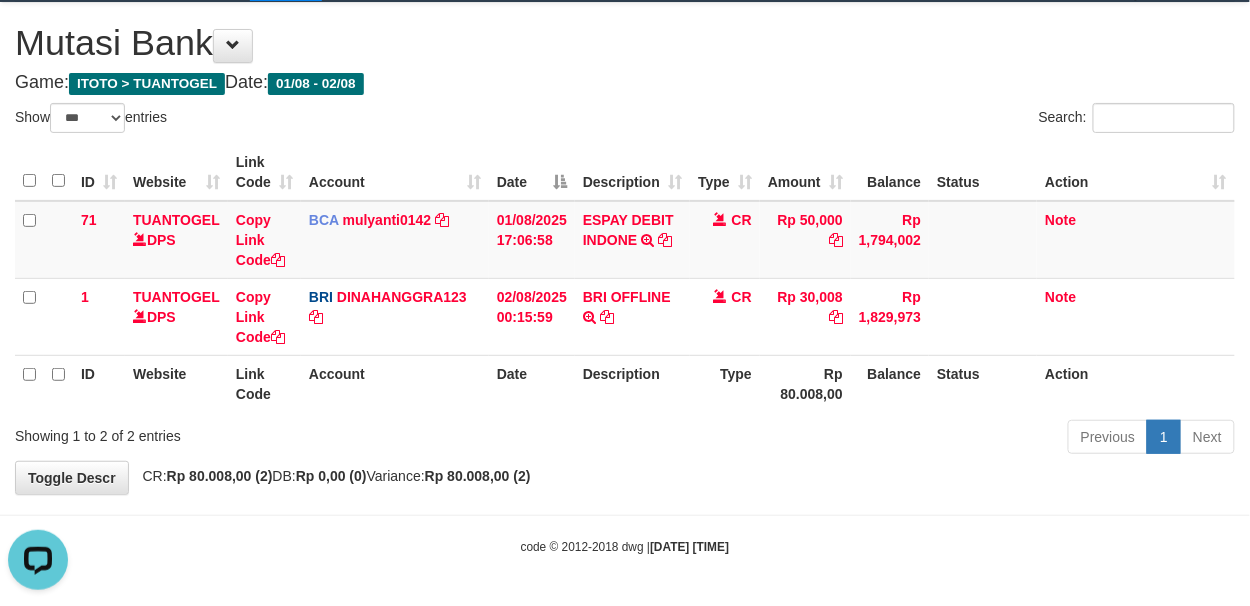 scroll, scrollTop: 0, scrollLeft: 0, axis: both 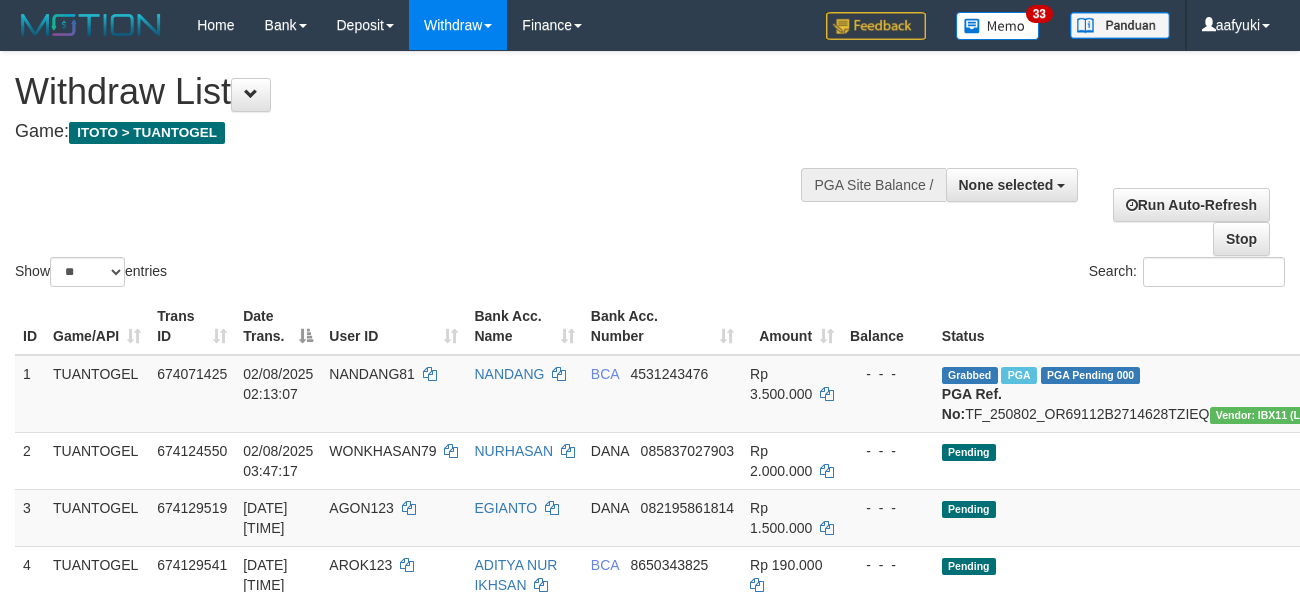 select 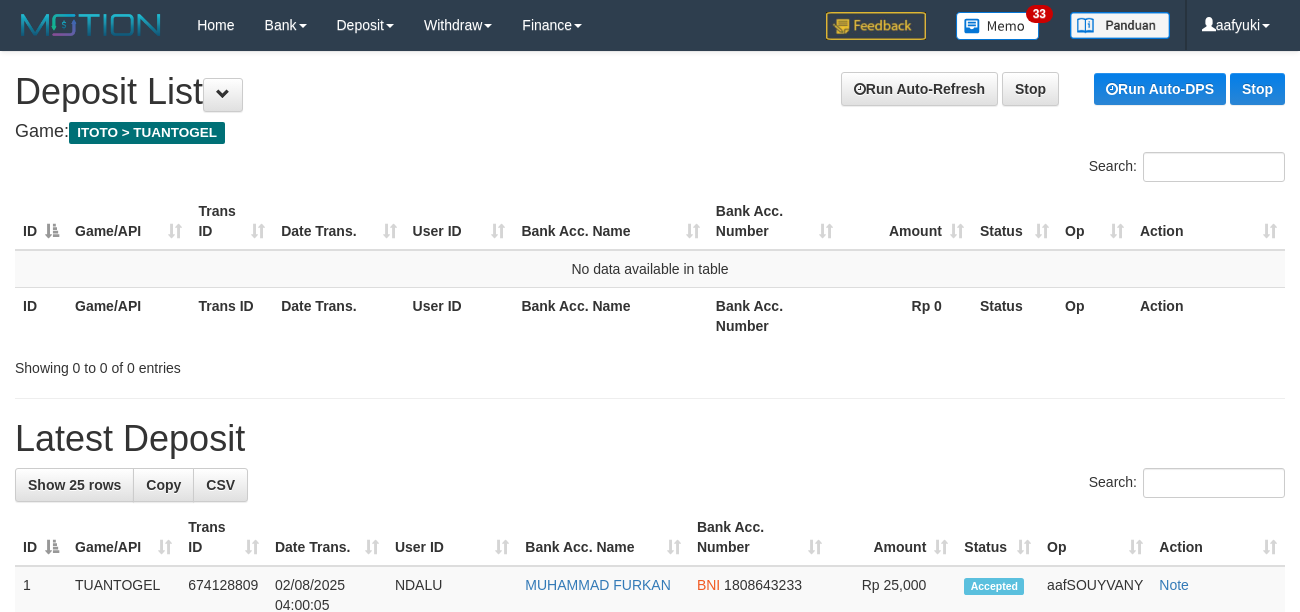 scroll, scrollTop: 0, scrollLeft: 0, axis: both 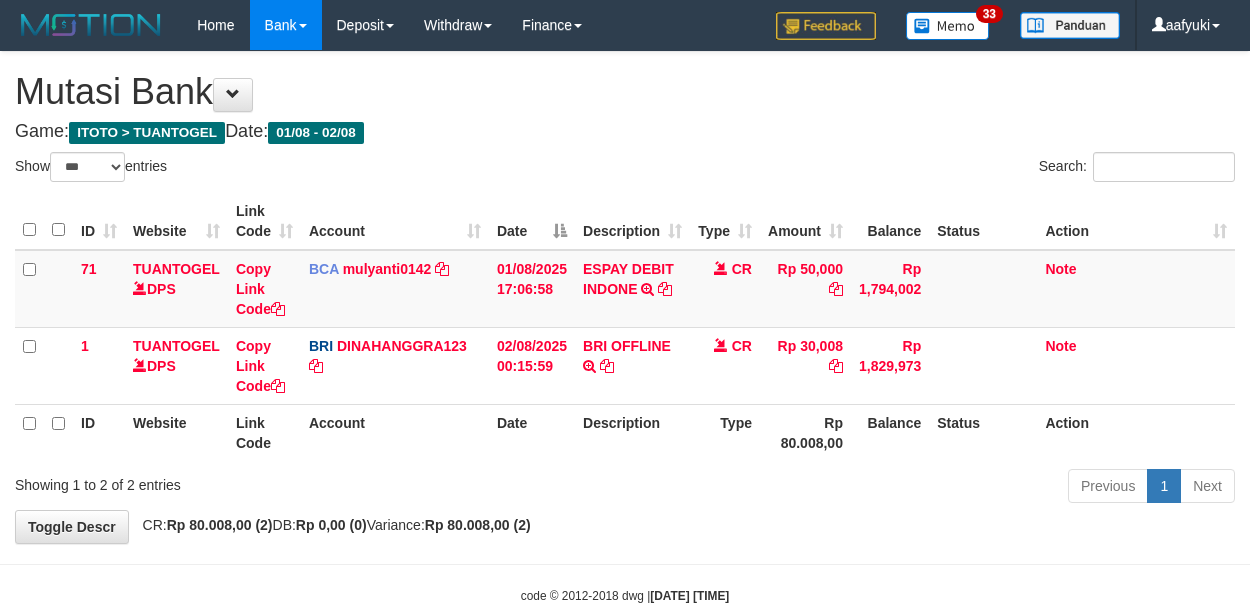 select on "***" 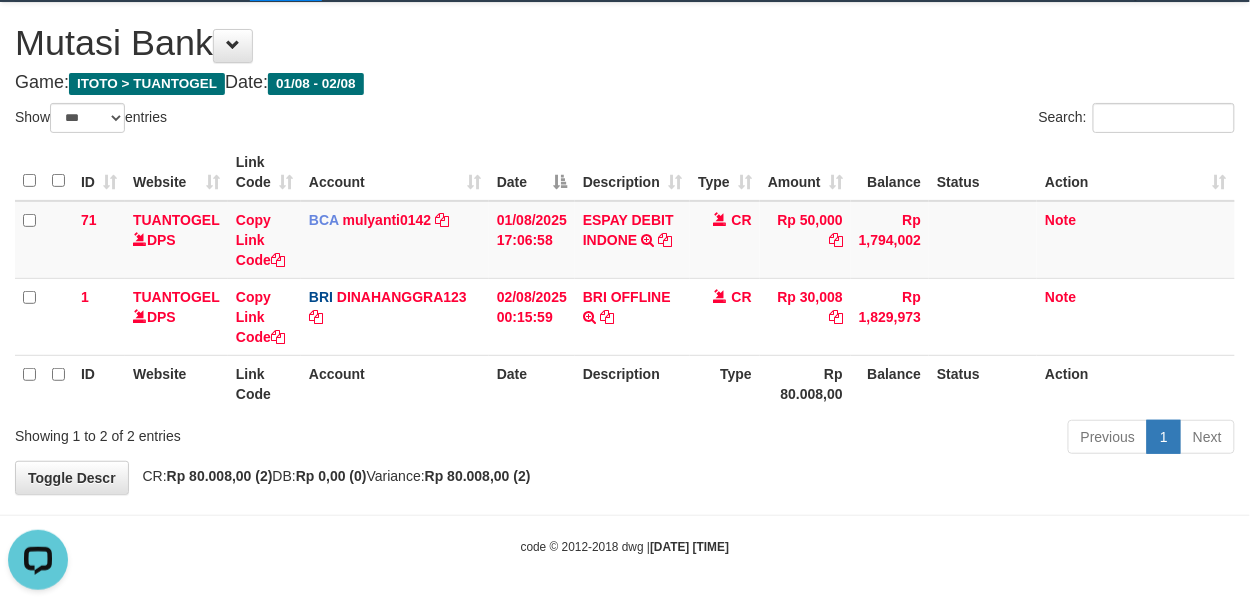 scroll, scrollTop: 0, scrollLeft: 0, axis: both 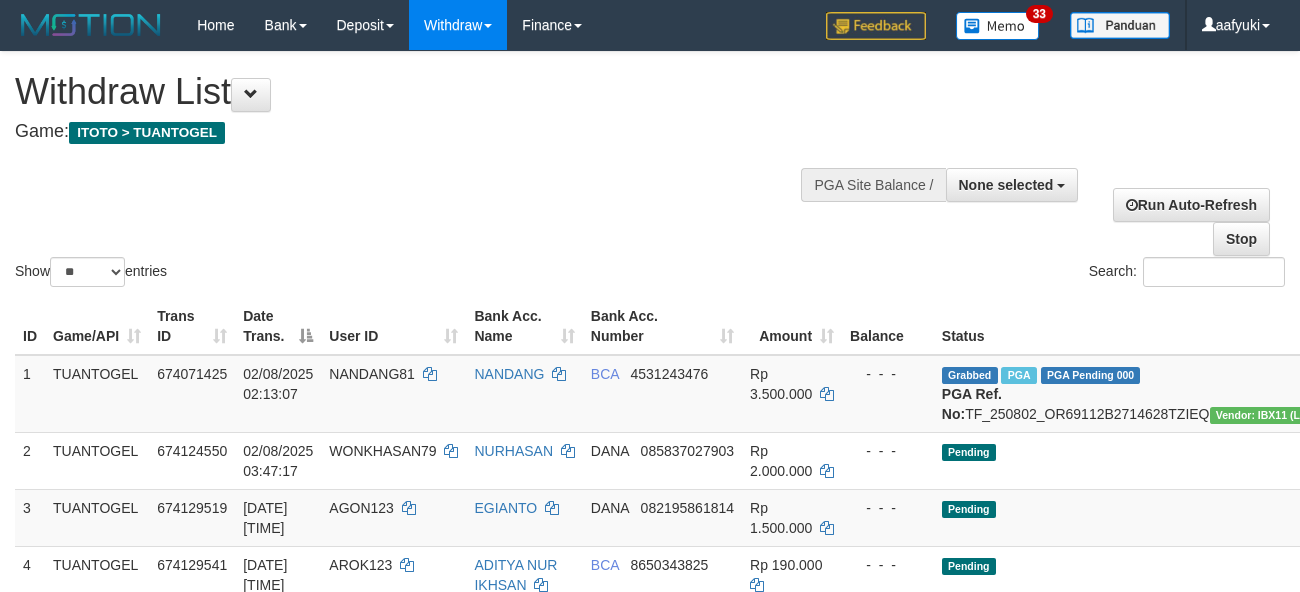 select 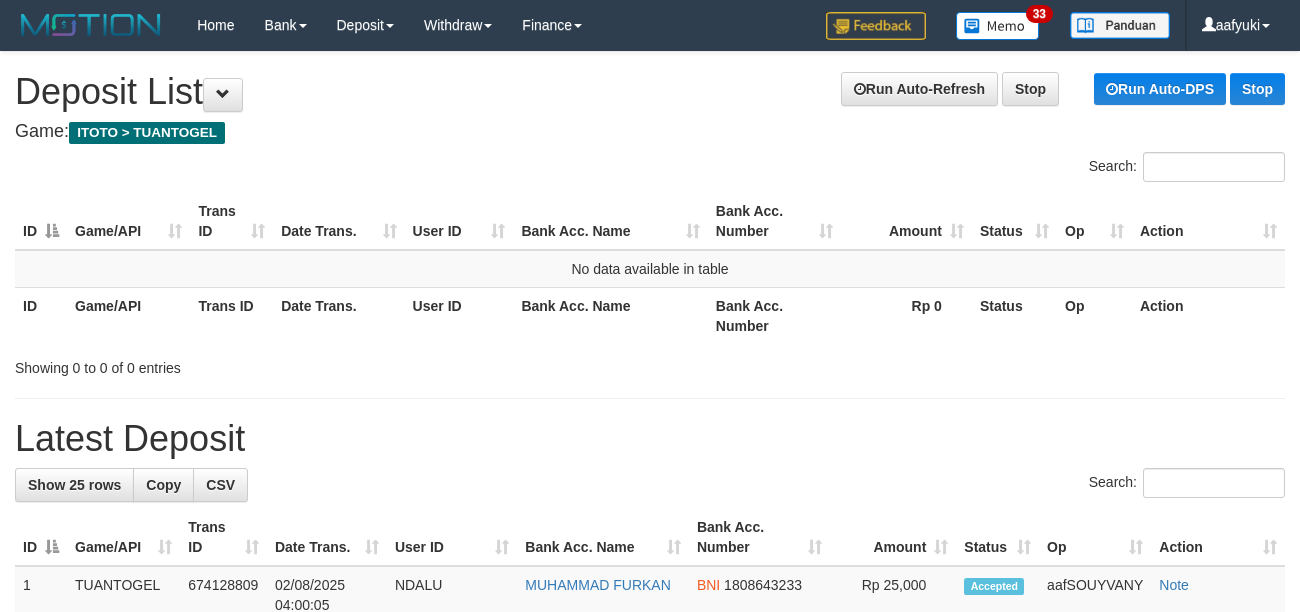 scroll, scrollTop: 0, scrollLeft: 0, axis: both 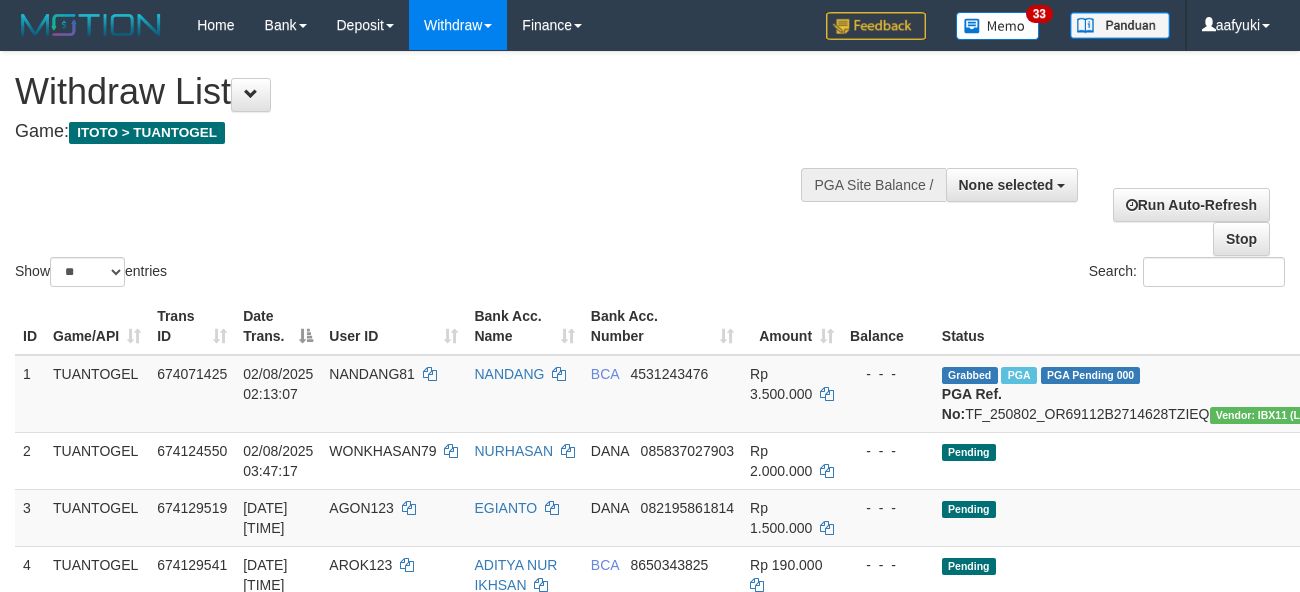 select 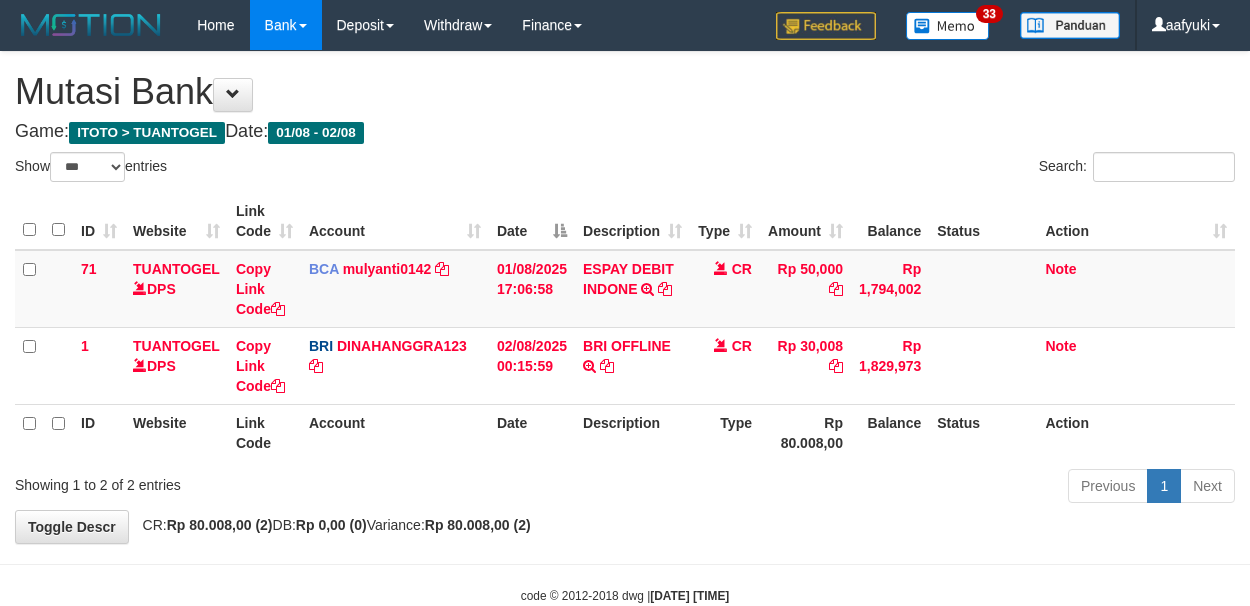select on "***" 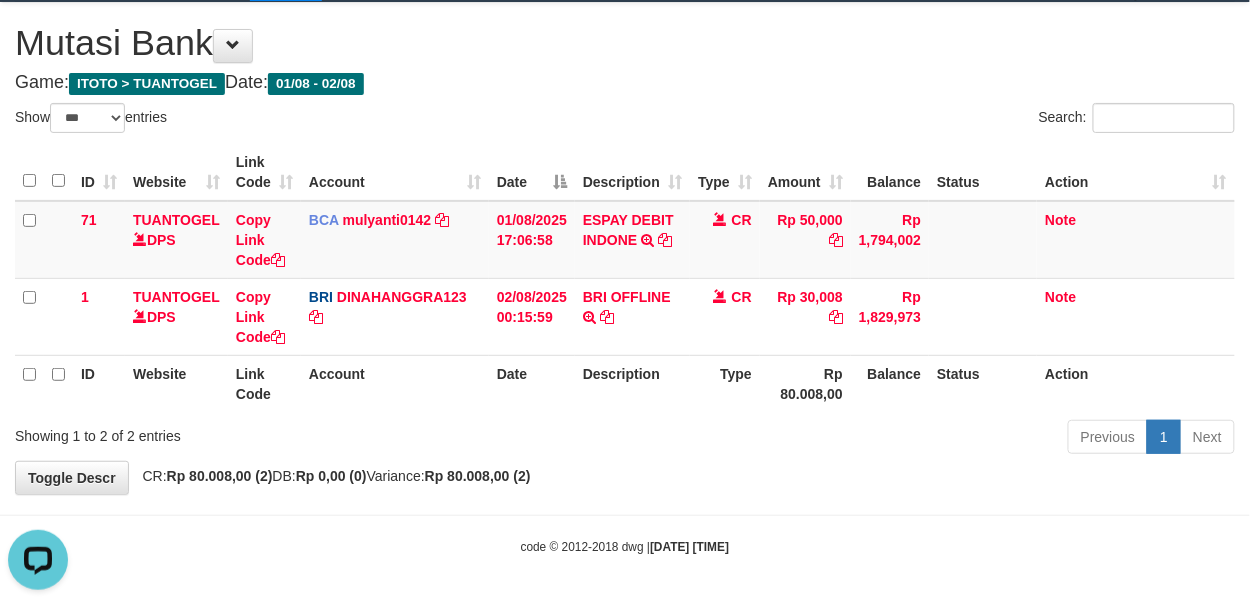 scroll, scrollTop: 0, scrollLeft: 0, axis: both 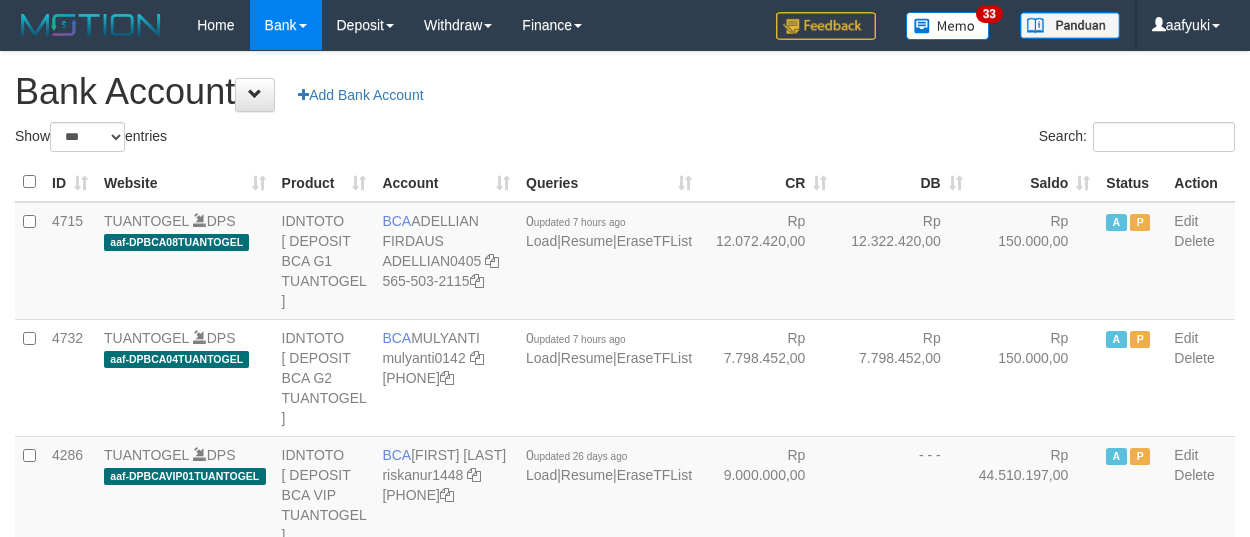 select on "***" 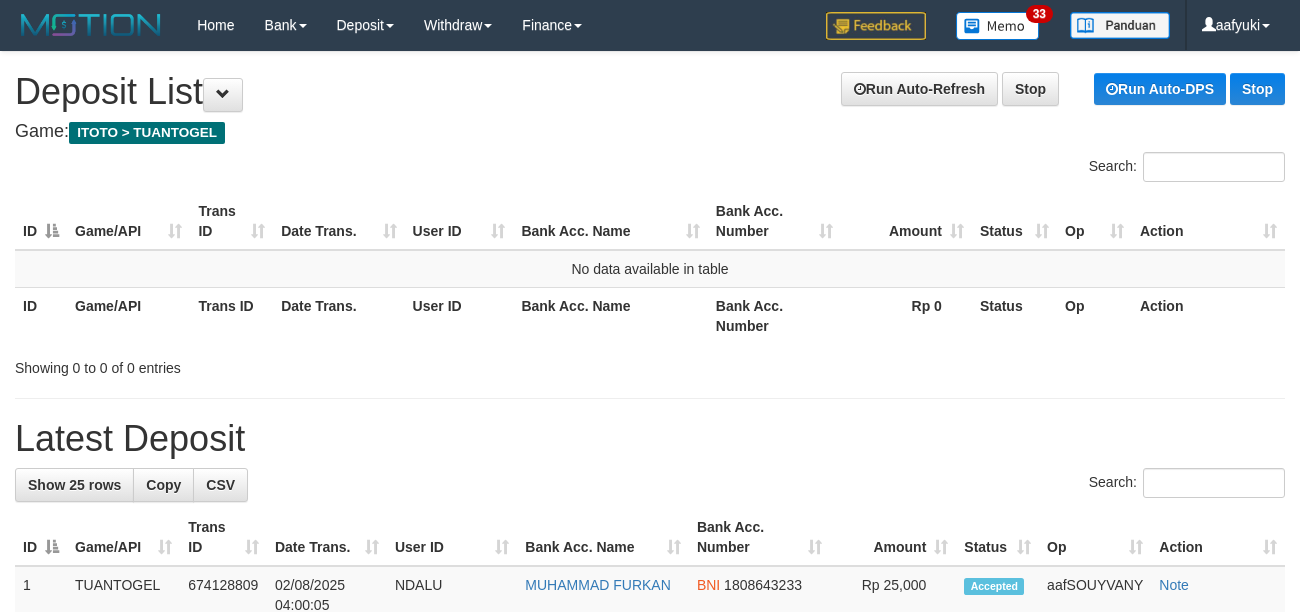 scroll, scrollTop: 0, scrollLeft: 0, axis: both 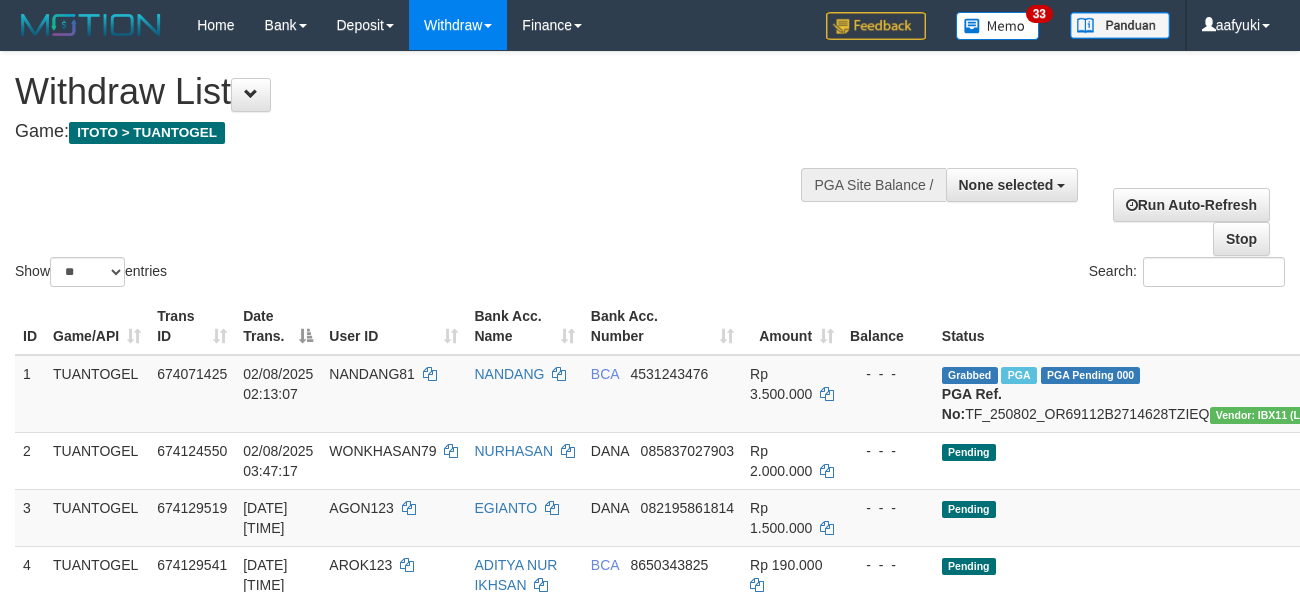 select 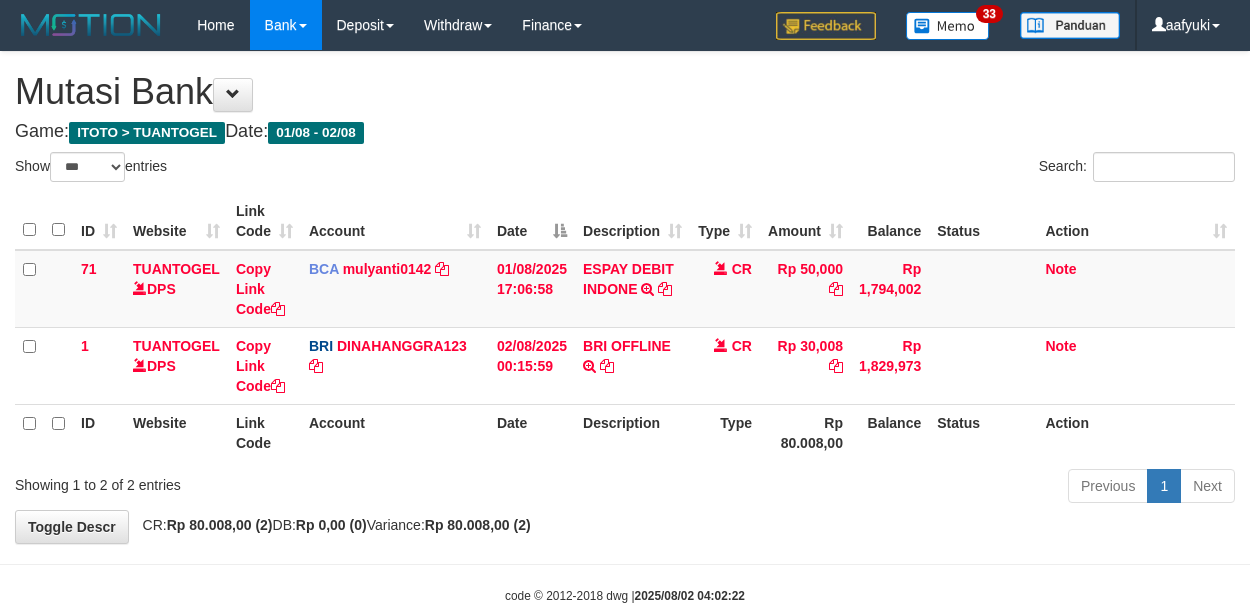 select on "***" 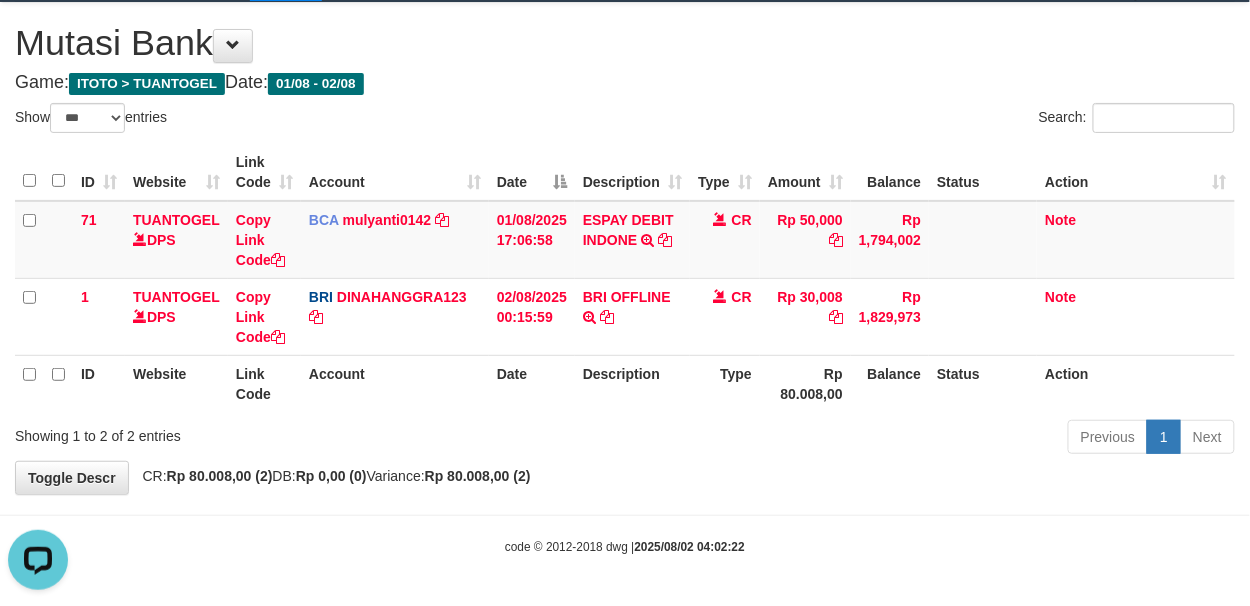 scroll, scrollTop: 0, scrollLeft: 0, axis: both 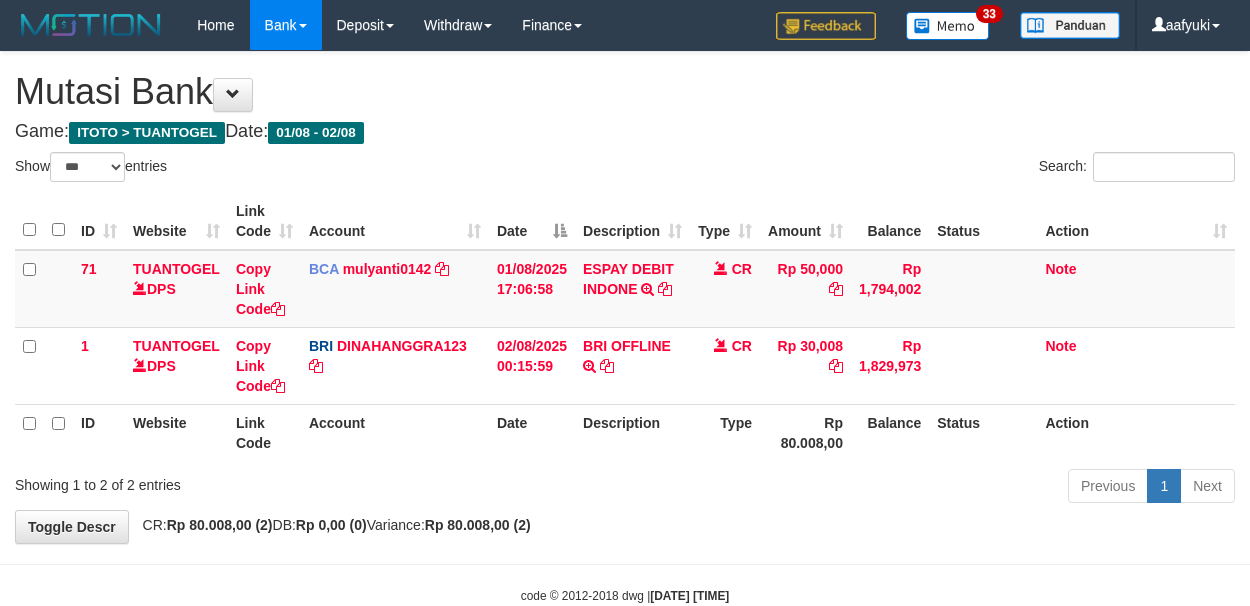 select on "***" 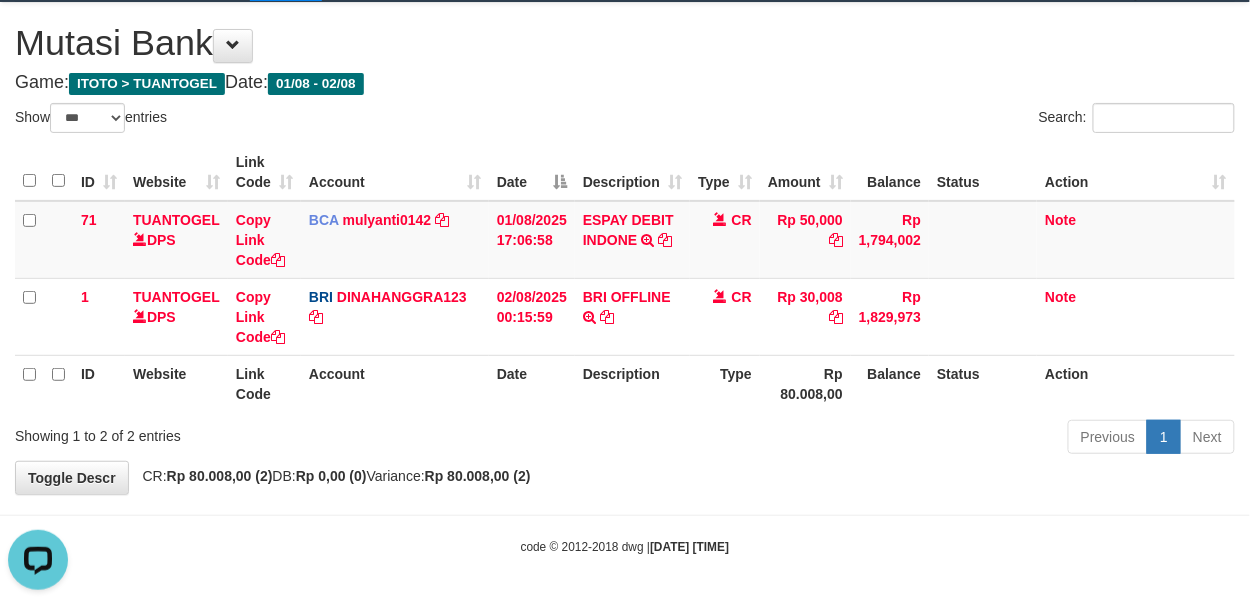 scroll, scrollTop: 0, scrollLeft: 0, axis: both 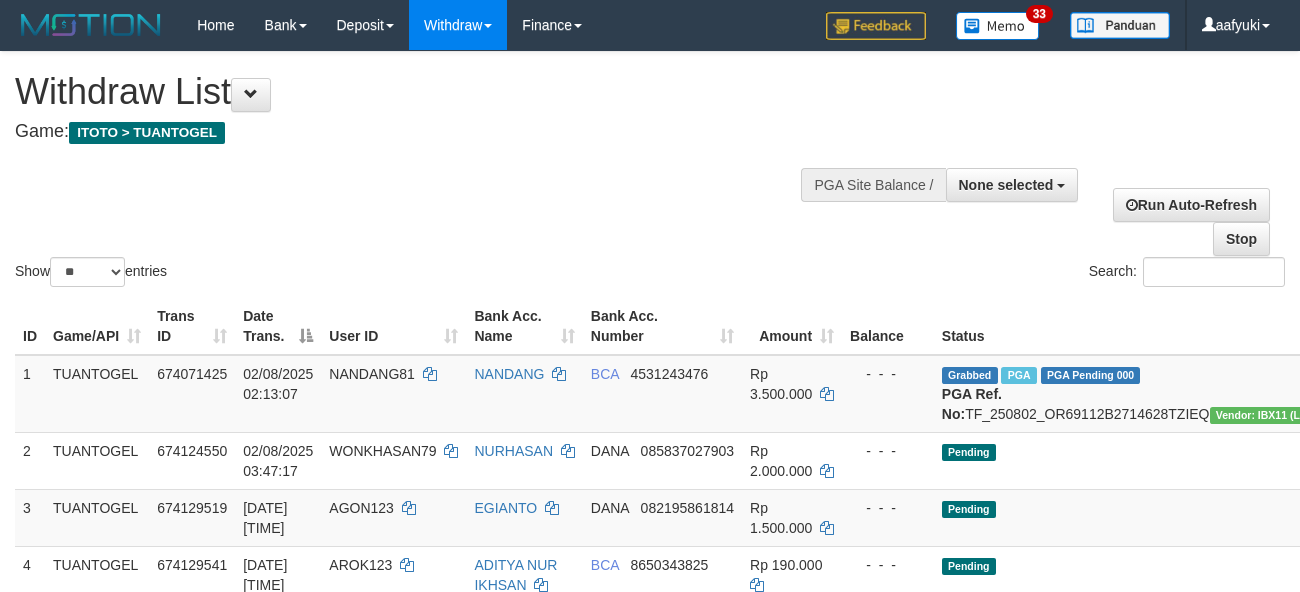 select 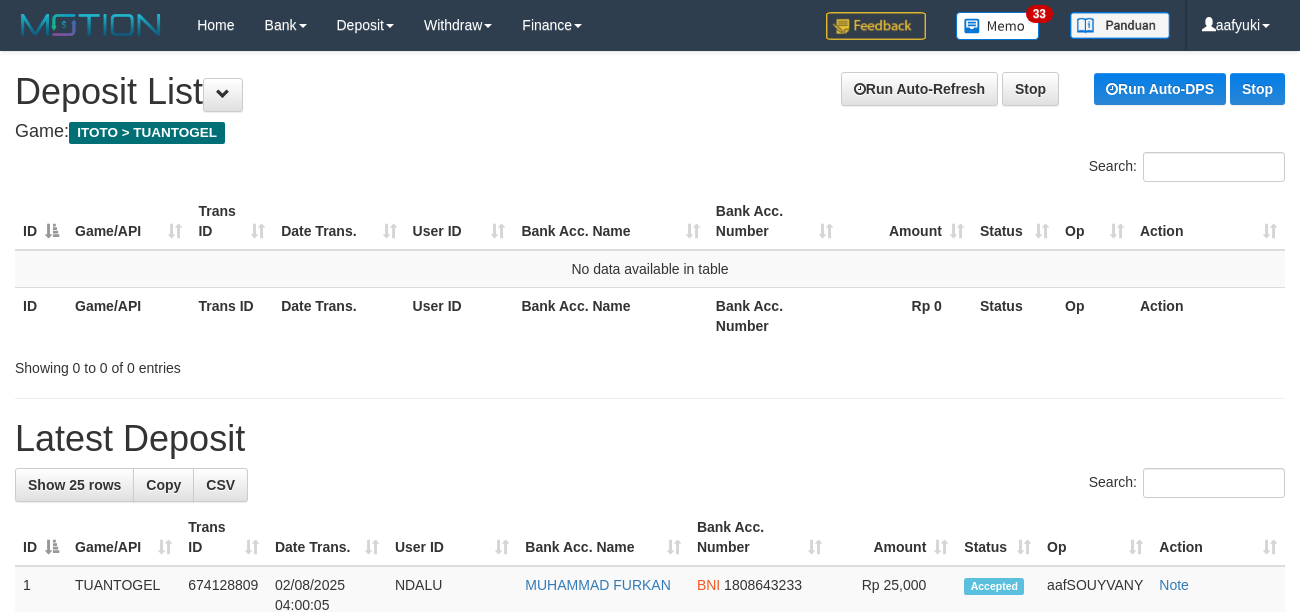 scroll, scrollTop: 0, scrollLeft: 0, axis: both 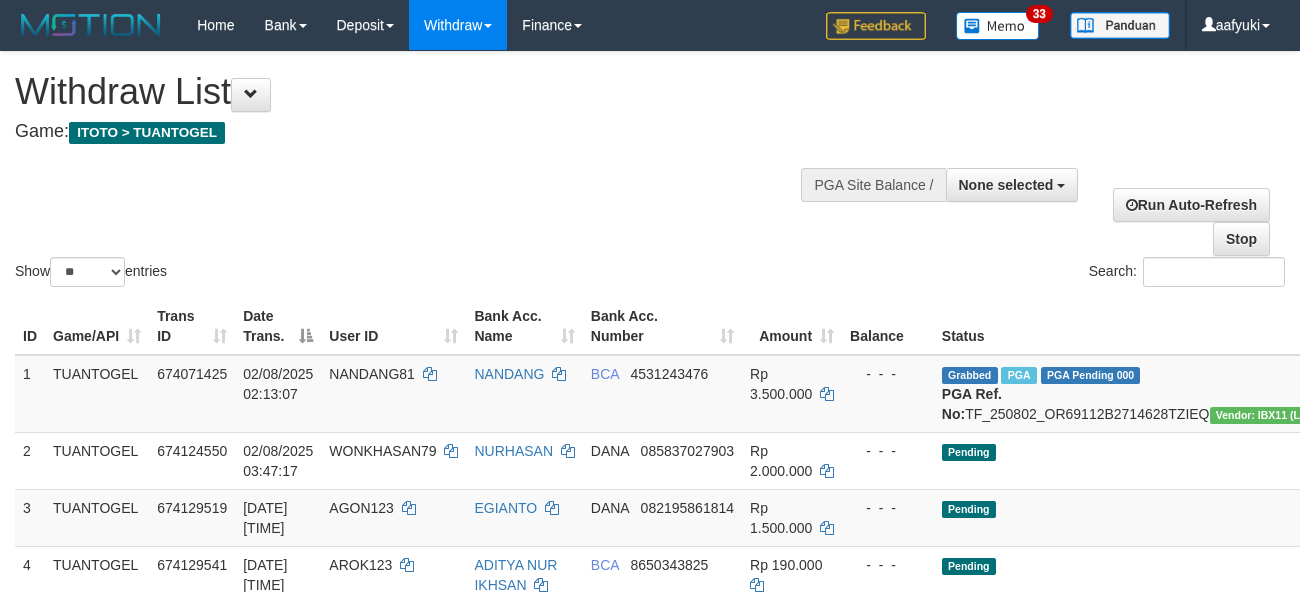 select 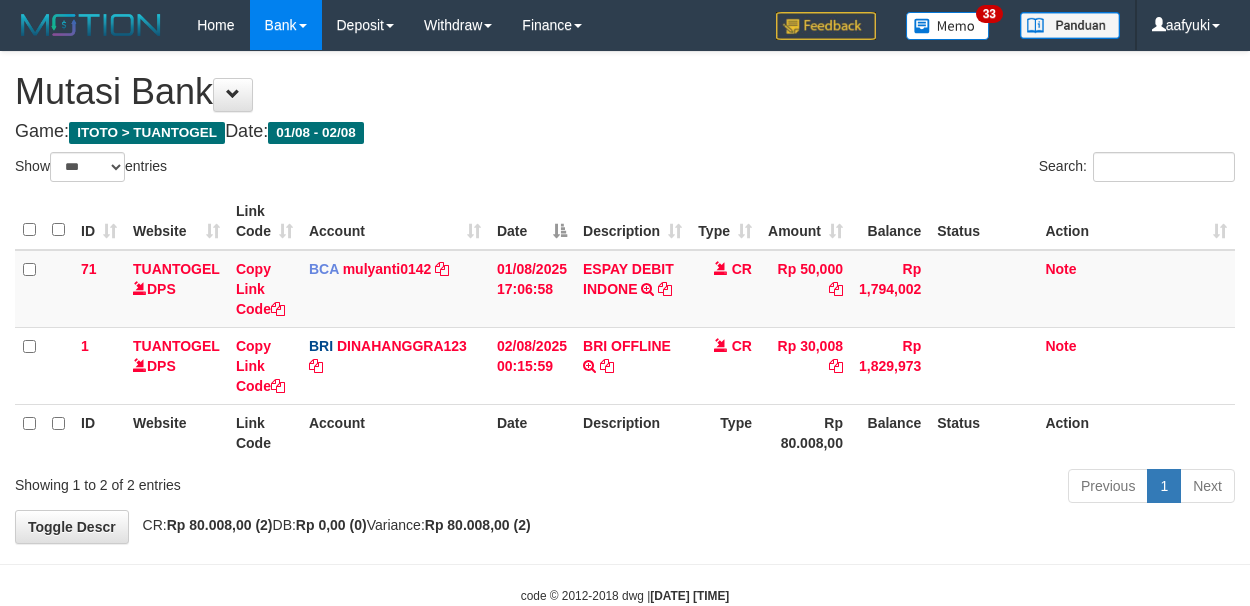 select on "***" 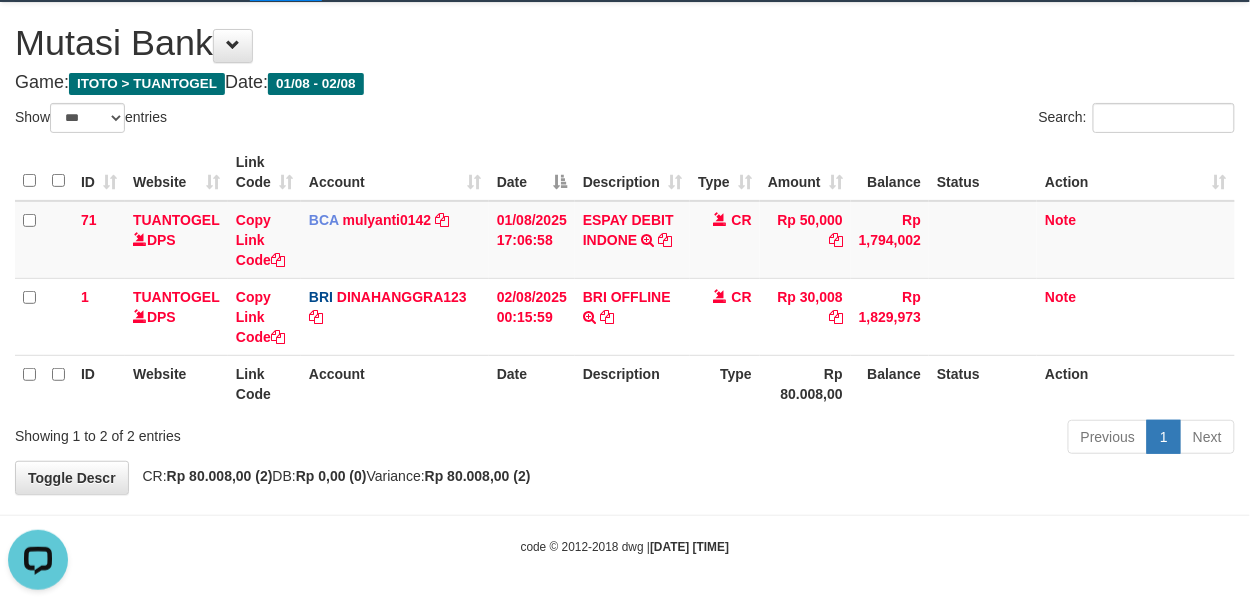 scroll, scrollTop: 0, scrollLeft: 0, axis: both 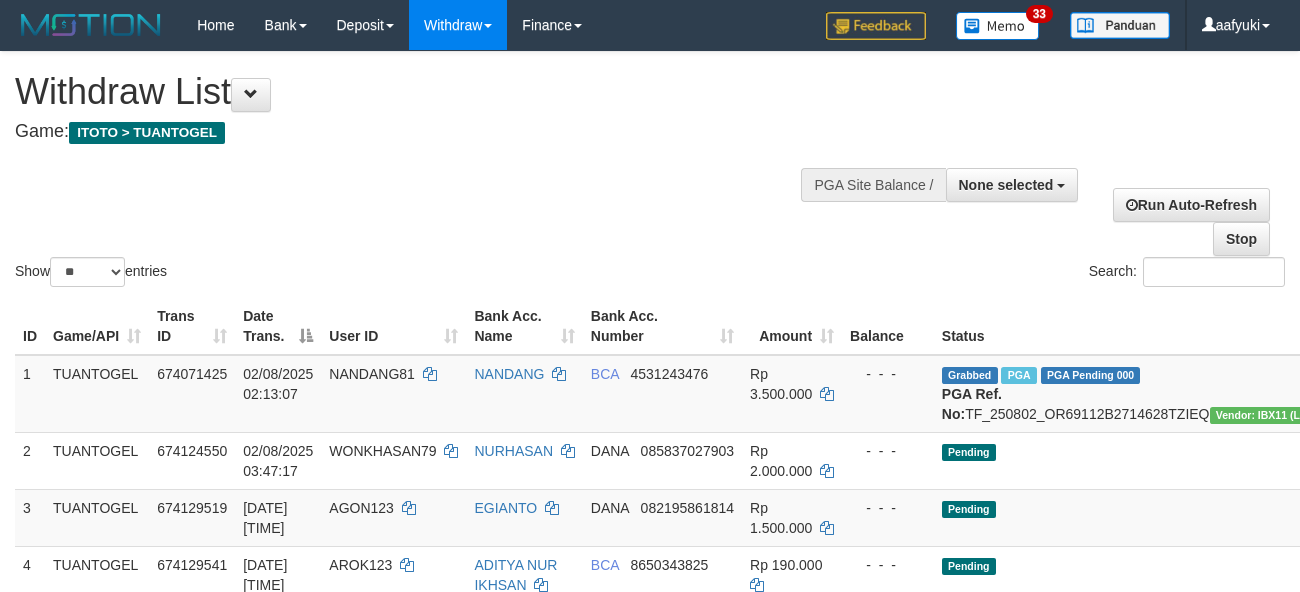 select 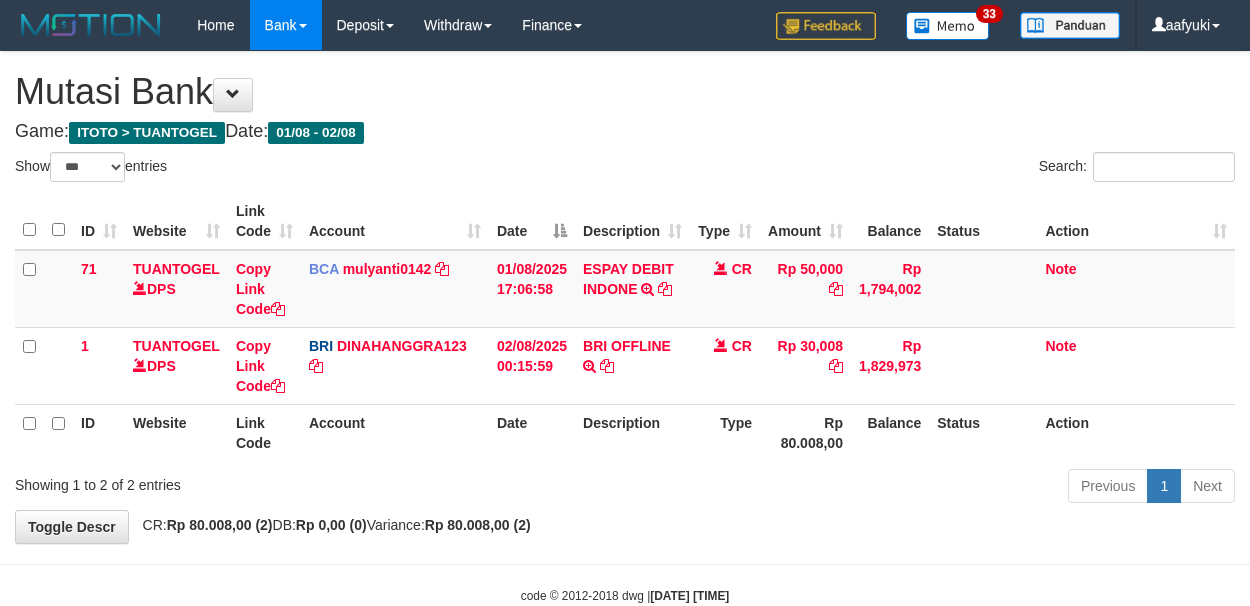 select on "***" 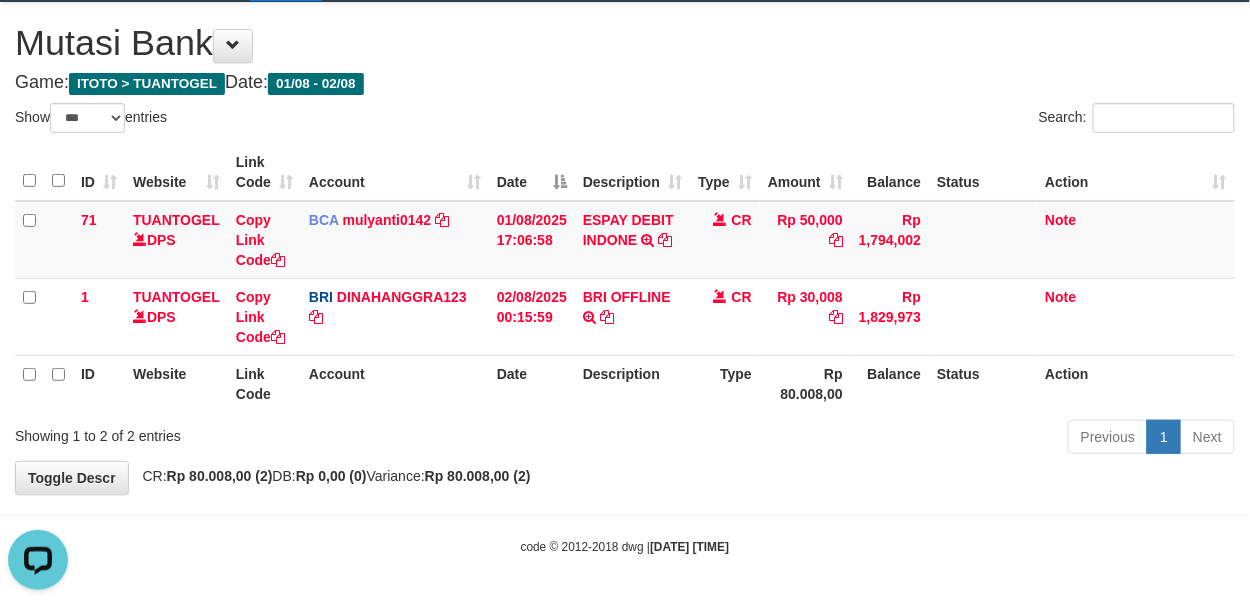 scroll, scrollTop: 0, scrollLeft: 0, axis: both 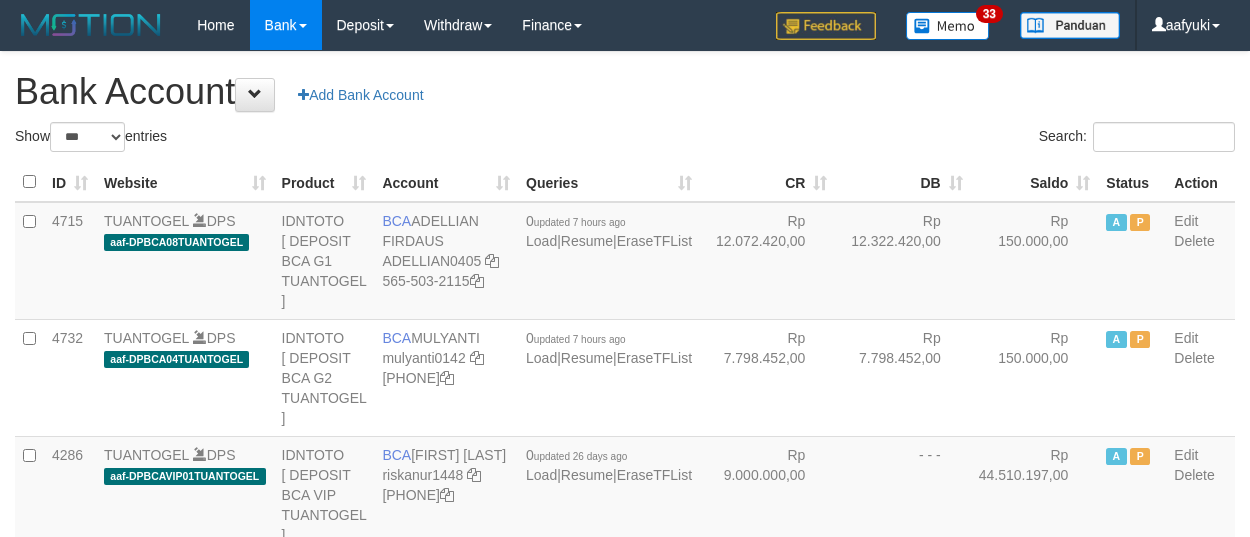 select on "***" 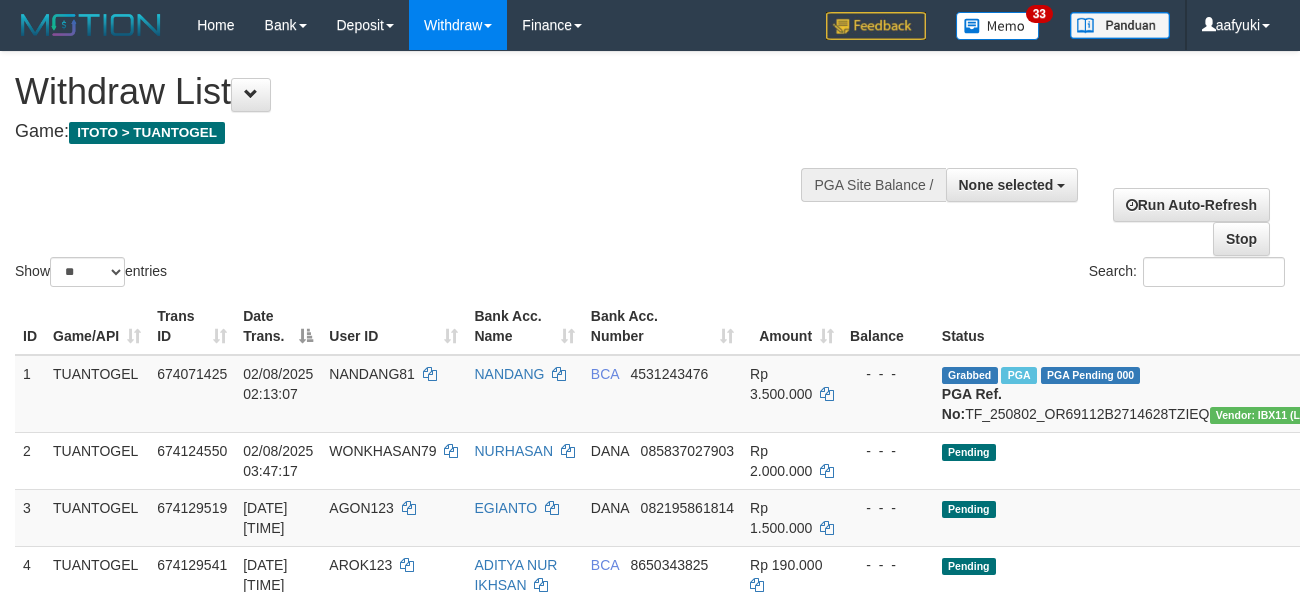 select 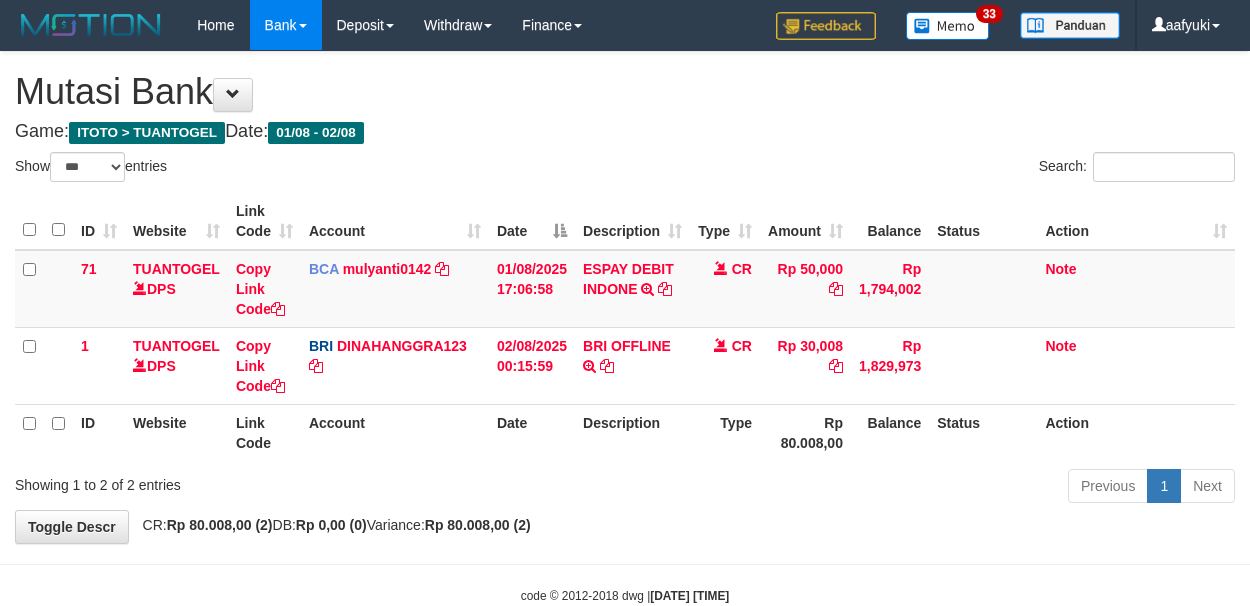 select on "***" 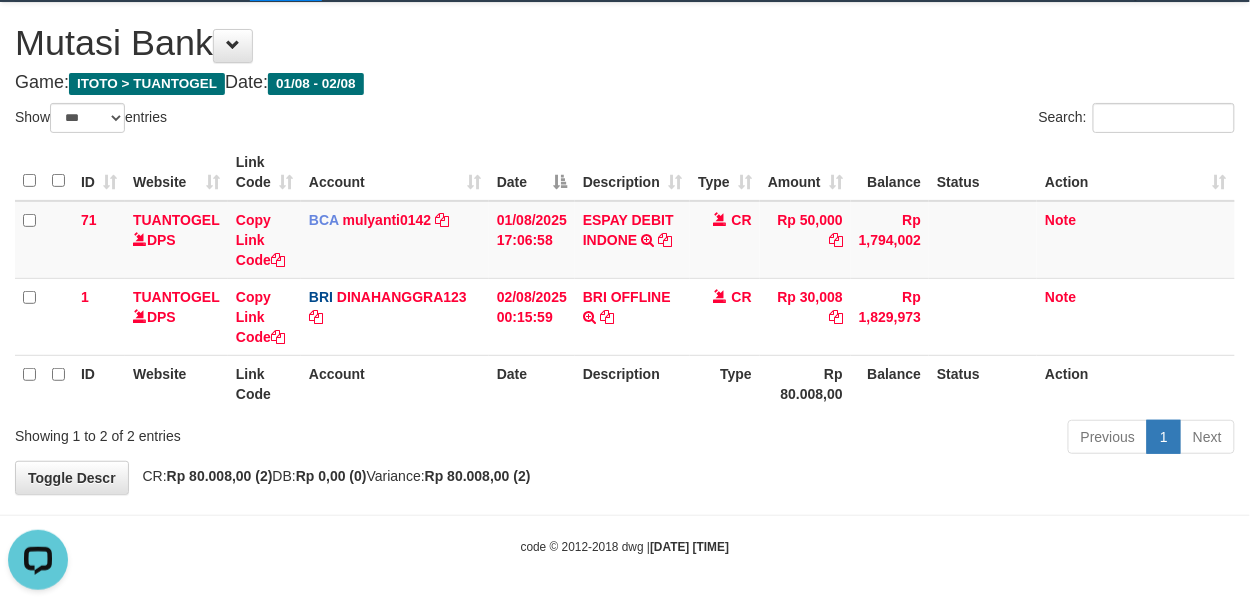 scroll, scrollTop: 0, scrollLeft: 0, axis: both 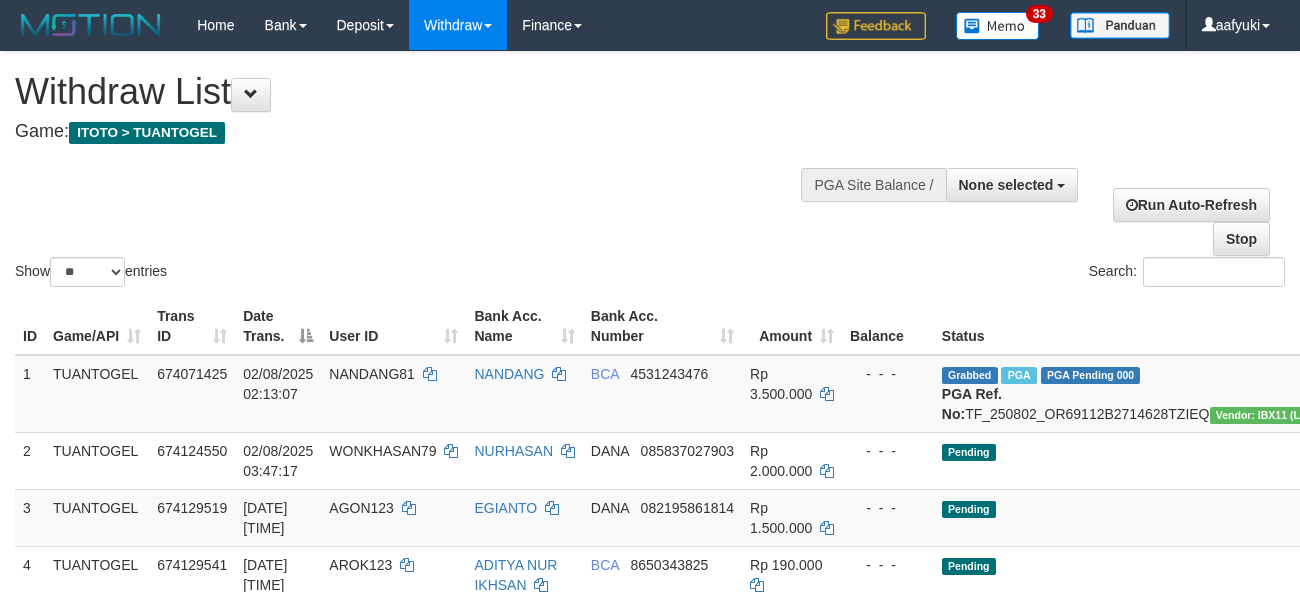 select 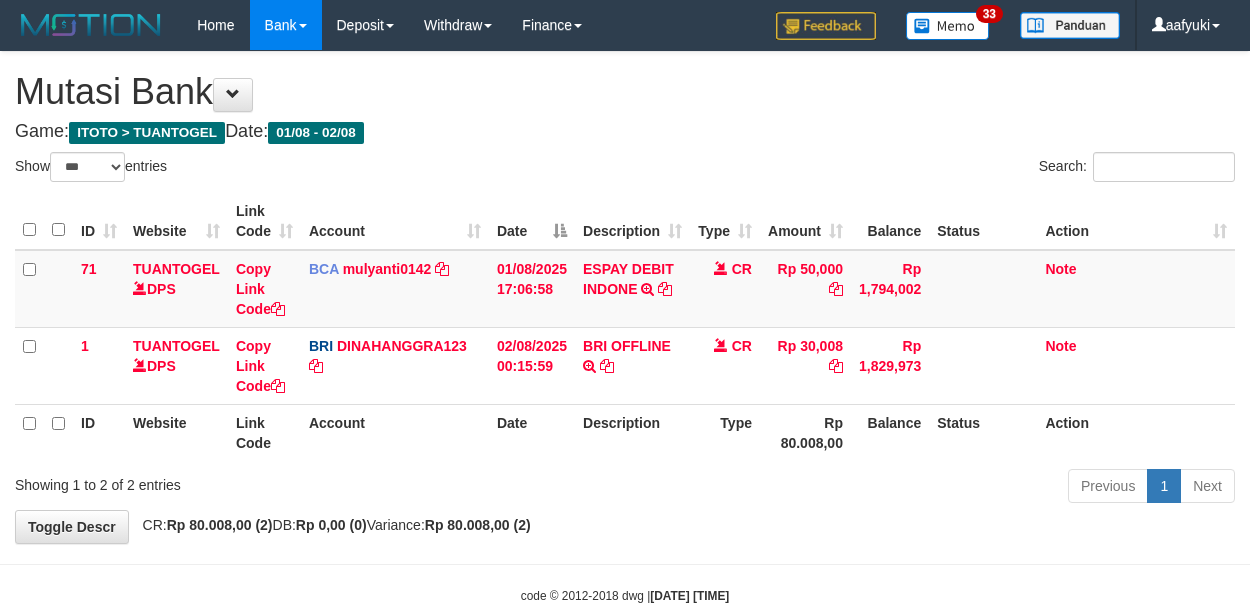 select on "***" 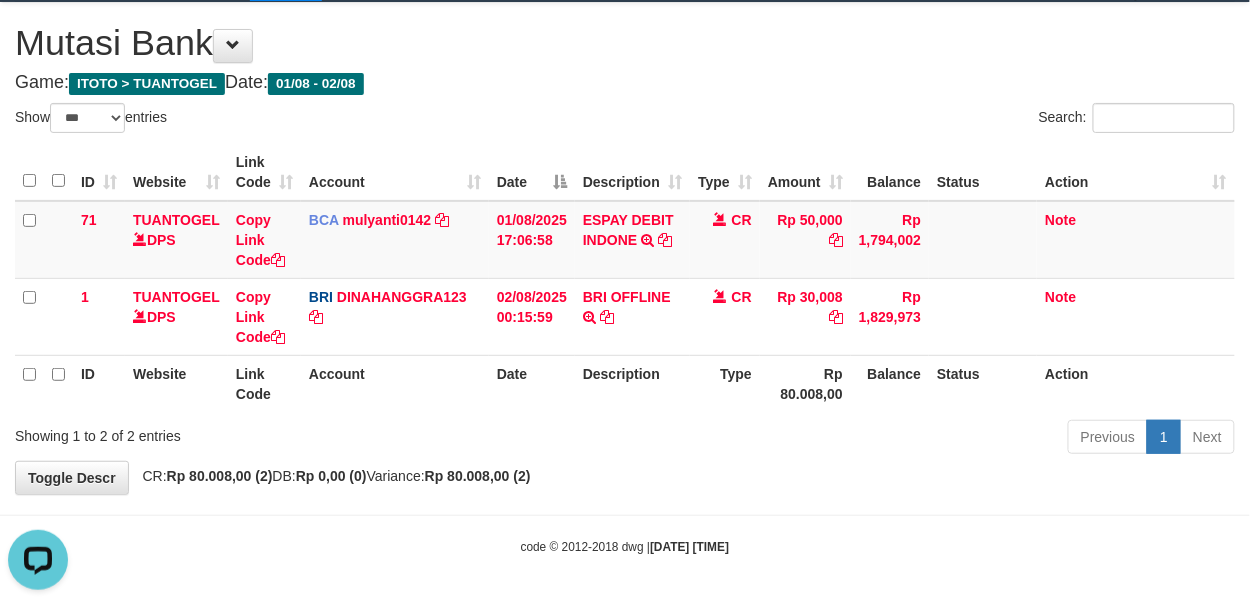 scroll, scrollTop: 0, scrollLeft: 0, axis: both 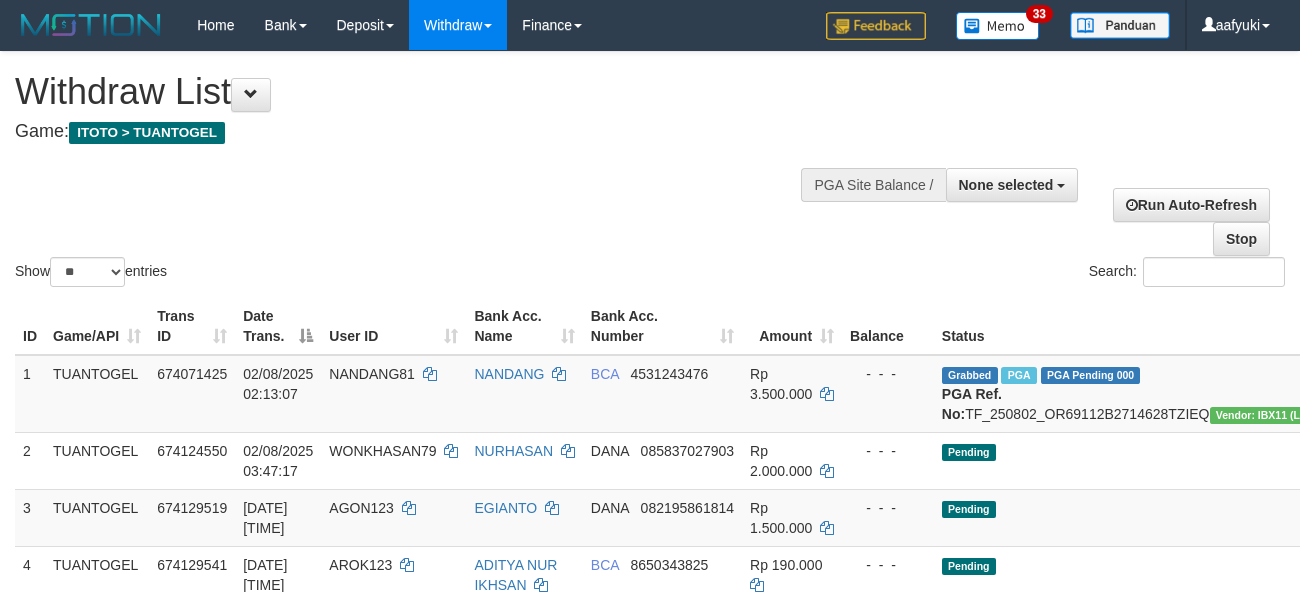 select 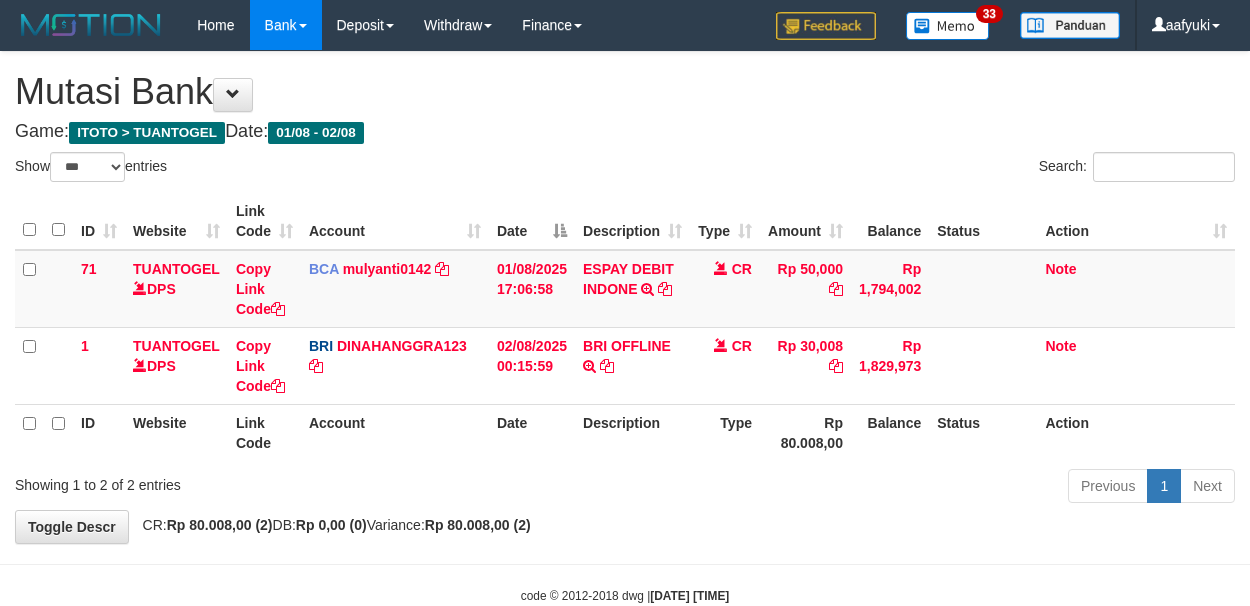 select on "***" 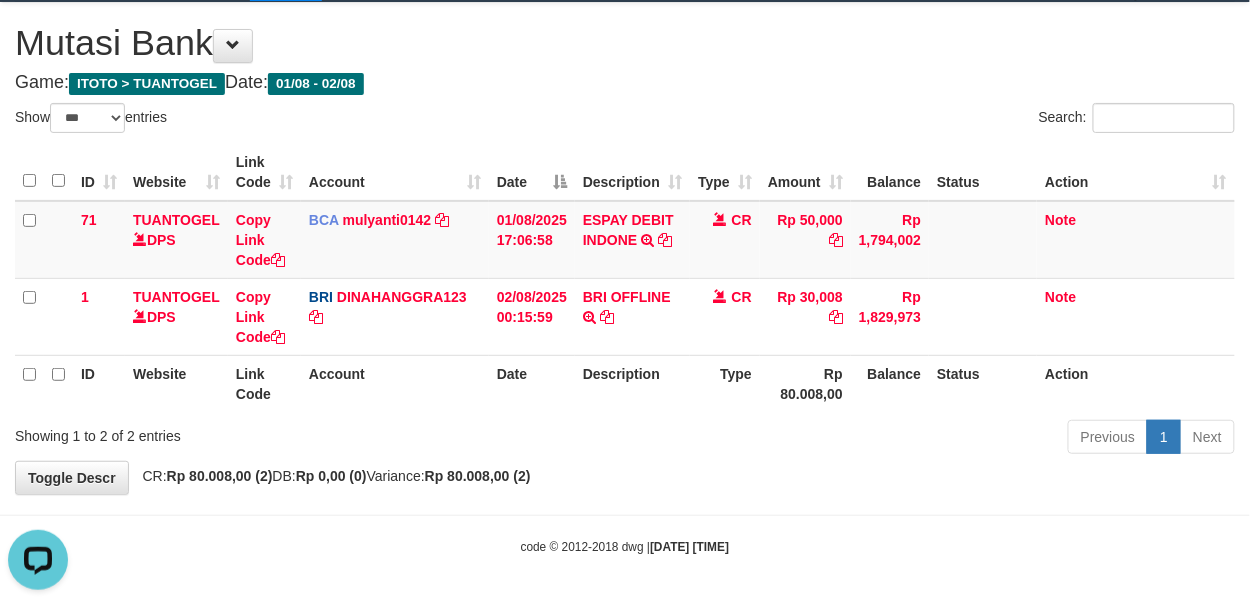 scroll, scrollTop: 0, scrollLeft: 0, axis: both 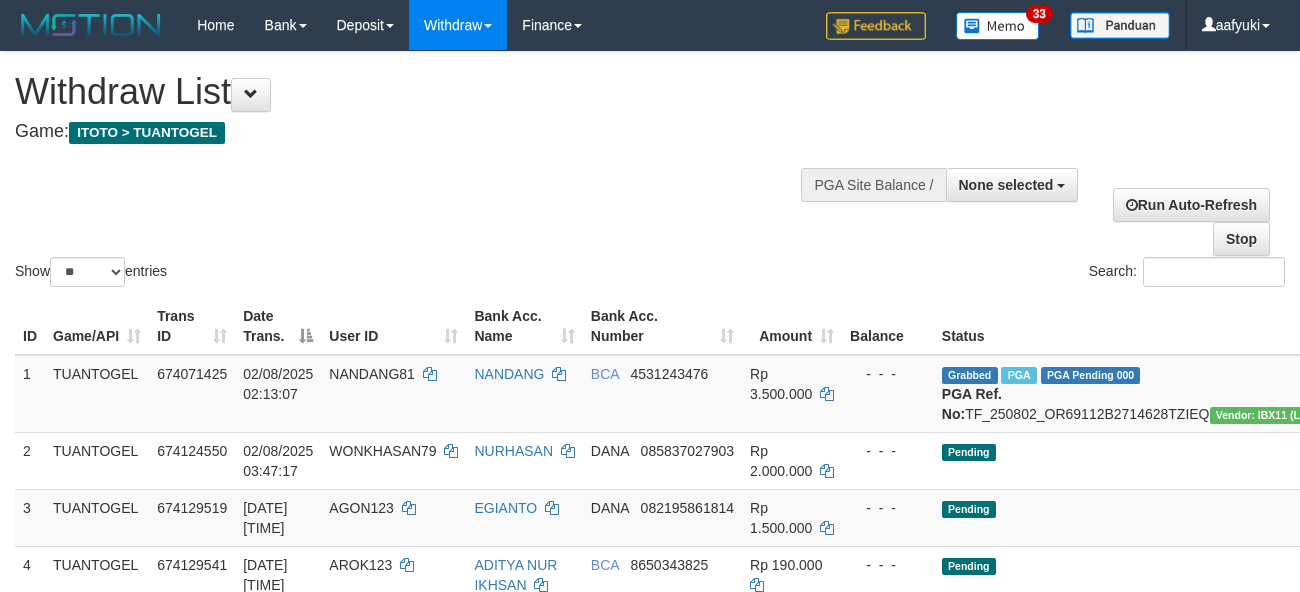 select 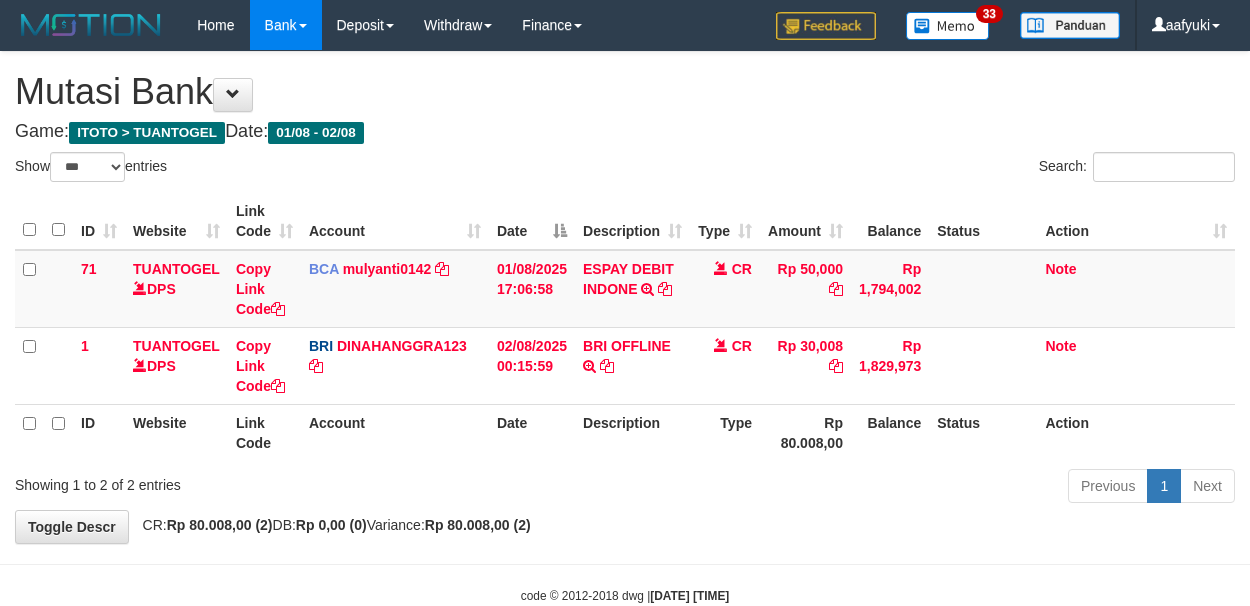 select on "***" 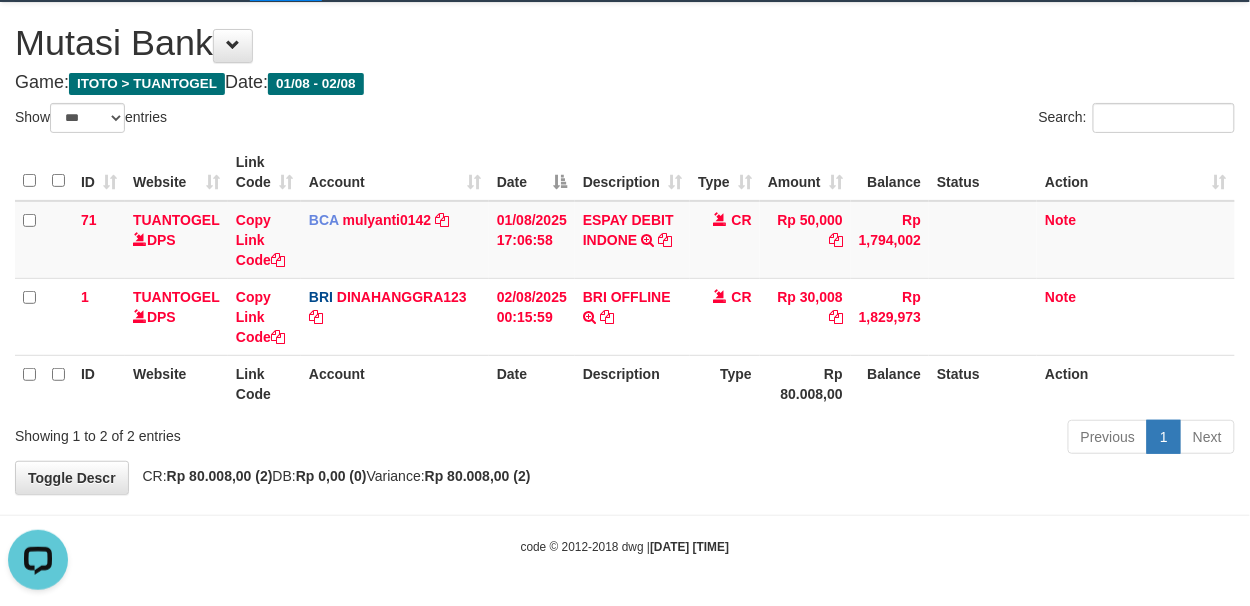 scroll, scrollTop: 0, scrollLeft: 0, axis: both 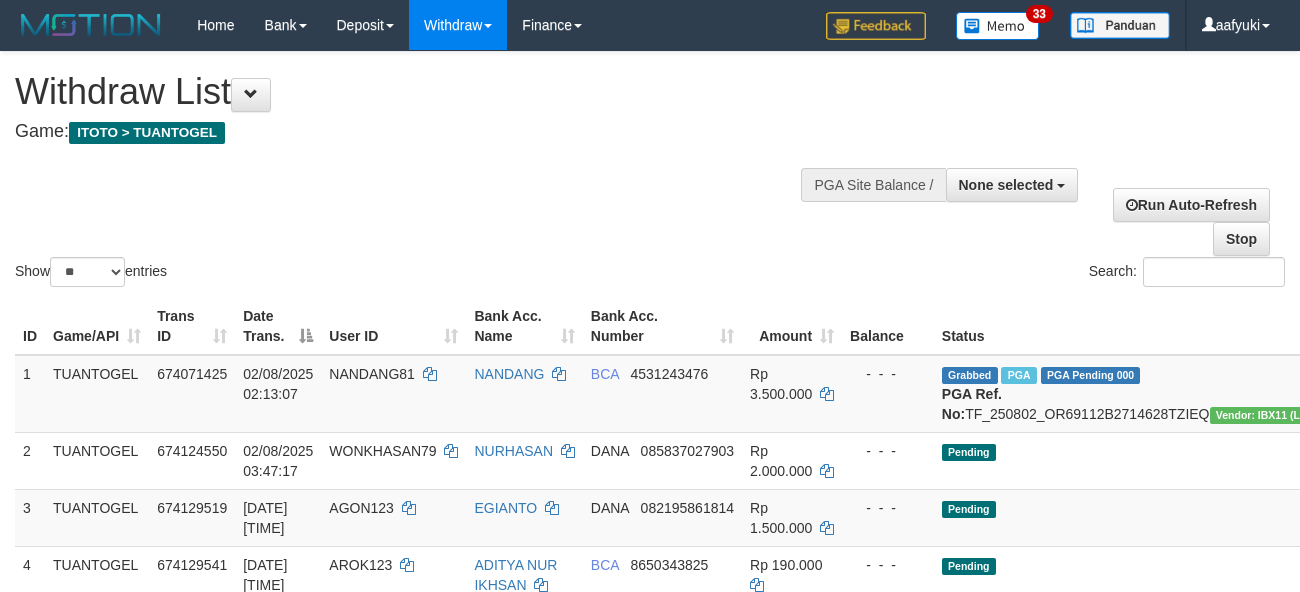 select 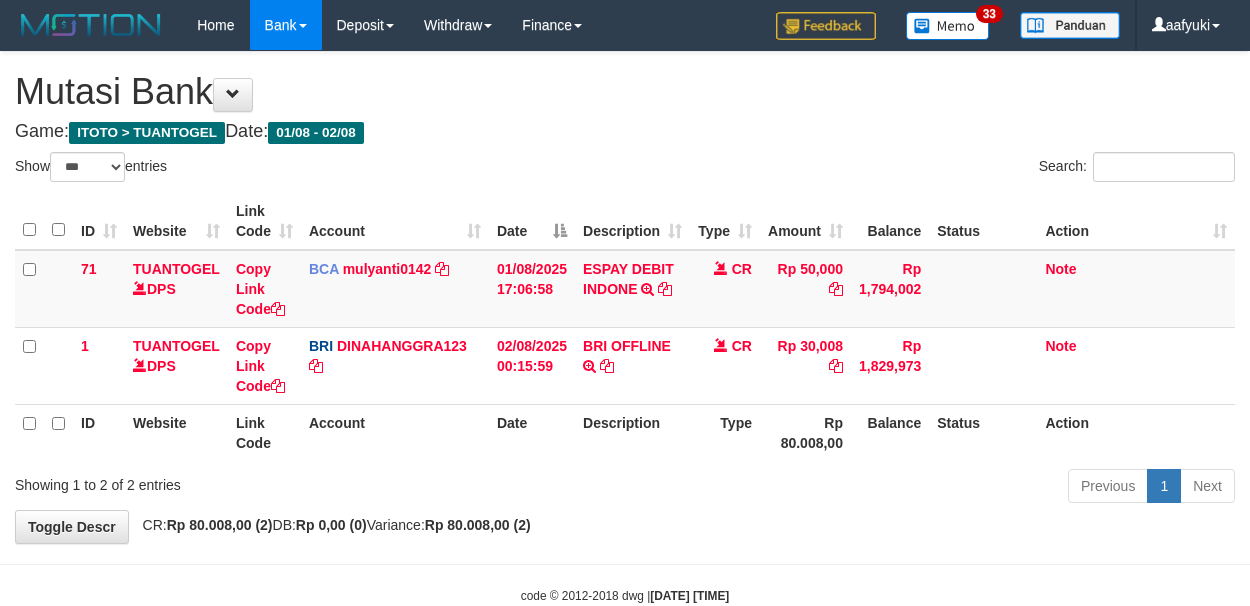 select on "***" 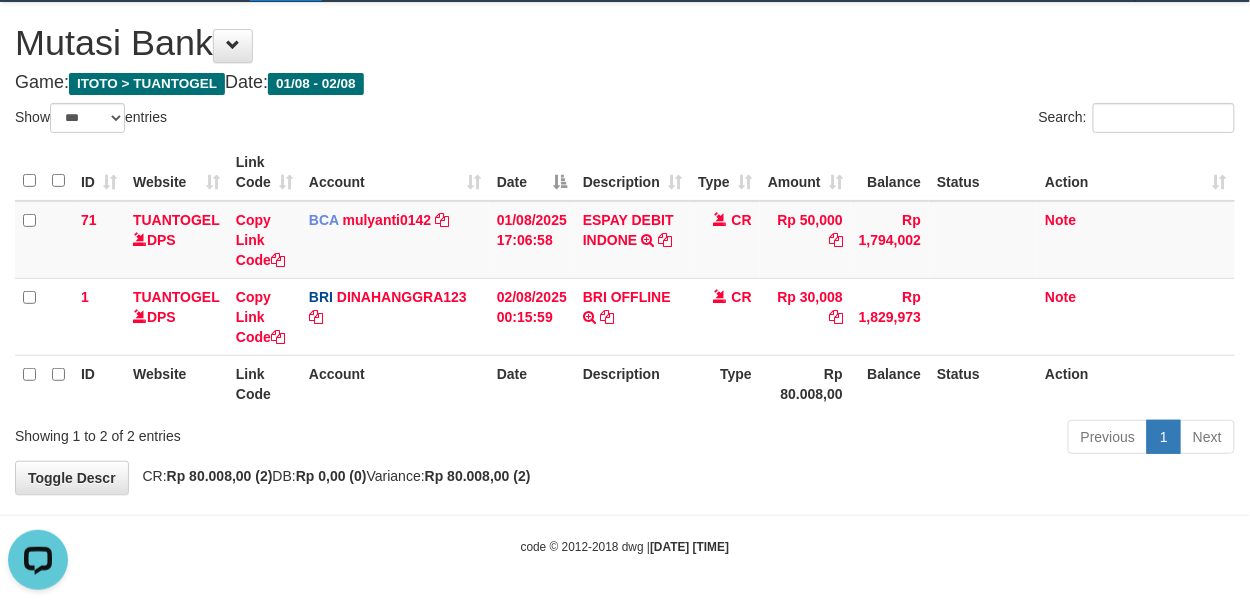 scroll, scrollTop: 0, scrollLeft: 0, axis: both 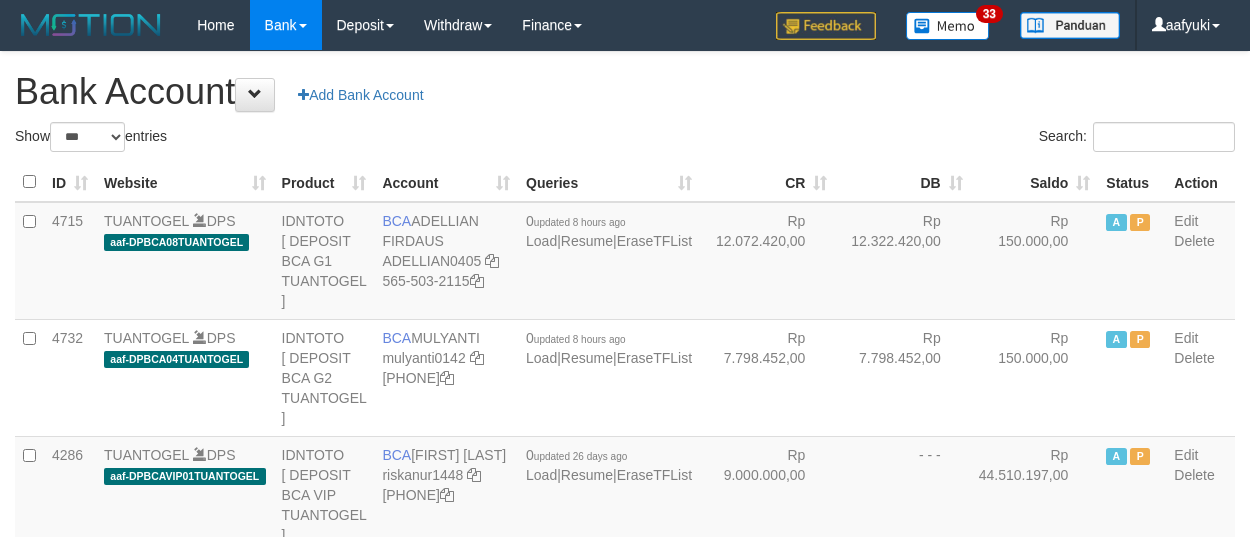 select on "***" 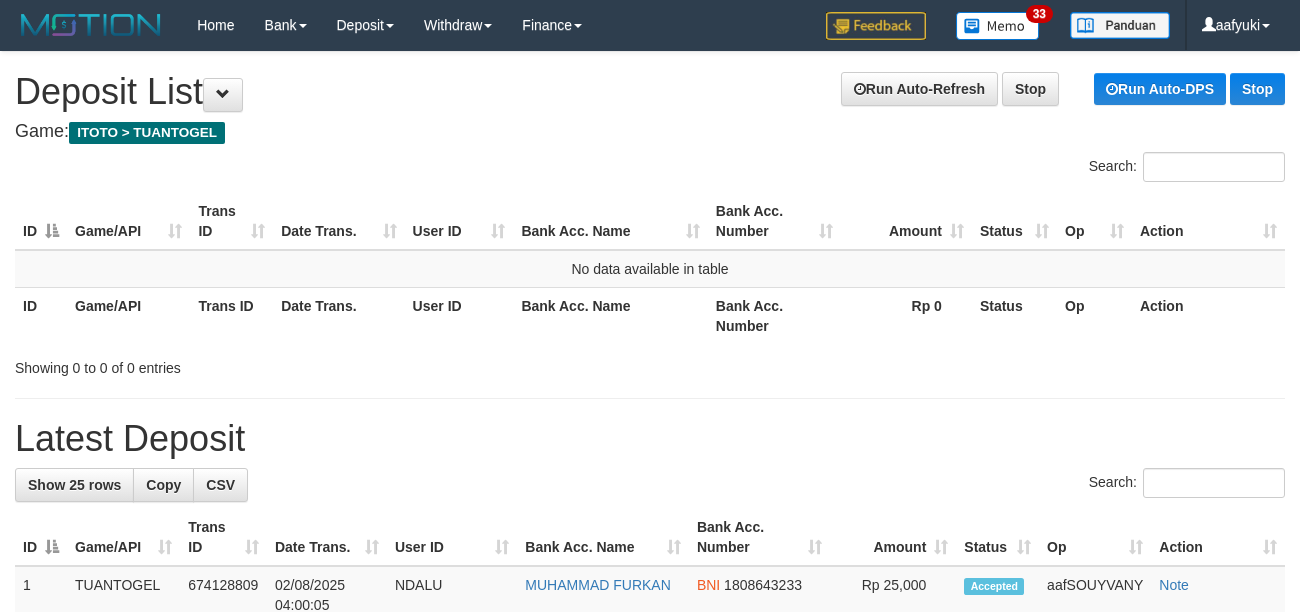 scroll, scrollTop: 0, scrollLeft: 0, axis: both 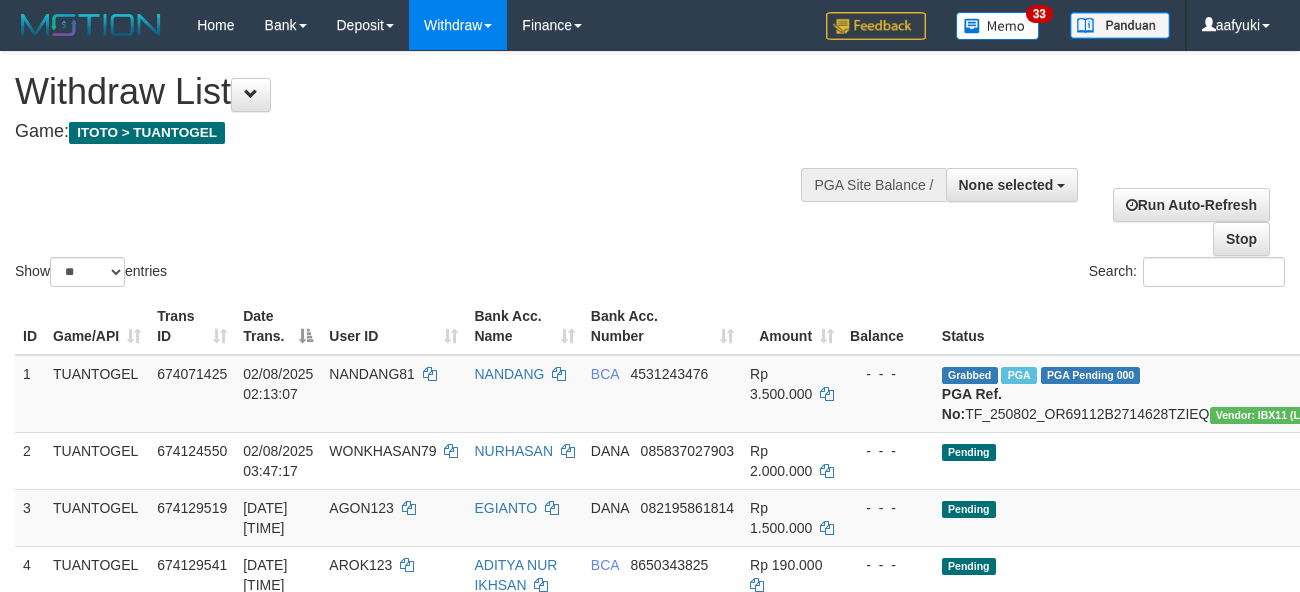 select 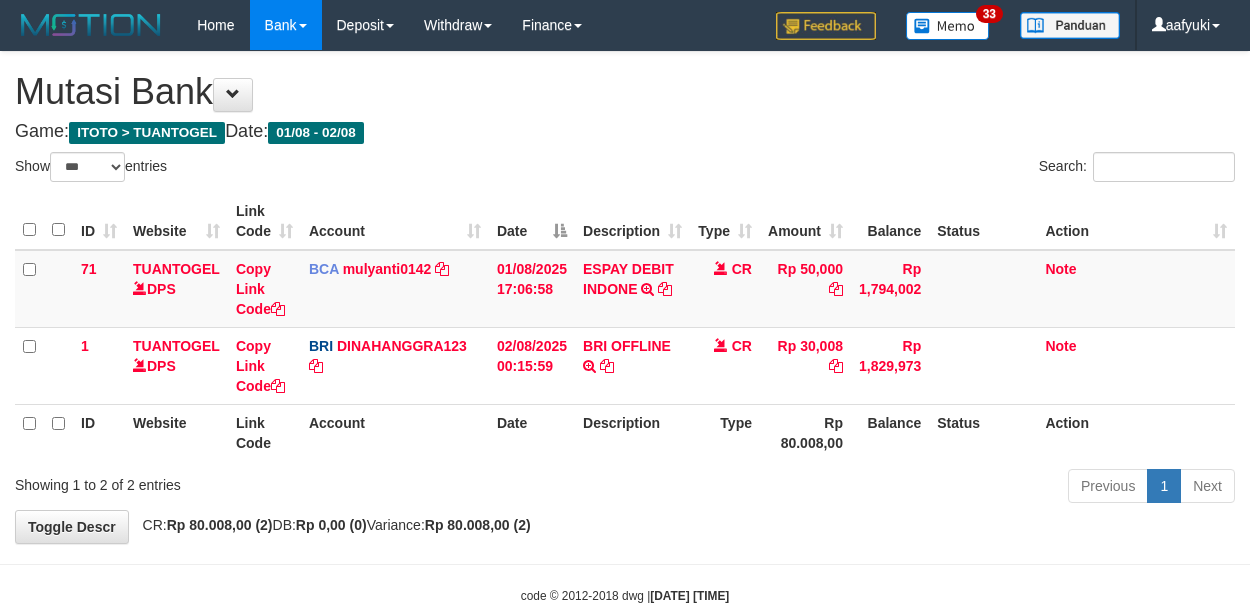 select on "***" 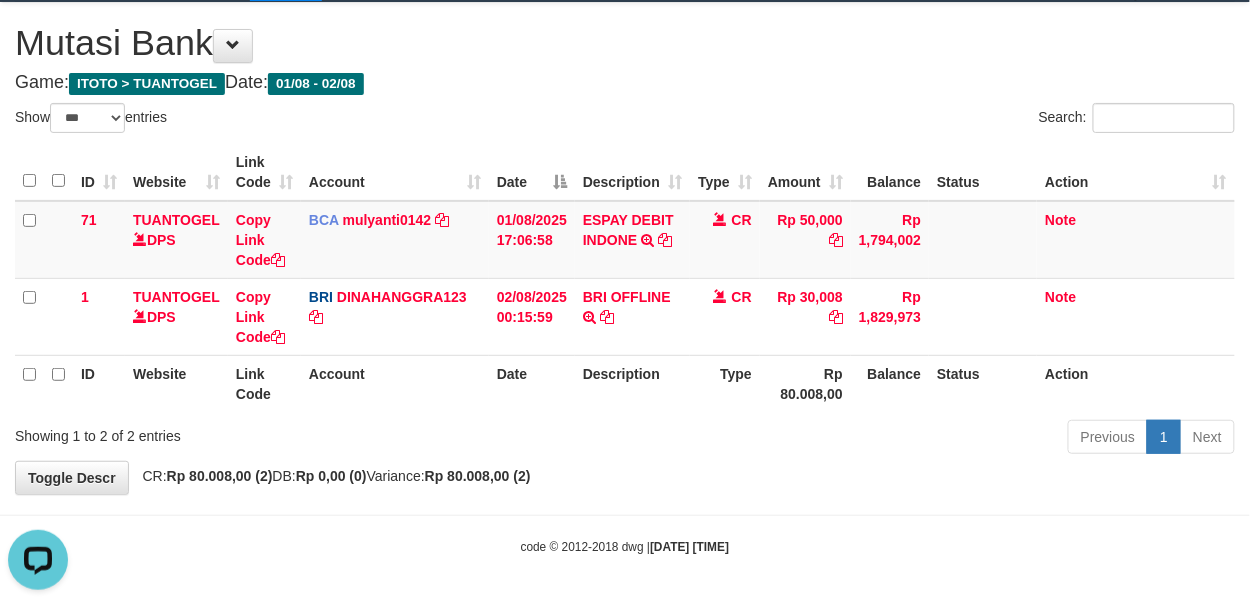 scroll, scrollTop: 0, scrollLeft: 0, axis: both 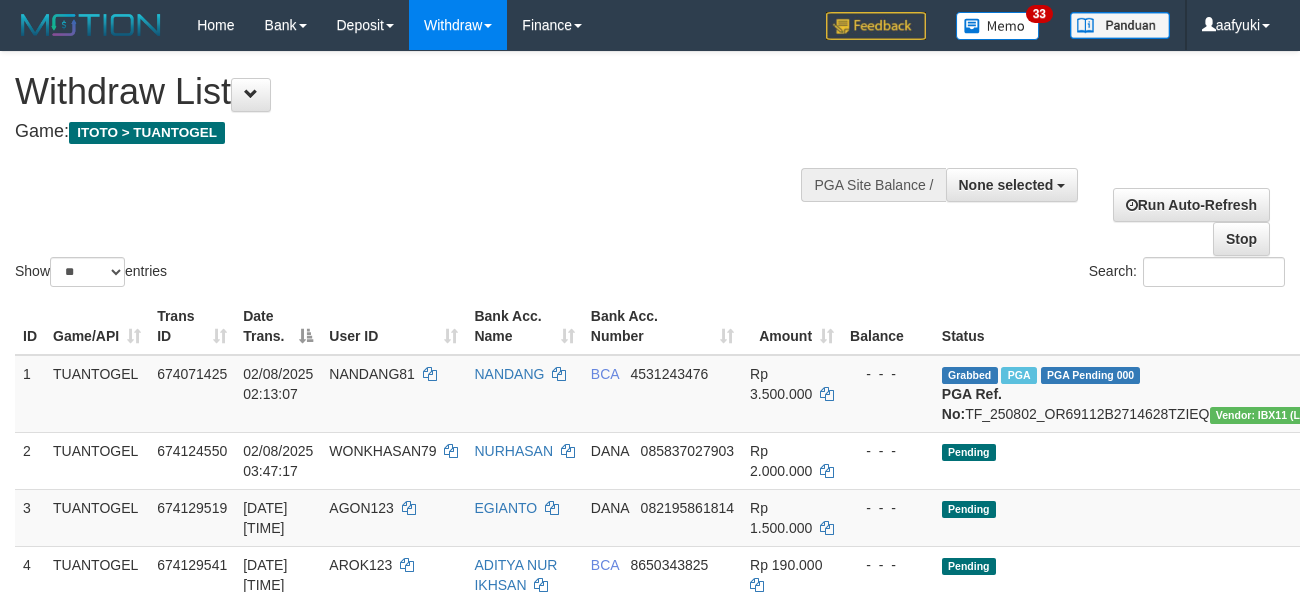 select 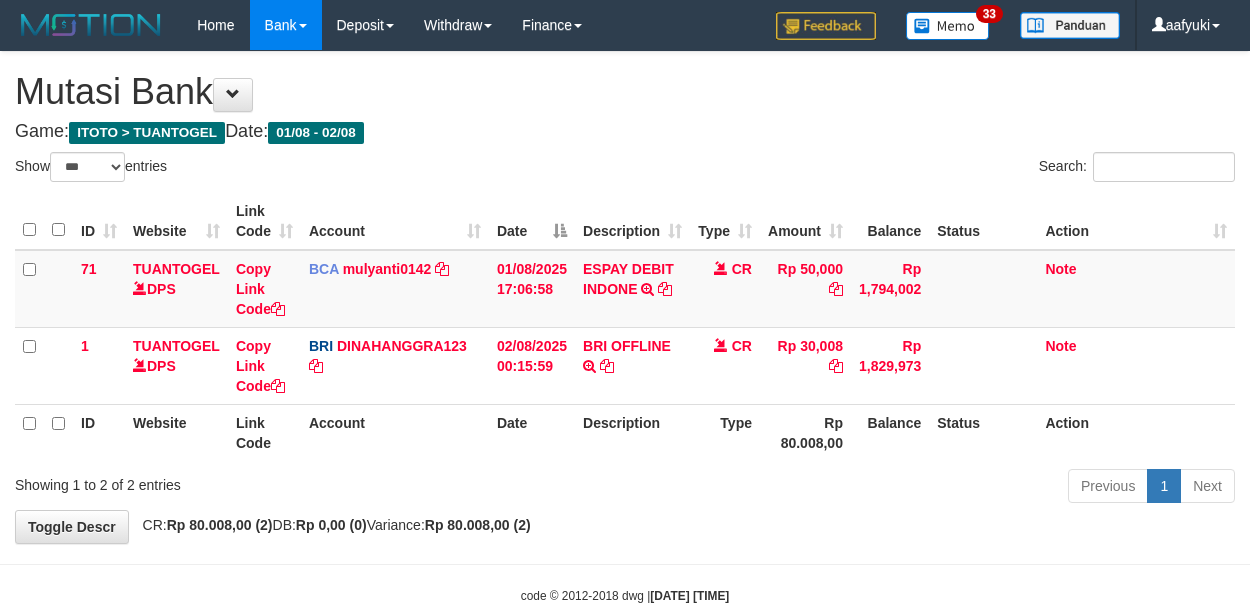 select on "***" 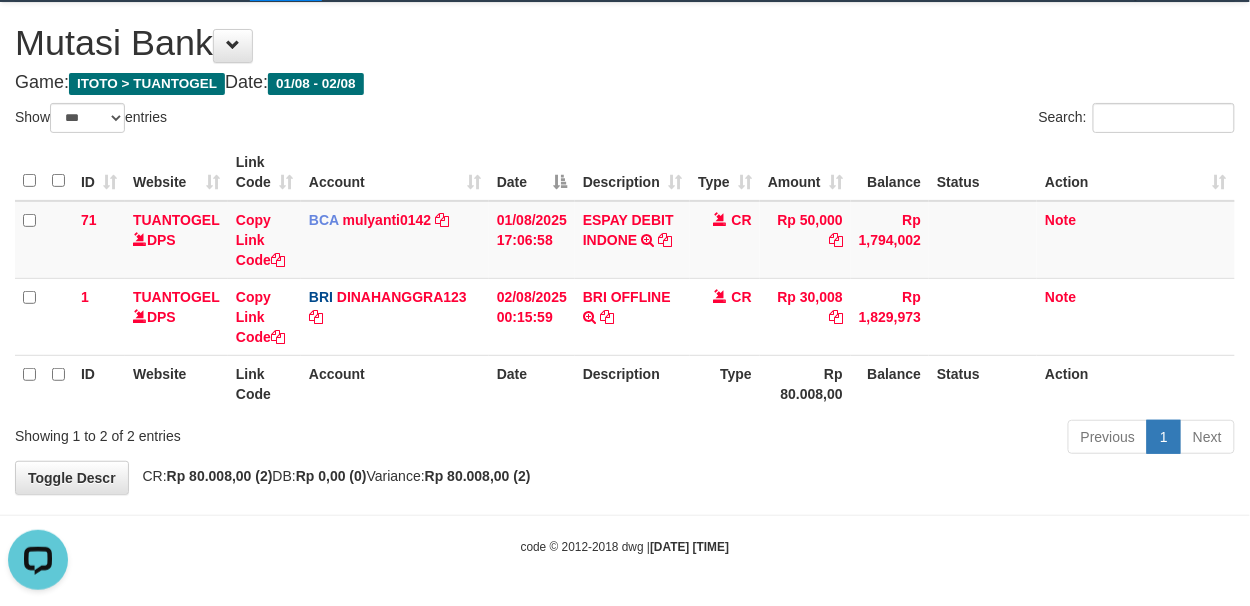 scroll, scrollTop: 0, scrollLeft: 0, axis: both 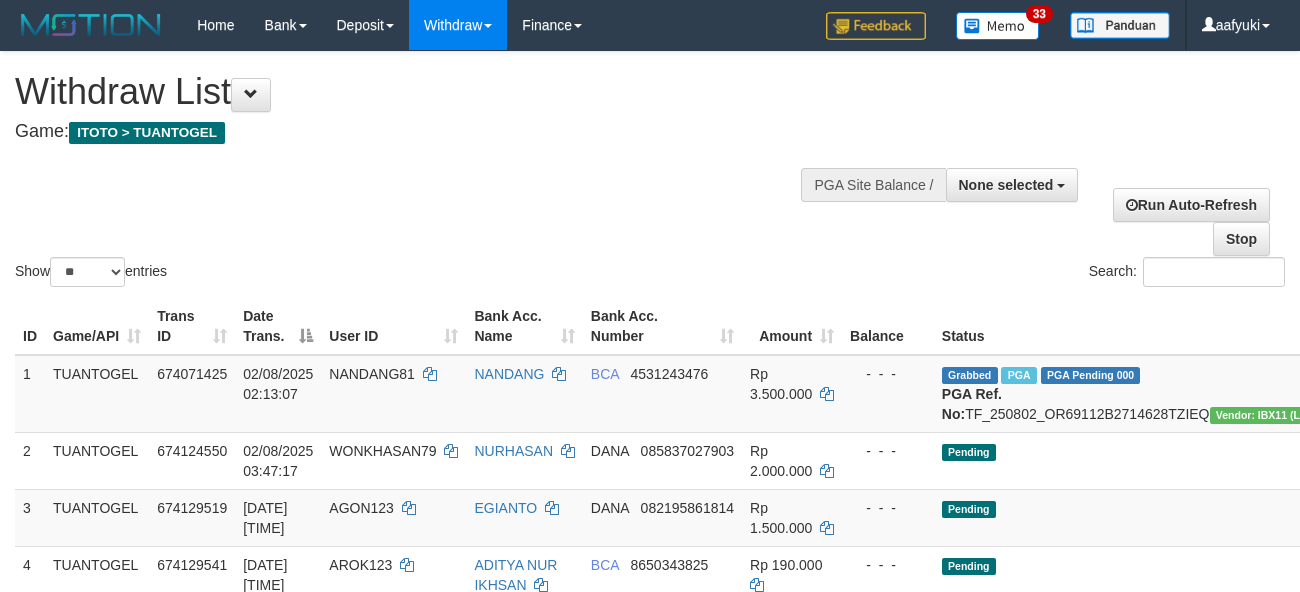 select 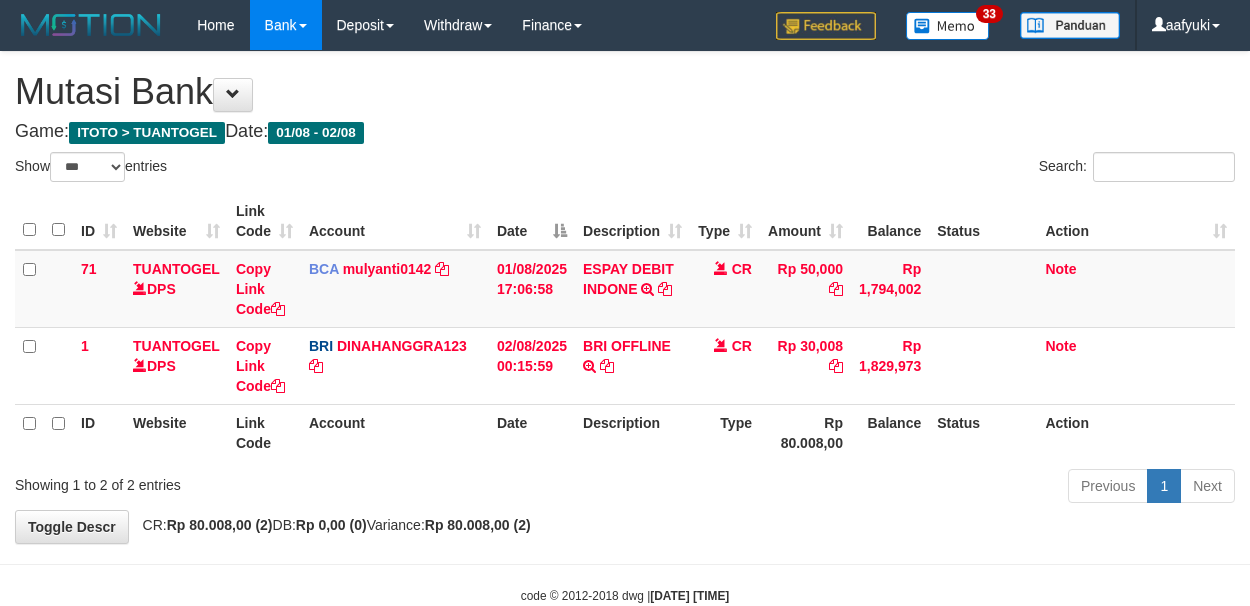 select on "***" 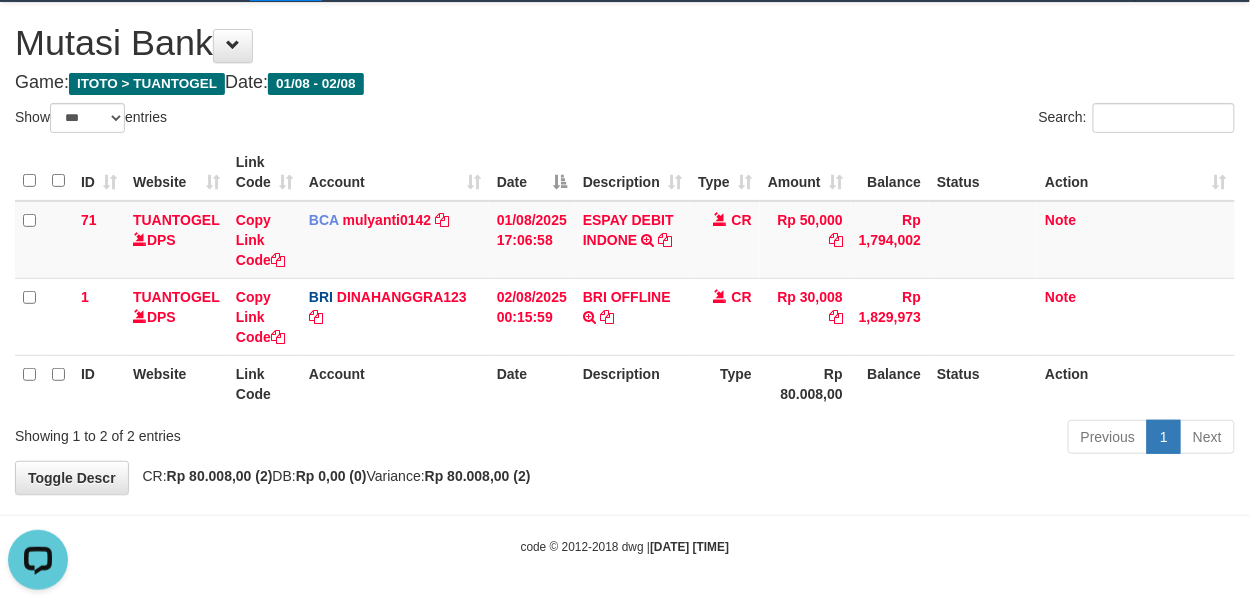 scroll, scrollTop: 0, scrollLeft: 0, axis: both 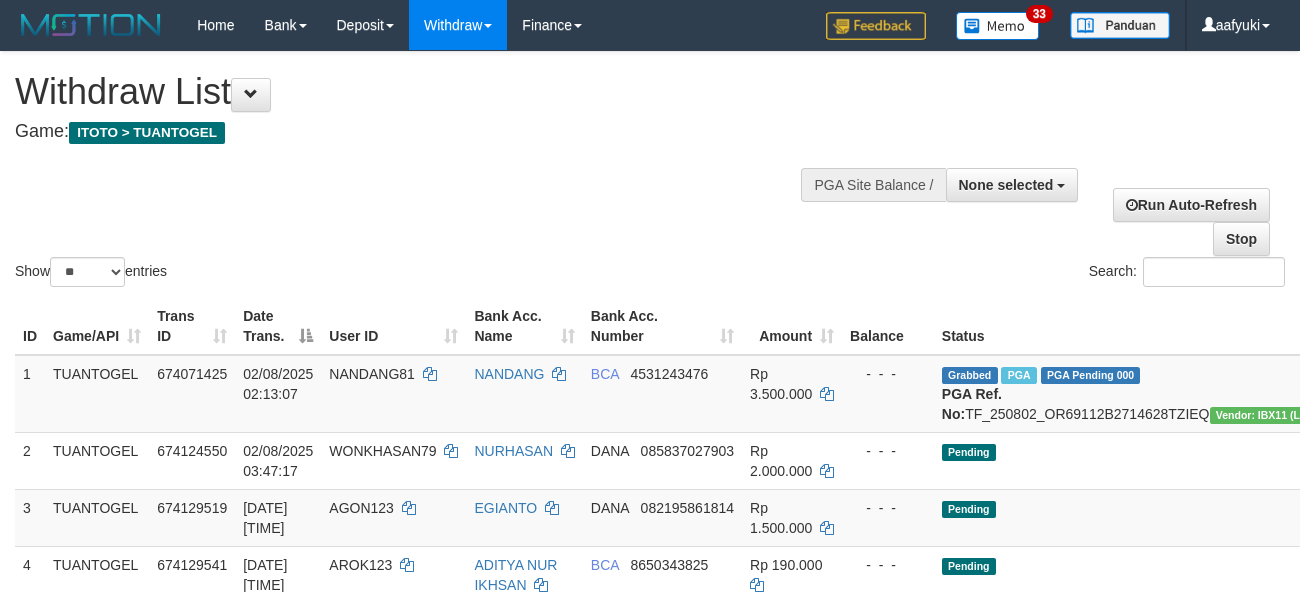 select 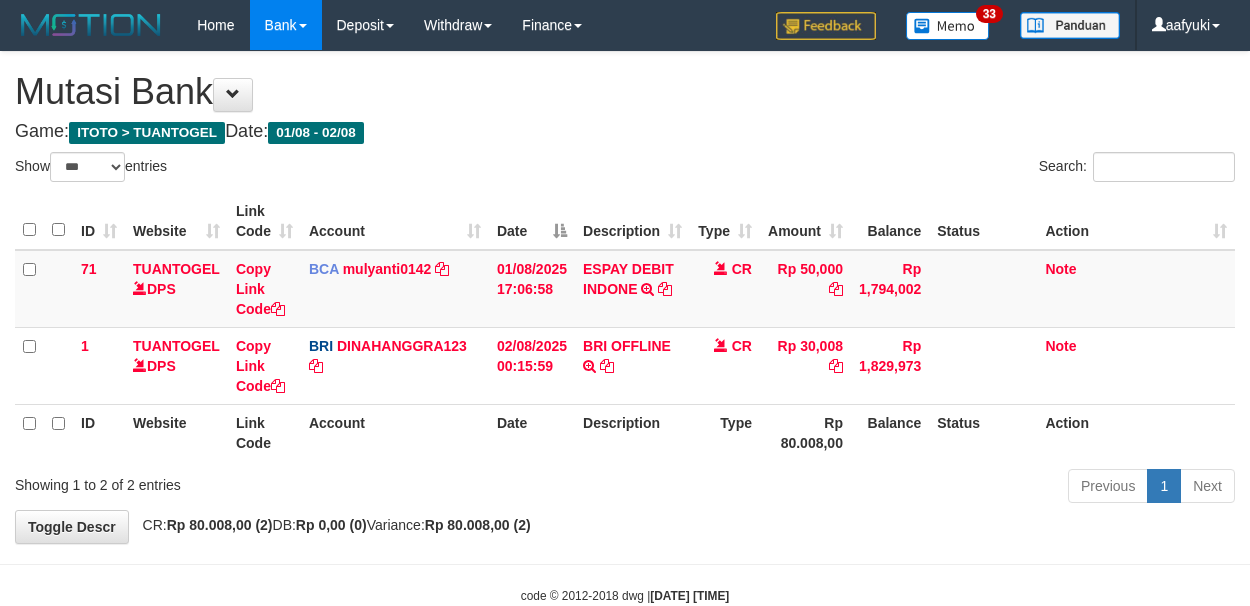 select on "***" 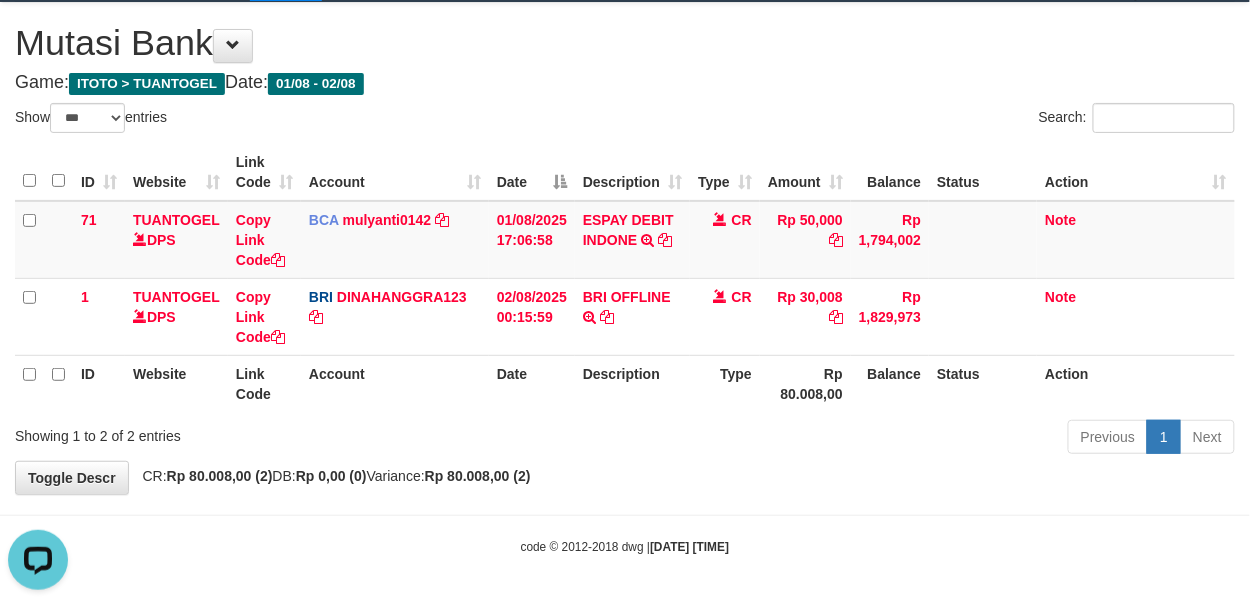scroll, scrollTop: 0, scrollLeft: 0, axis: both 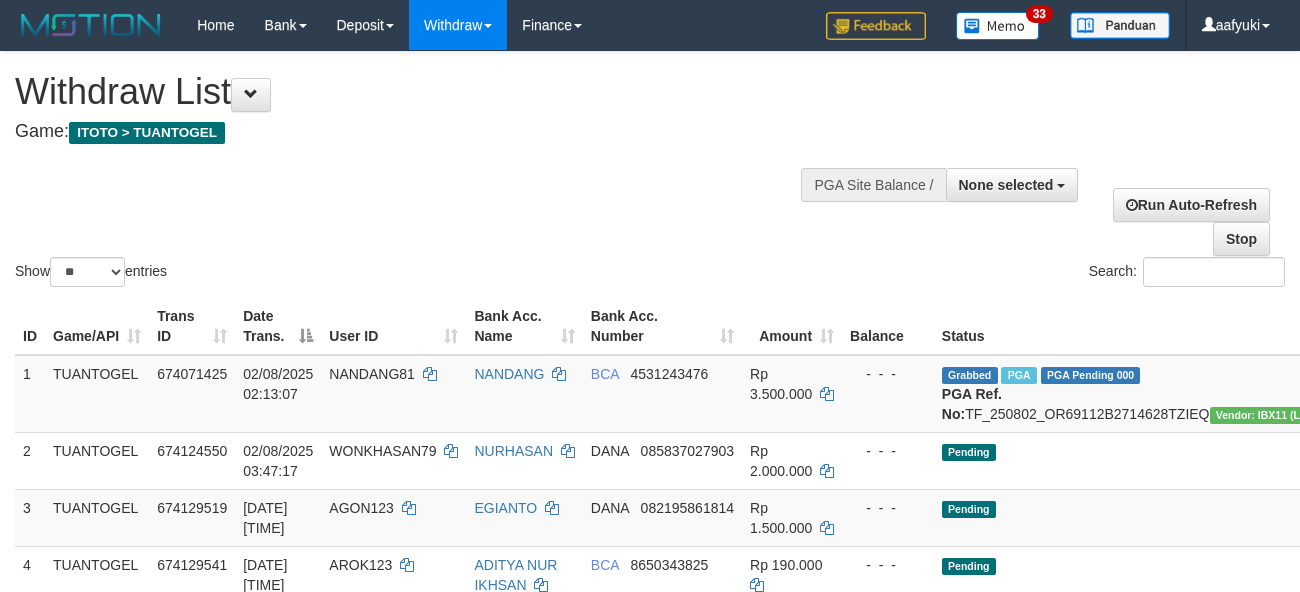 select 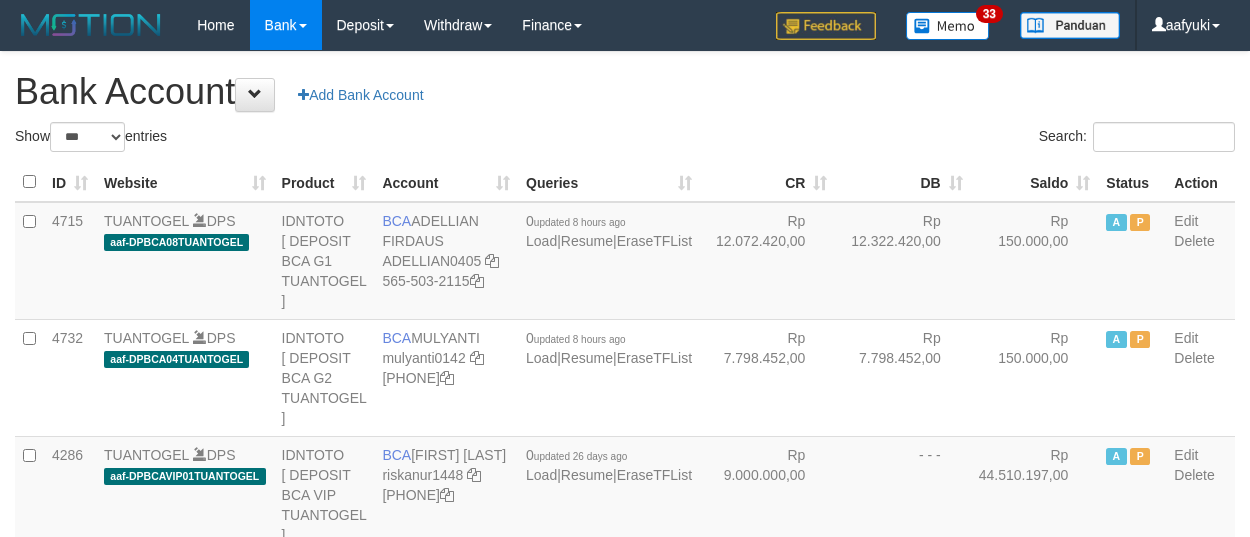 select on "***" 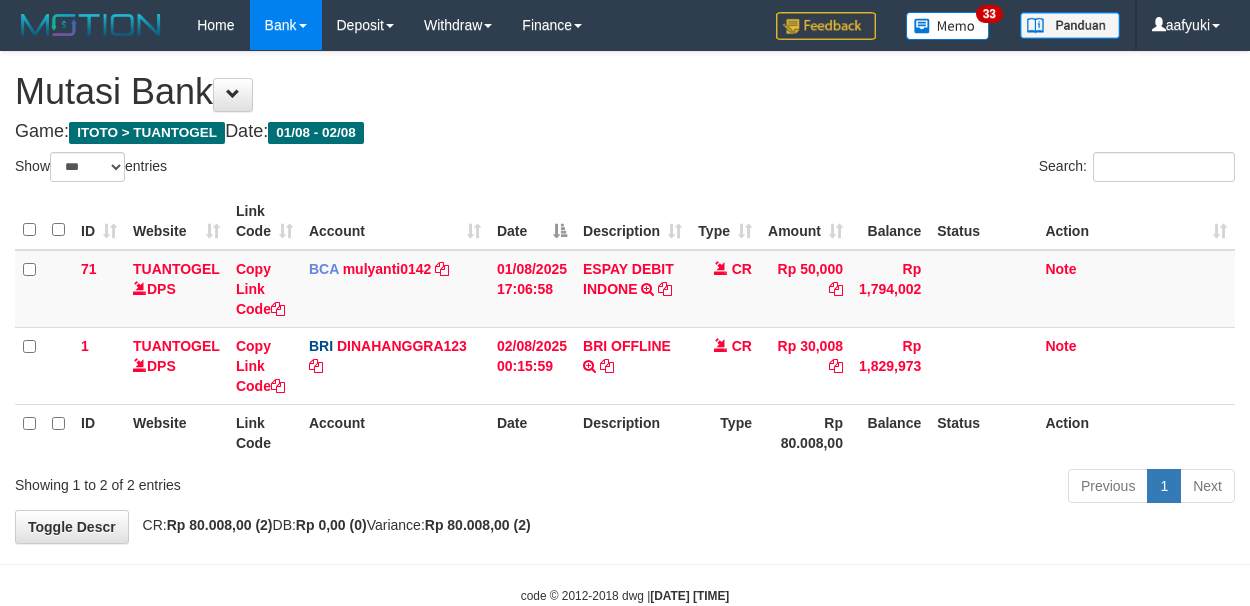select on "***" 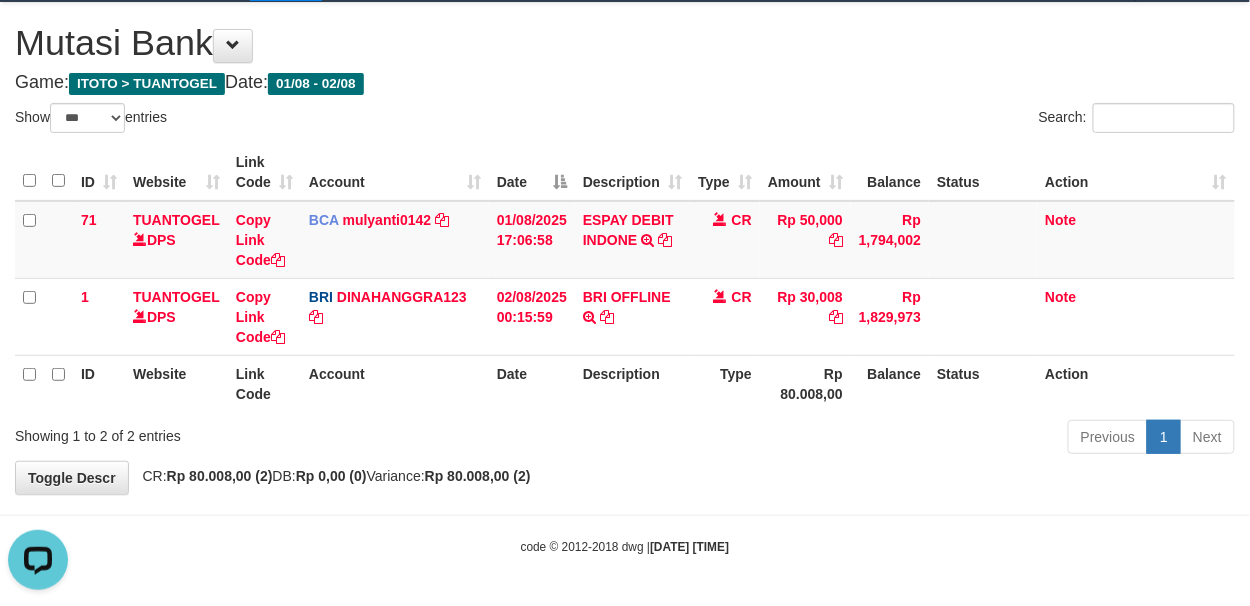 scroll, scrollTop: 0, scrollLeft: 0, axis: both 